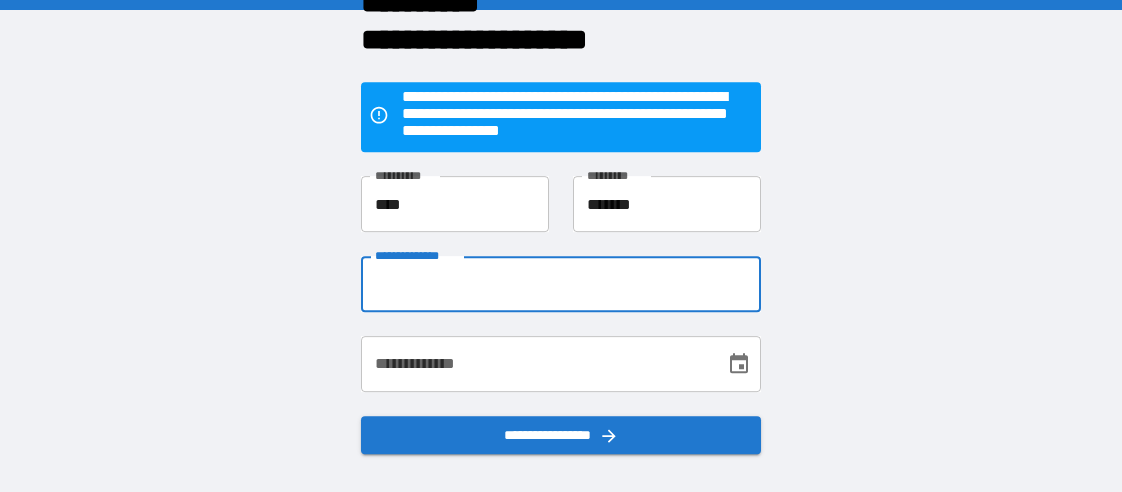 scroll, scrollTop: 0, scrollLeft: 0, axis: both 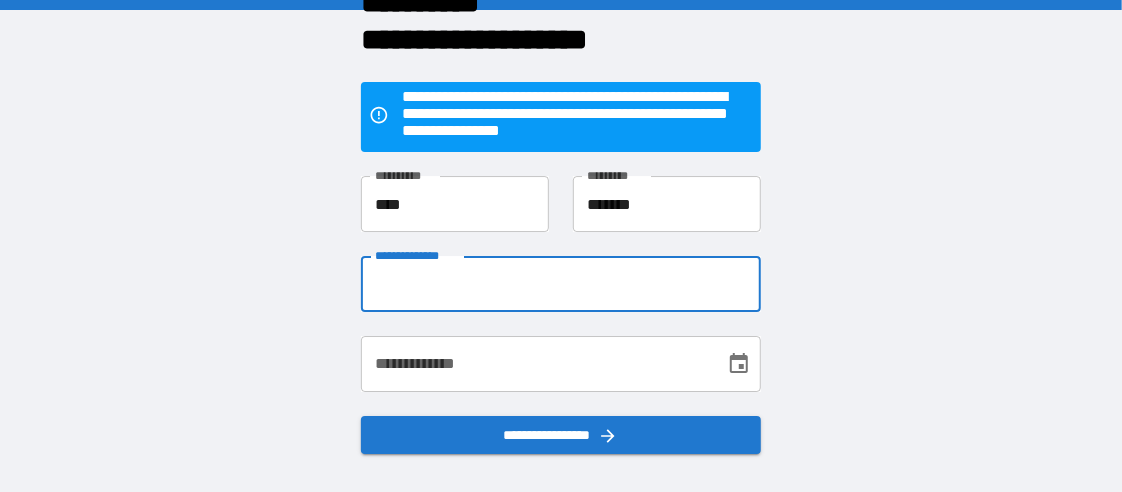 click on "**********" at bounding box center (443, 192) 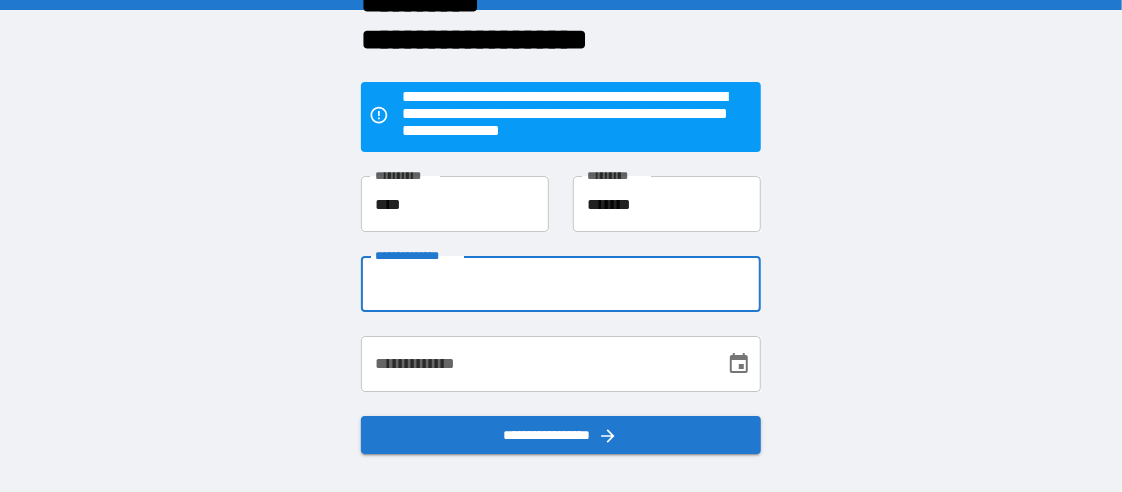 click on "**********" at bounding box center [561, 284] 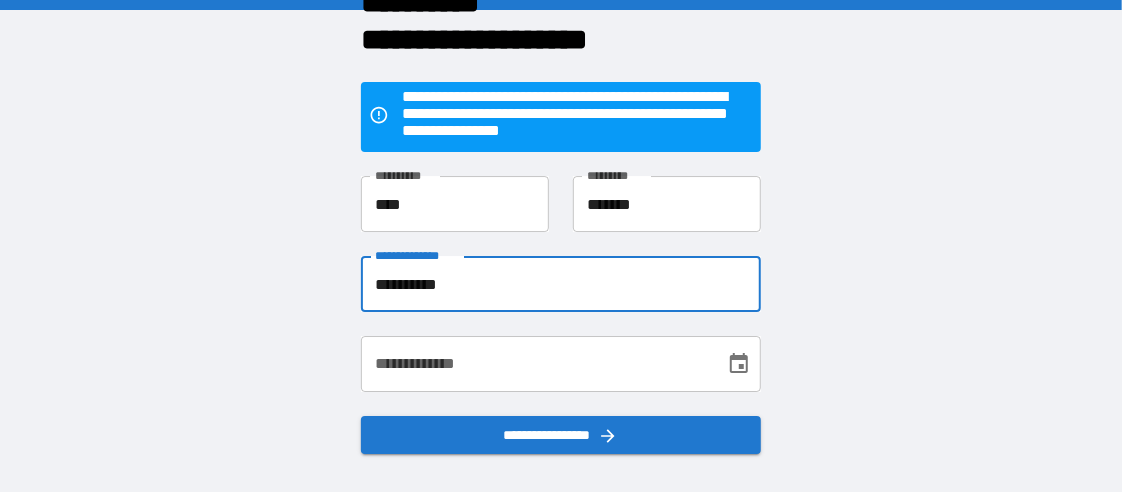 type on "**********" 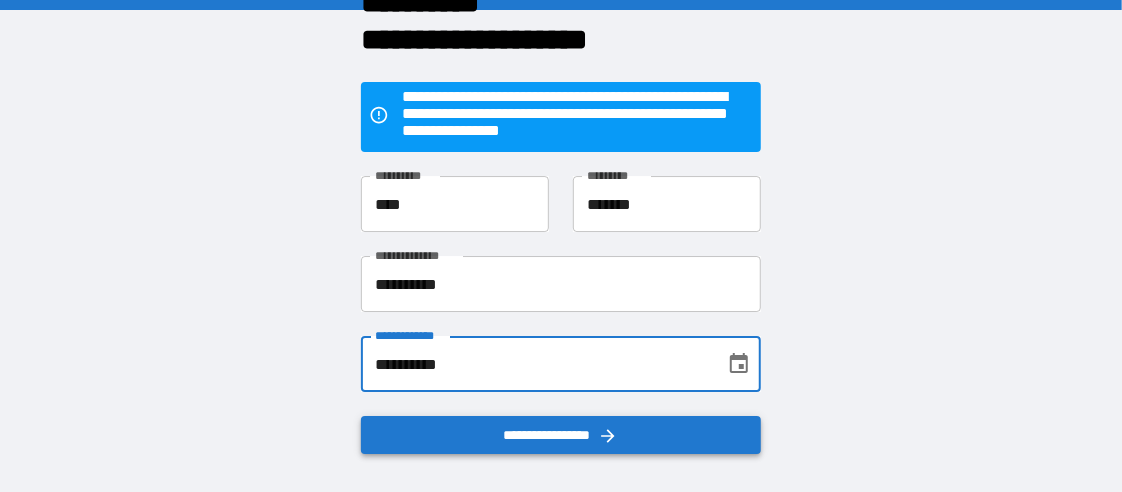 type on "**********" 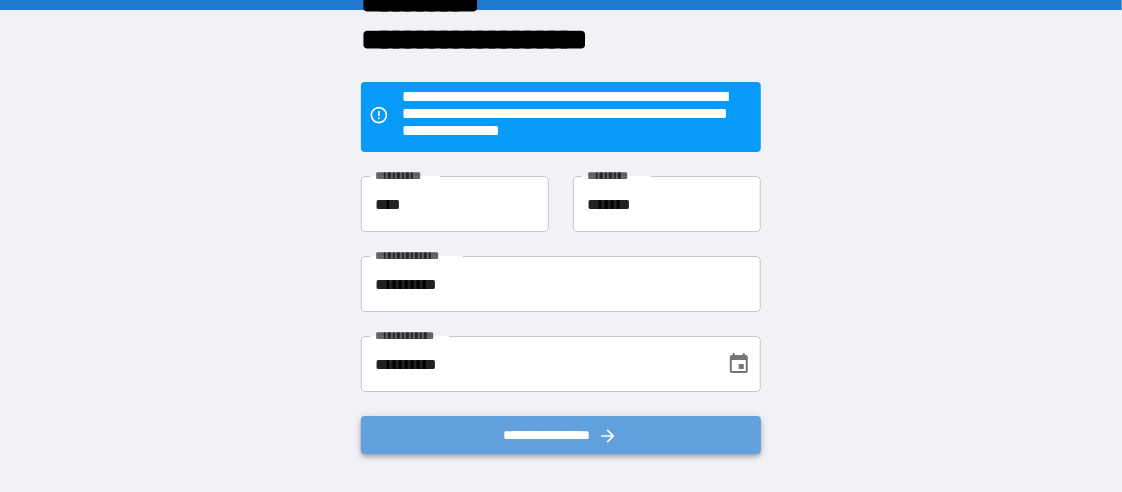 click on "**********" at bounding box center [561, 434] 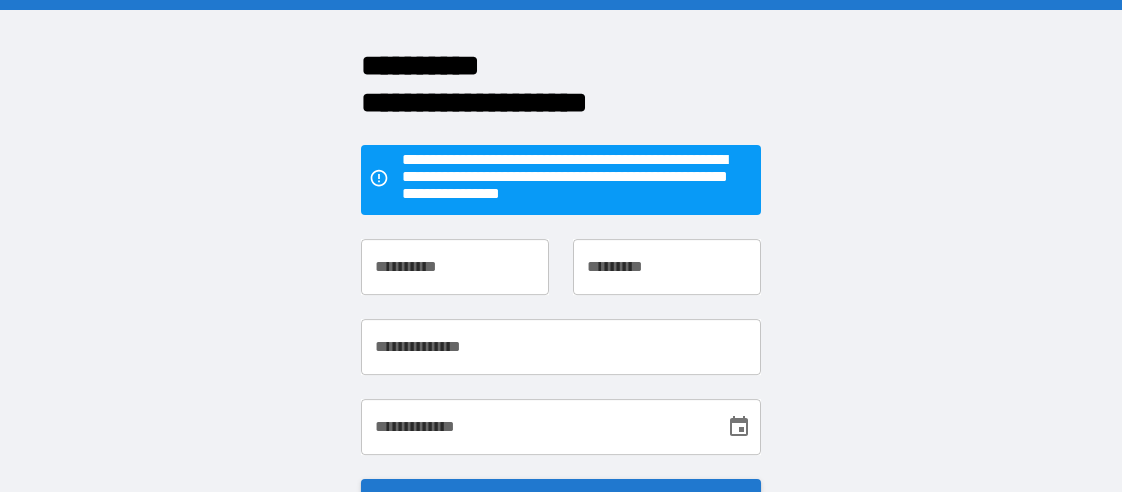 scroll, scrollTop: 0, scrollLeft: 0, axis: both 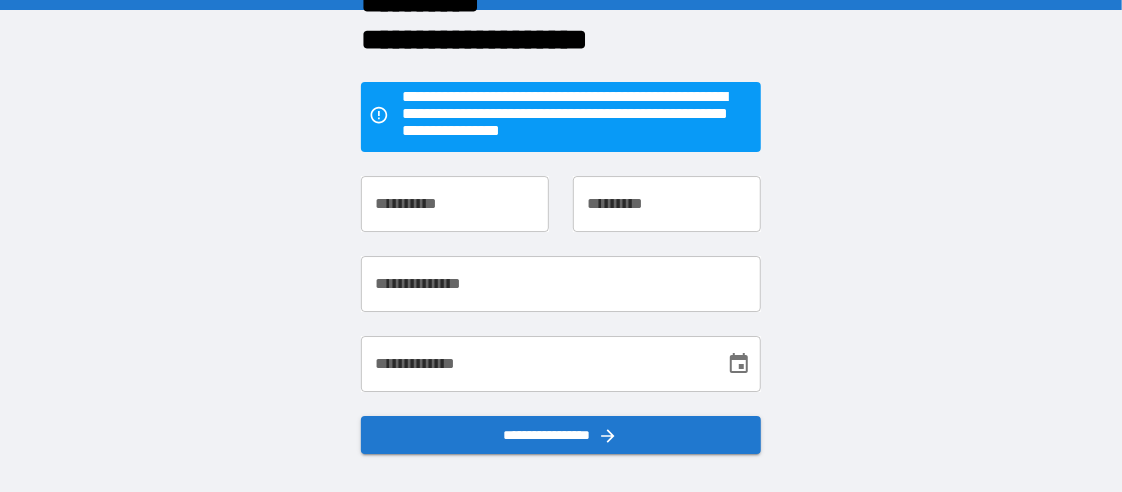 click on "**********" at bounding box center (455, 204) 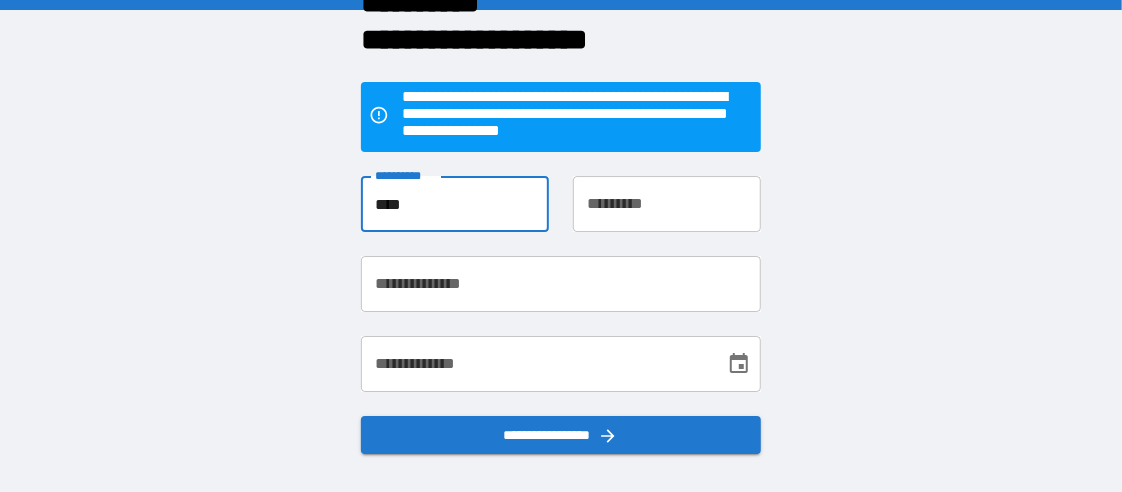 type on "****" 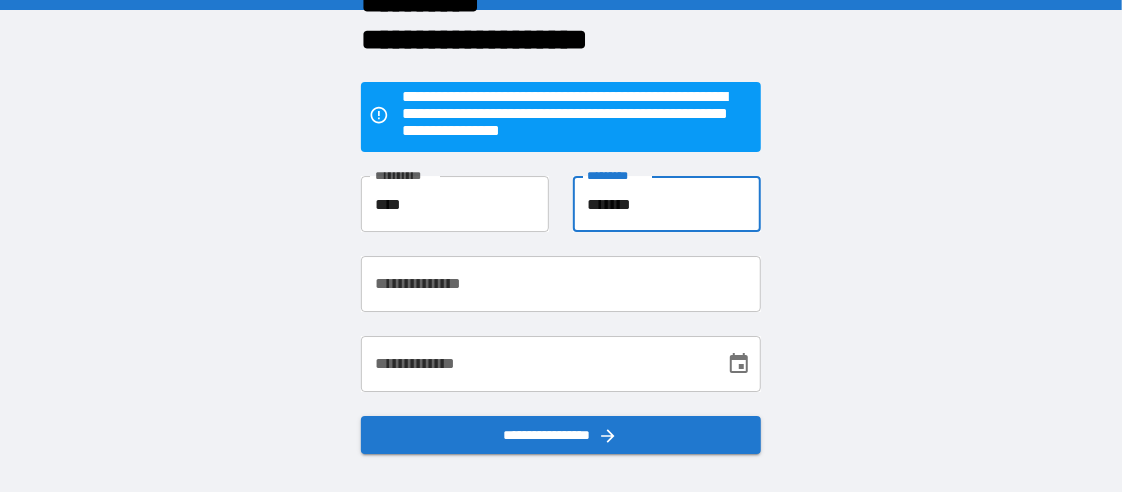 type on "*******" 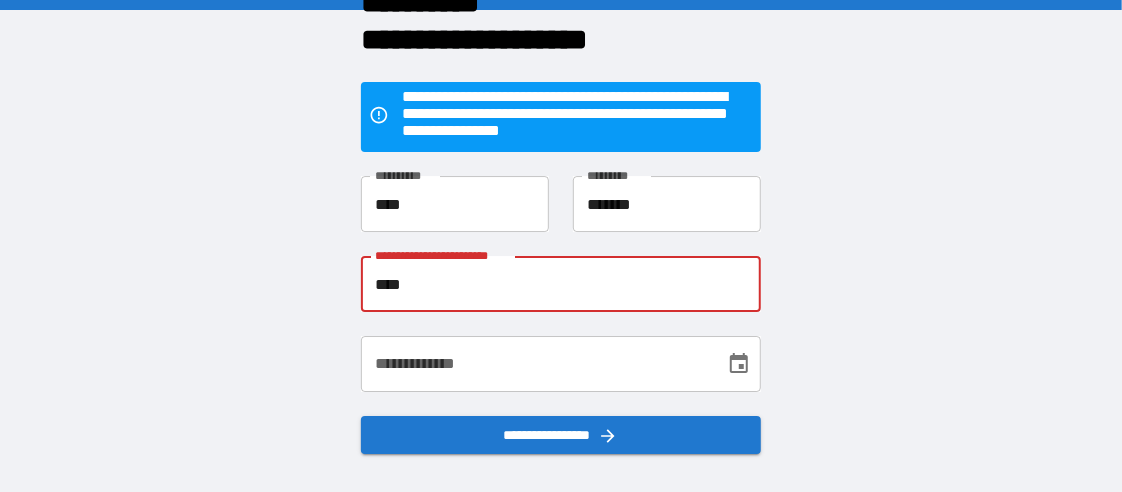 type on "**********" 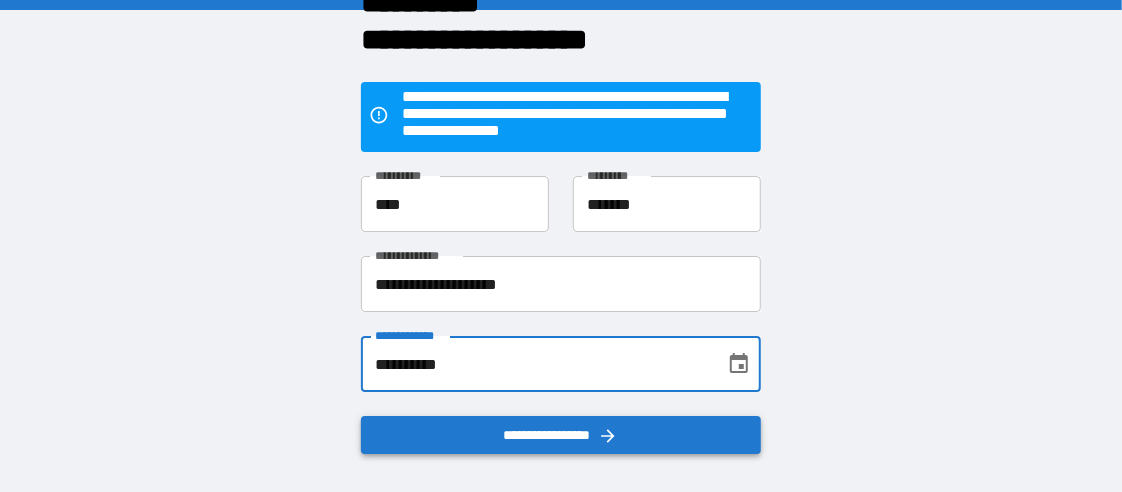 type on "**********" 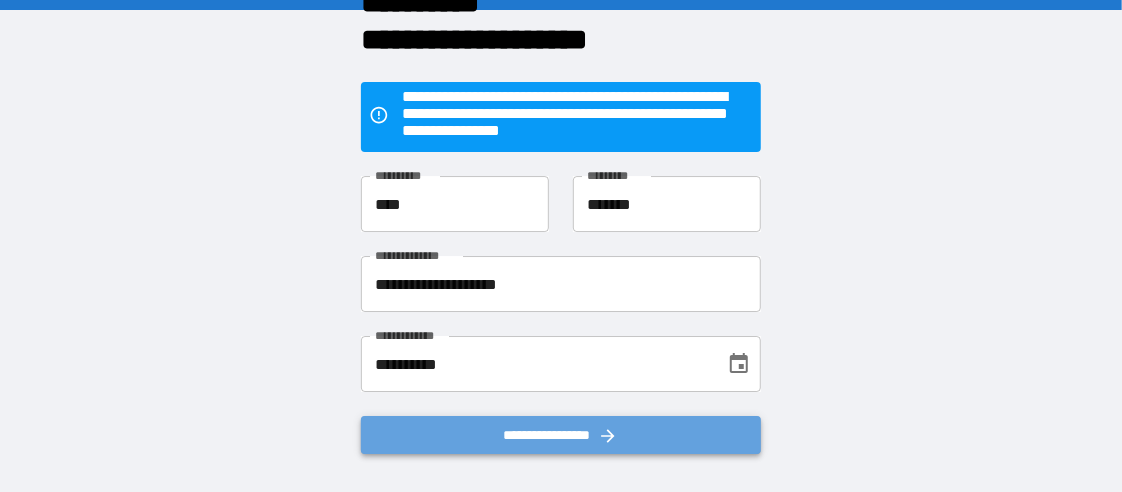 click on "**********" at bounding box center (561, 434) 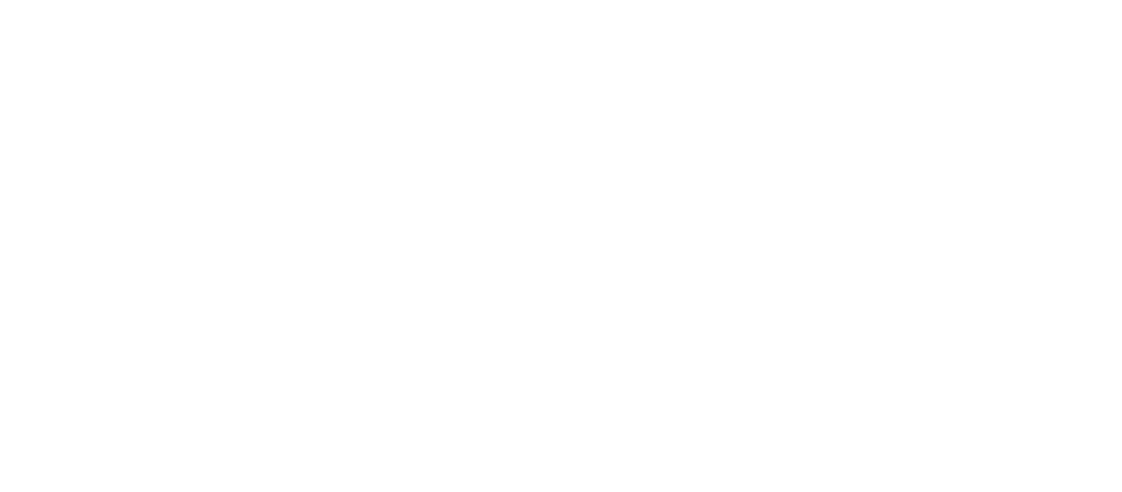 scroll, scrollTop: 0, scrollLeft: 0, axis: both 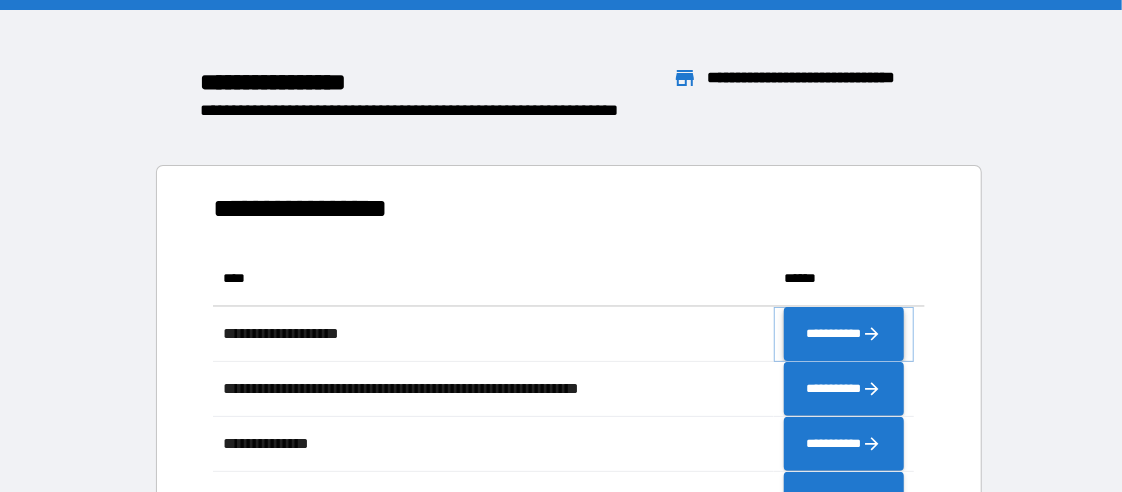 click on "**********" at bounding box center [844, 333] 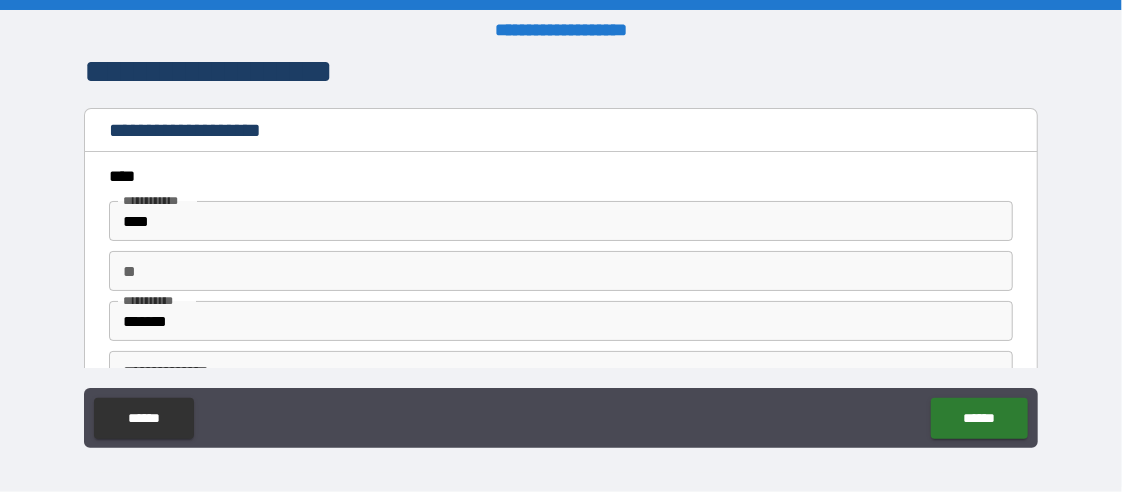 type on "*" 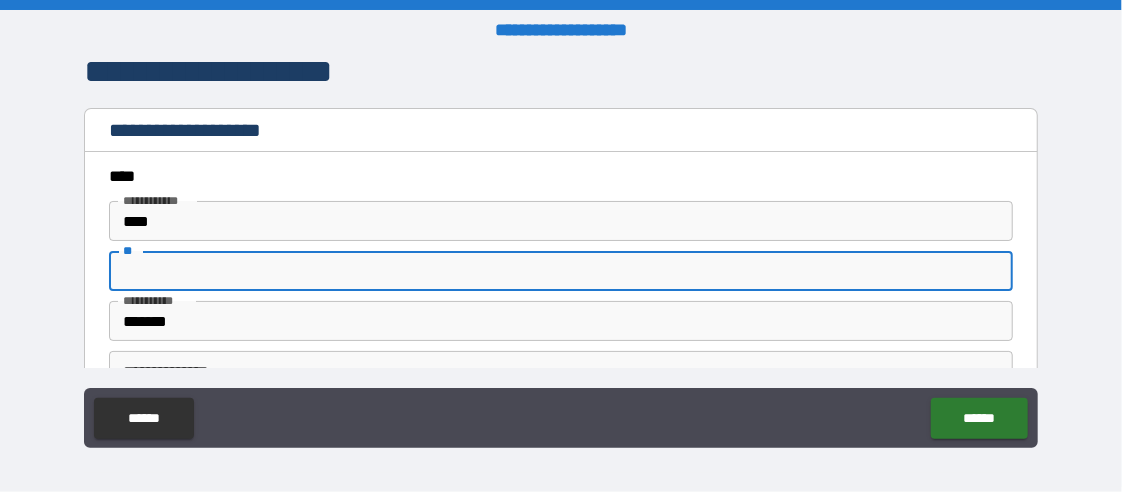 click on "**" at bounding box center [561, 271] 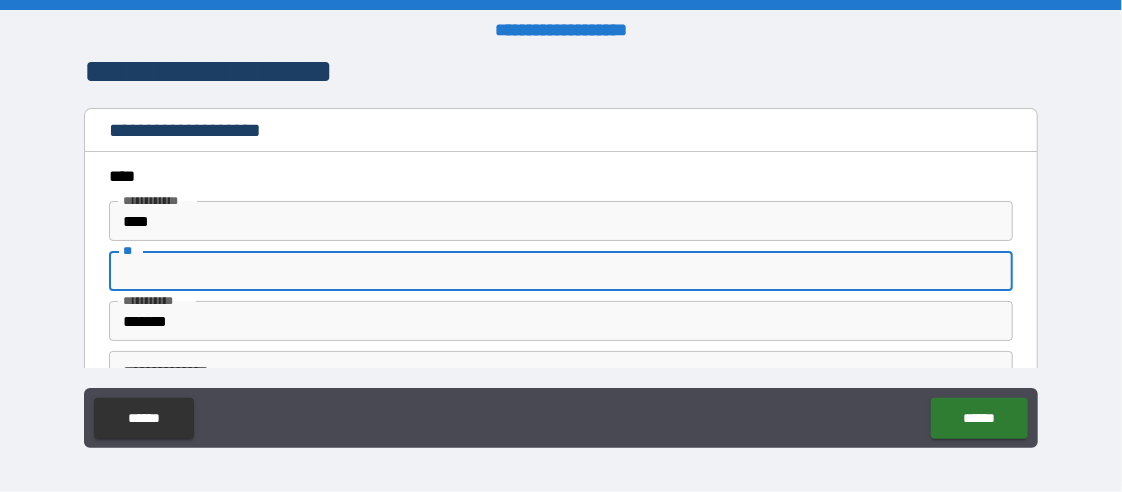 type on "*" 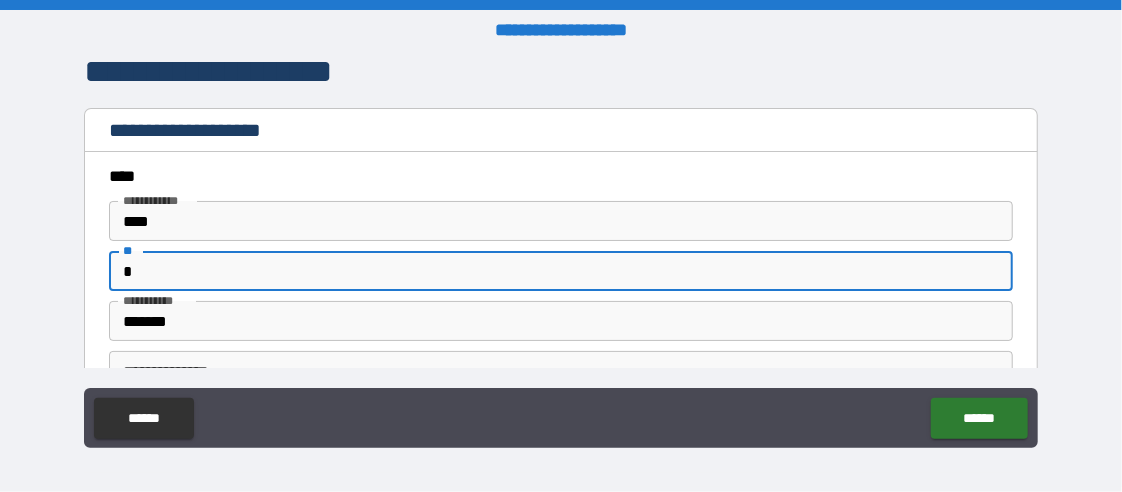 type on "*" 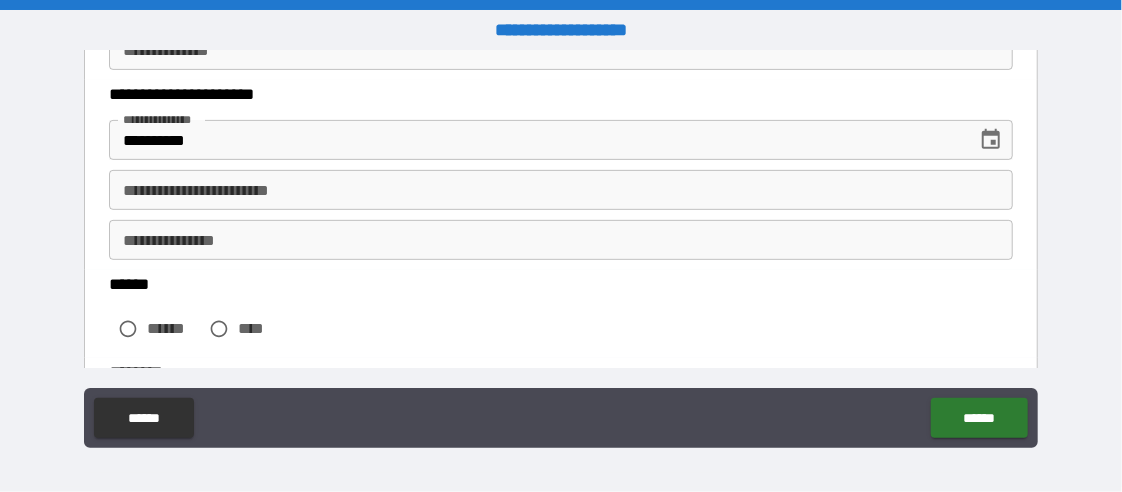 scroll, scrollTop: 333, scrollLeft: 0, axis: vertical 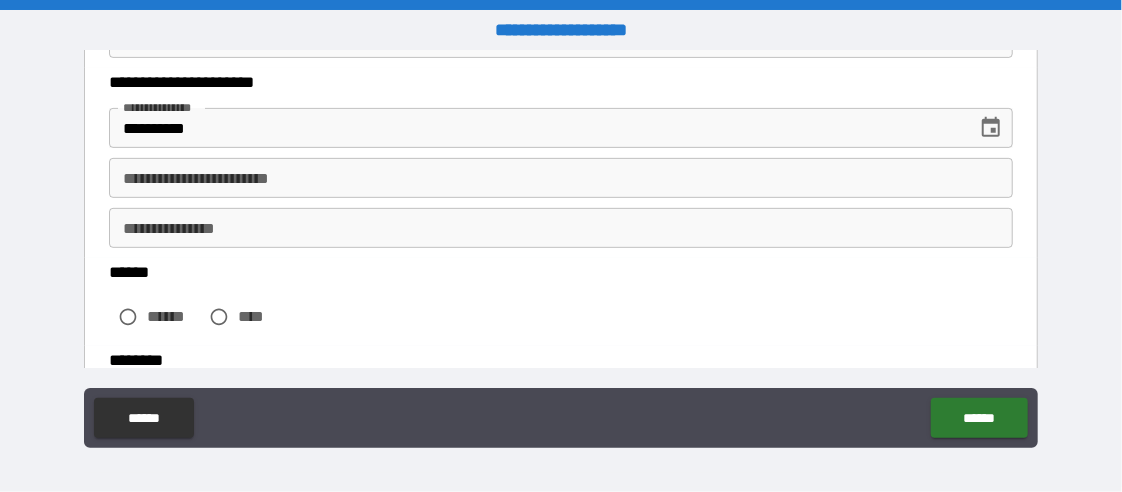 type on "*" 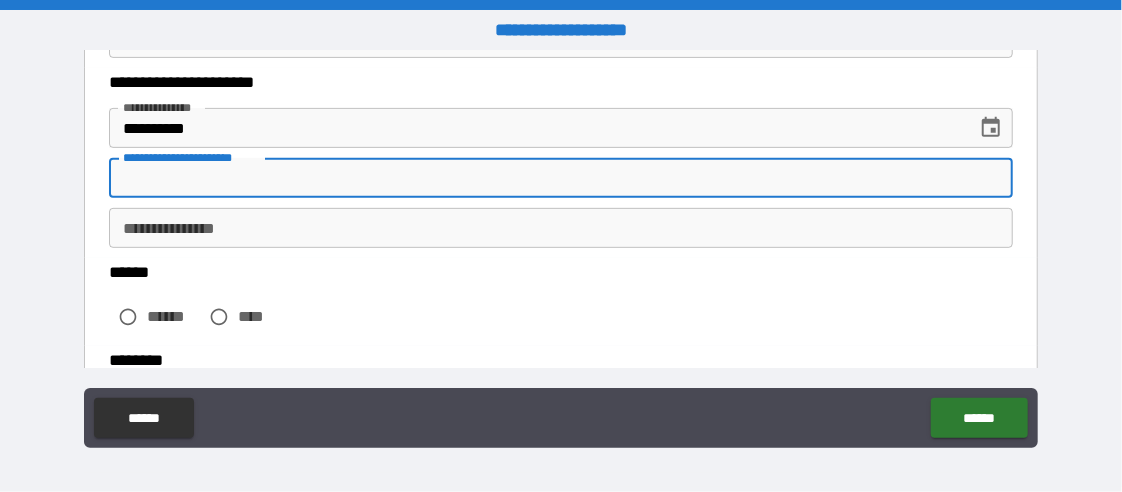 type on "*" 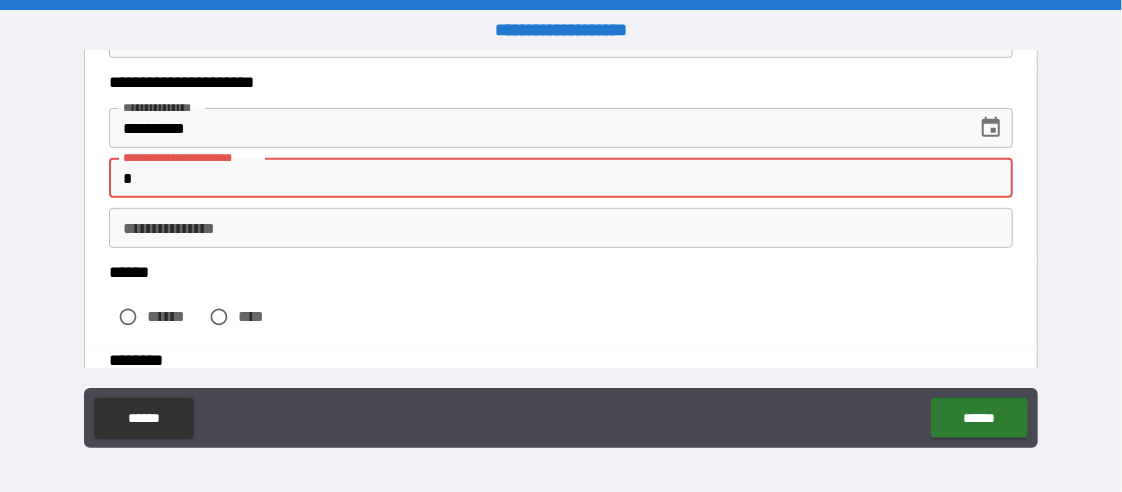 type on "*" 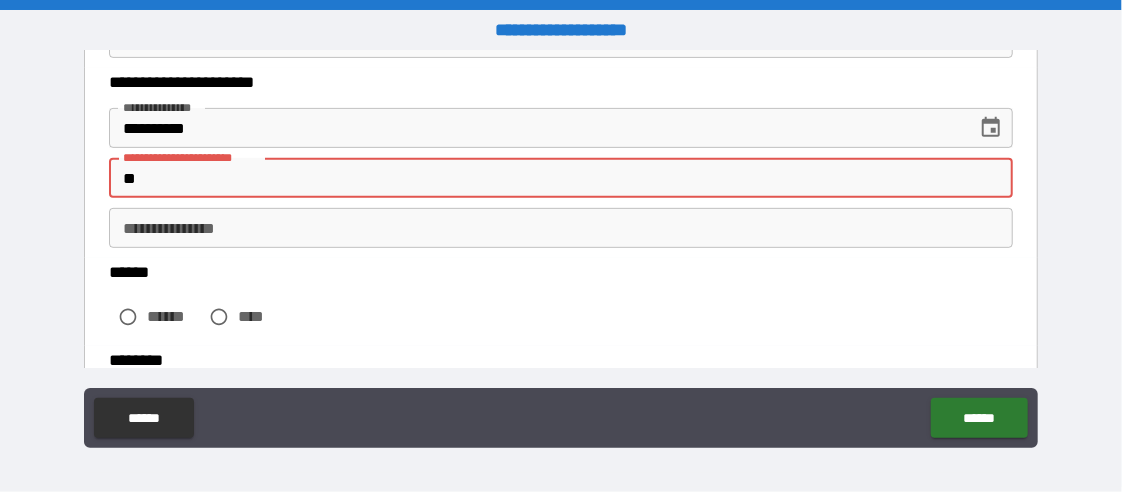 type on "*" 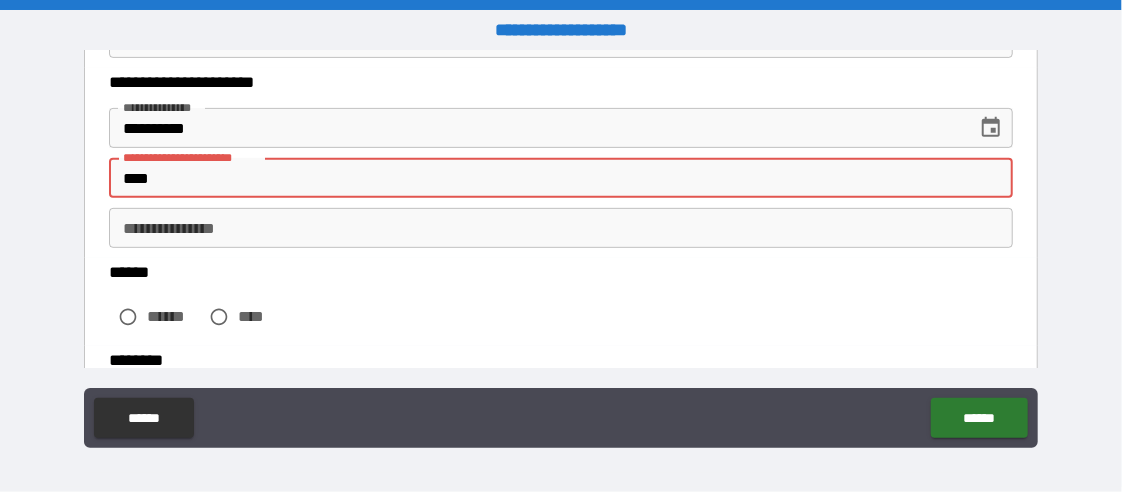 type on "*" 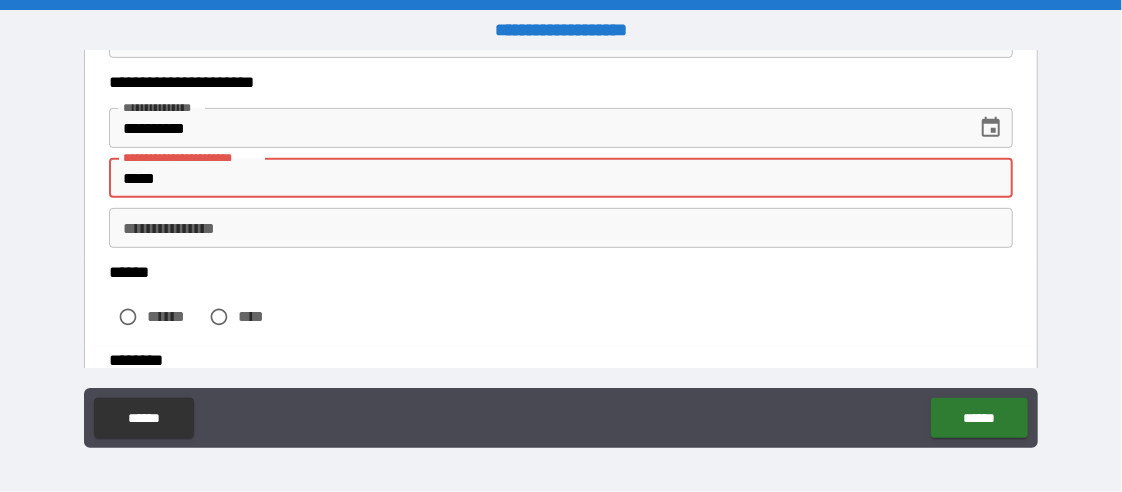 type on "*" 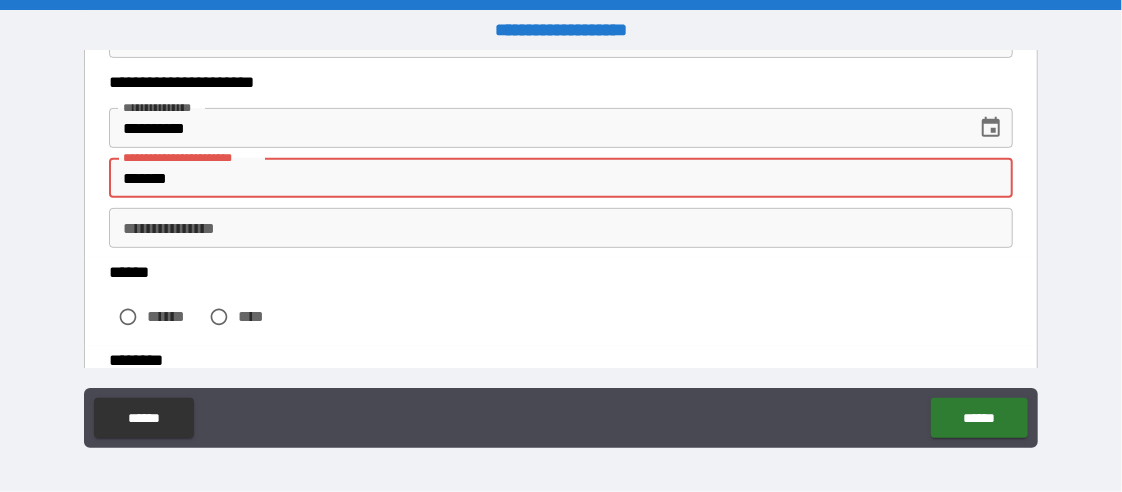 type on "*" 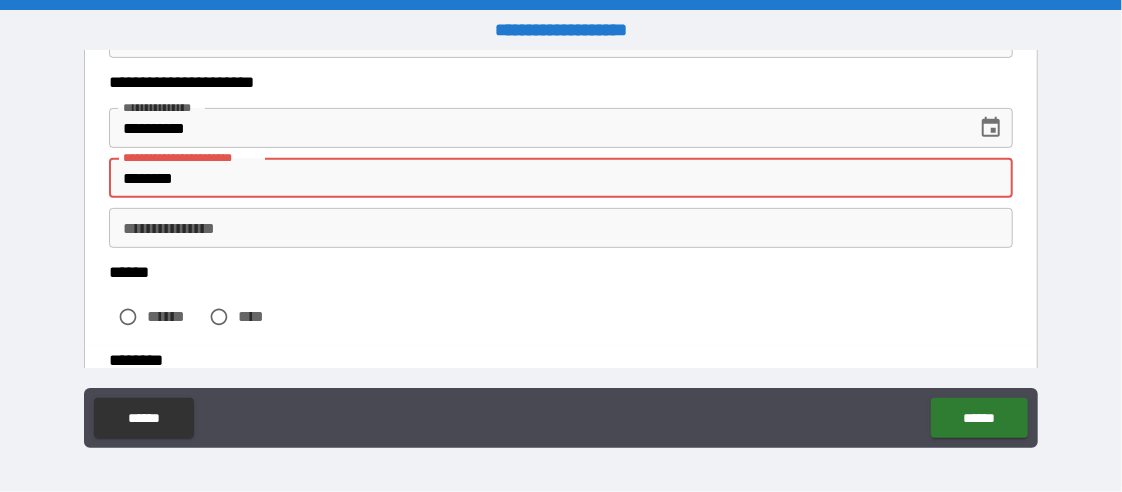 type on "*" 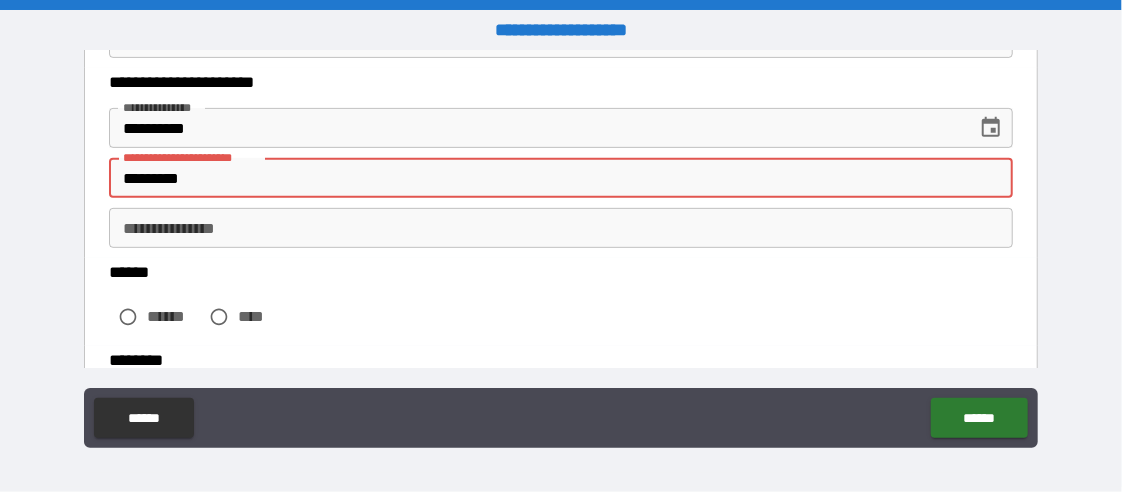 type on "**********" 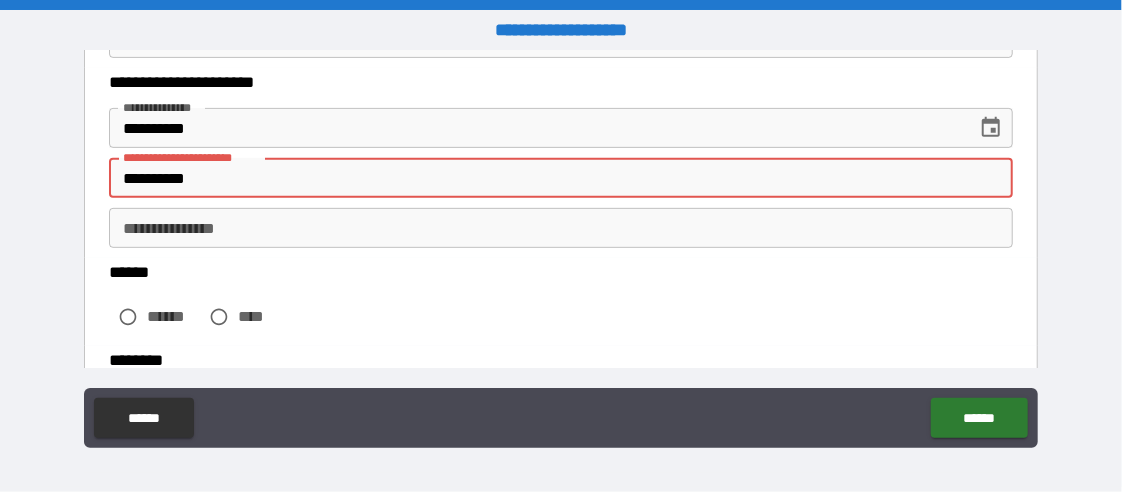 type on "**********" 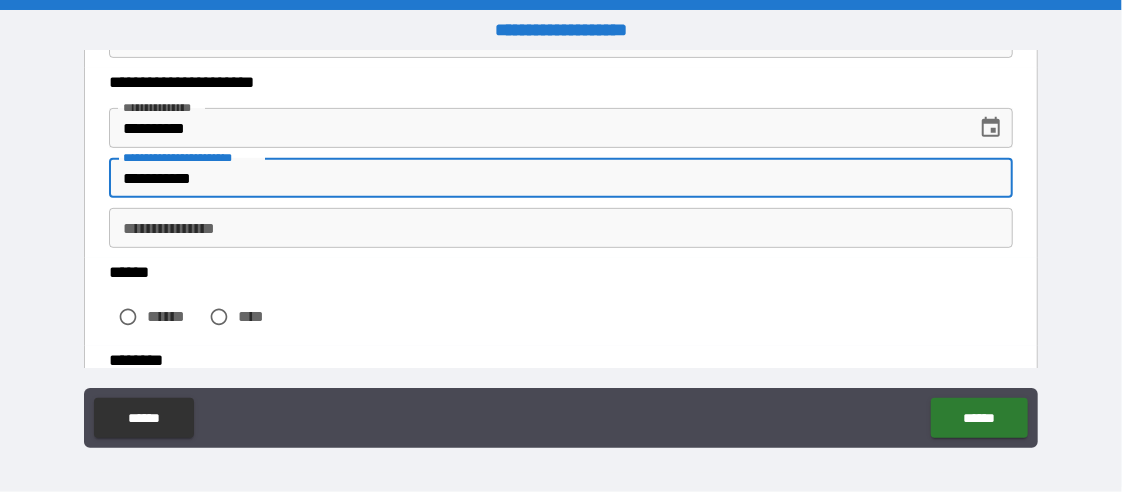 type on "*" 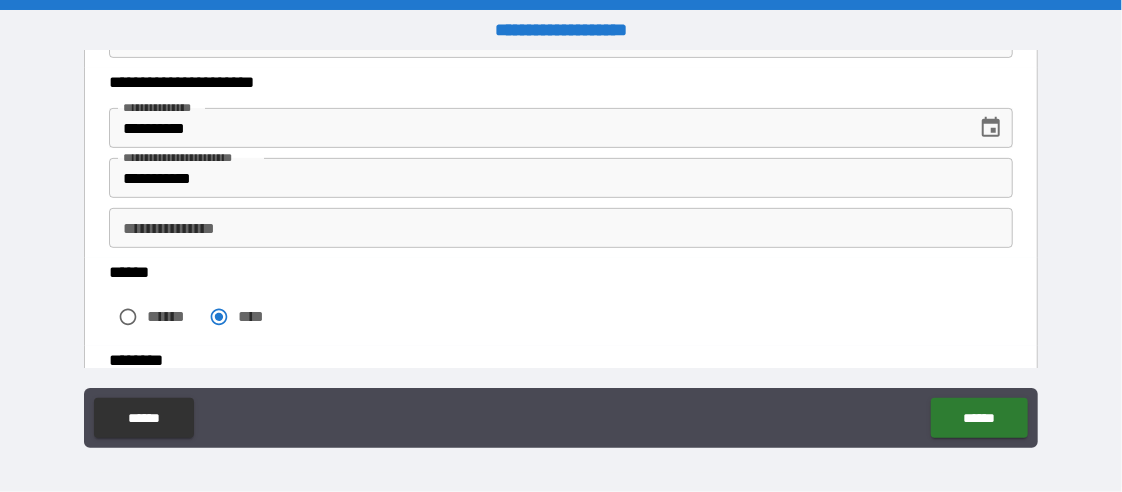 type on "*" 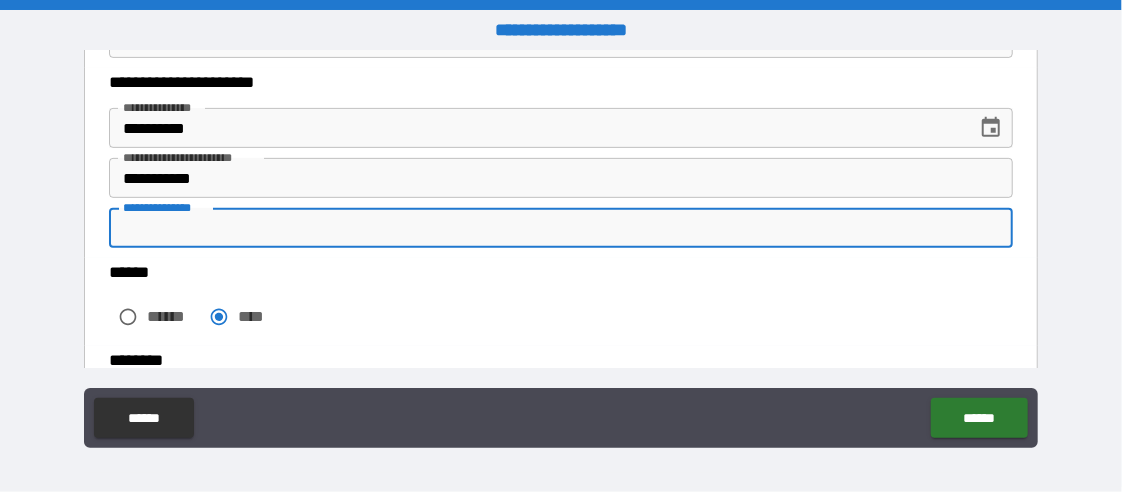 type on "*" 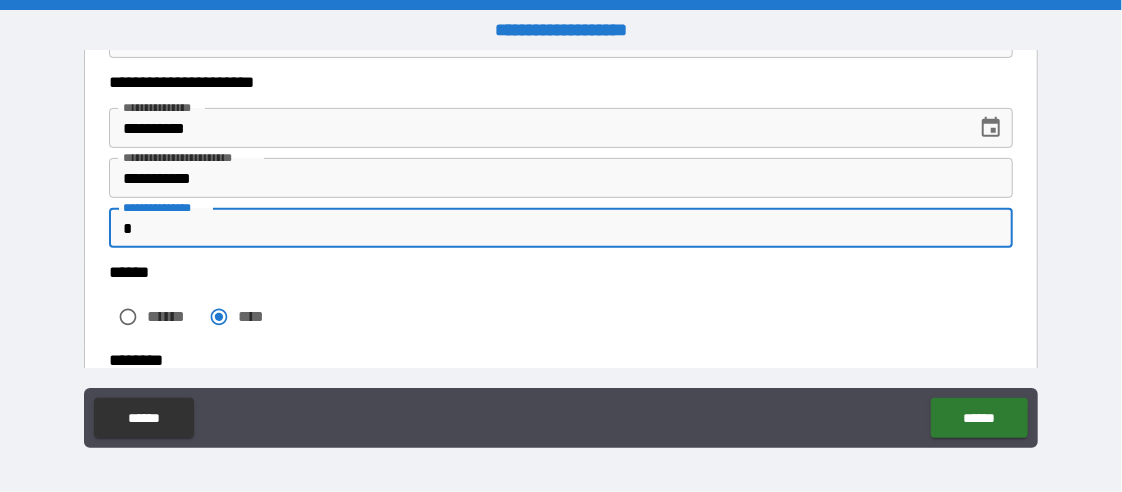 type on "*" 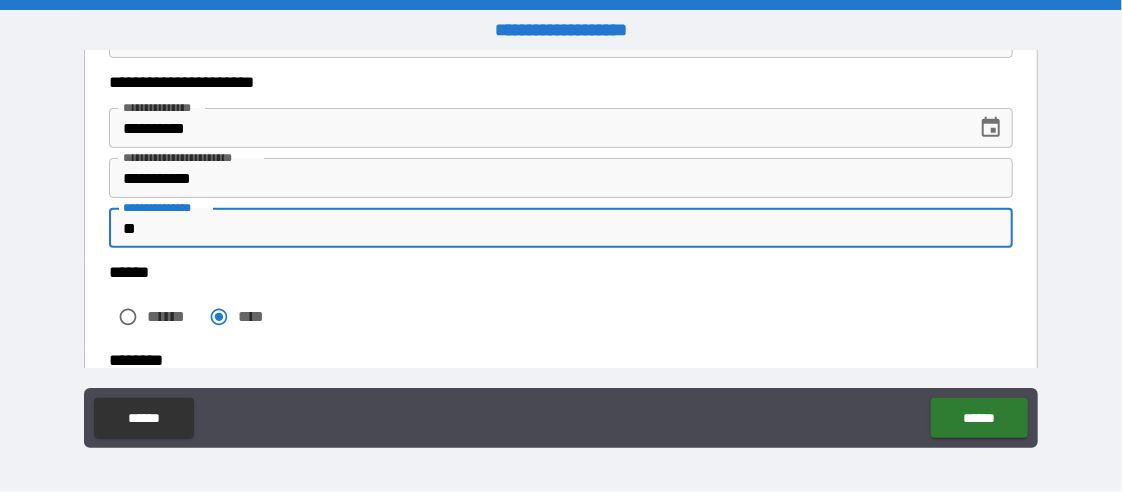 type on "*" 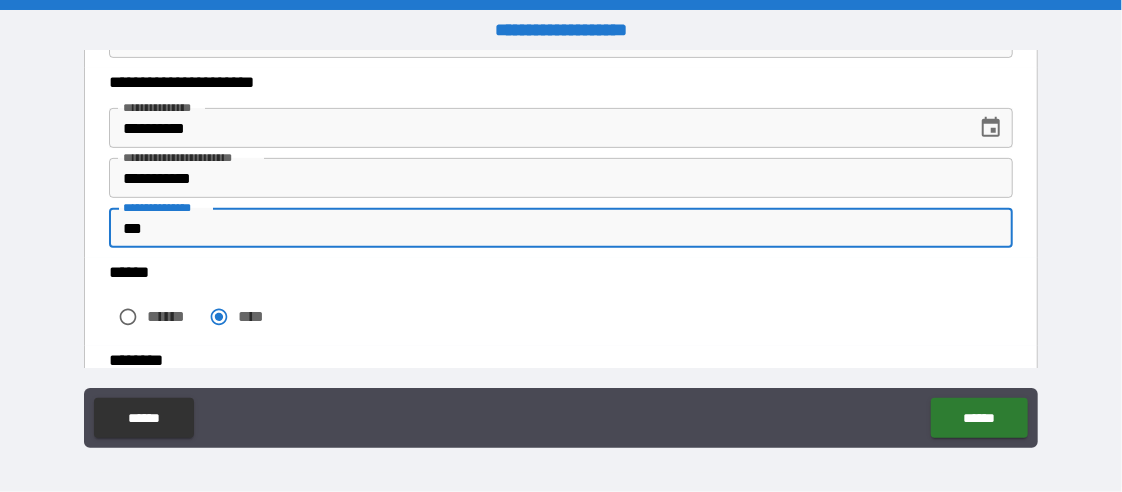 type on "*" 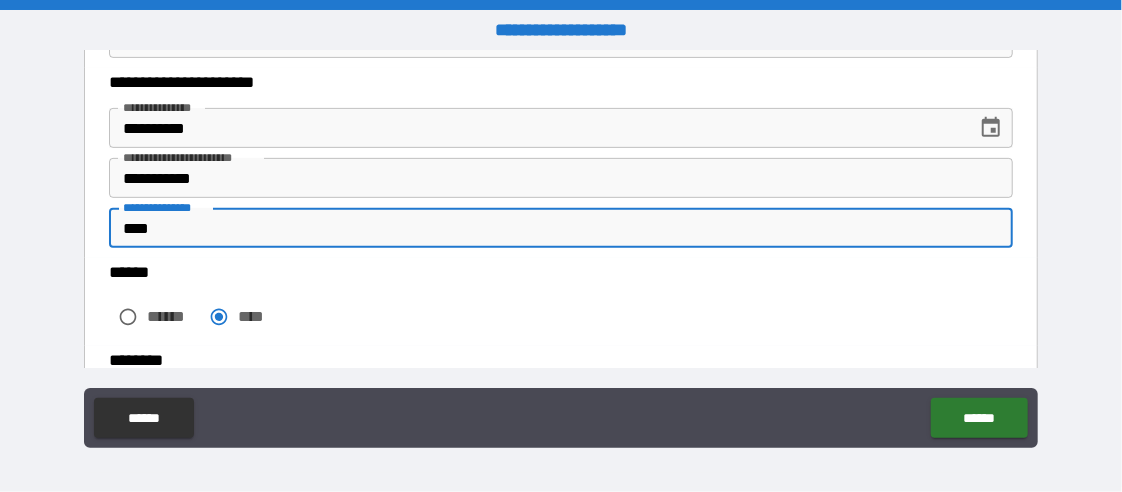 type on "*" 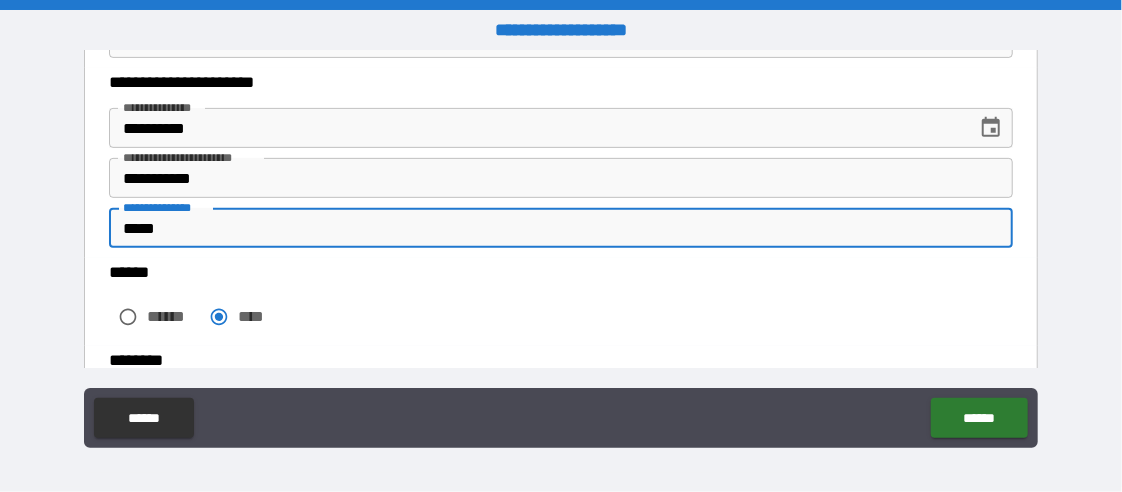 type on "*" 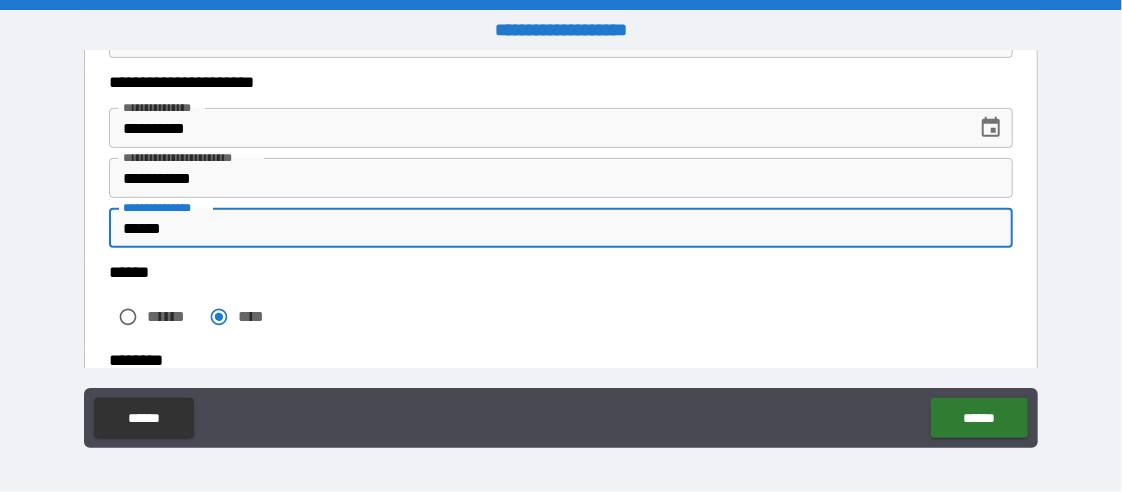 type on "*" 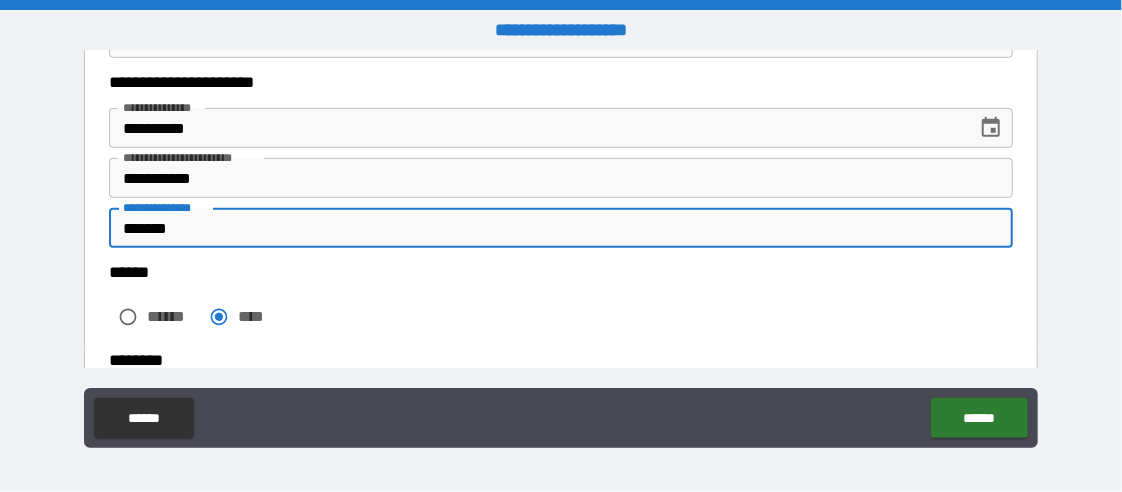 type on "*" 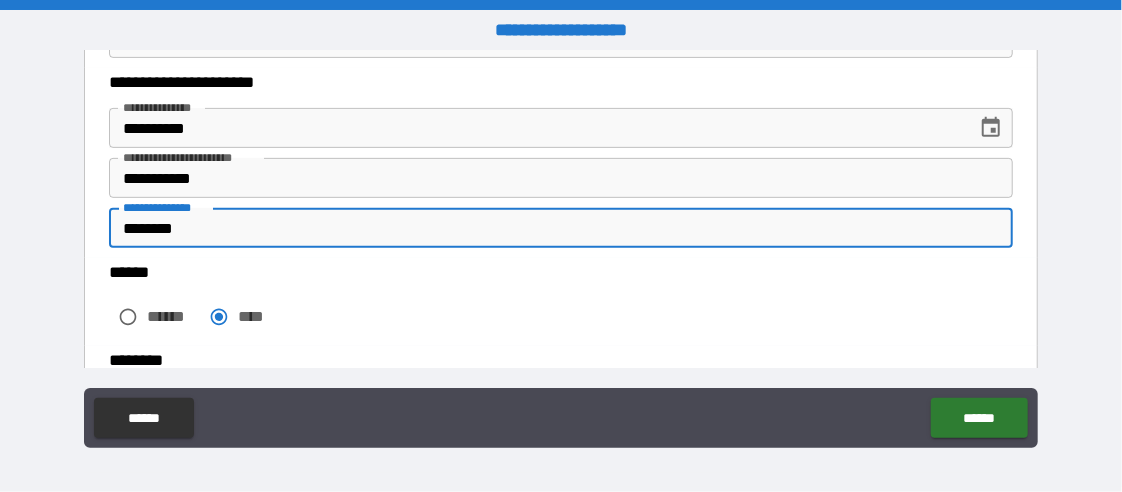 type on "*" 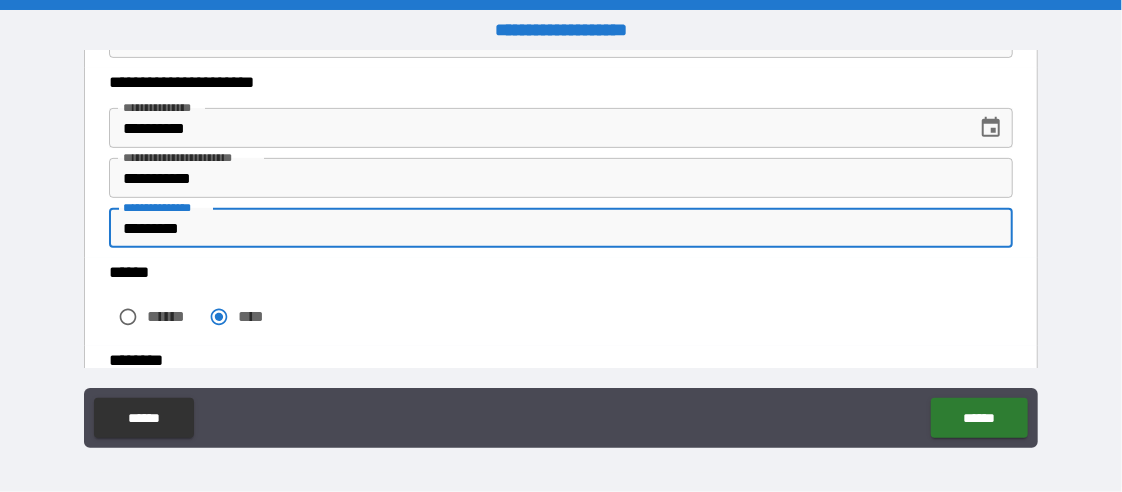 type on "*" 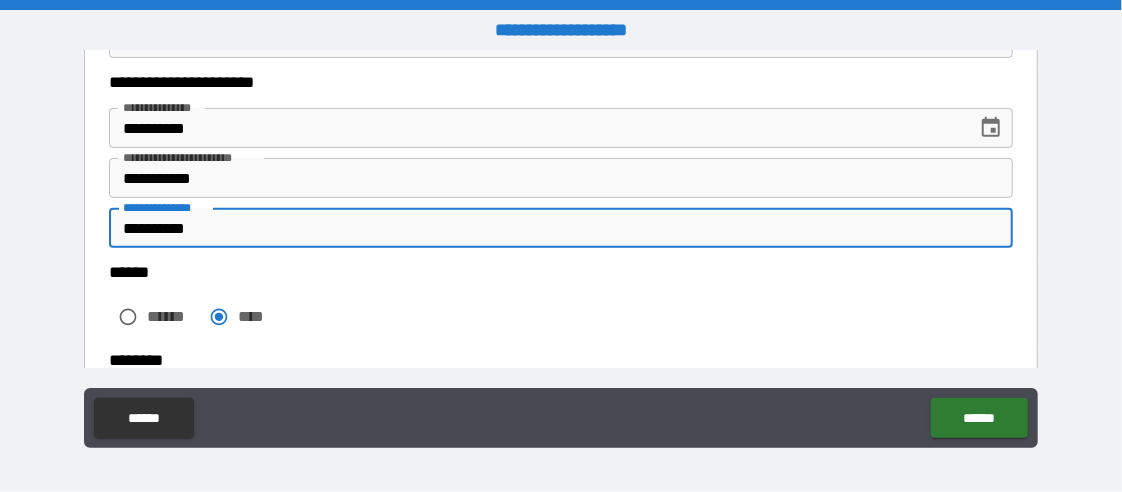 type on "*" 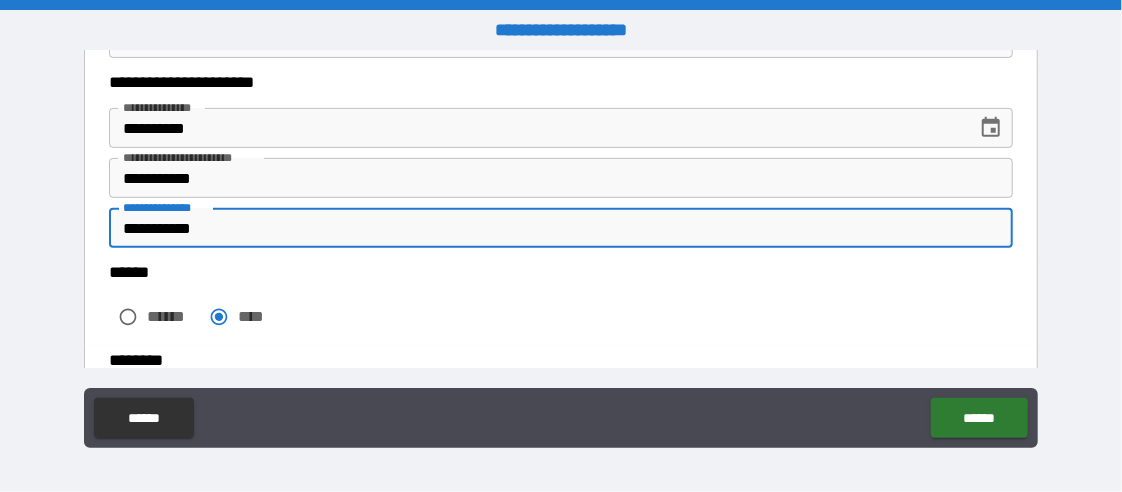 type on "**********" 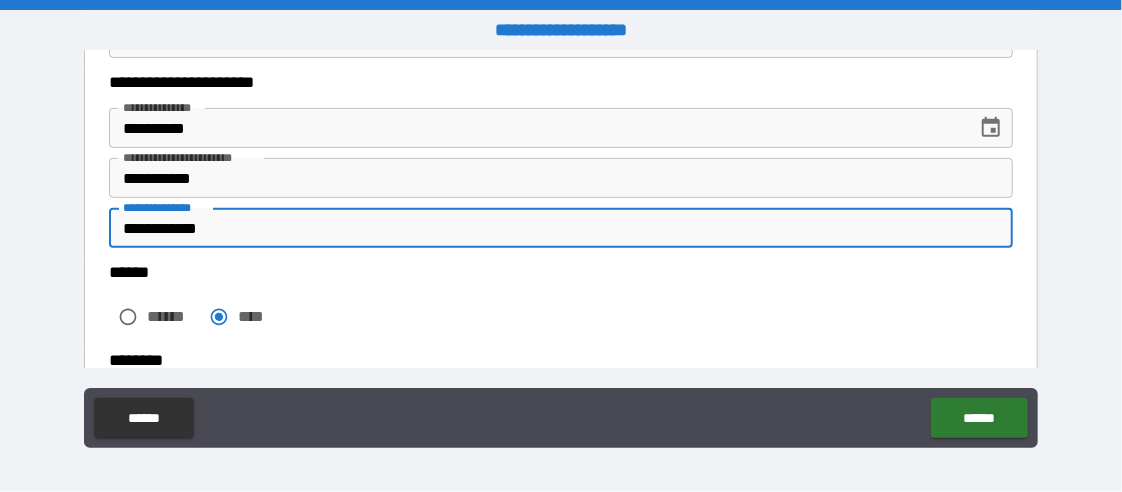 type on "*" 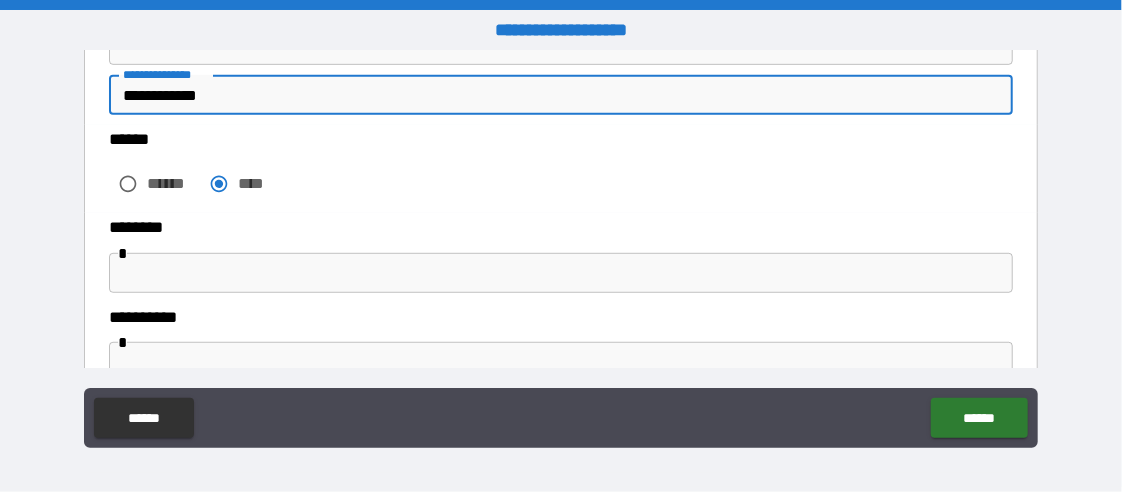 scroll, scrollTop: 500, scrollLeft: 0, axis: vertical 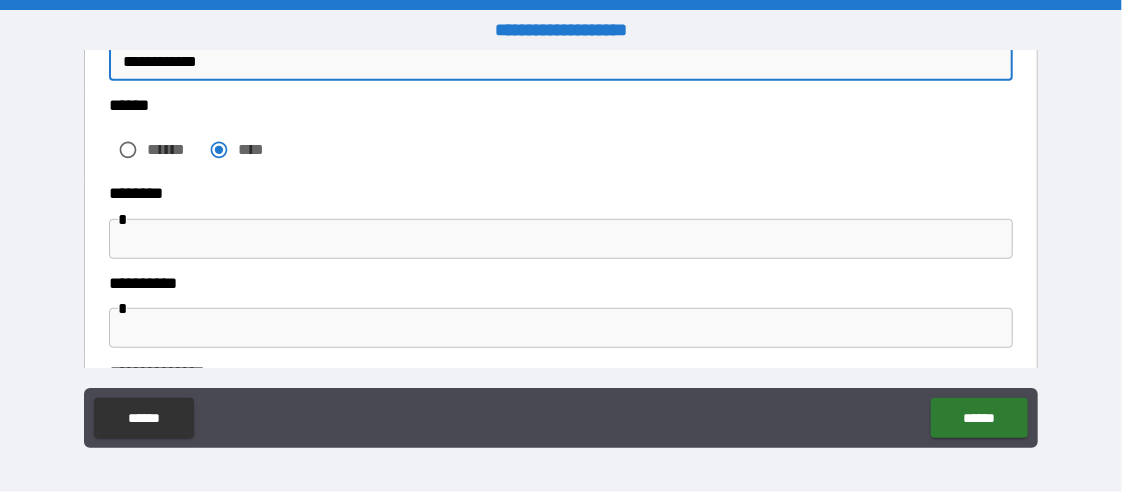 type on "**********" 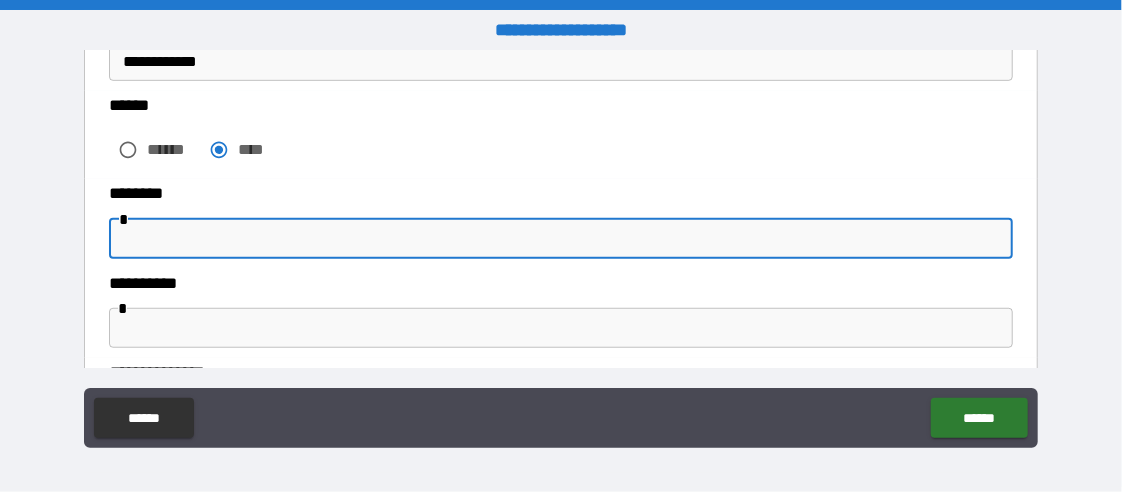 click at bounding box center [561, 239] 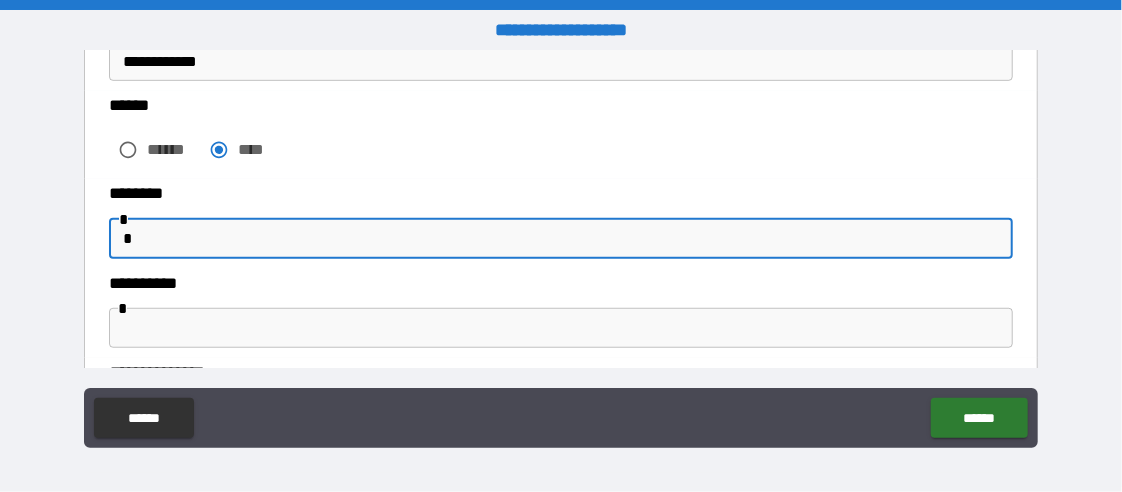 type on "*" 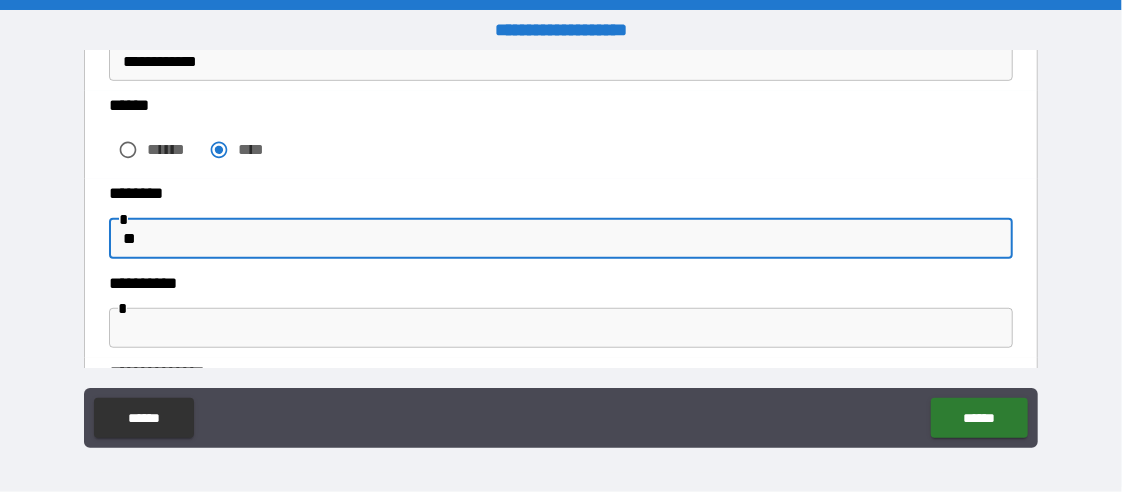 type on "***" 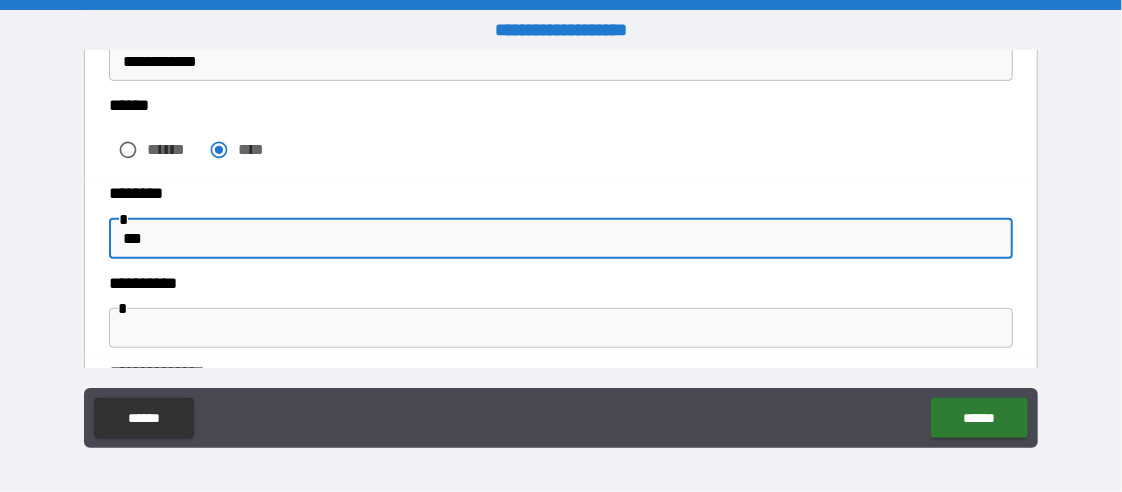 type on "****" 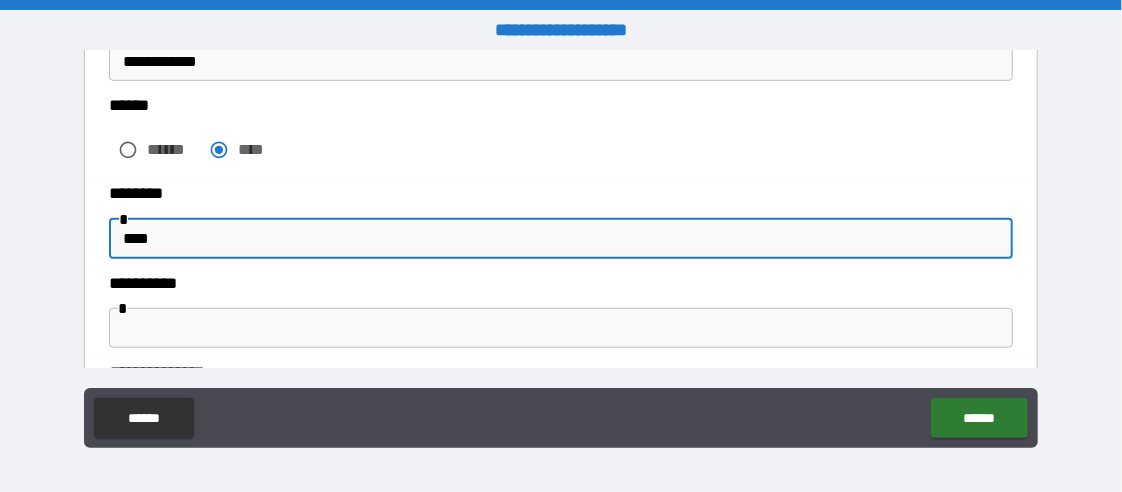 type on "*" 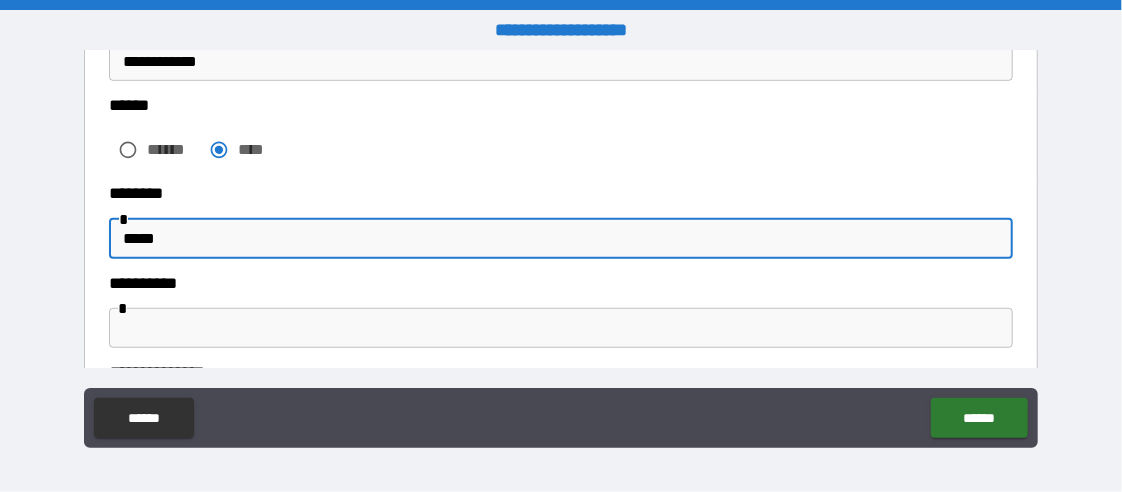 type on "*" 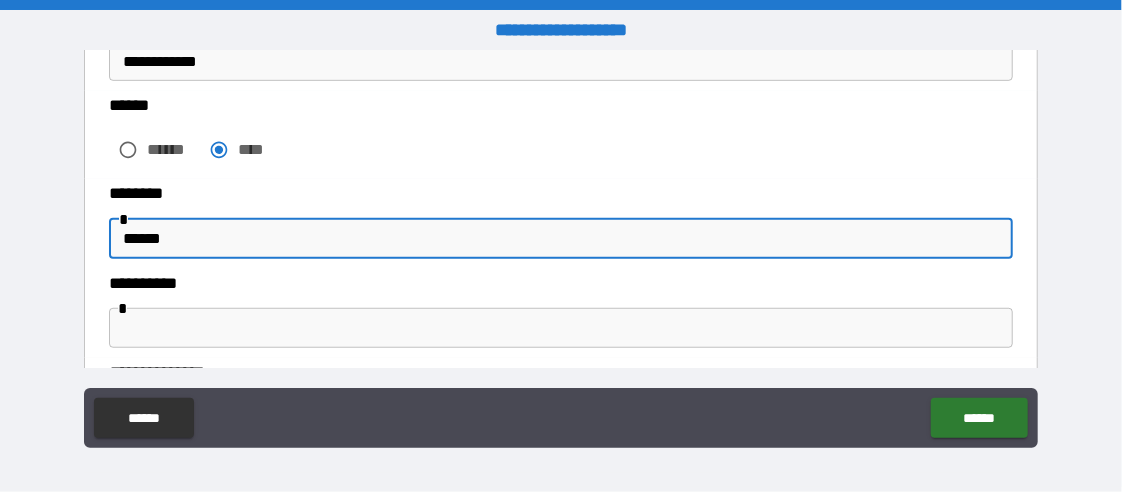 type on "*******" 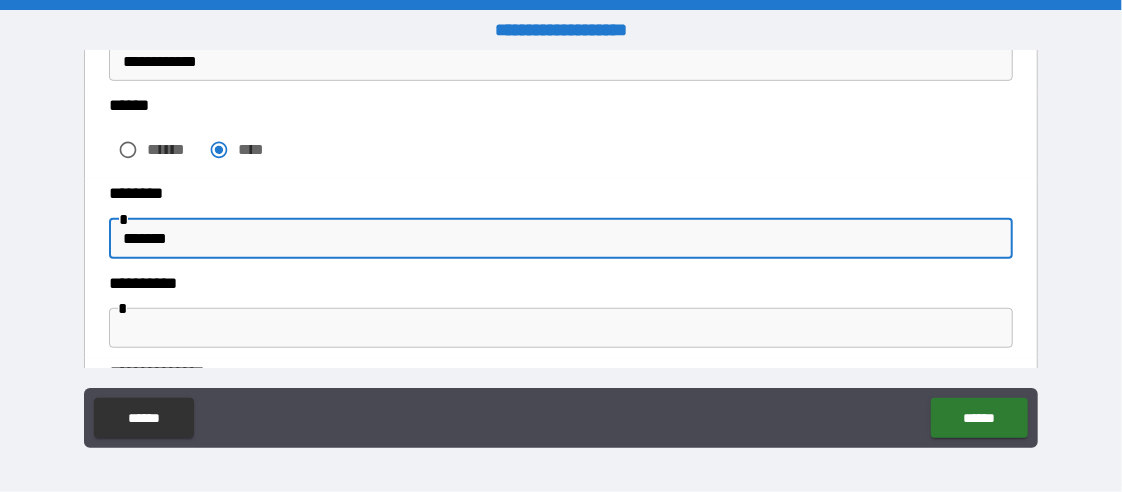 type on "********" 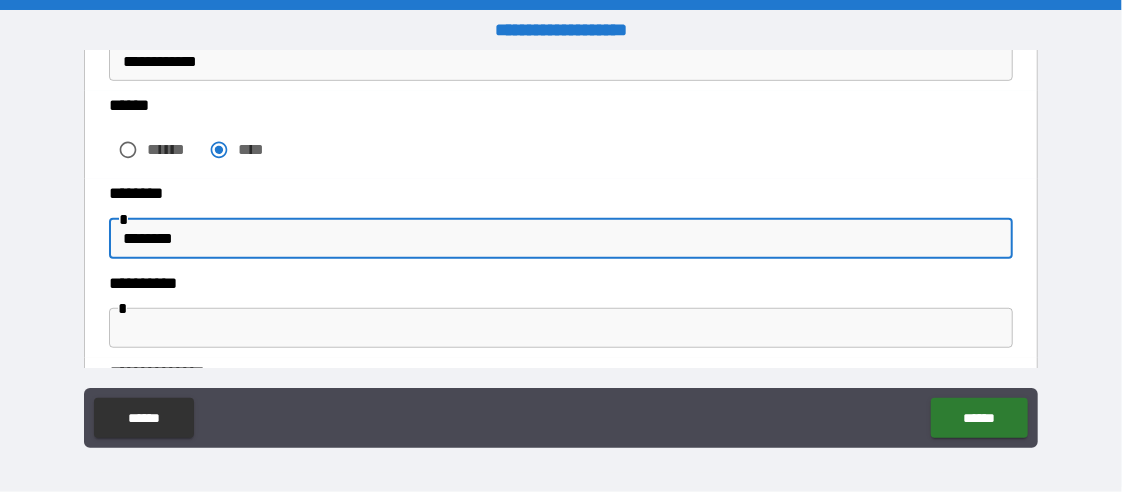 type on "*" 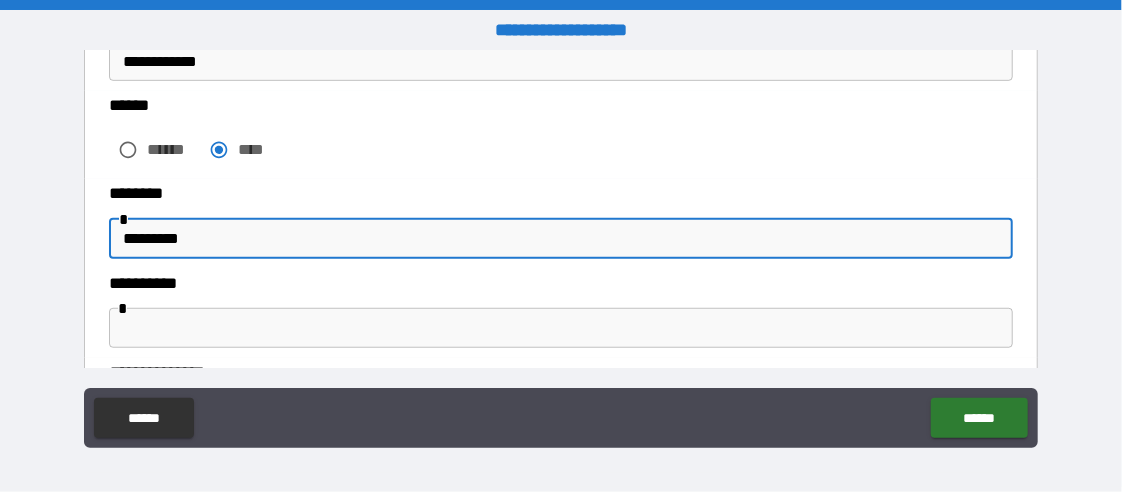 type on "**********" 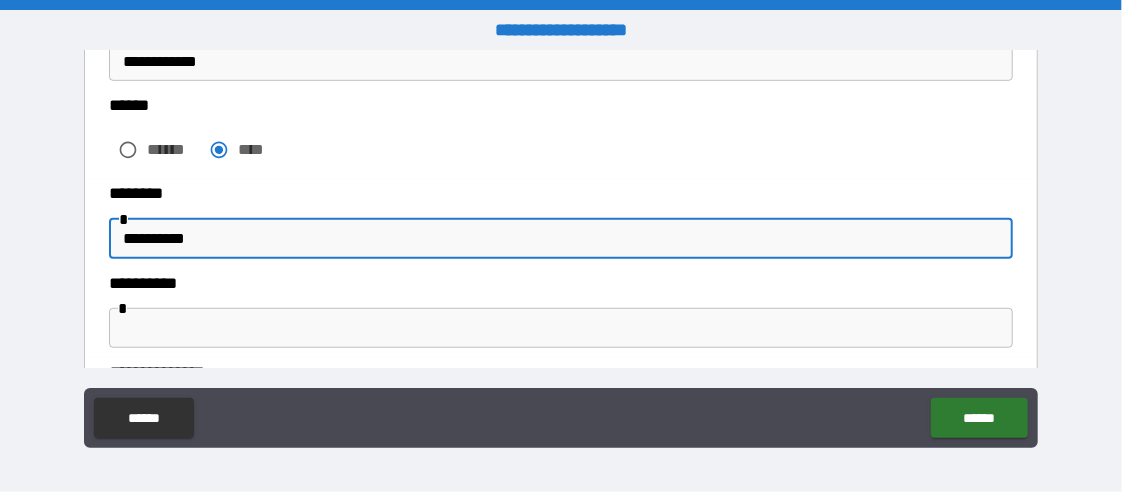 type on "*" 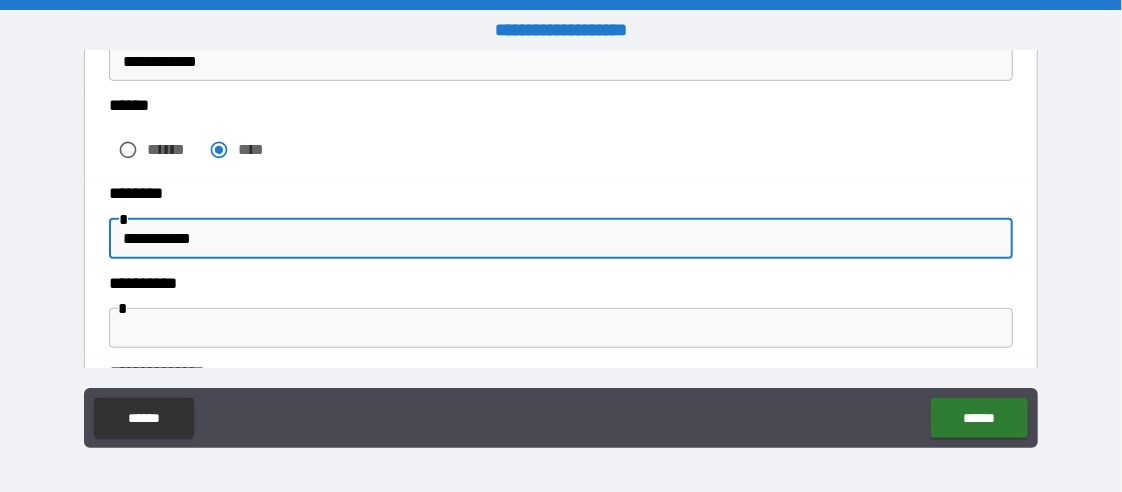 type on "*" 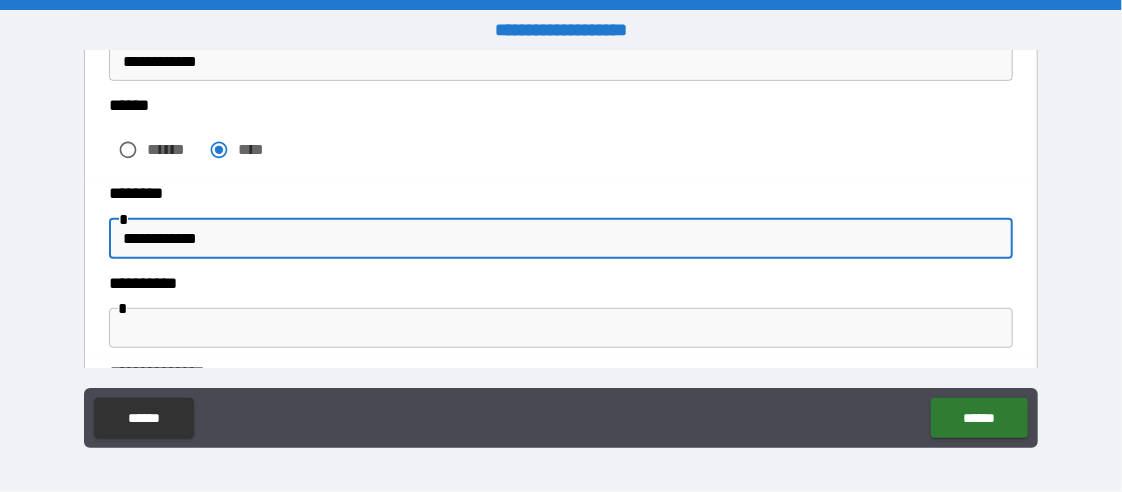 type on "*" 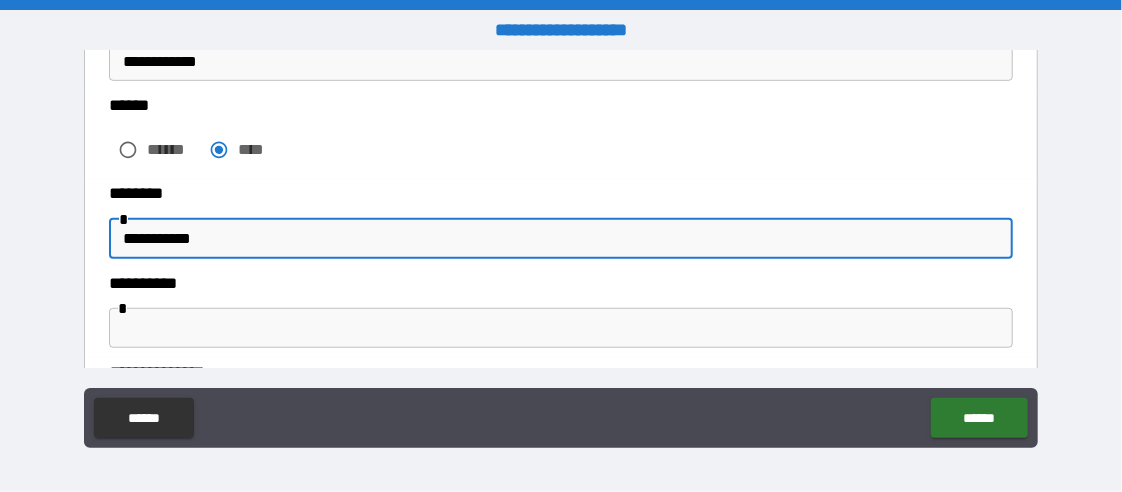 type on "*" 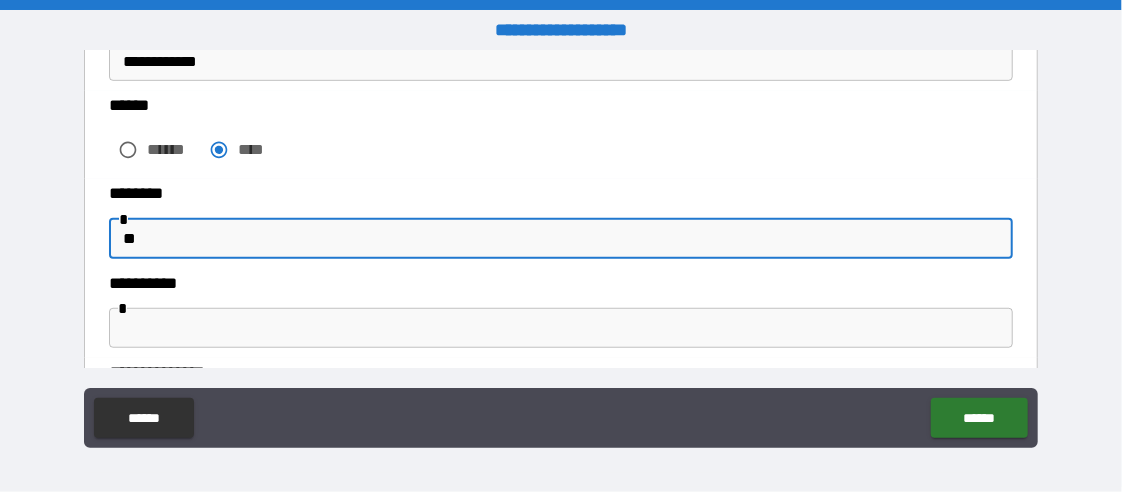 type on "*" 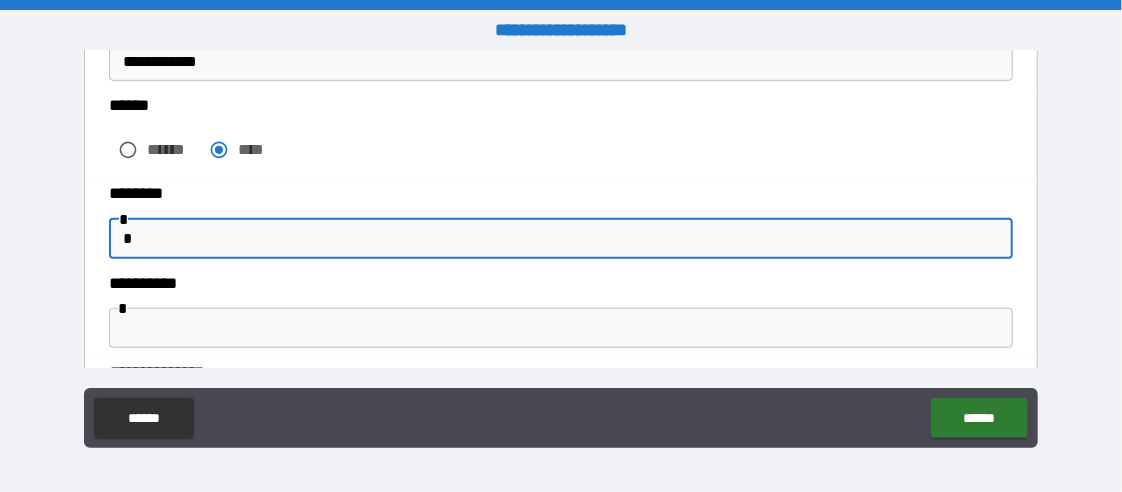 type 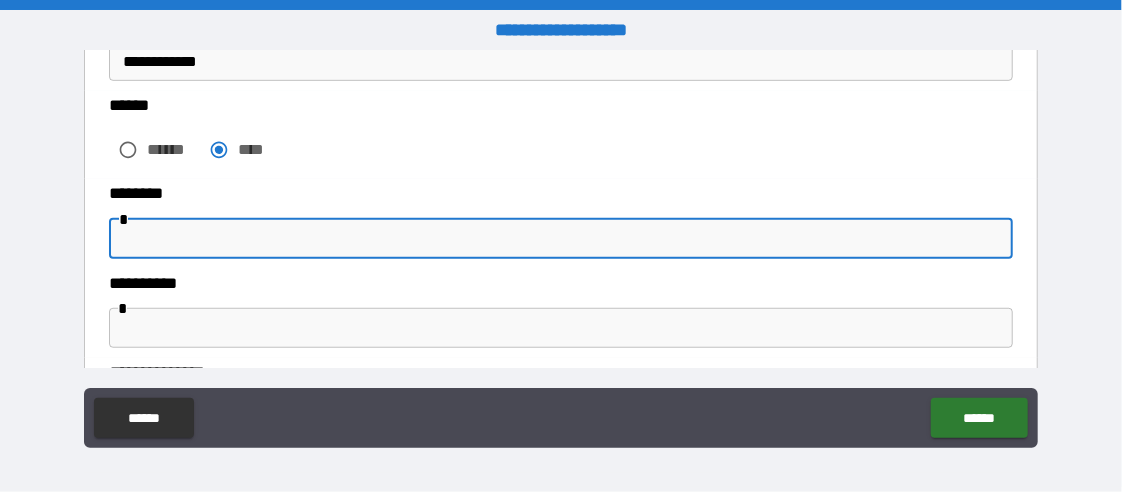 type on "*" 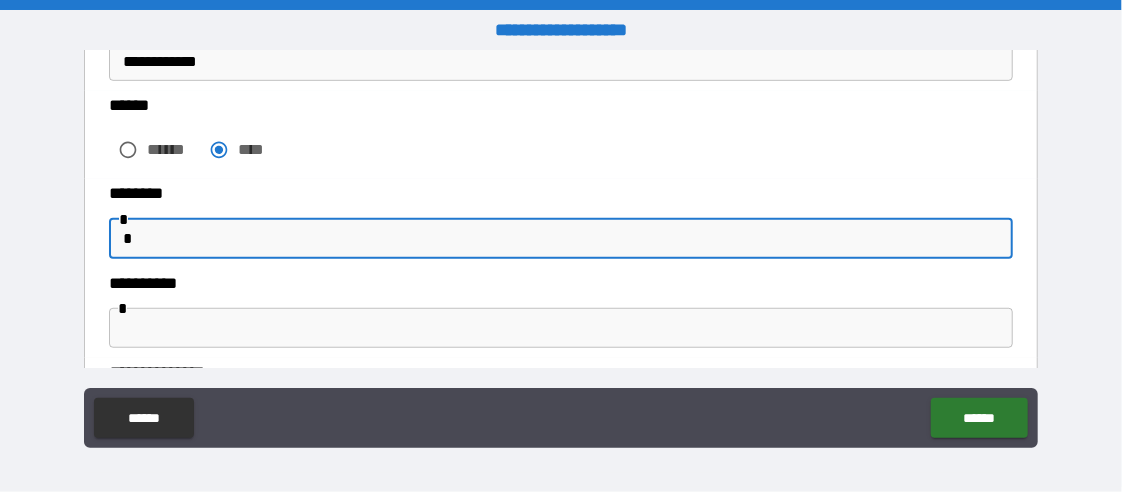 type on "*" 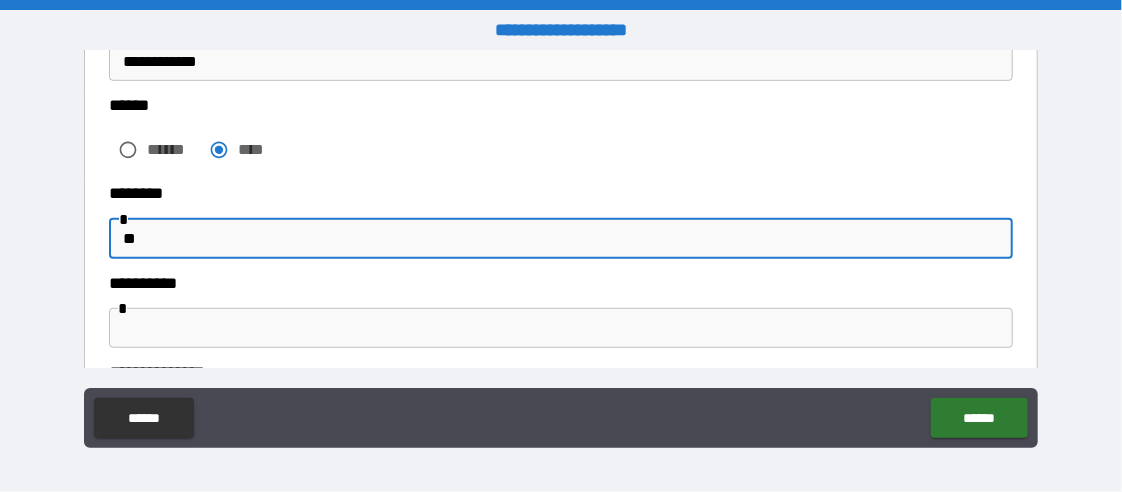 type on "***" 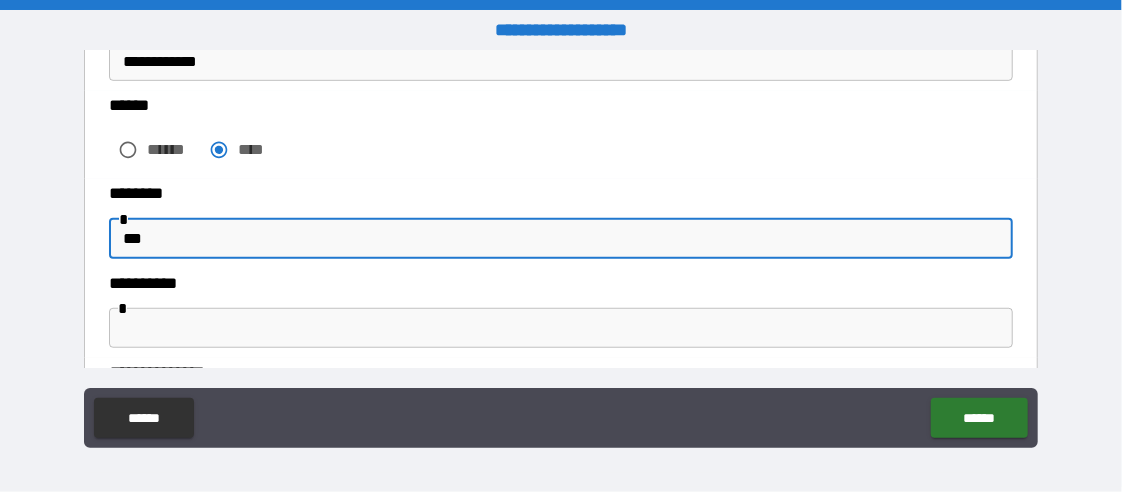 type on "*" 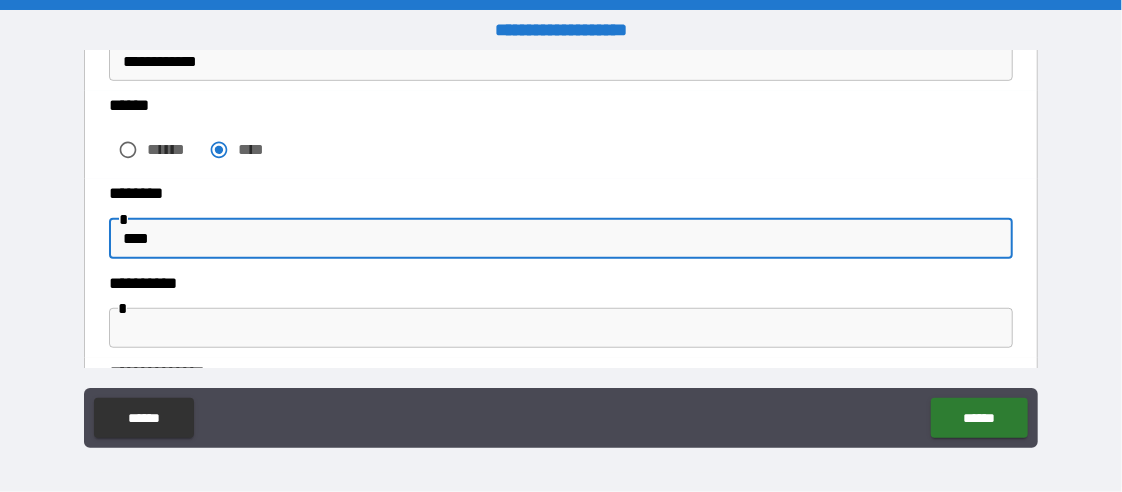 type on "*" 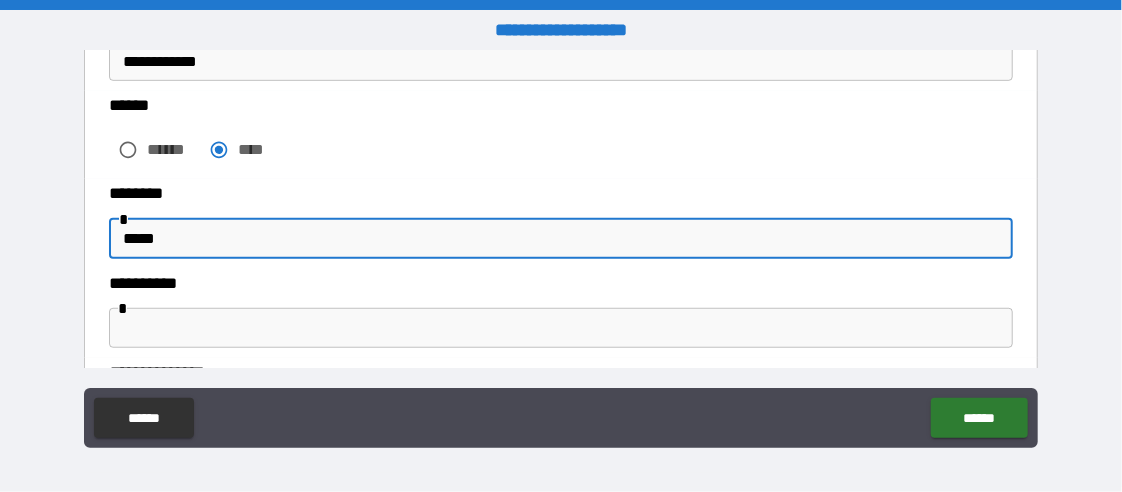 type on "******" 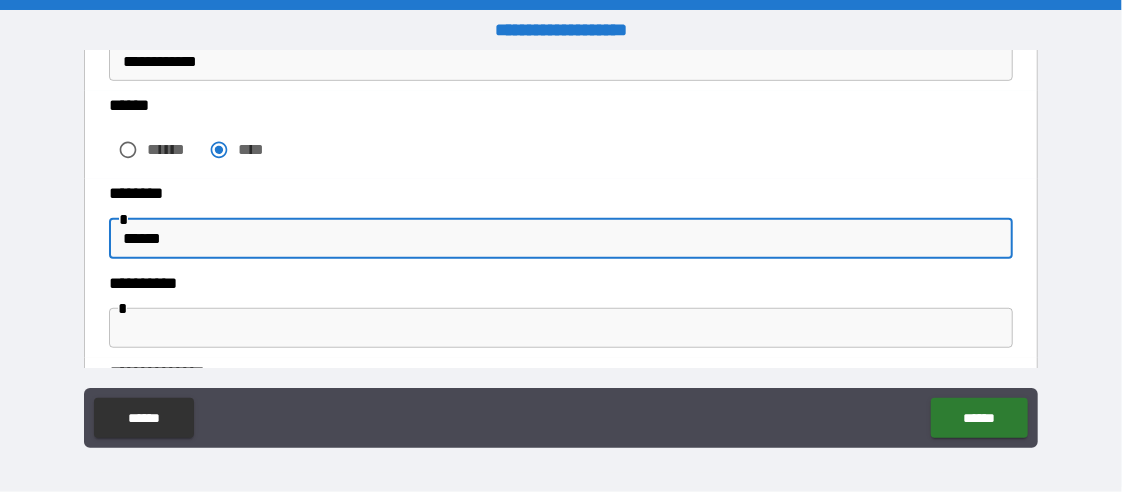 type on "*******" 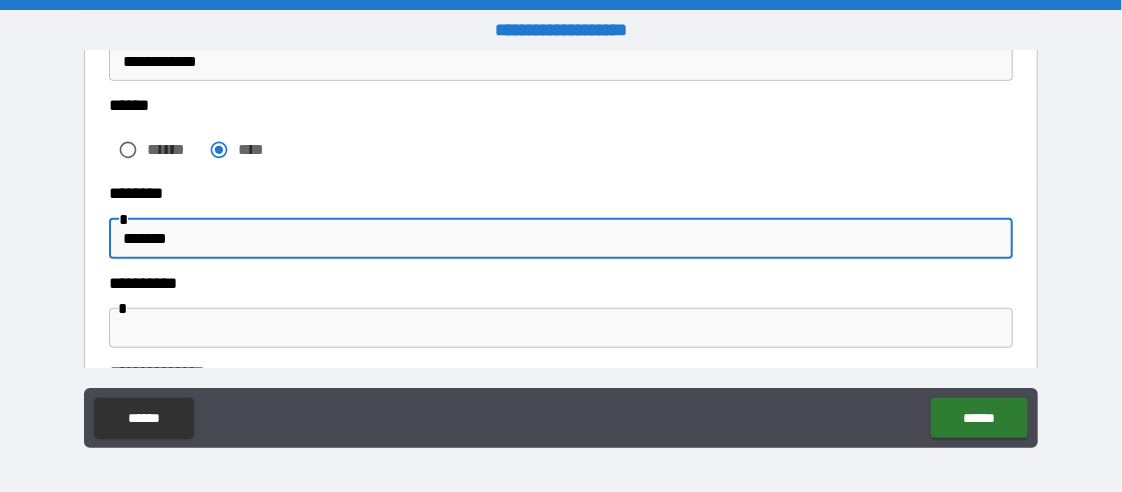 type on "*" 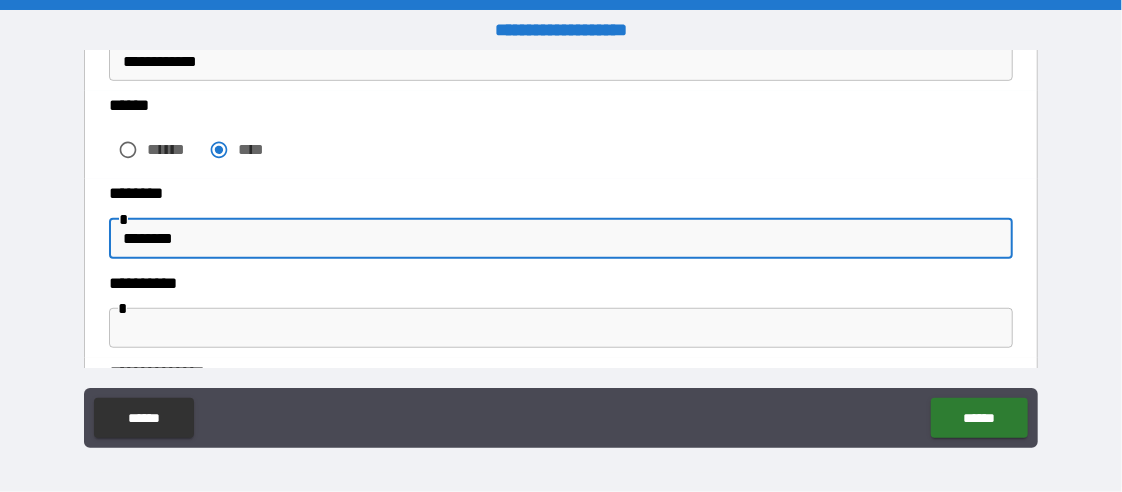 type on "********" 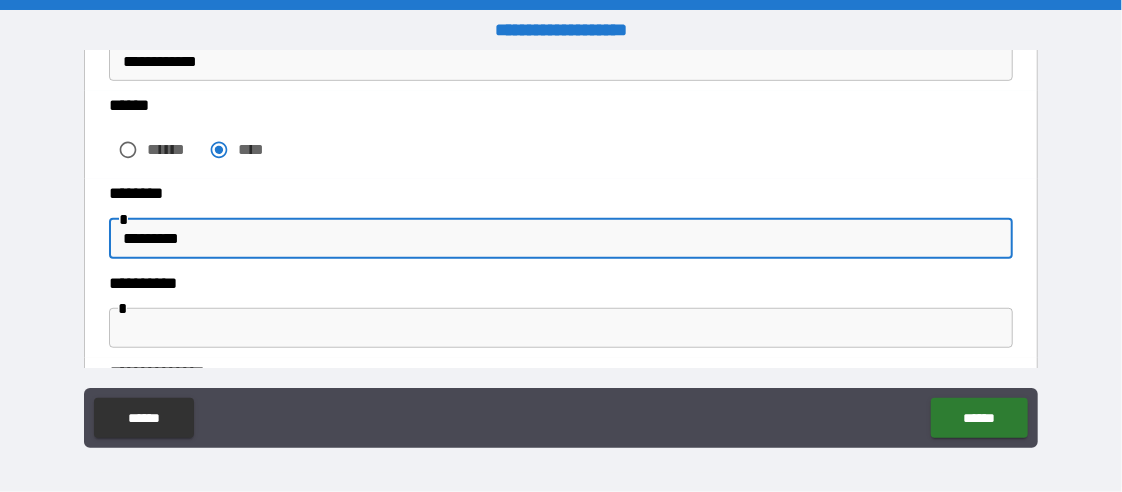type on "*" 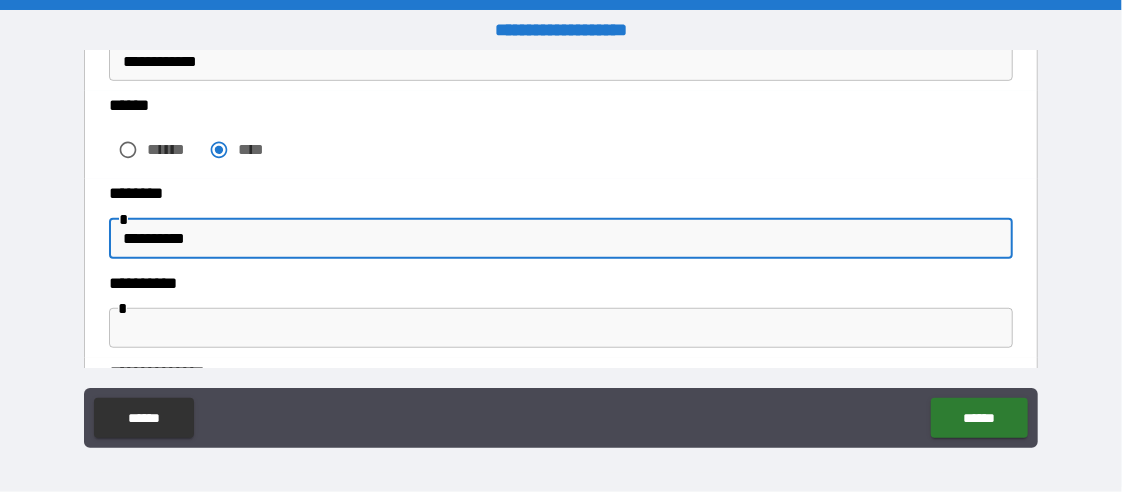type on "**********" 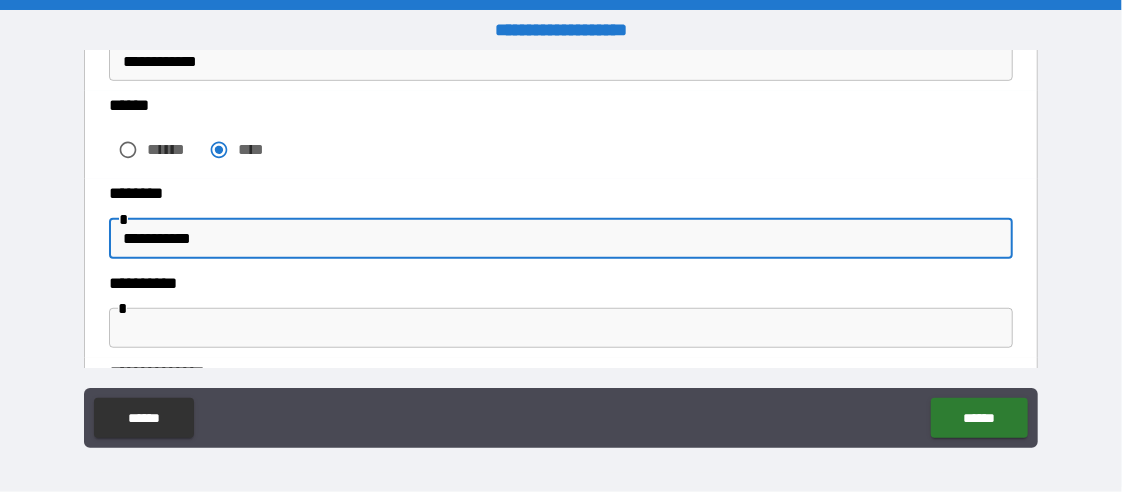 type on "*" 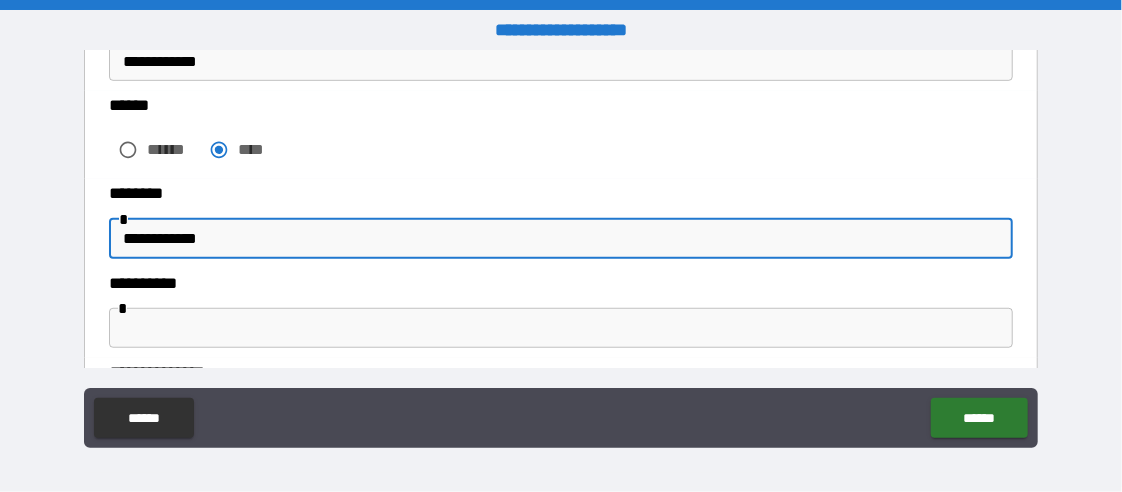 type on "*" 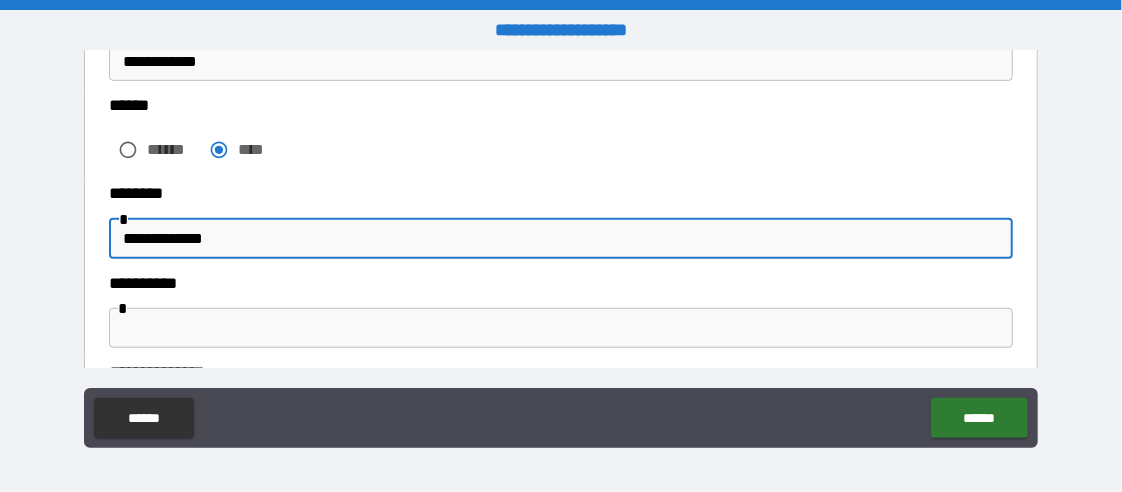type on "*" 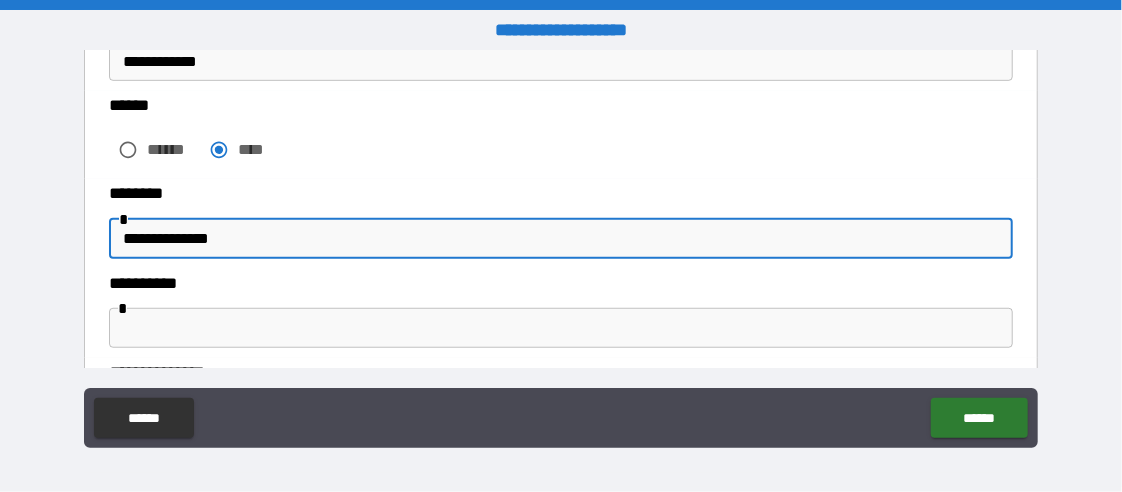 type on "*" 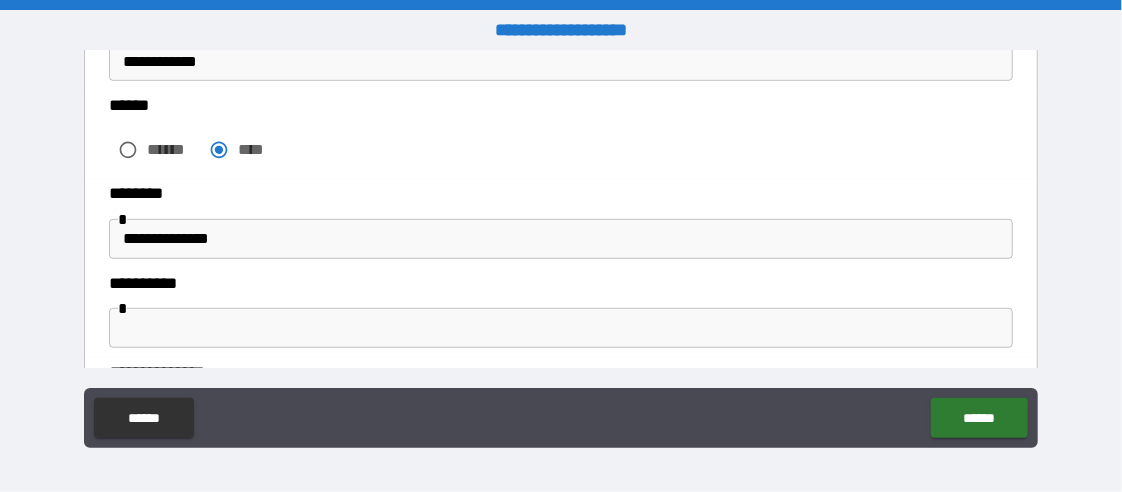 click on "******" 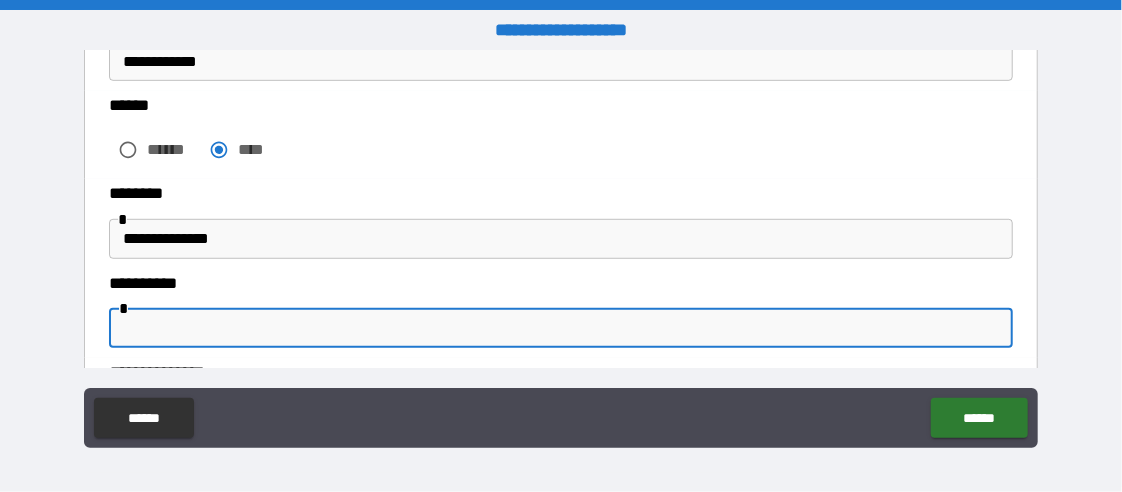 click at bounding box center (561, 328) 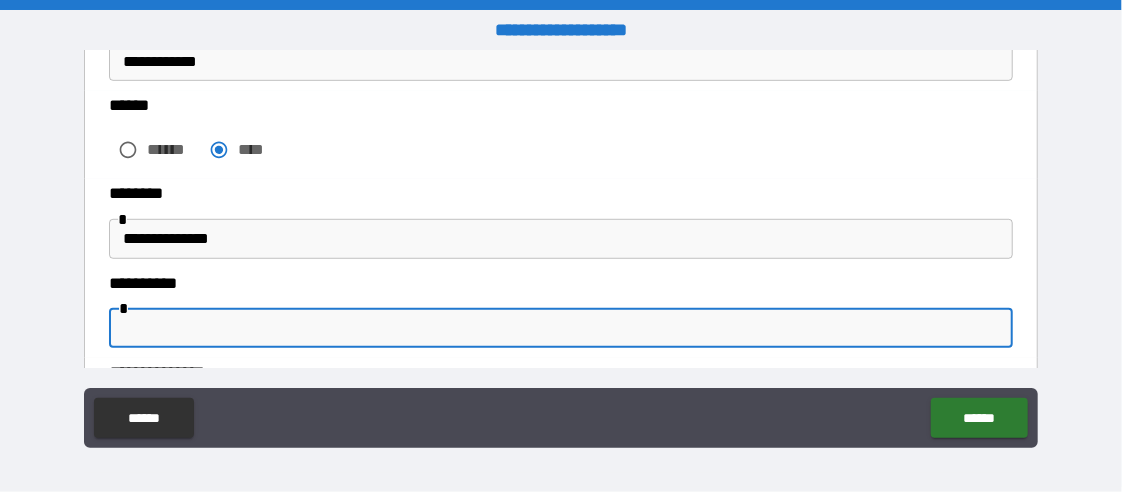 type on "*" 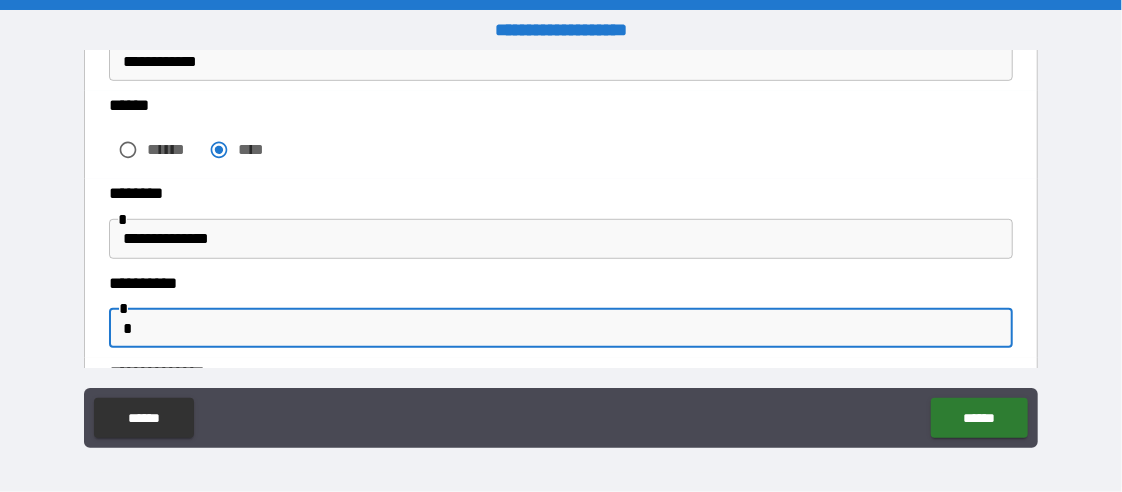 type on "*" 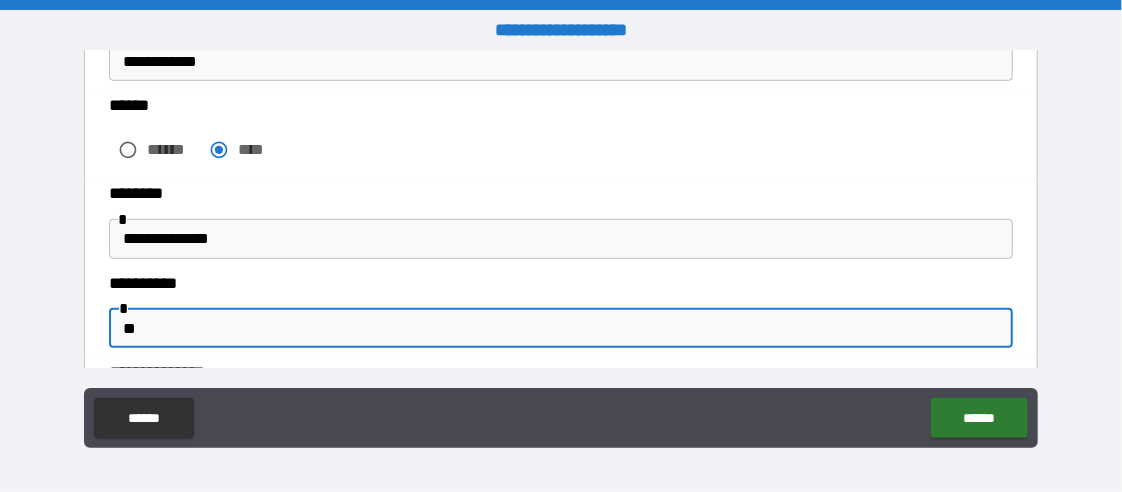 type on "*" 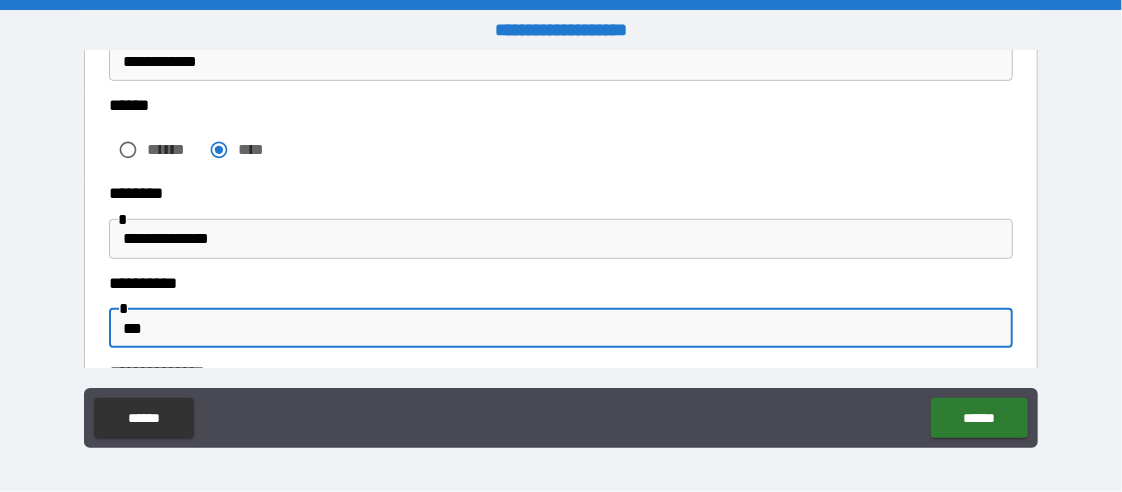 type on "****" 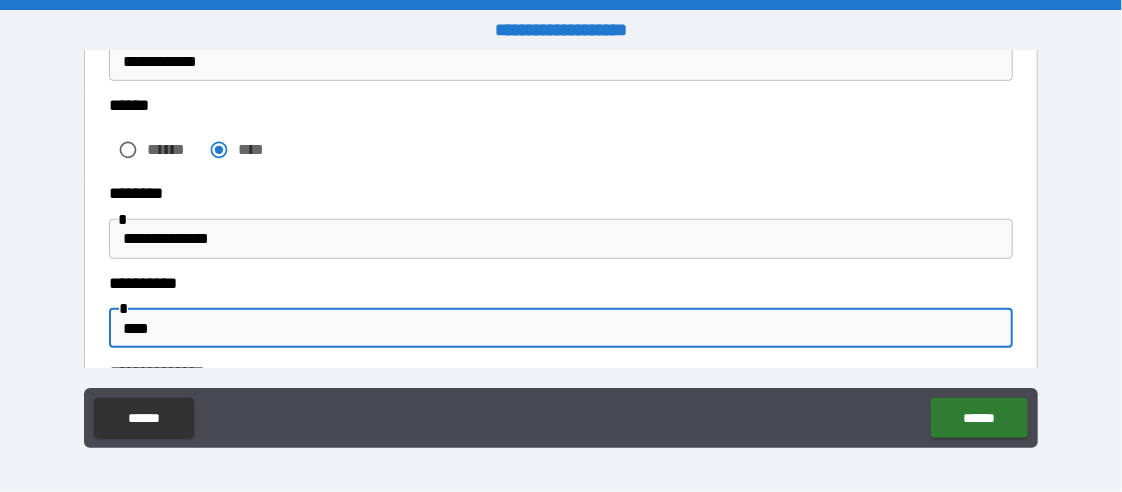 type on "*****" 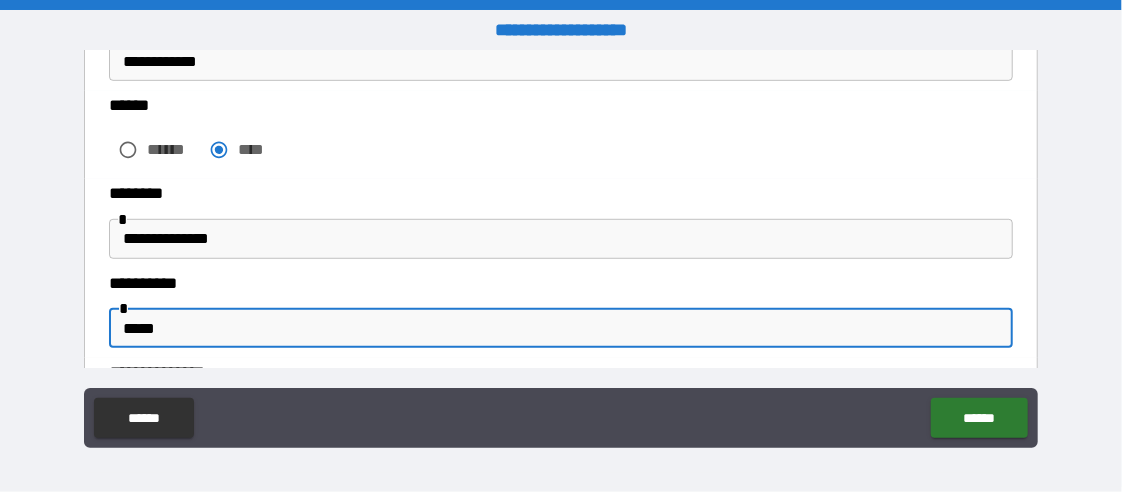 type on "*" 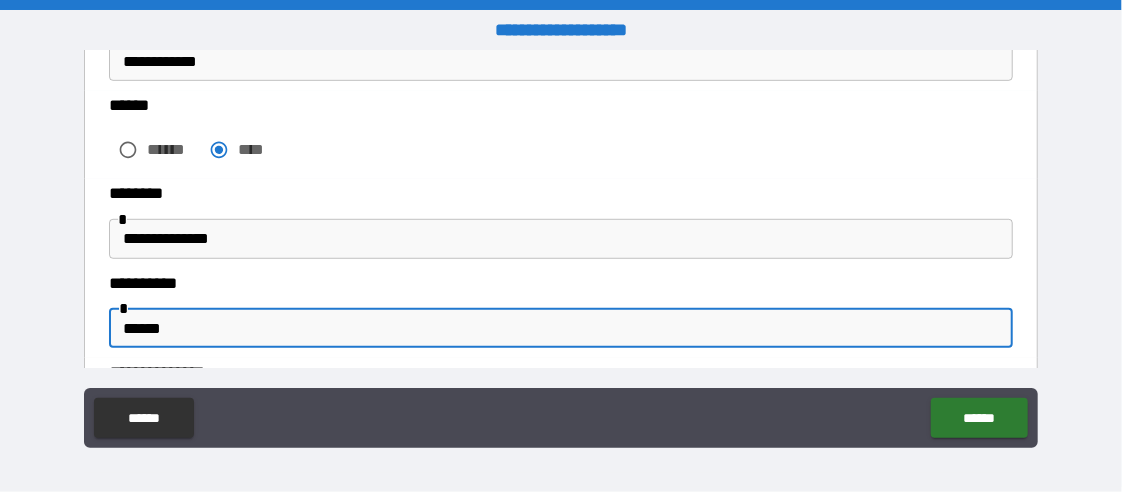 type on "*" 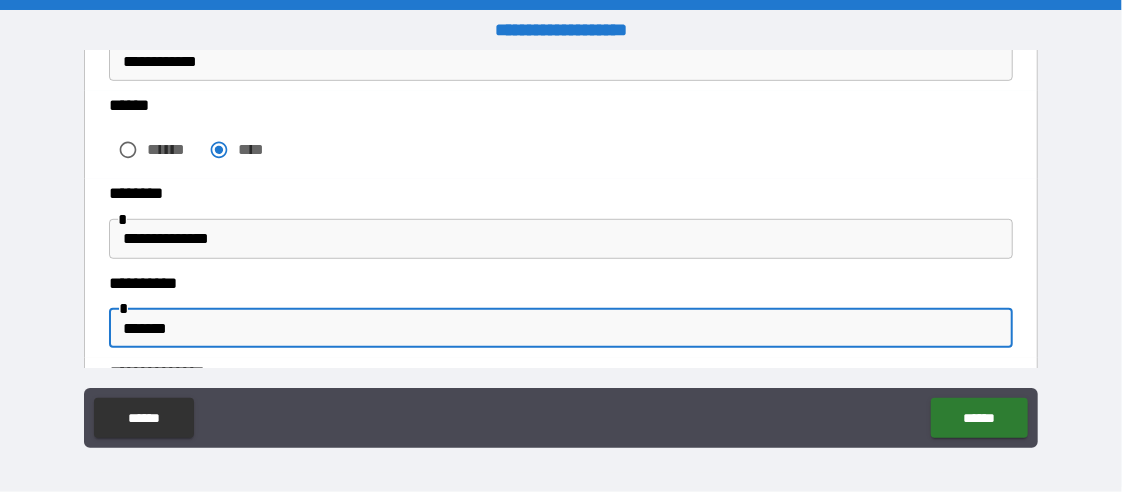 type on "*" 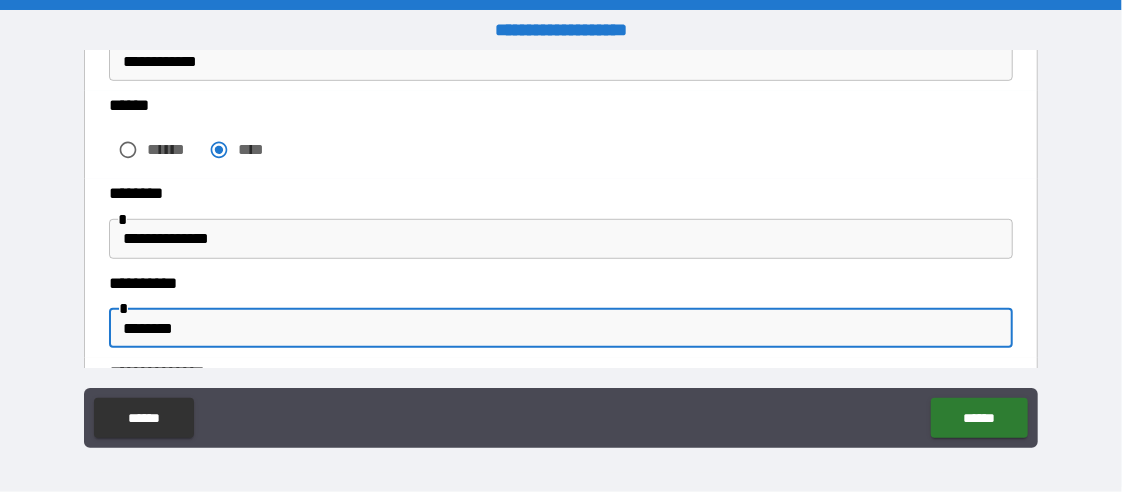 type on "*********" 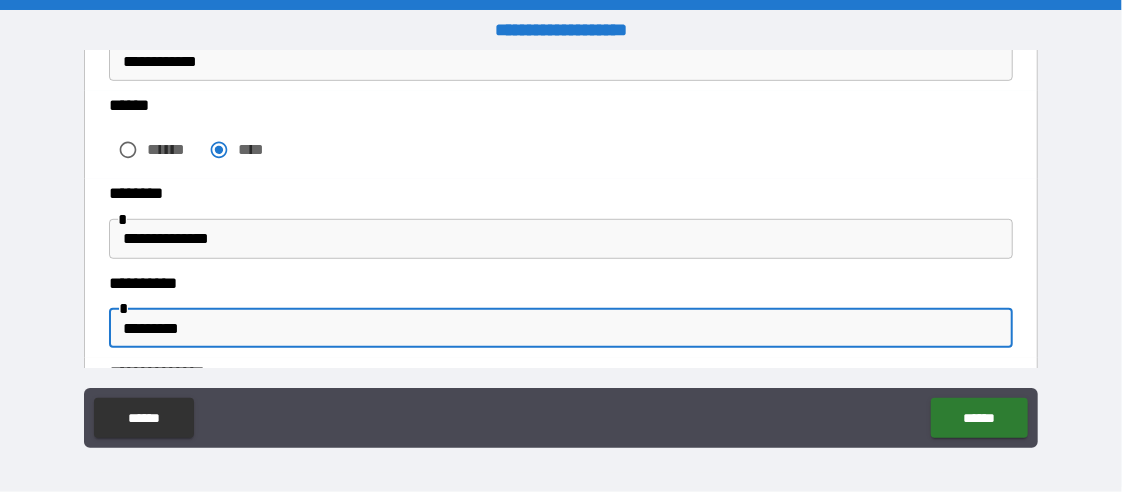 type on "**********" 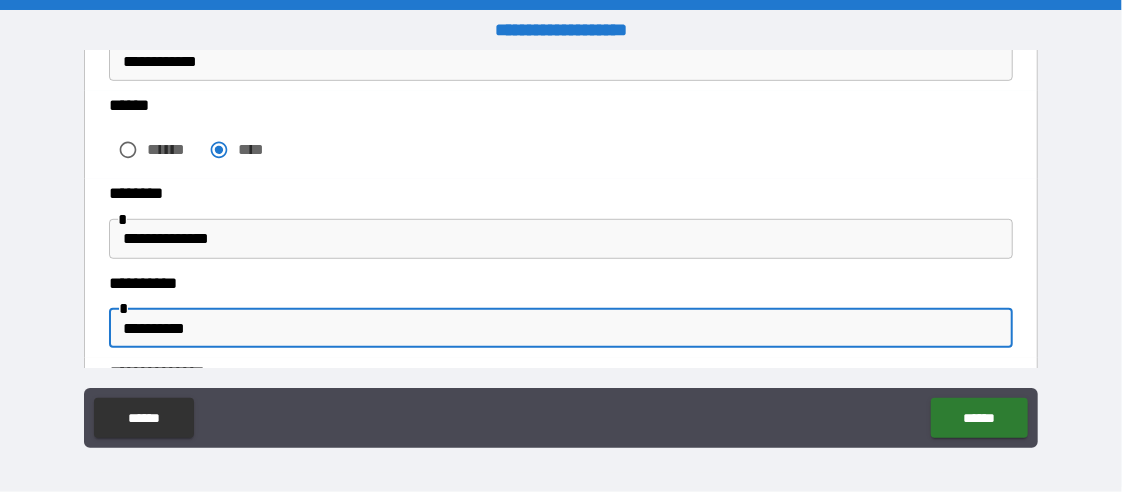 type on "*" 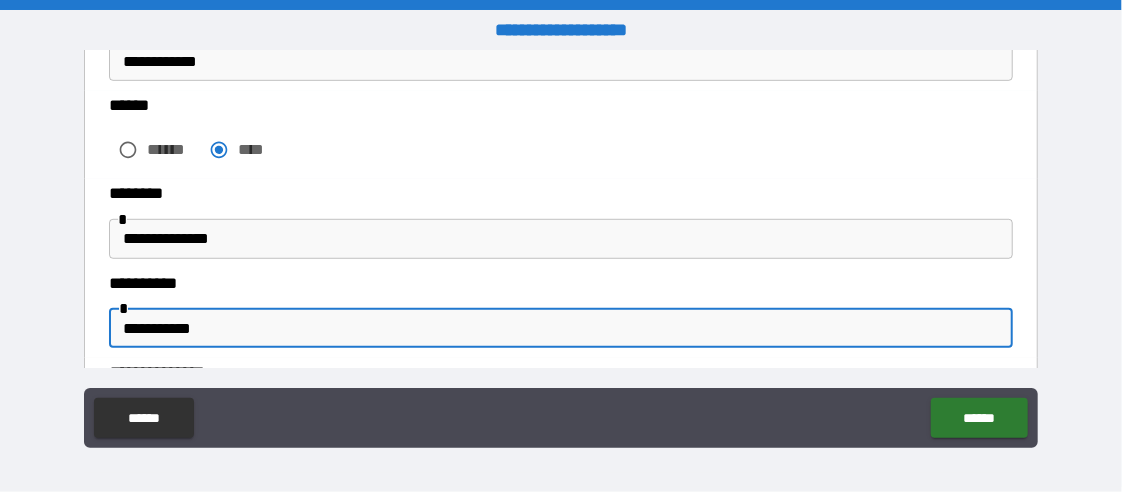 type on "**********" 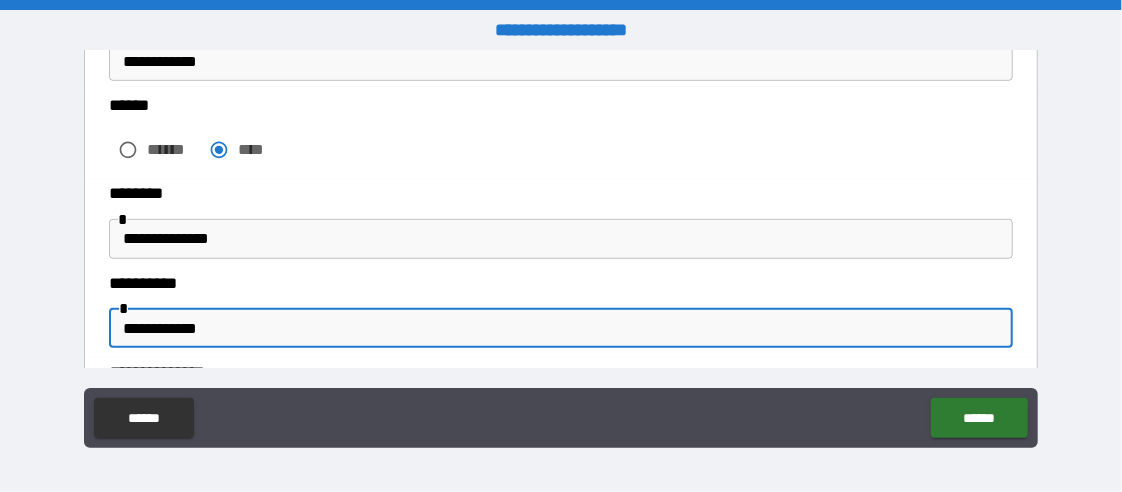 type on "*" 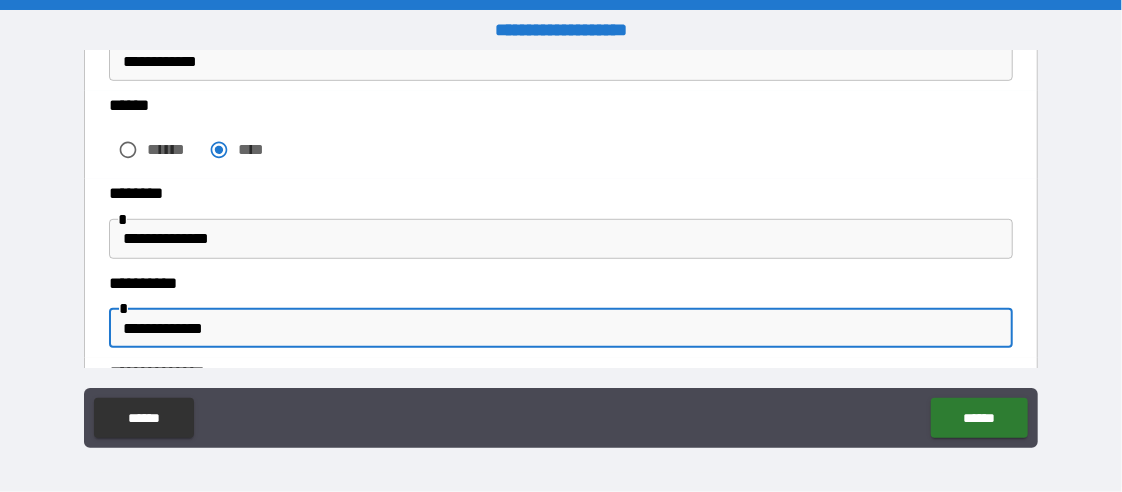 type on "**********" 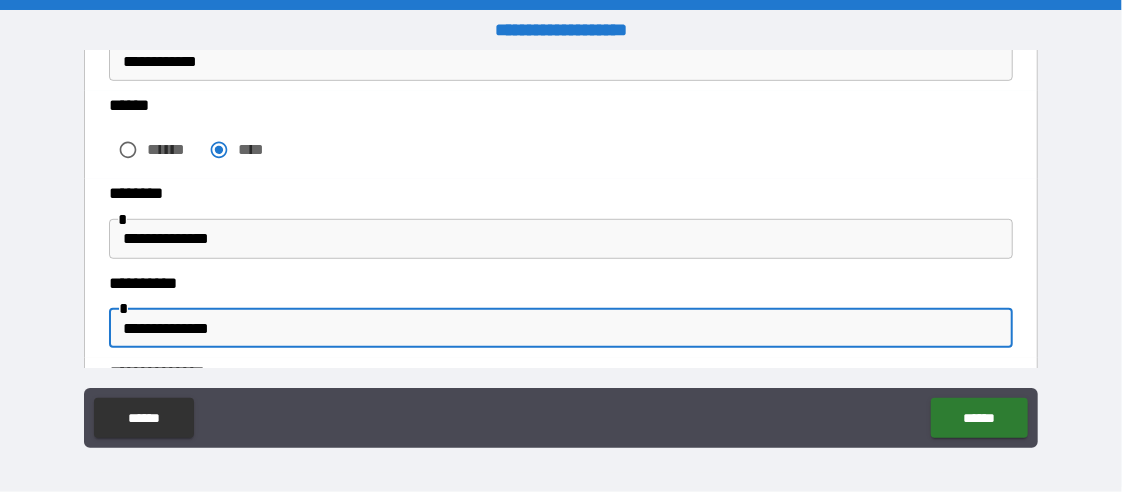 type on "**********" 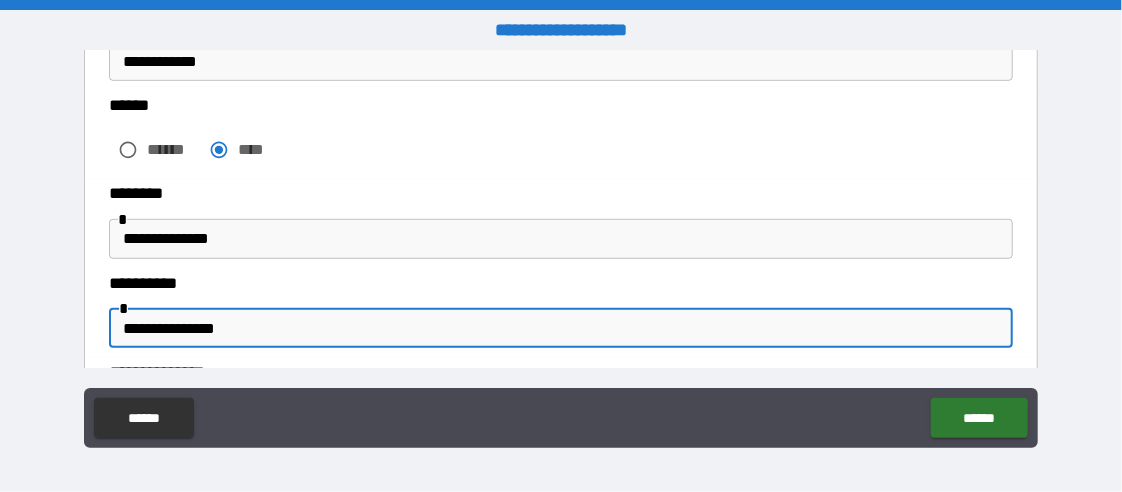 type on "*" 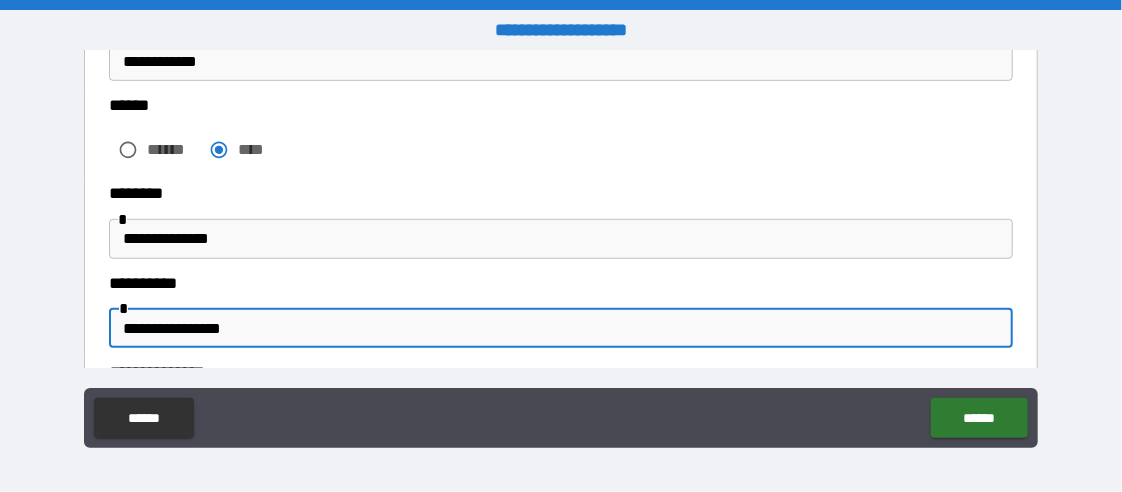 type on "*" 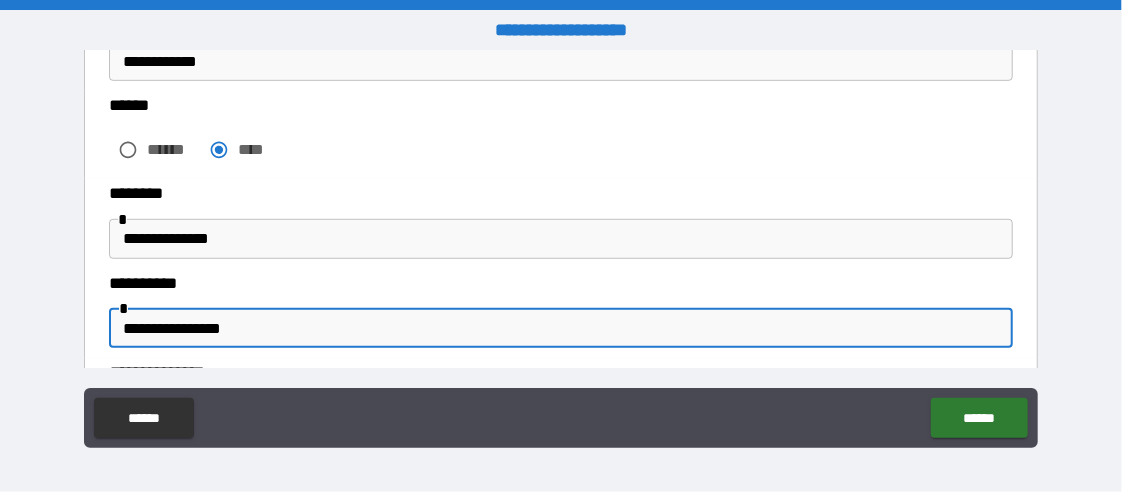 type on "**********" 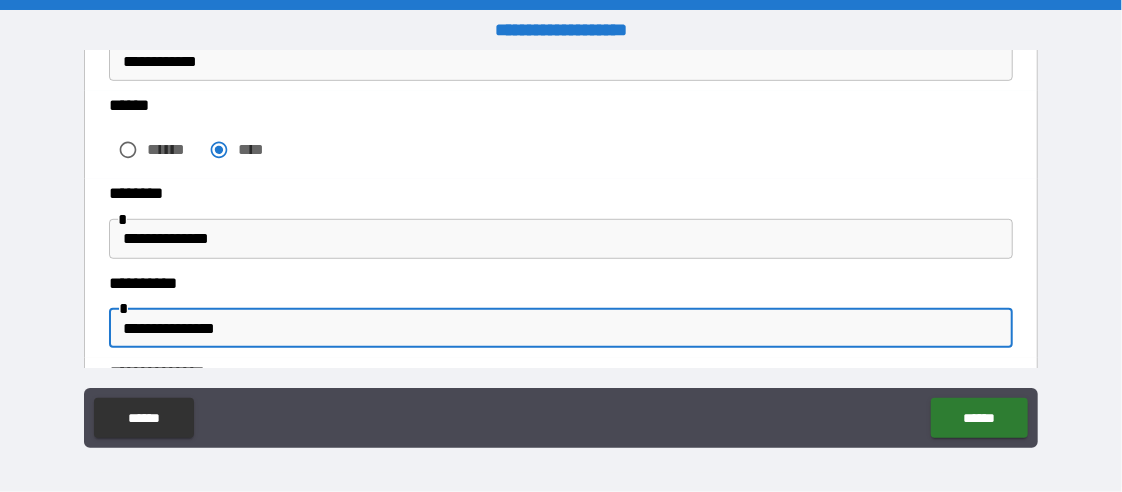 type on "*" 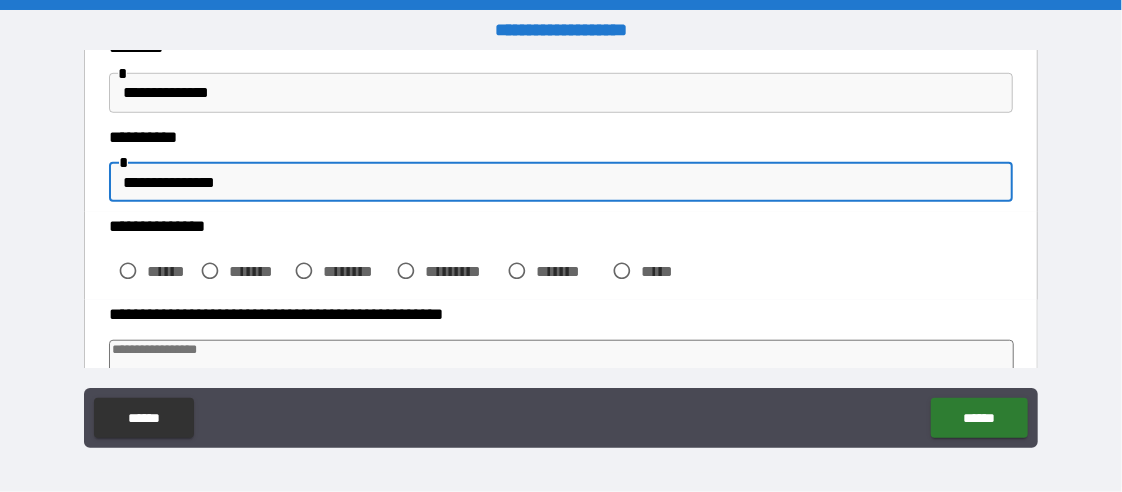 scroll, scrollTop: 666, scrollLeft: 0, axis: vertical 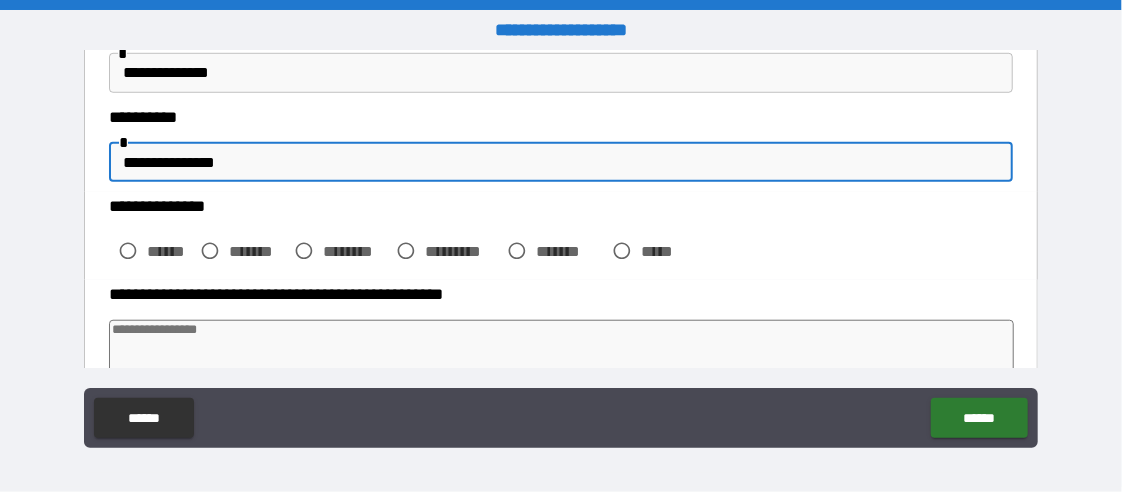 type on "**********" 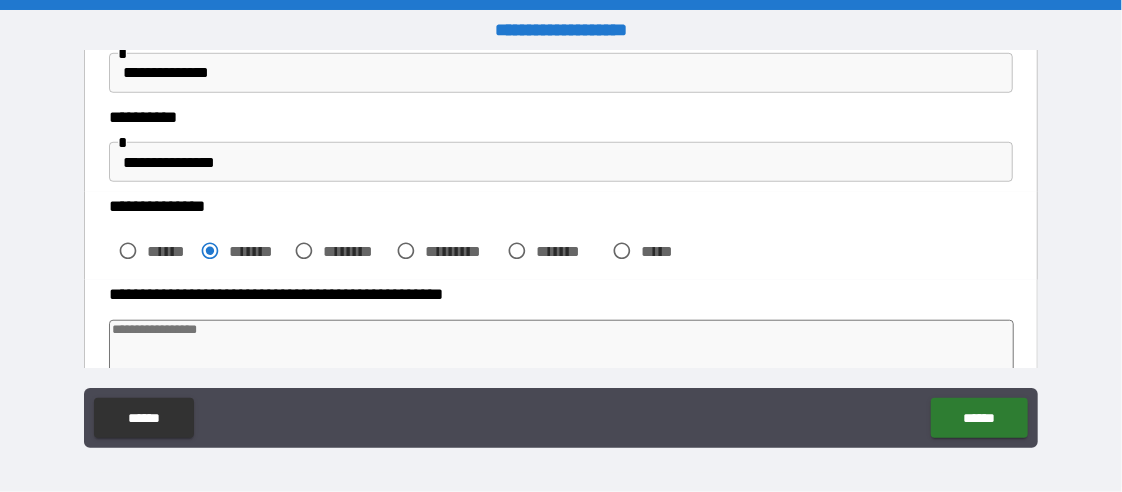 type on "*" 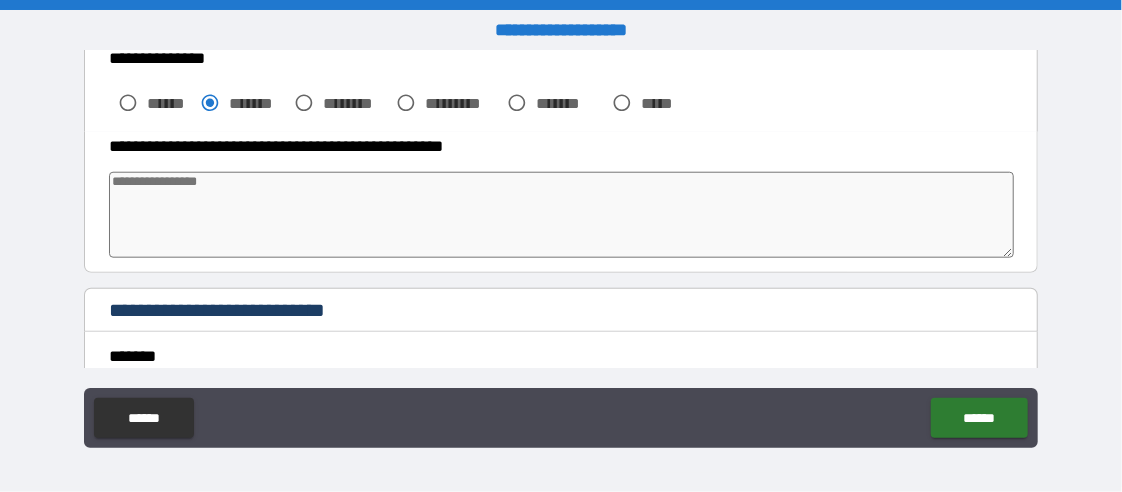 scroll, scrollTop: 833, scrollLeft: 0, axis: vertical 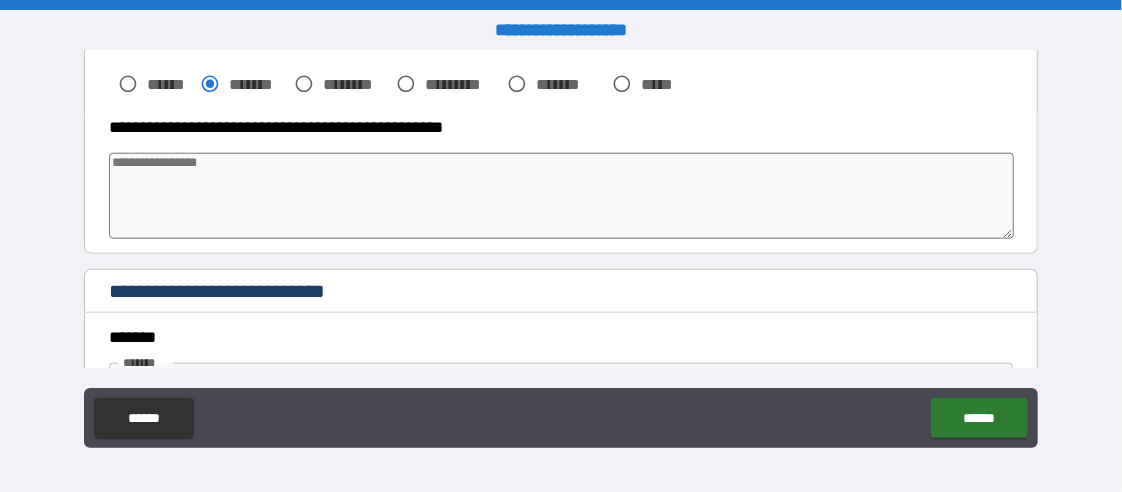 click at bounding box center [561, 196] 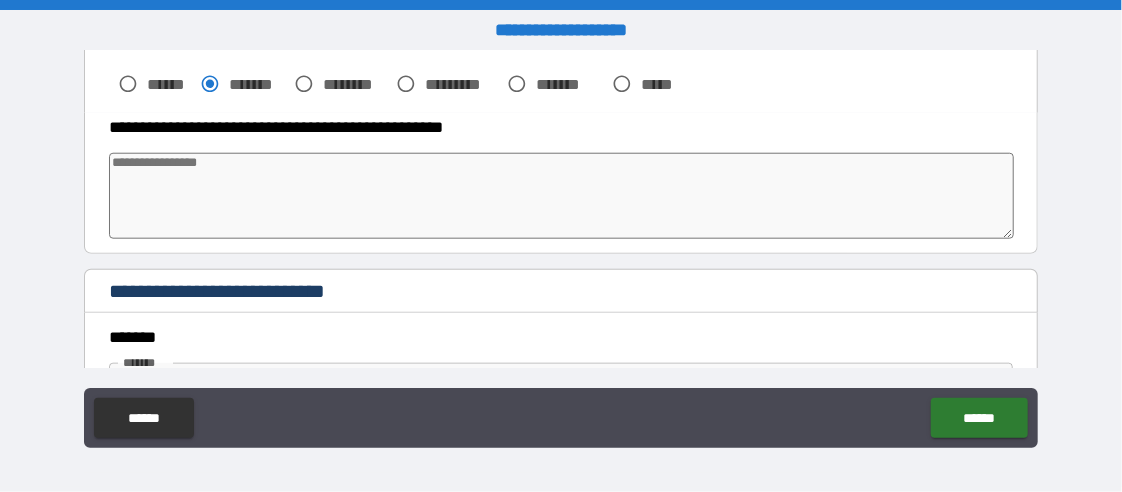 type on "*" 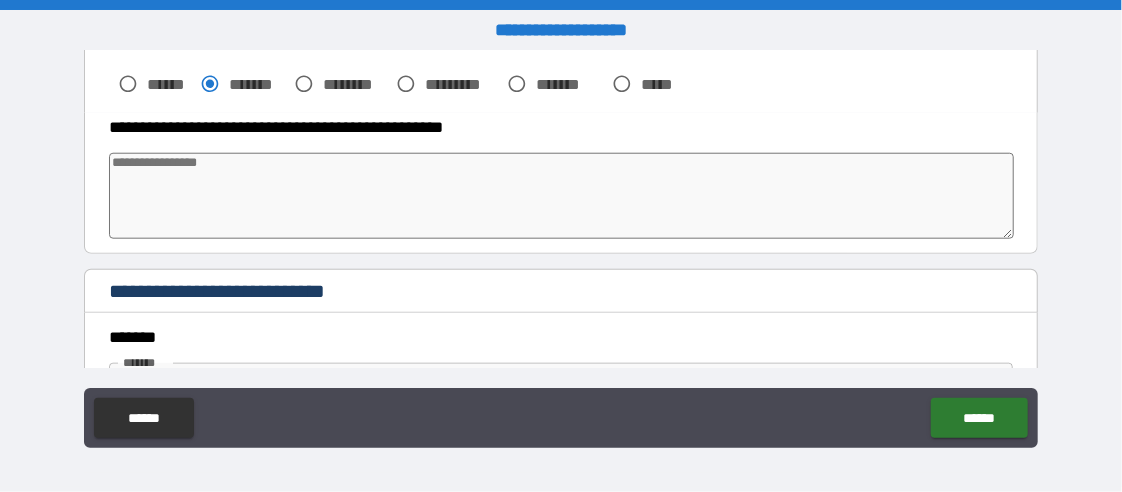 type on "*" 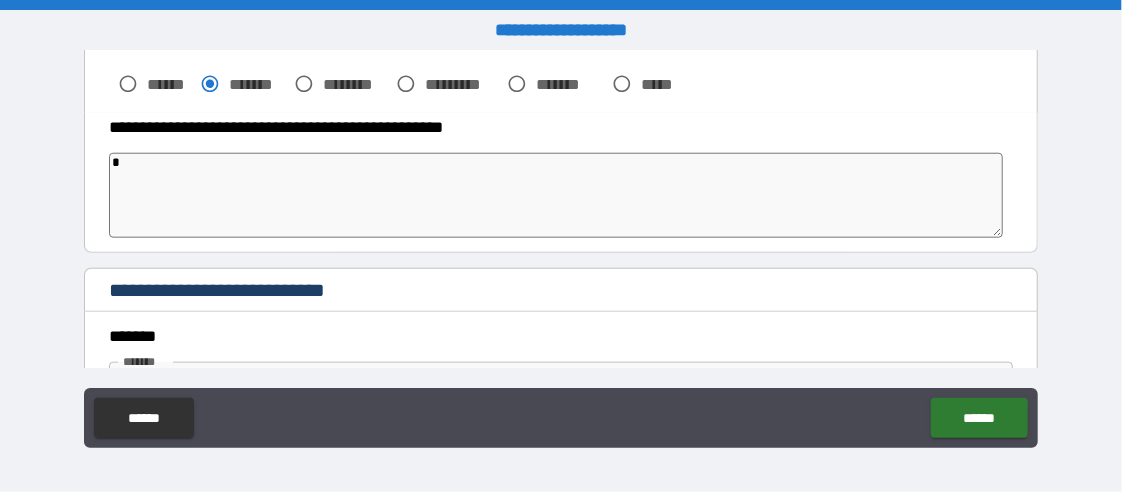 type on "**" 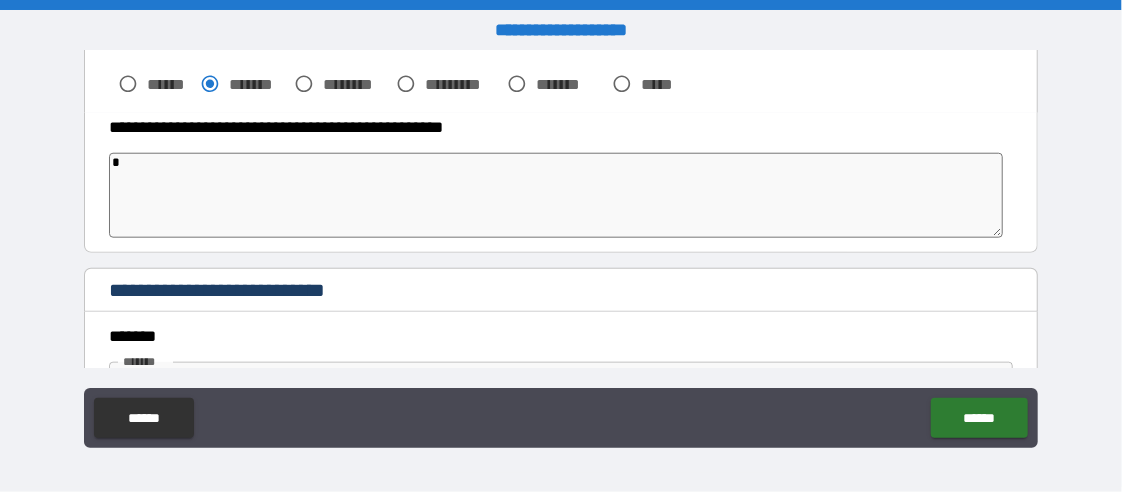 type on "*" 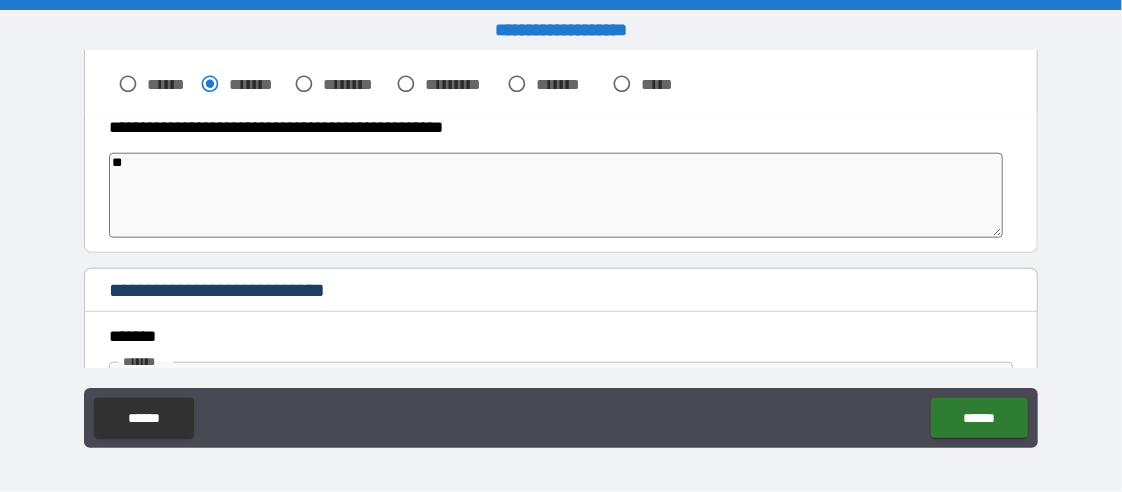 type on "***" 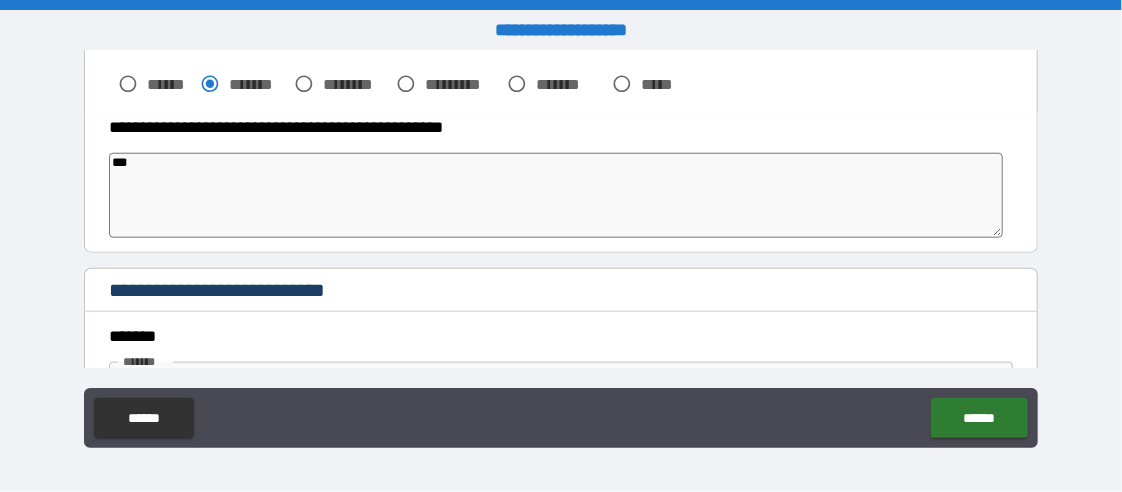 type on "****" 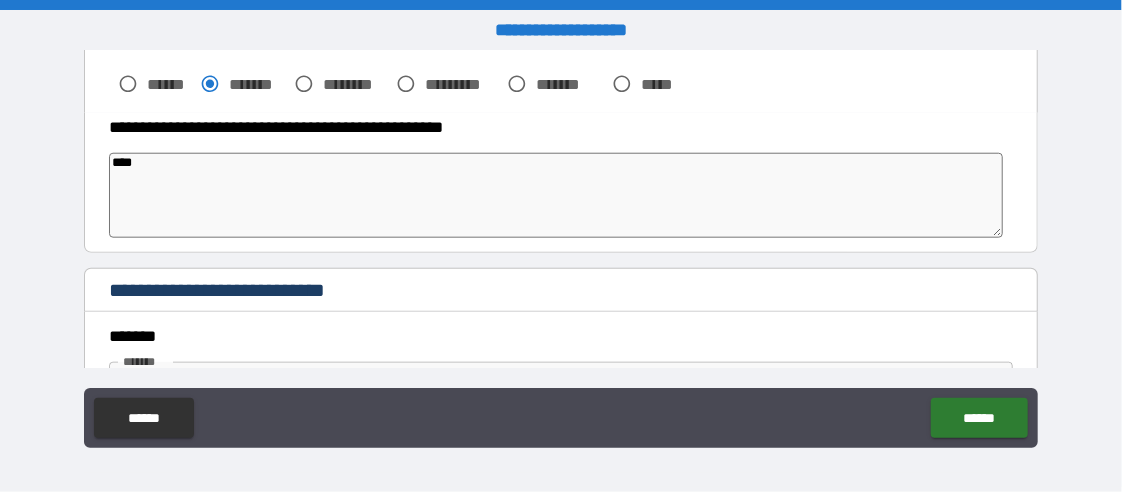 type on "*" 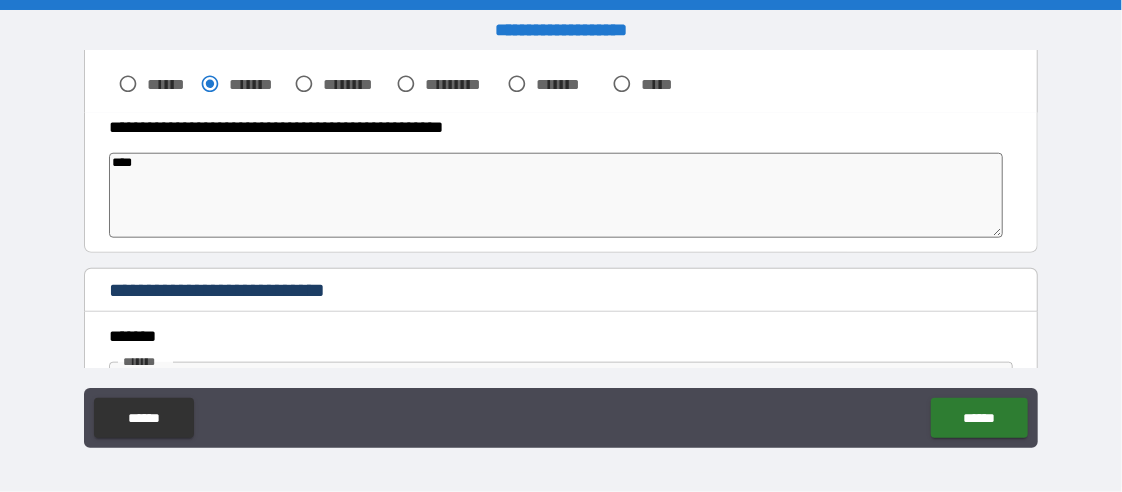 type on "*****" 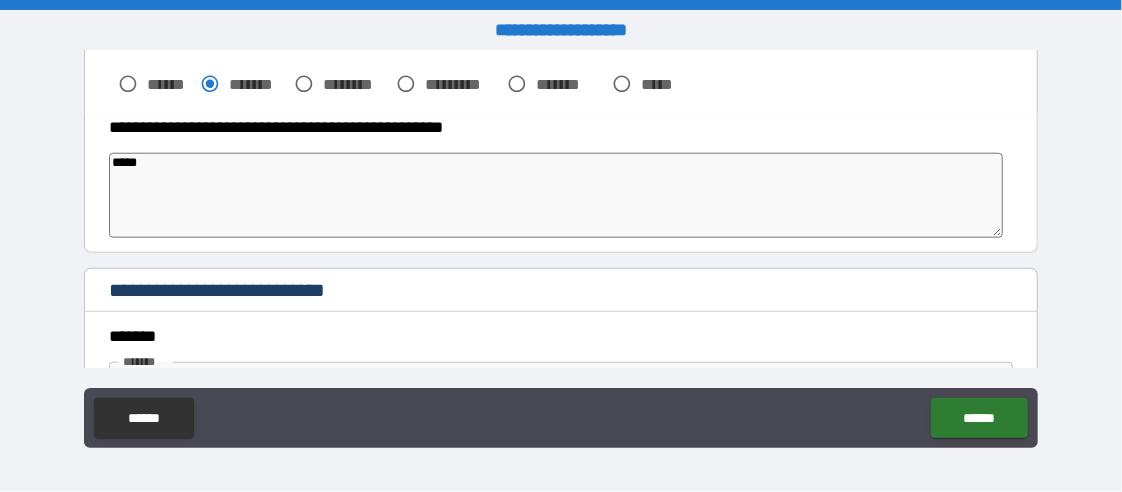 type on "*" 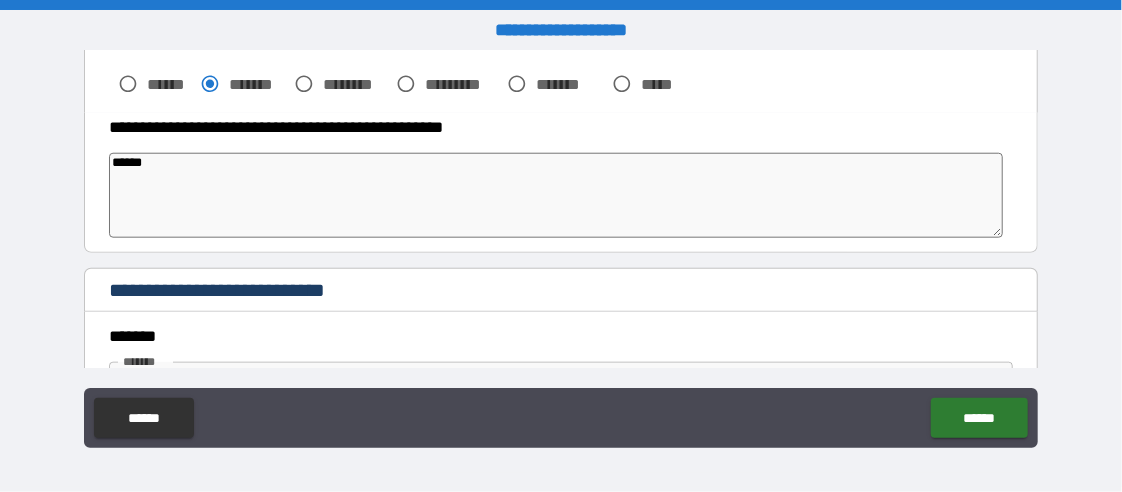 type on "*" 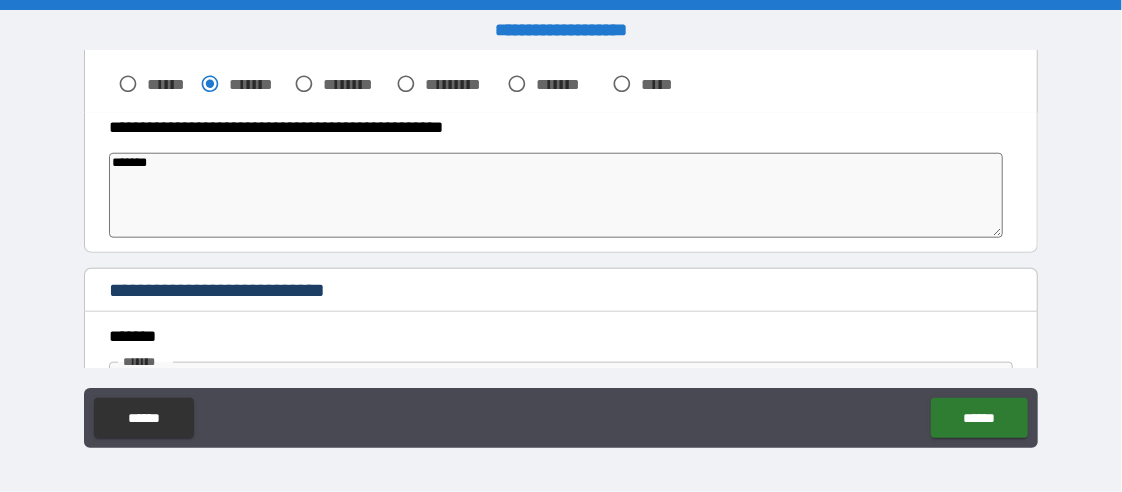 type on "********" 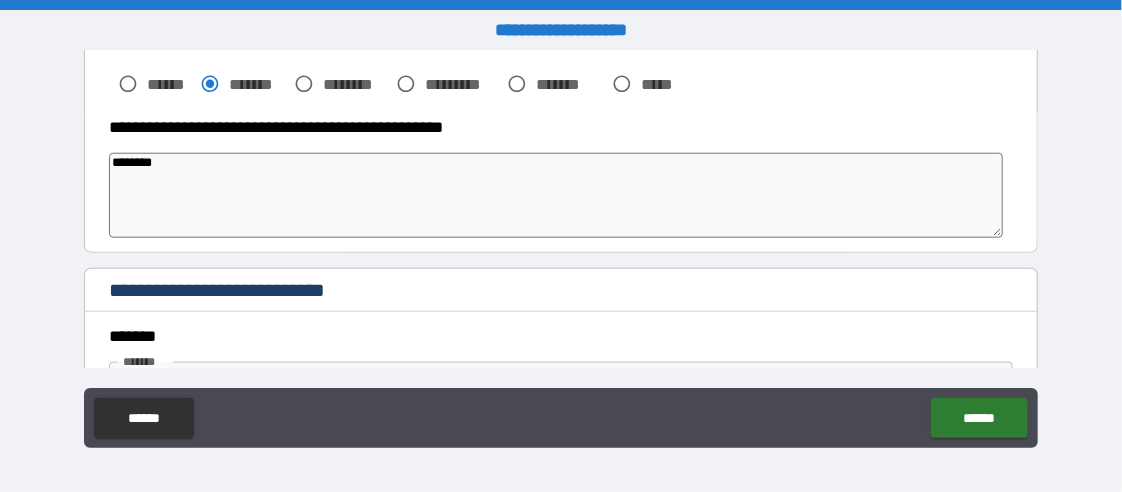 type on "*" 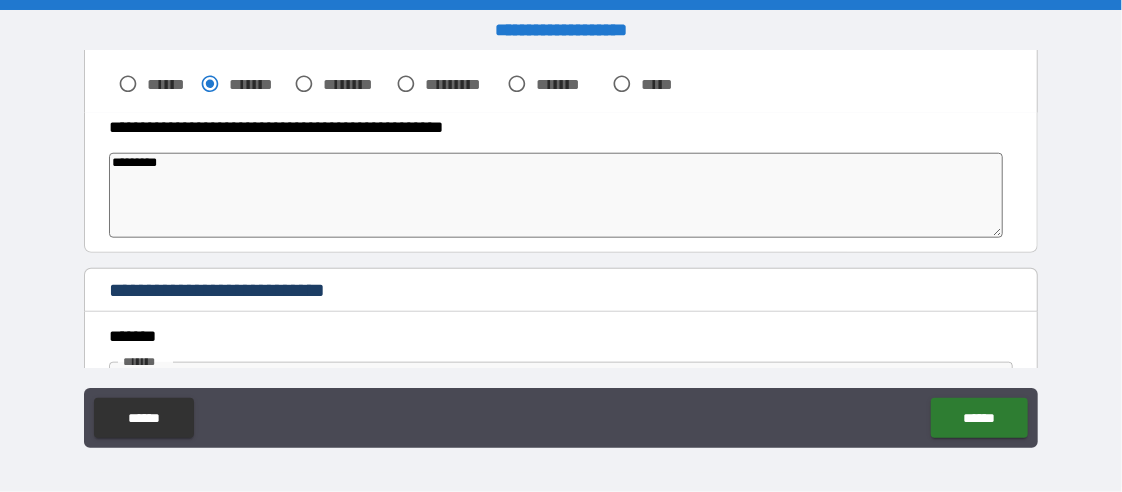 type on "**********" 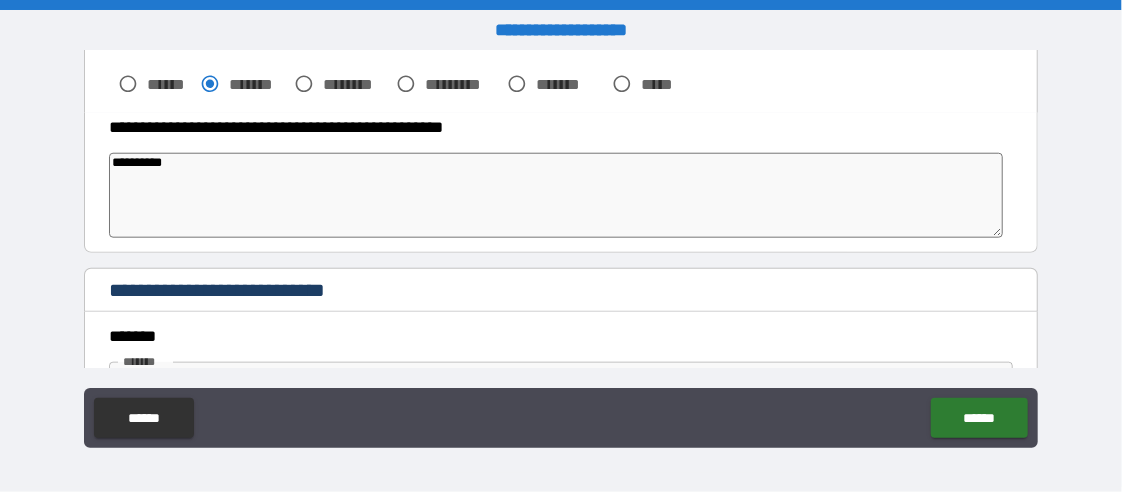 type on "**********" 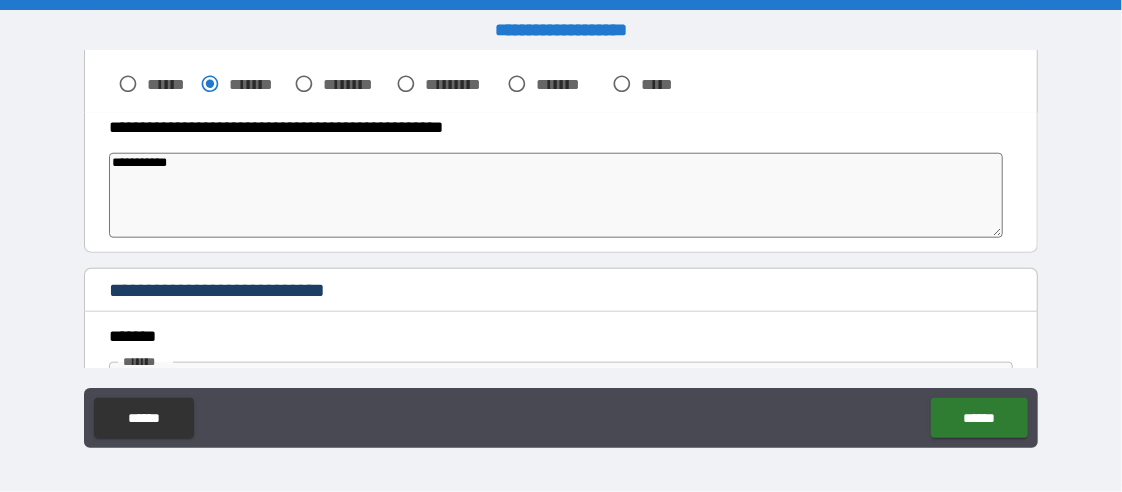 type on "*" 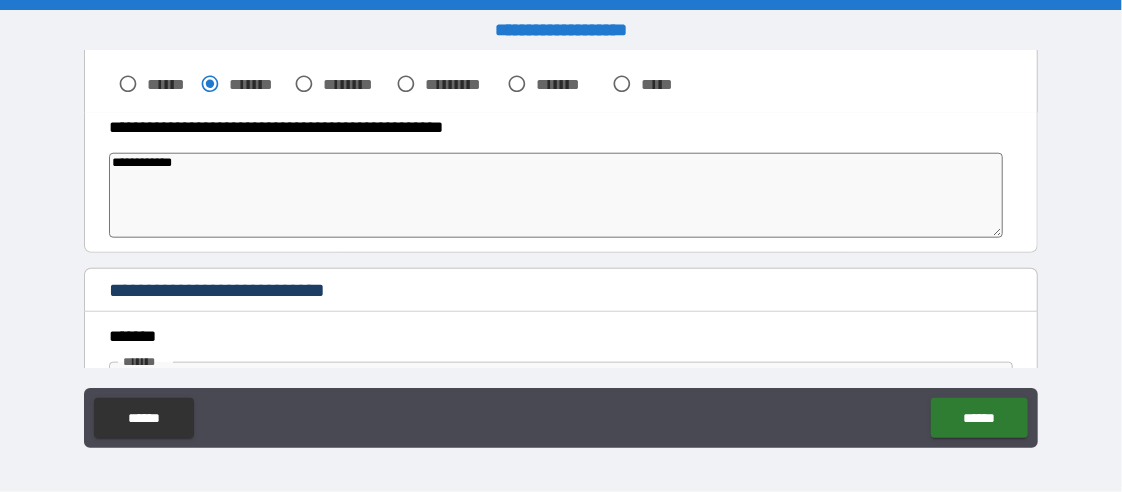 type on "*" 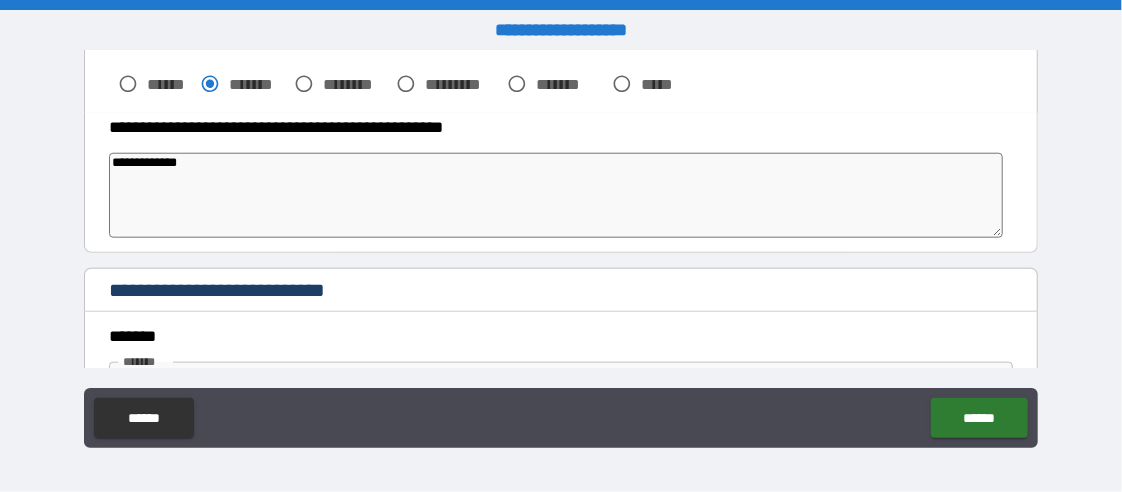 type on "*" 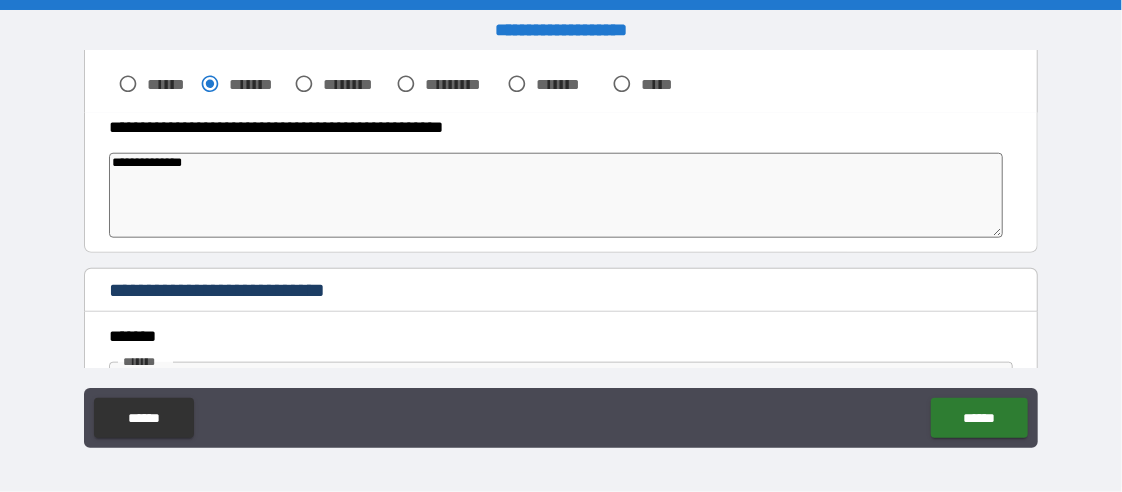 type on "**********" 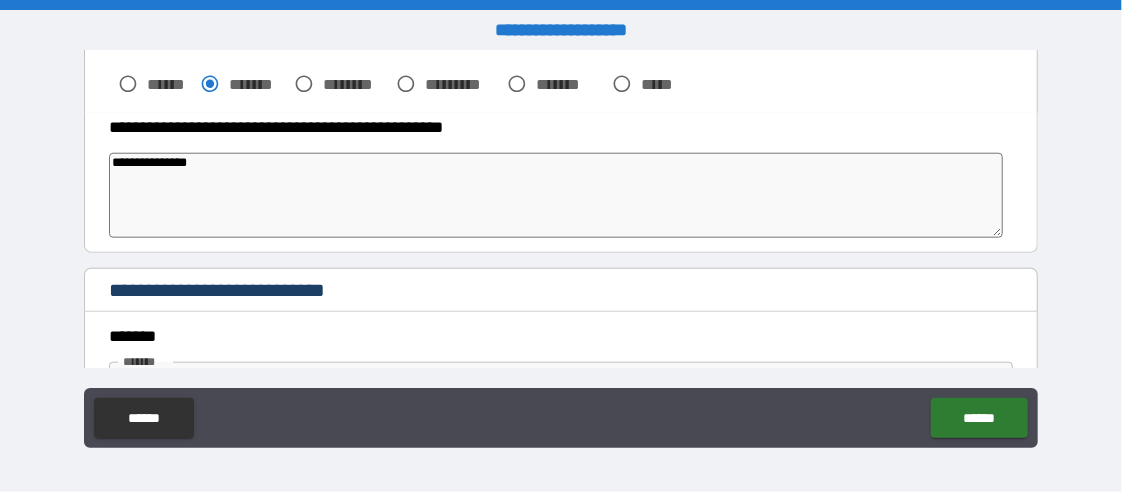 type on "*" 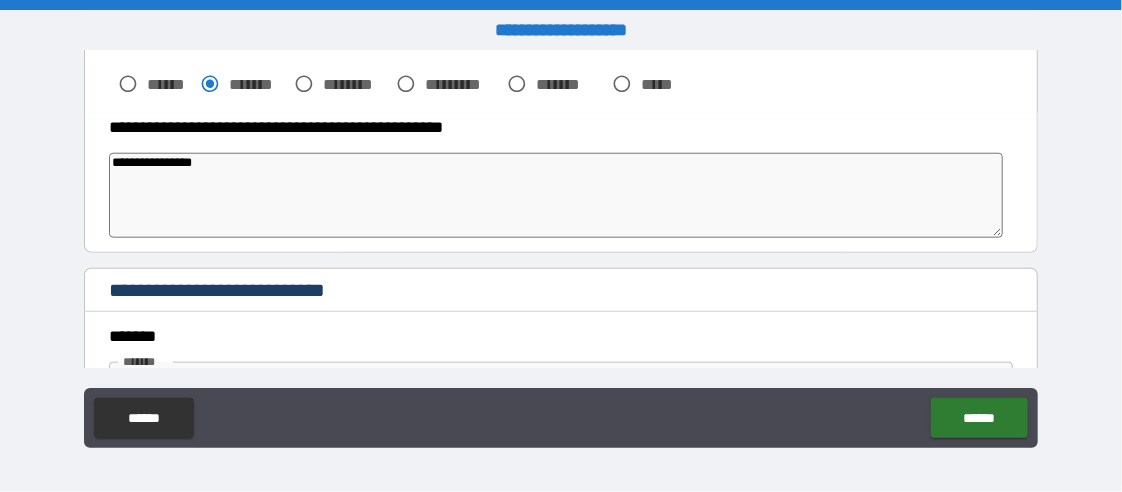 type on "**********" 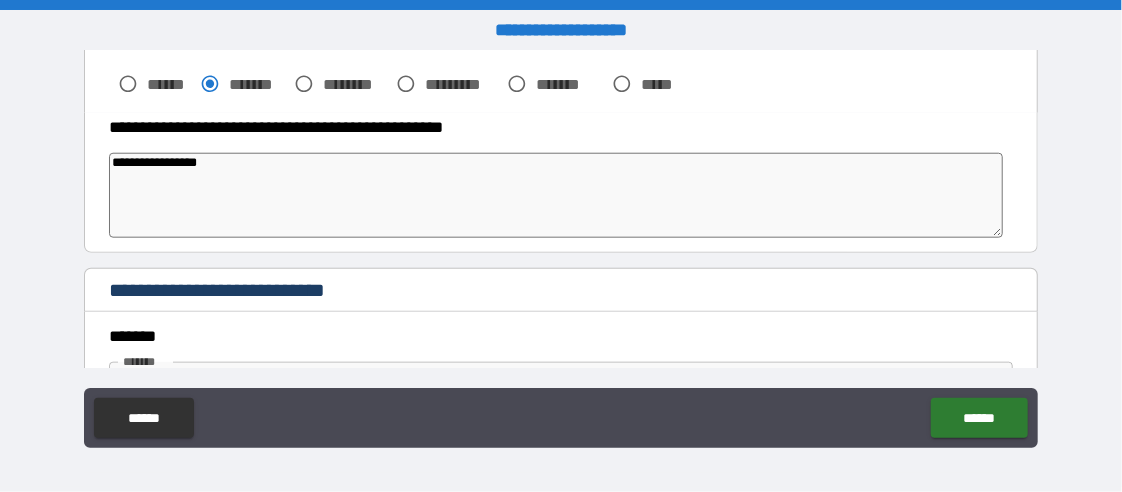 type on "**********" 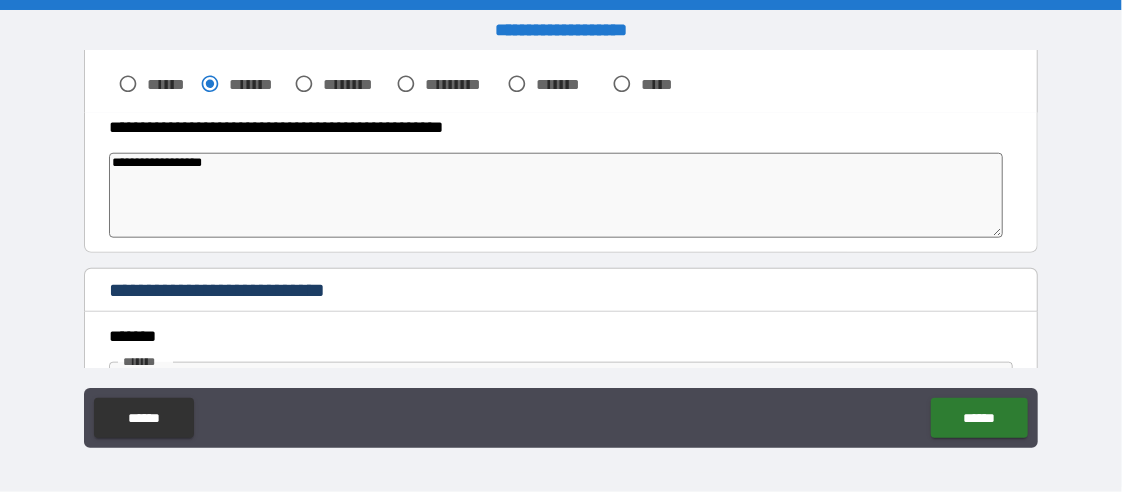 type on "**********" 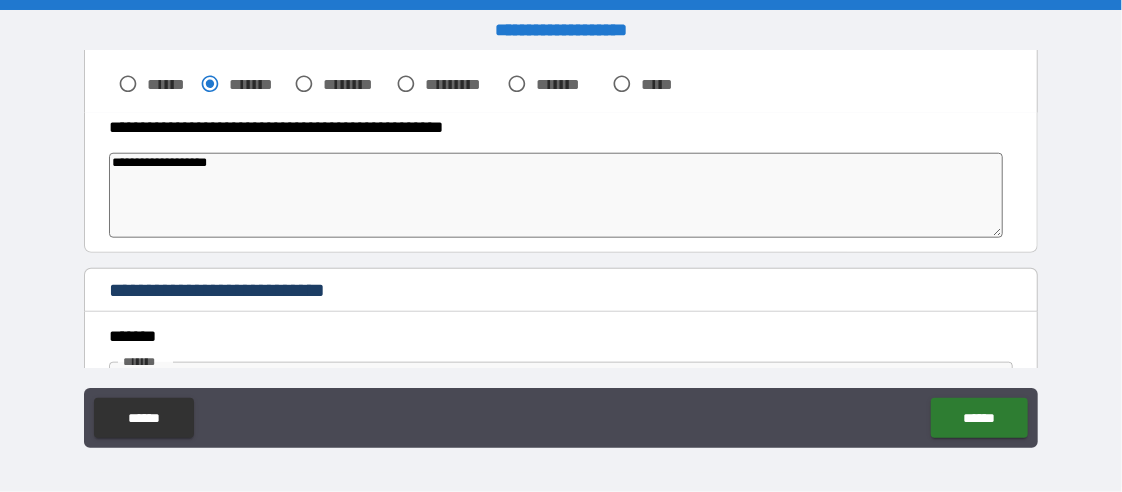 type on "**********" 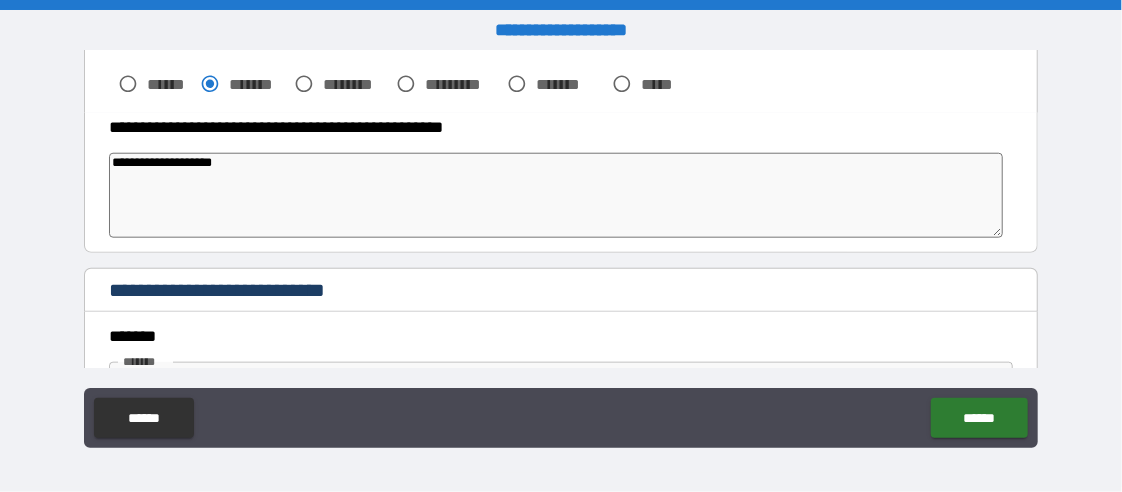type on "*" 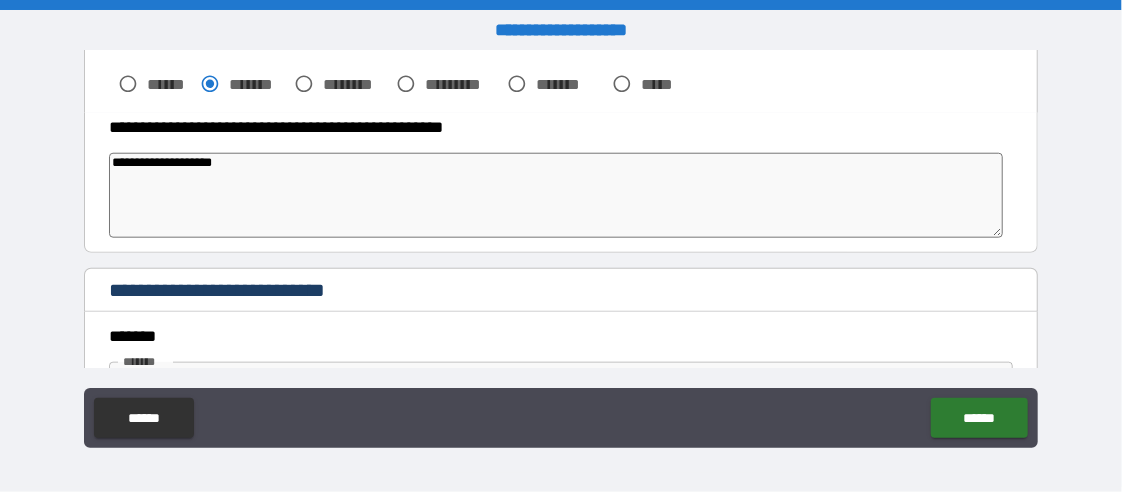 type on "**********" 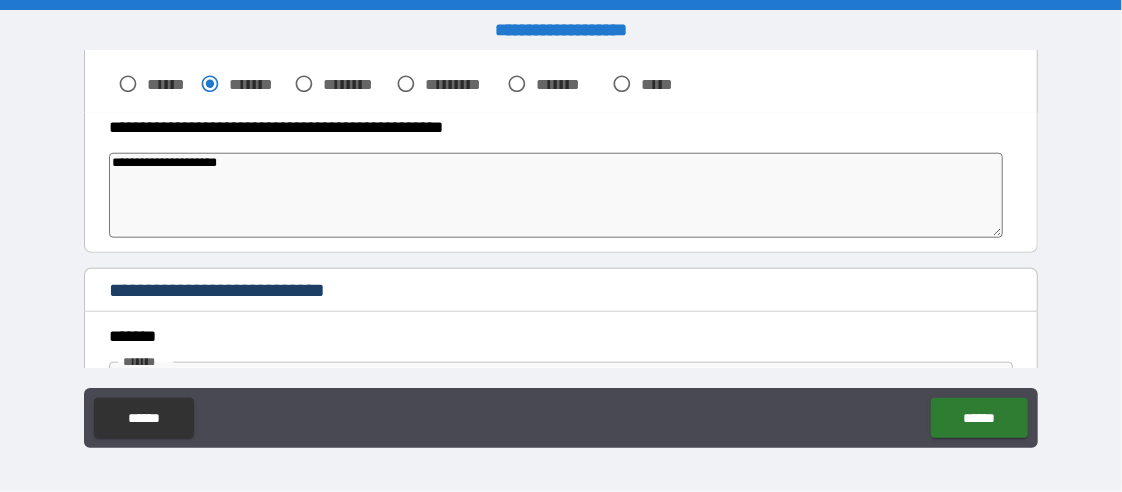 type on "*" 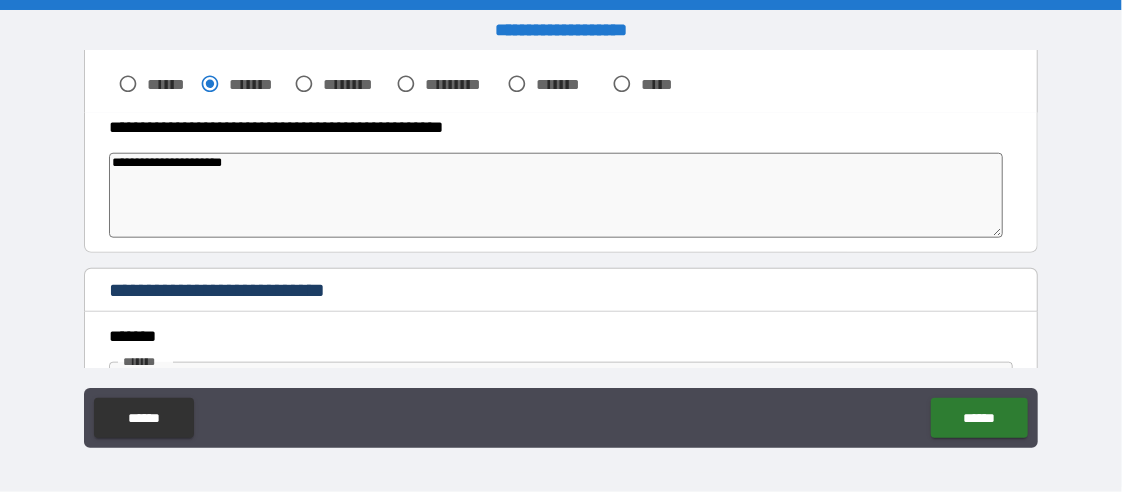 type on "*" 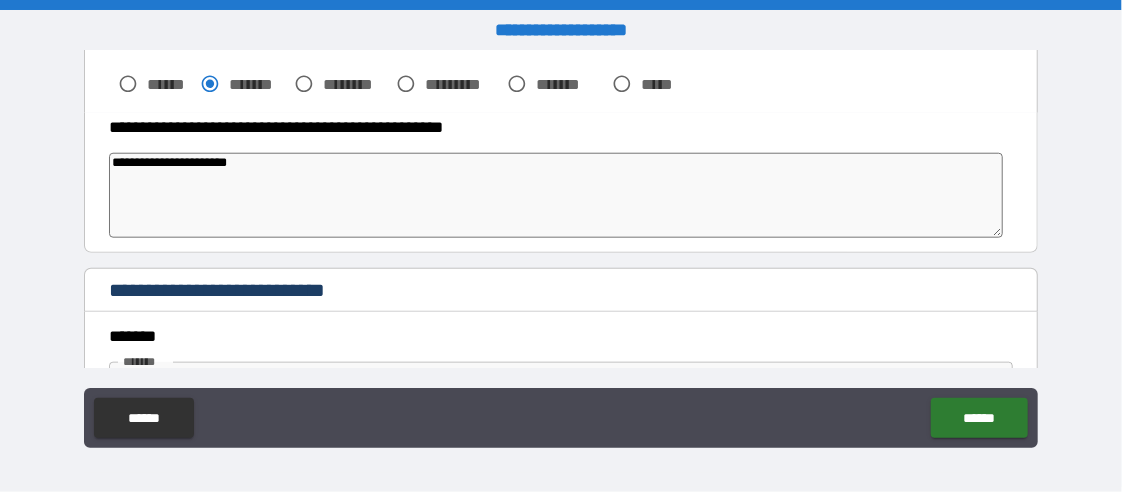 type on "**********" 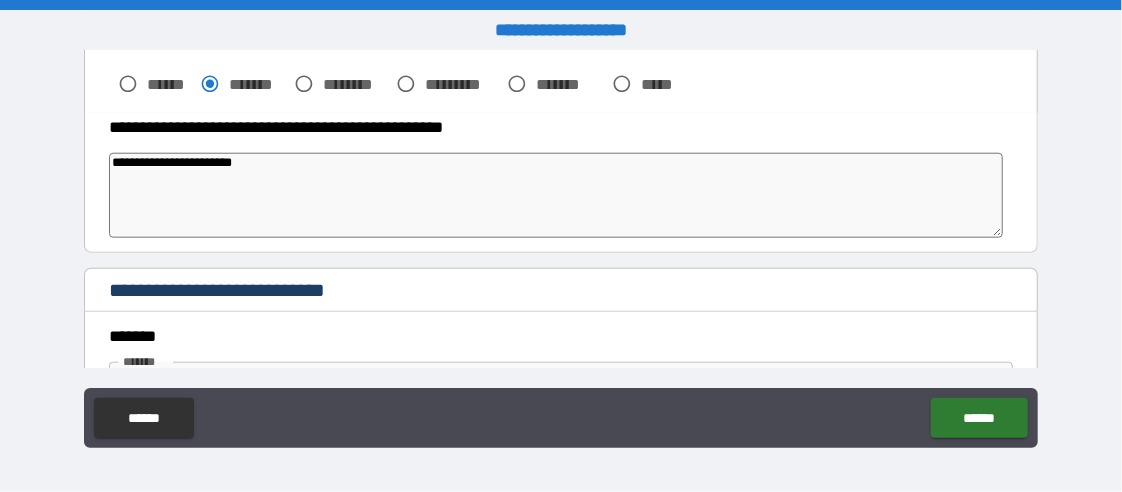 type on "*" 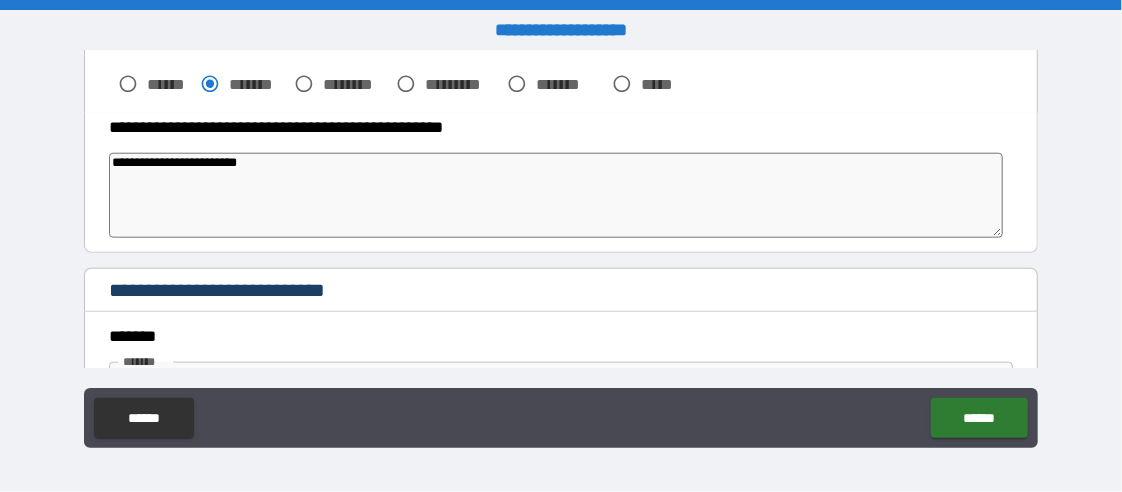 type on "*" 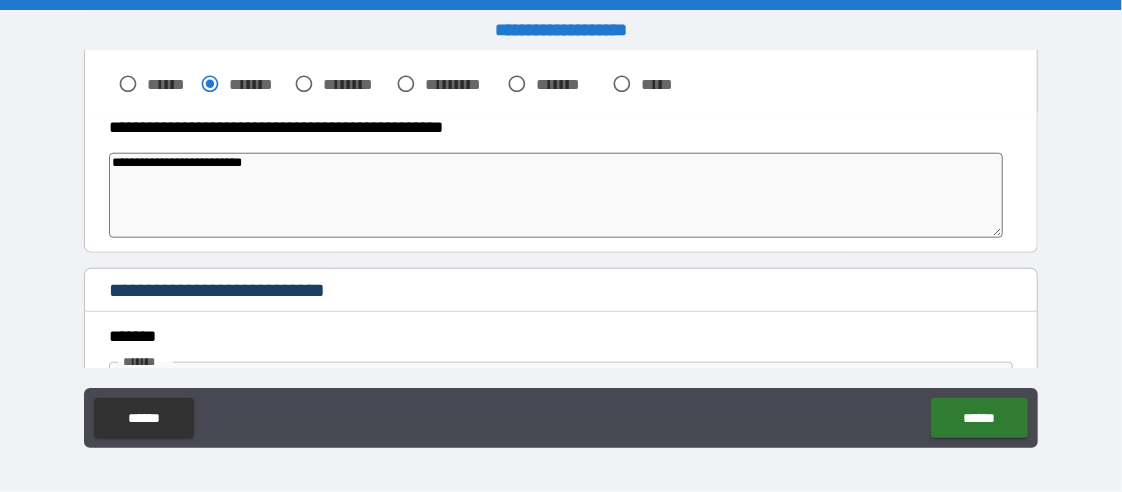 type on "**********" 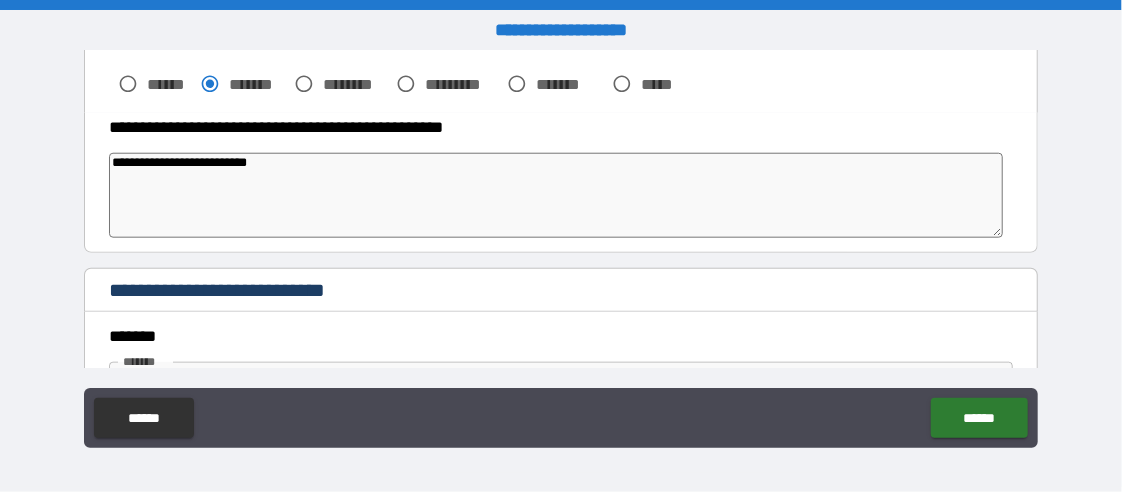 type on "**********" 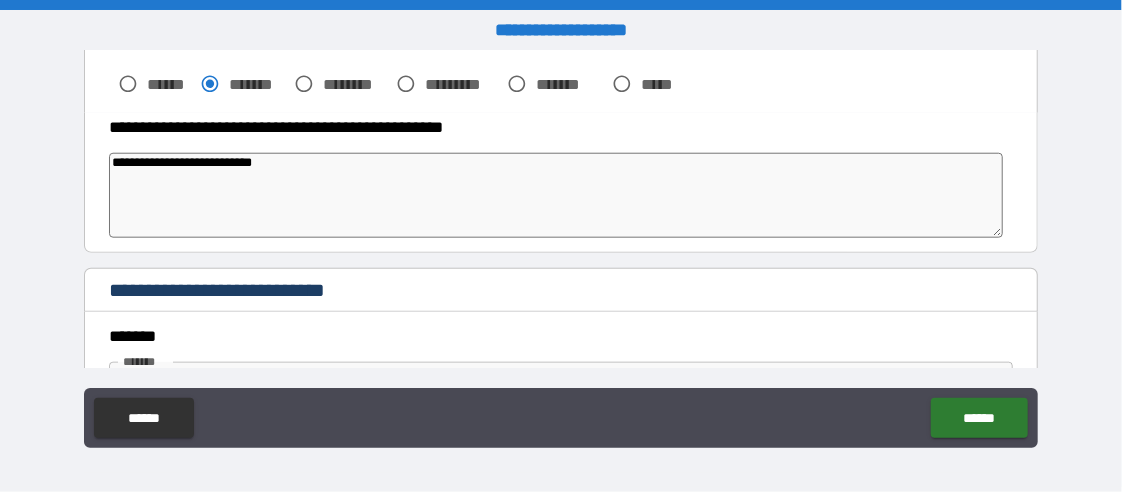 type 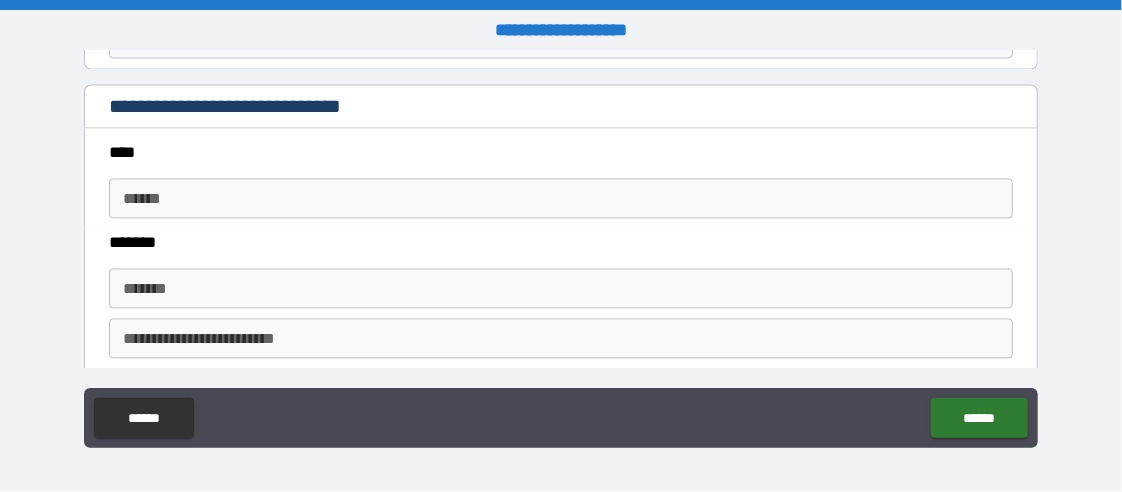 scroll, scrollTop: 1666, scrollLeft: 0, axis: vertical 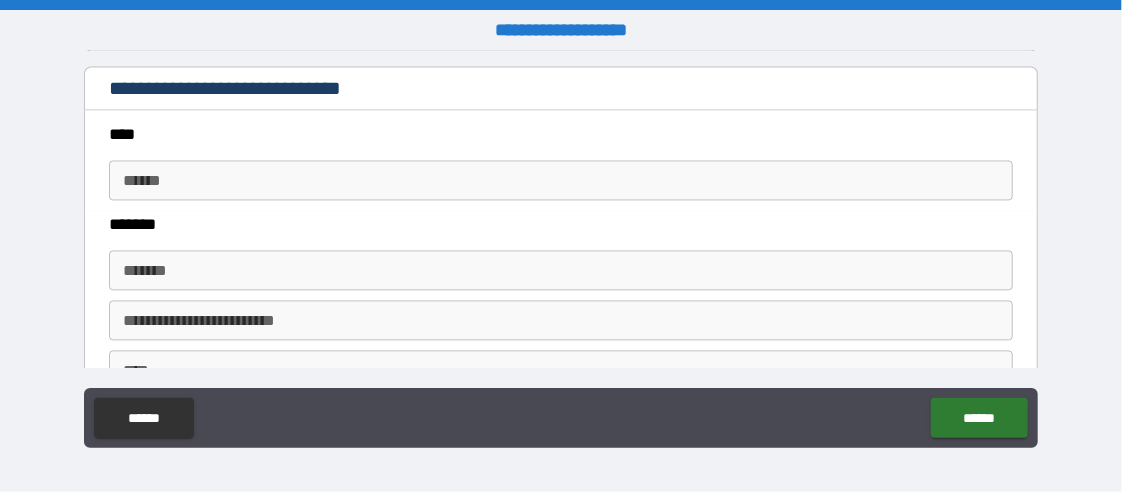 click on "****   *" at bounding box center [561, 180] 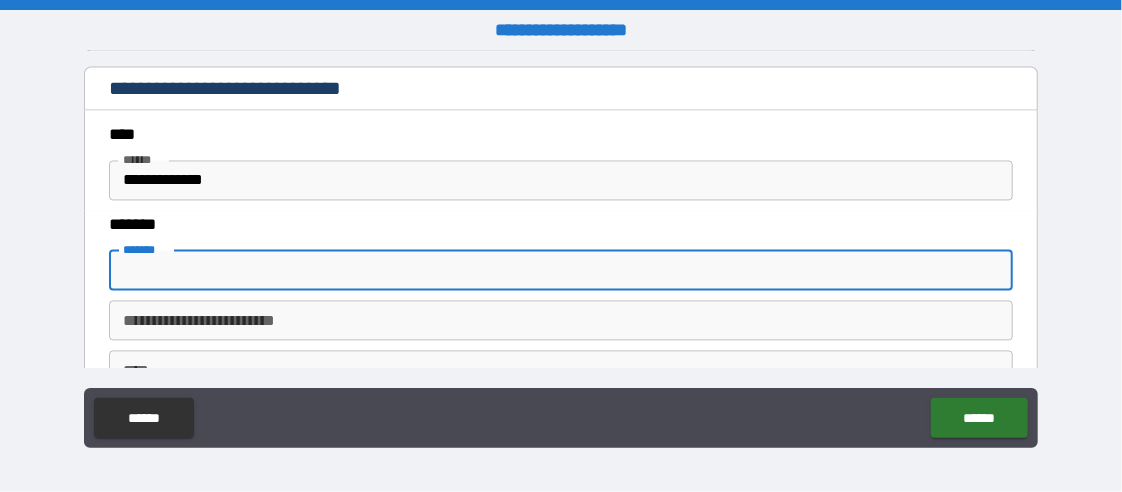 click on "*******" at bounding box center [561, 270] 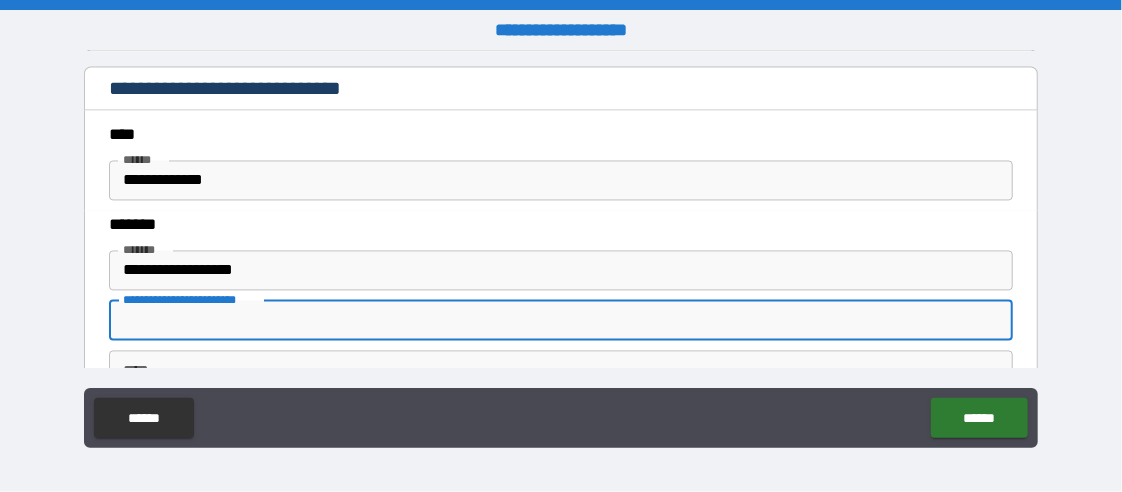 scroll, scrollTop: 1684, scrollLeft: 0, axis: vertical 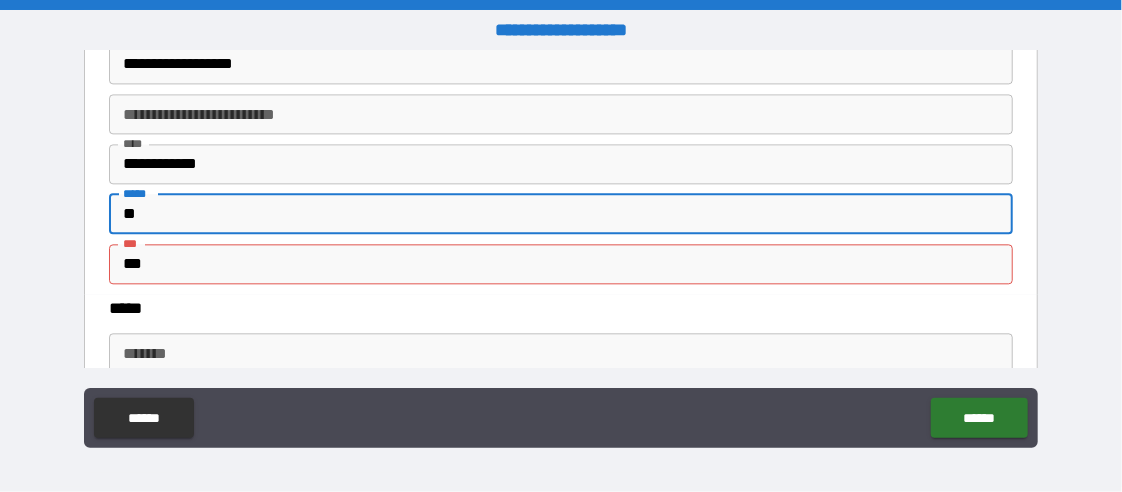 click on "**" at bounding box center [561, 214] 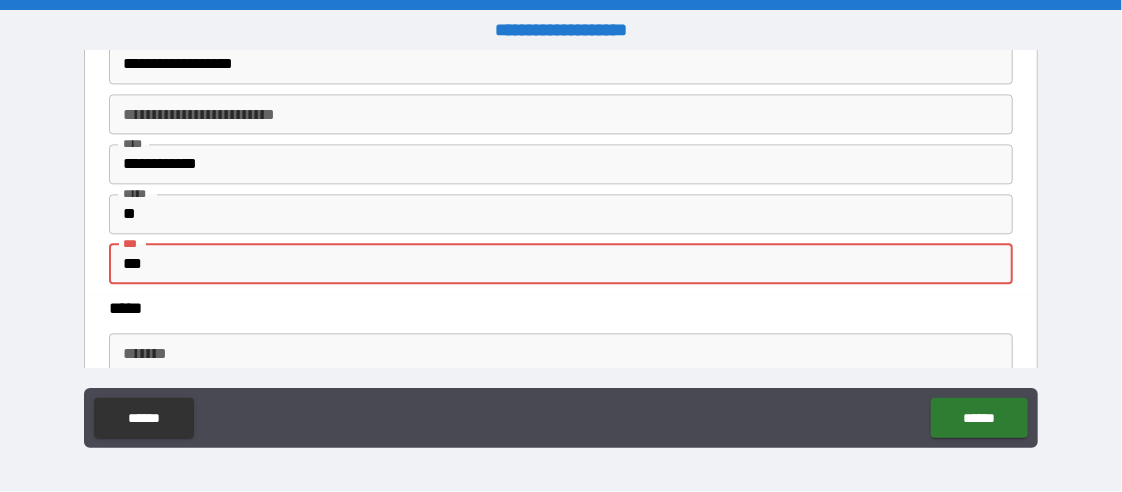 click on "***" at bounding box center [561, 264] 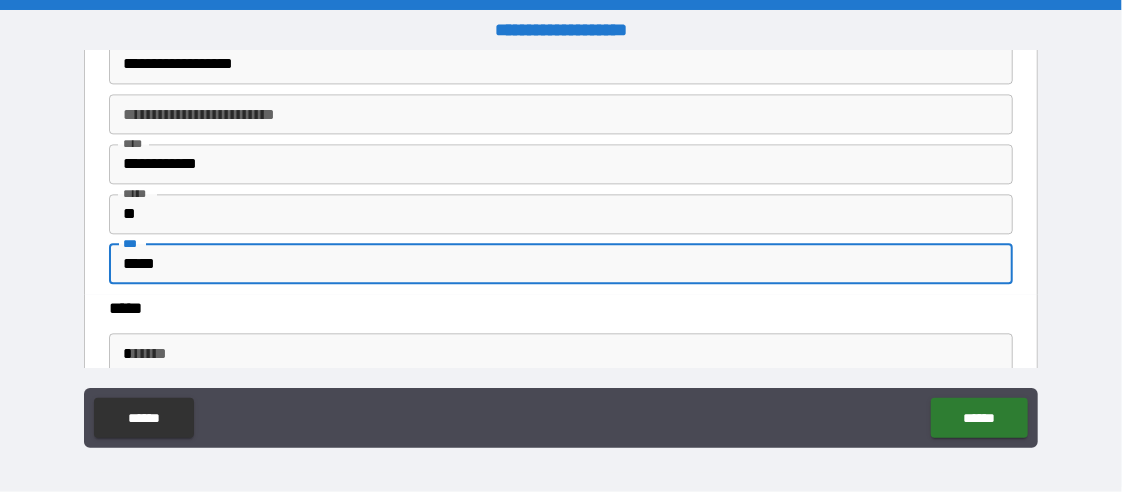 click on "*" at bounding box center [561, 353] 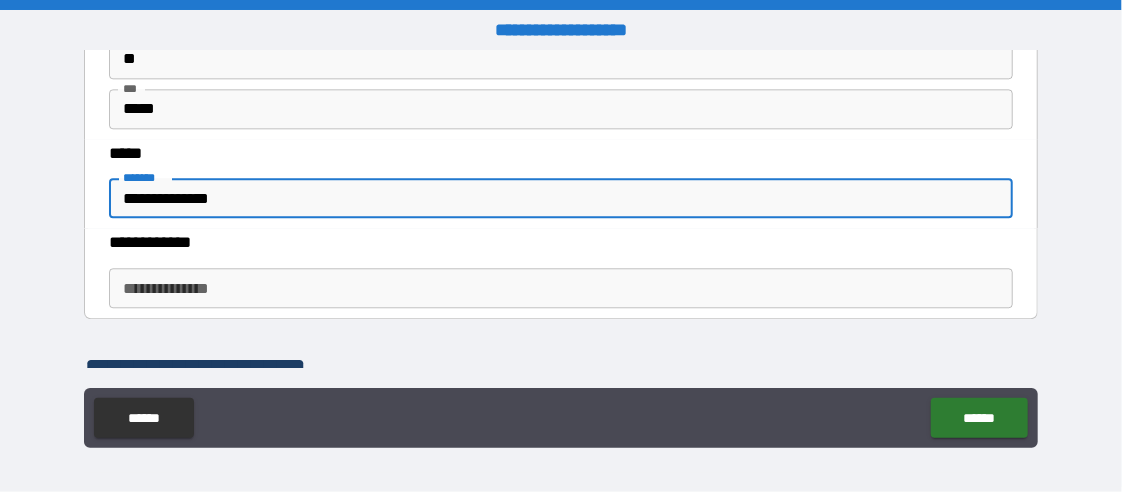scroll, scrollTop: 2040, scrollLeft: 0, axis: vertical 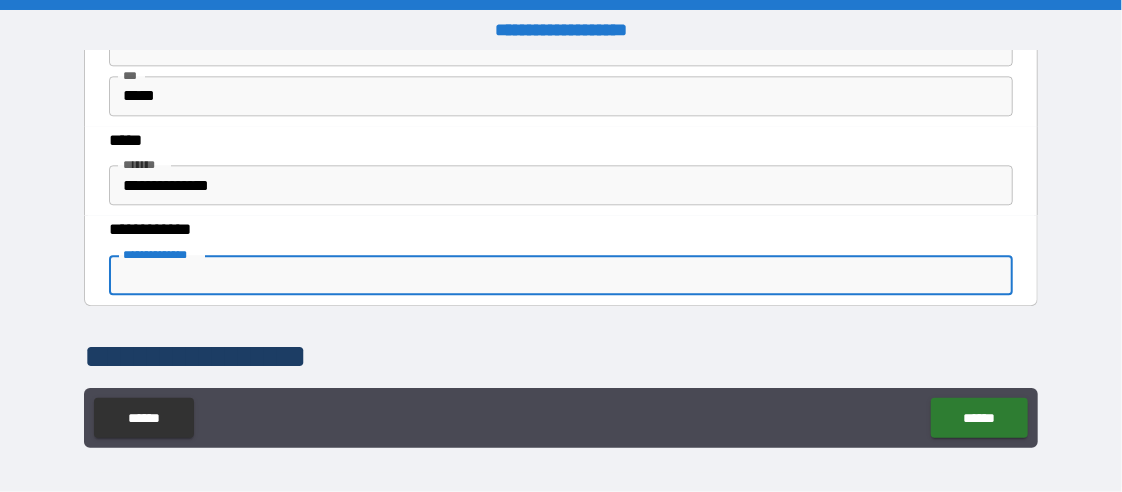 click on "**********" at bounding box center [561, 275] 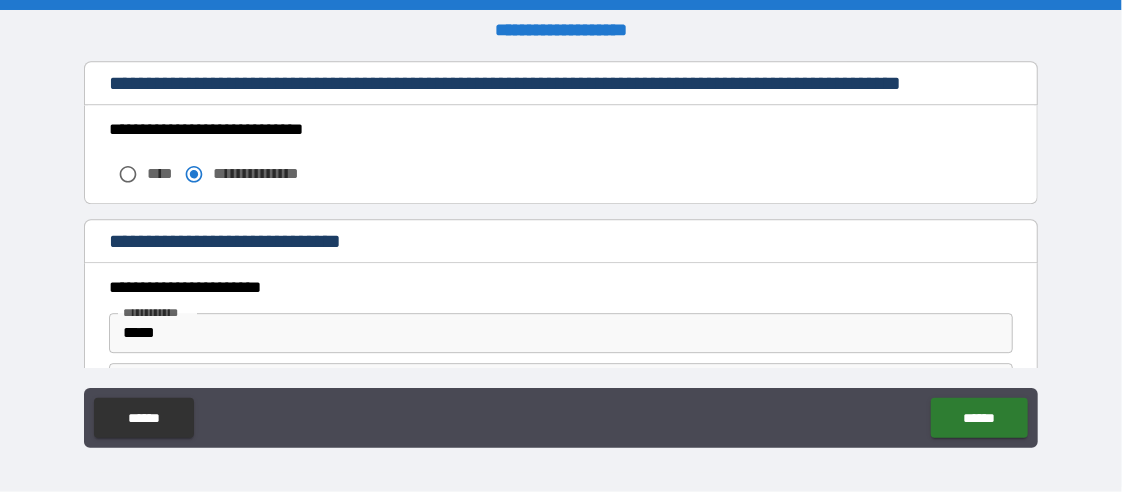 scroll, scrollTop: 2206, scrollLeft: 0, axis: vertical 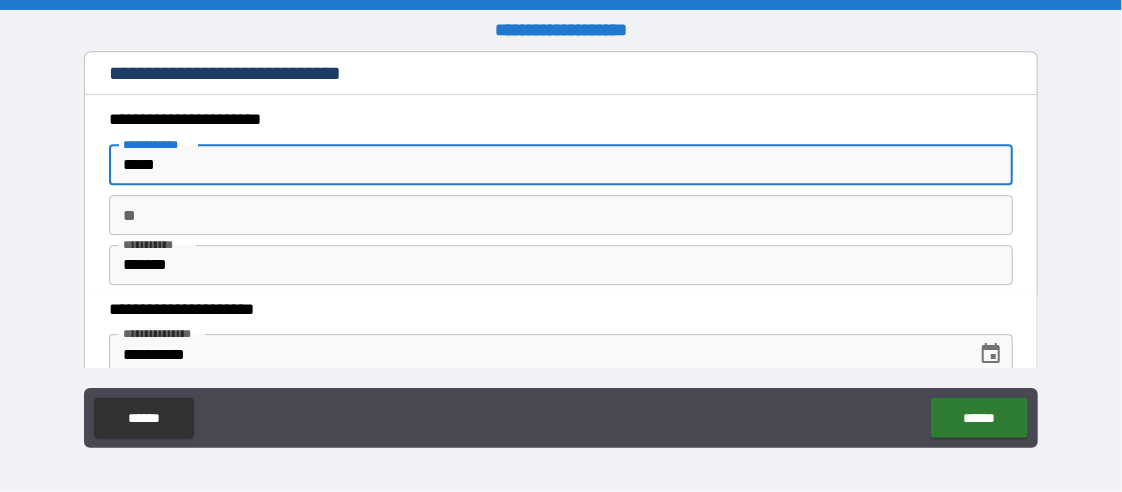 drag, startPoint x: 193, startPoint y: 159, endPoint x: 101, endPoint y: 161, distance: 92.021736 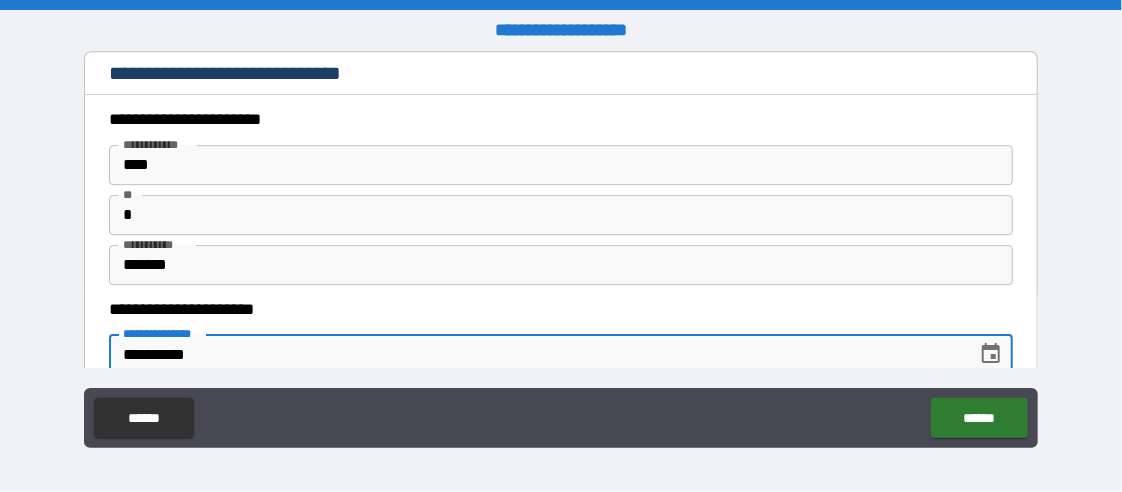 drag, startPoint x: 212, startPoint y: 354, endPoint x: 103, endPoint y: 354, distance: 109 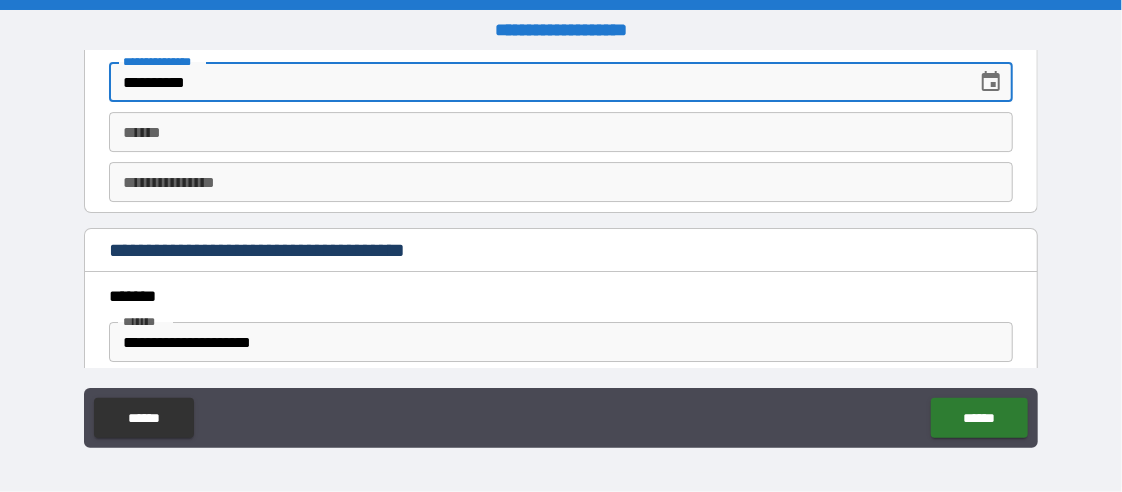 scroll, scrollTop: 2820, scrollLeft: 0, axis: vertical 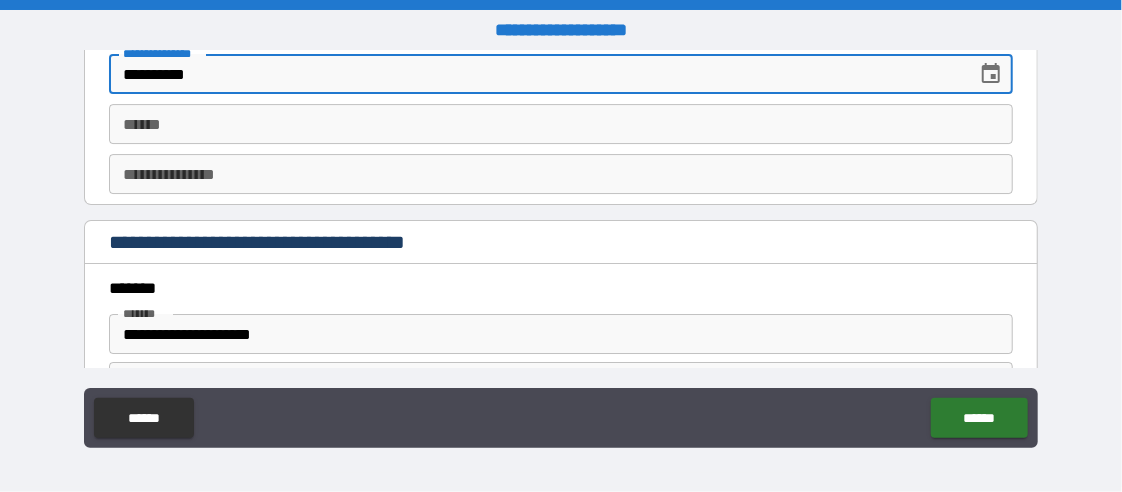 click on "****   *" at bounding box center [561, 124] 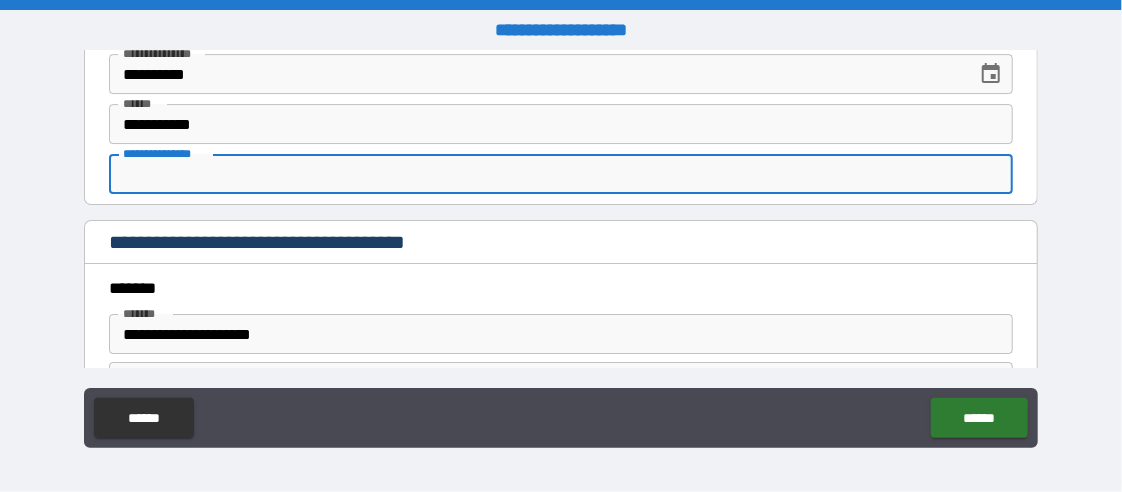 click on "**********" at bounding box center (561, 174) 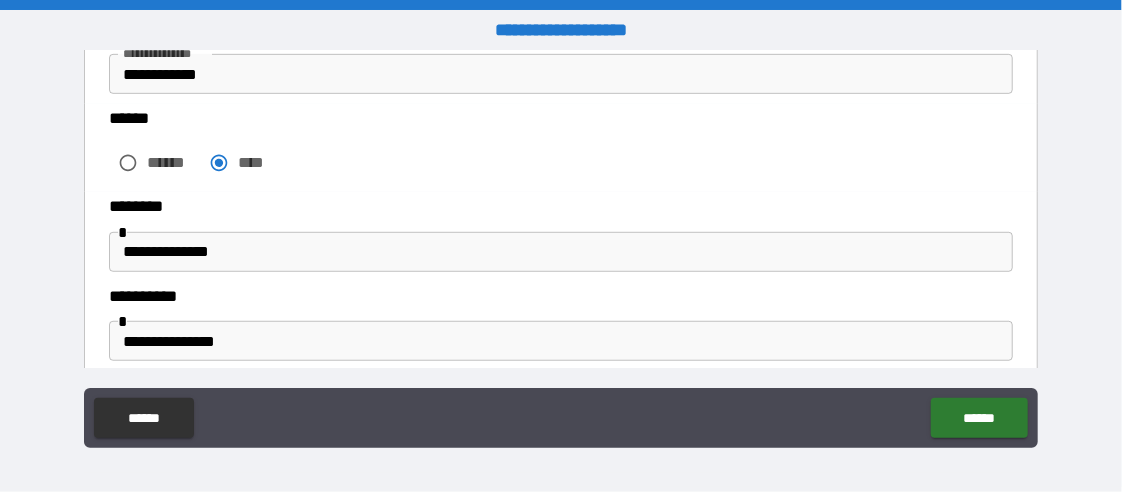 scroll, scrollTop: 320, scrollLeft: 0, axis: vertical 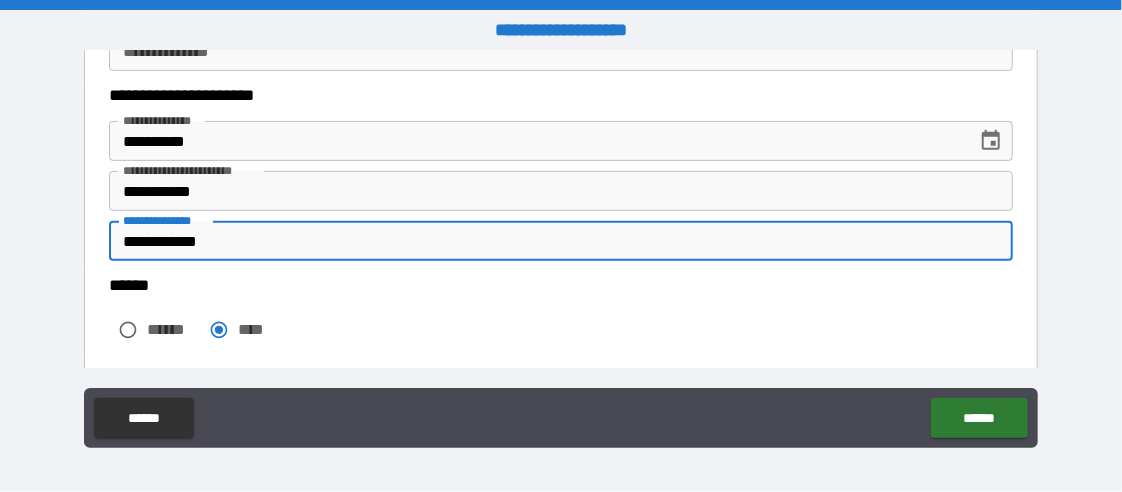 drag, startPoint x: 280, startPoint y: 236, endPoint x: 97, endPoint y: 223, distance: 183.46117 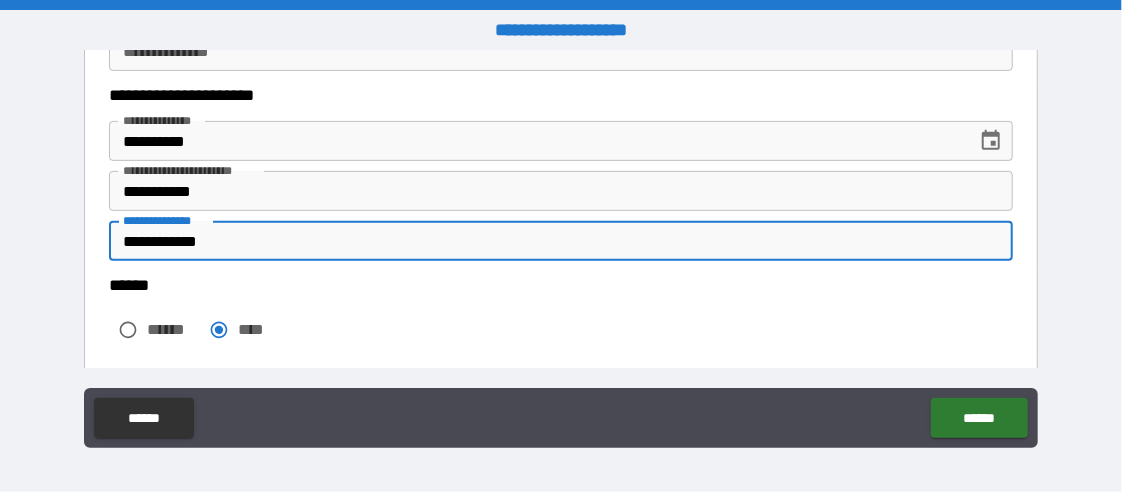 click on "**********" at bounding box center (561, 176) 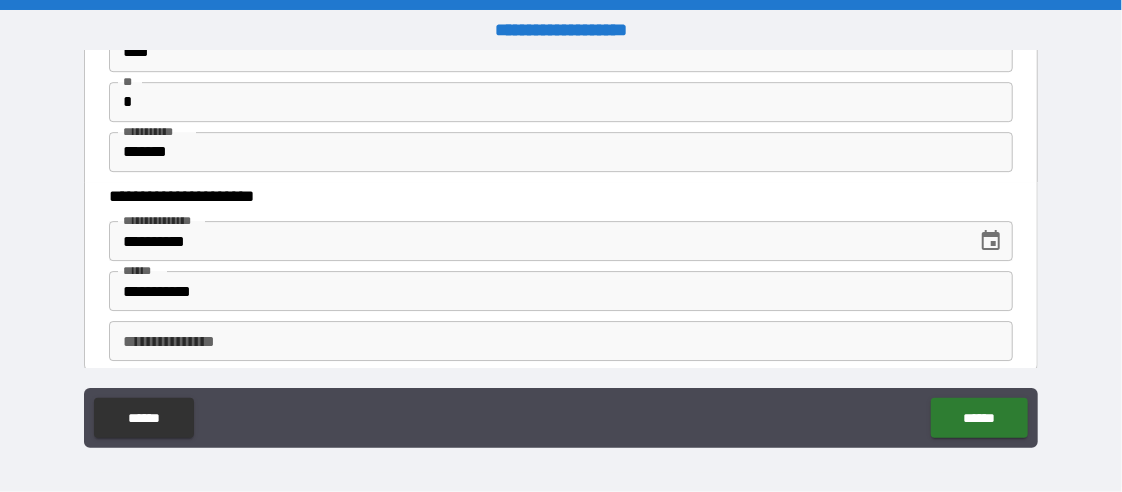 scroll, scrollTop: 2820, scrollLeft: 0, axis: vertical 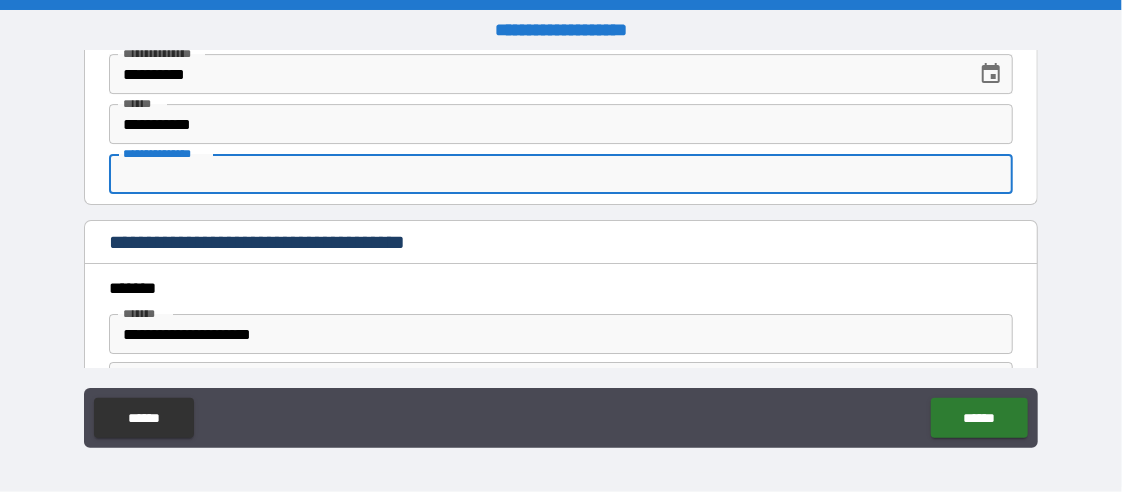 click on "**********" at bounding box center [561, 174] 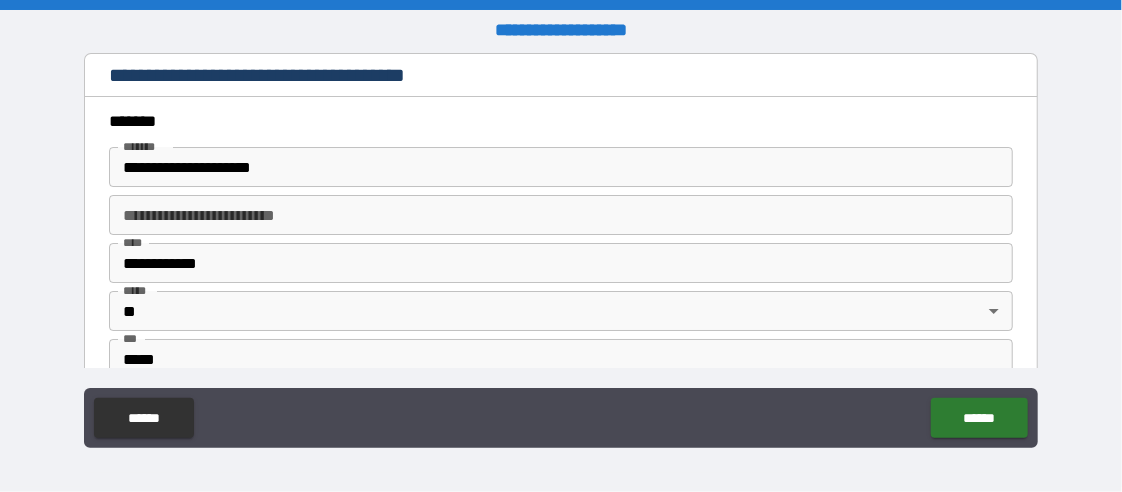 scroll, scrollTop: 3153, scrollLeft: 0, axis: vertical 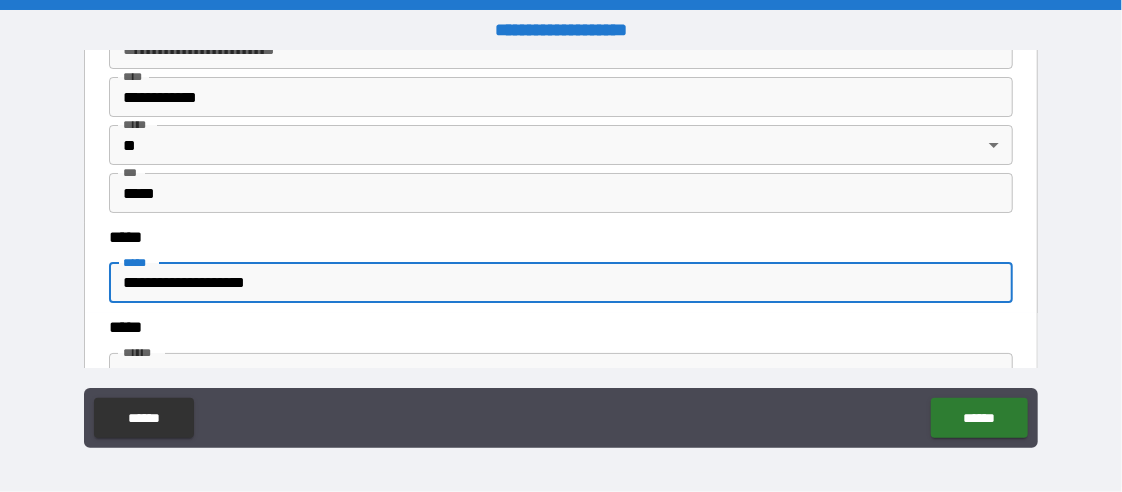click on "**********" at bounding box center [561, 283] 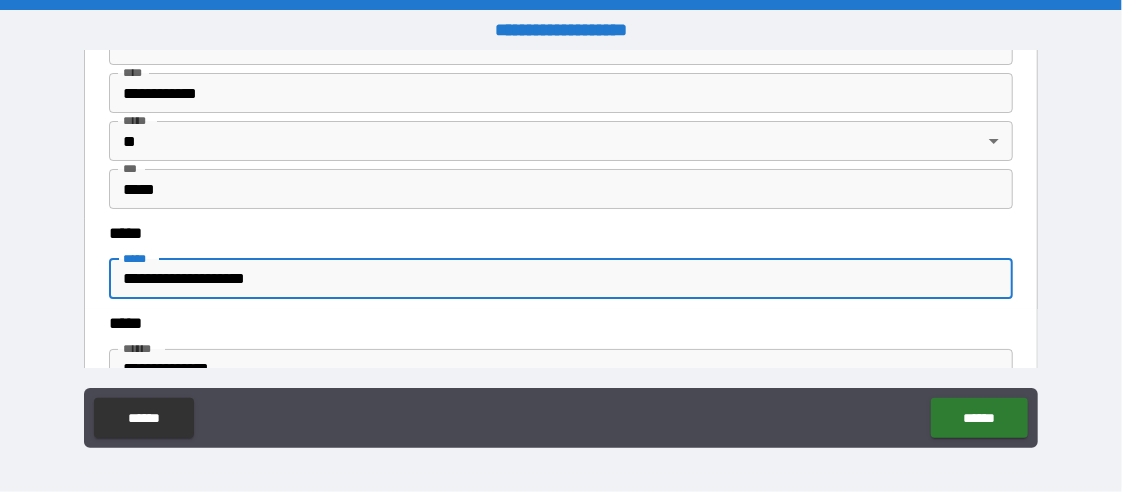 scroll, scrollTop: 3252, scrollLeft: 0, axis: vertical 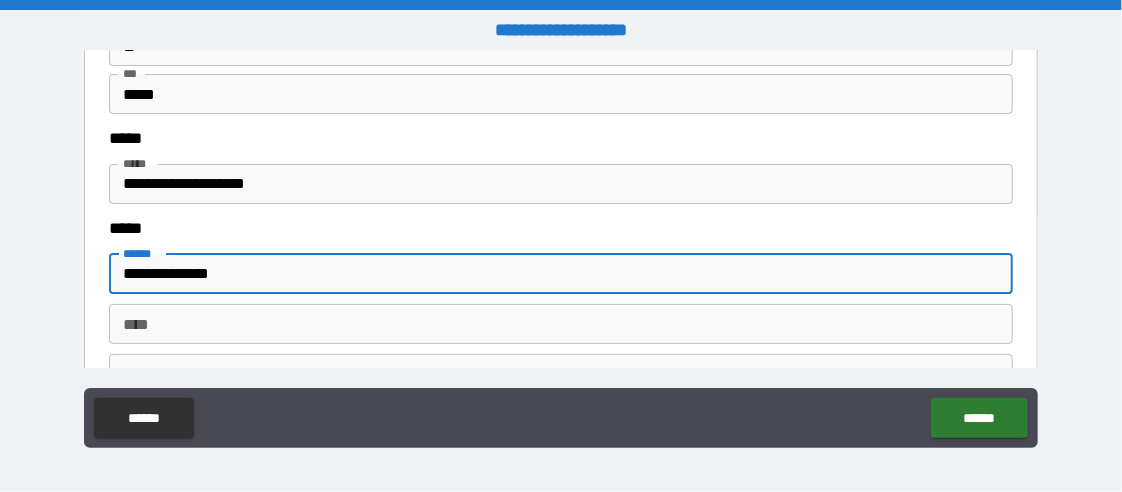drag, startPoint x: 168, startPoint y: 265, endPoint x: 259, endPoint y: 274, distance: 91.44397 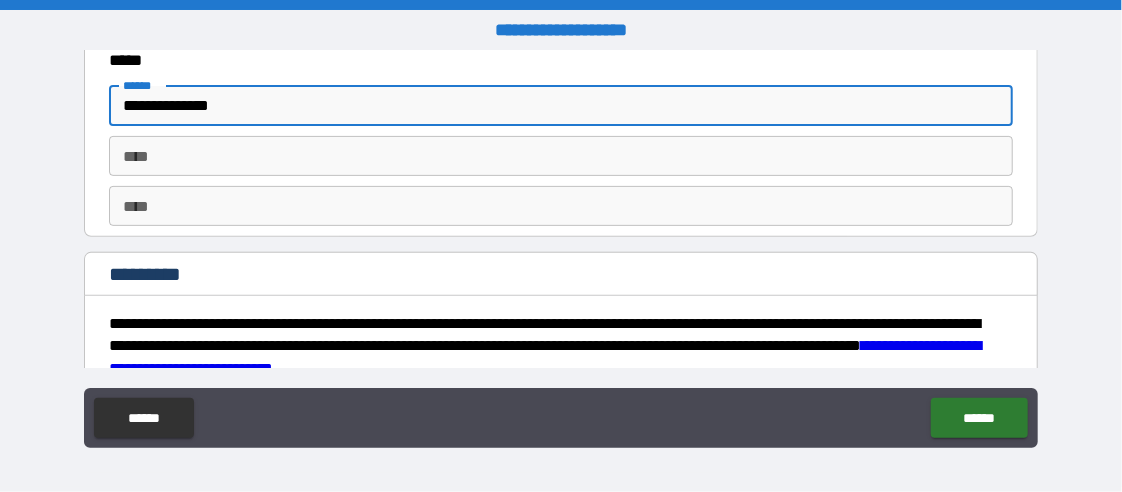 scroll, scrollTop: 3586, scrollLeft: 0, axis: vertical 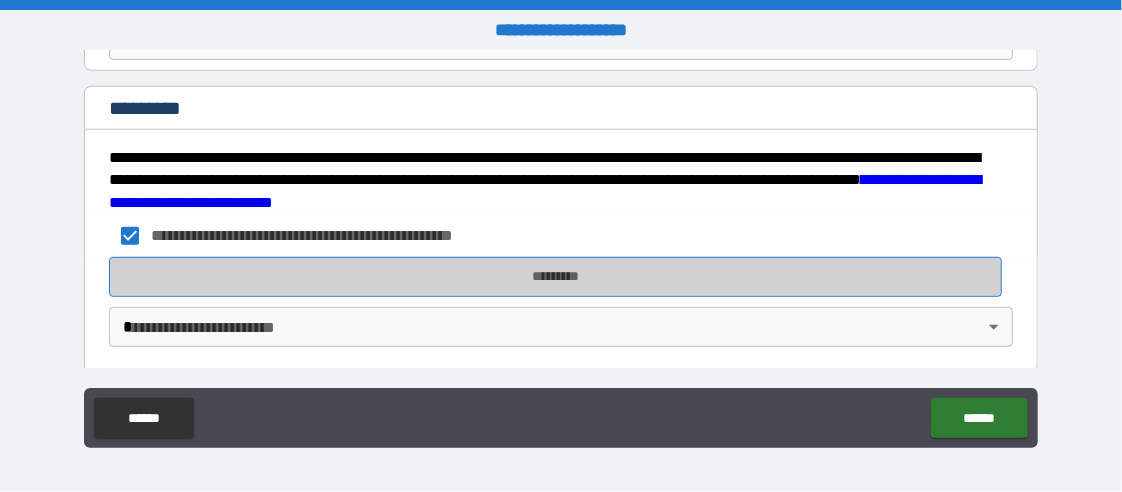click on "*********" at bounding box center (555, 277) 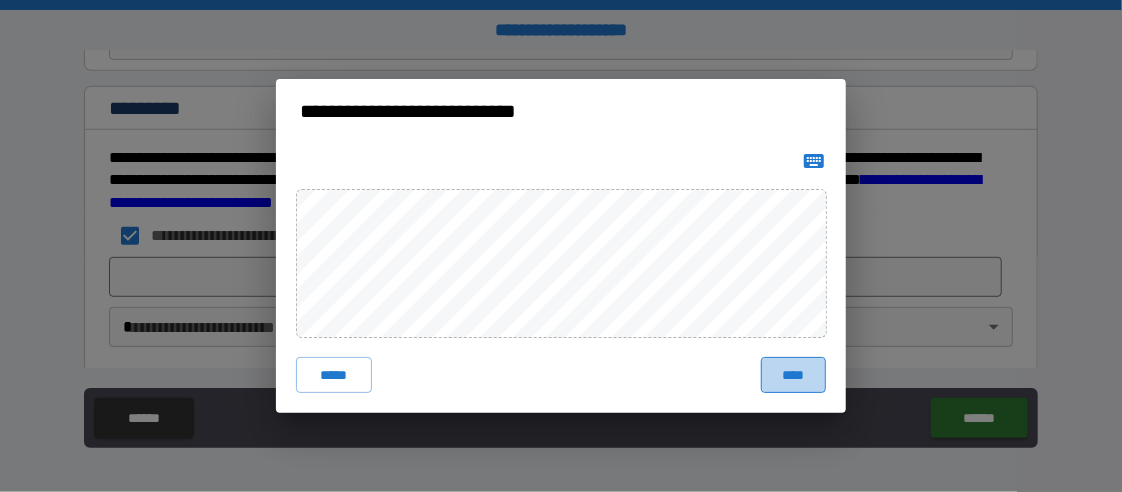 click on "****" at bounding box center [793, 375] 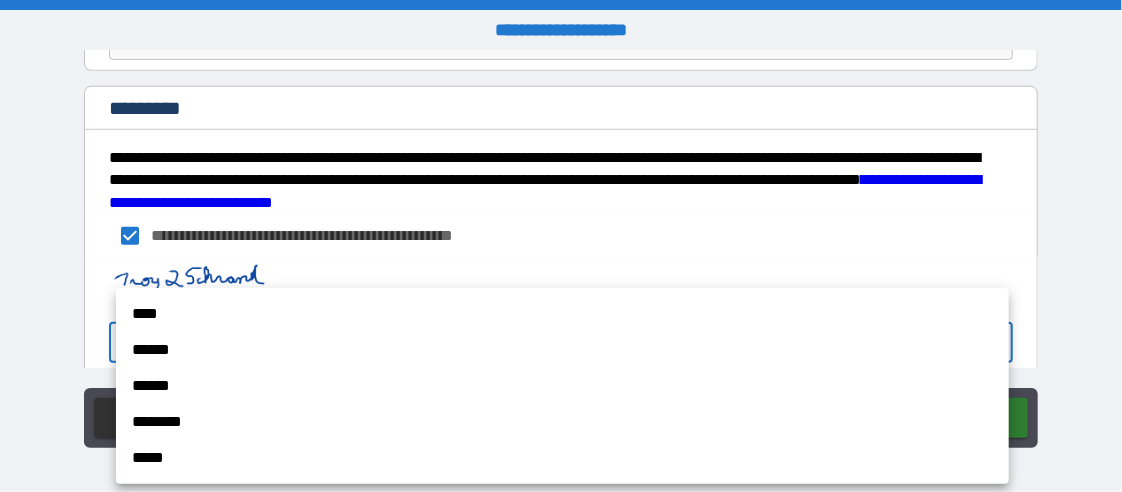 click on "**********" at bounding box center (561, 246) 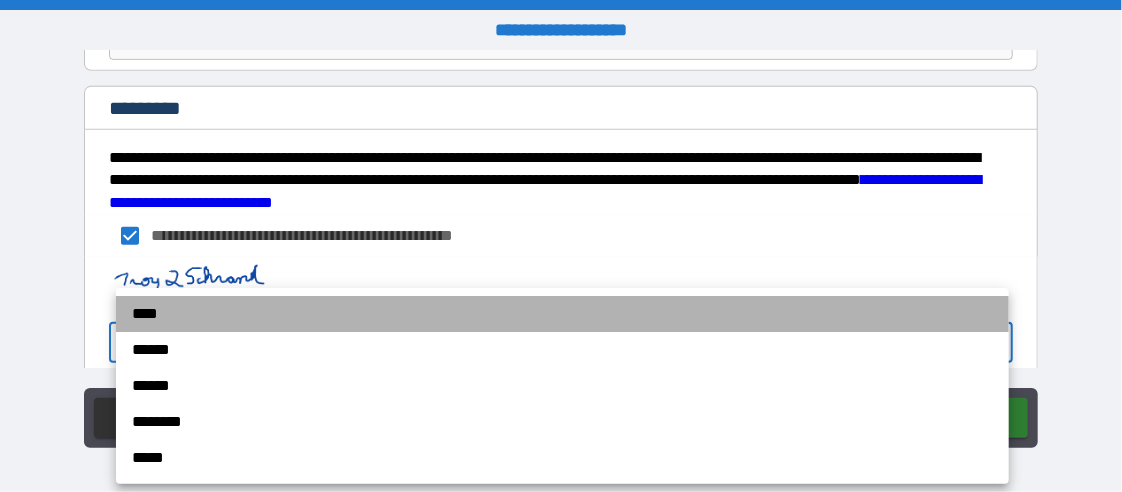 click on "****" at bounding box center [562, 314] 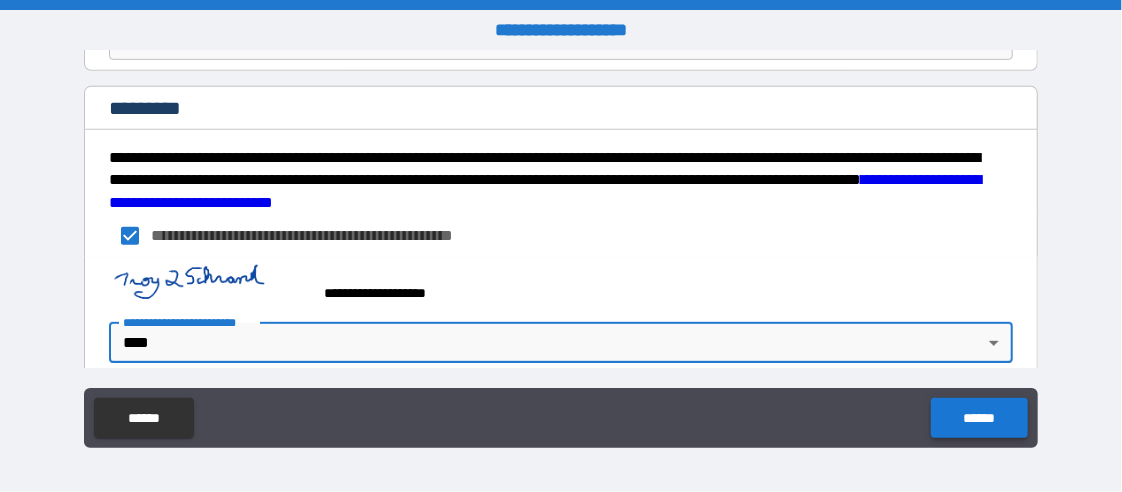 click on "******" at bounding box center [979, 418] 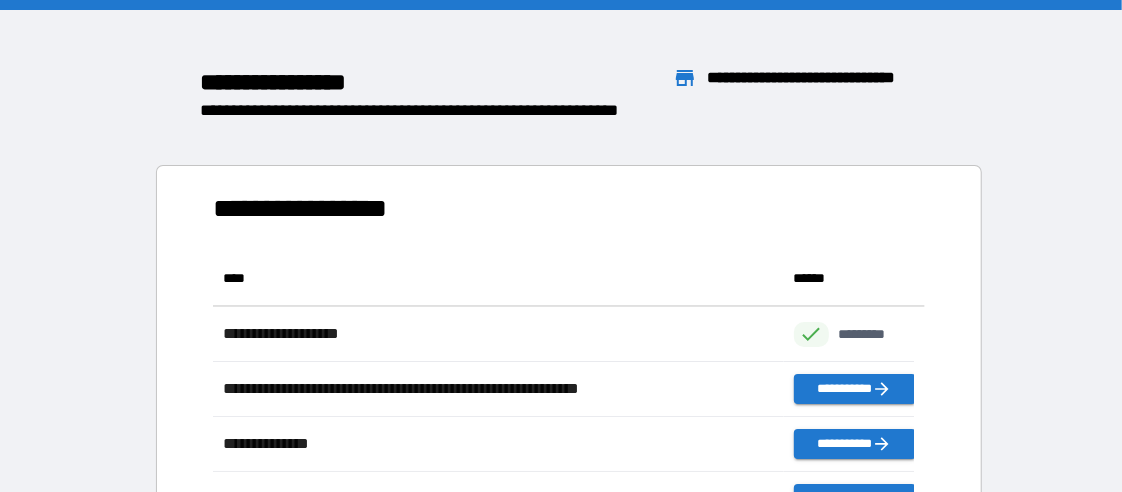 scroll, scrollTop: 15, scrollLeft: 15, axis: both 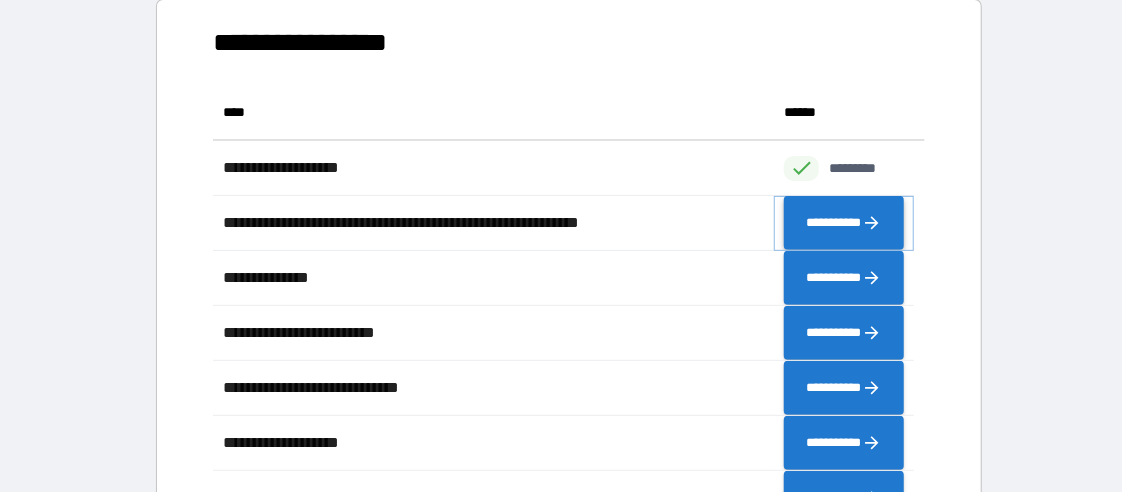 click on "**********" at bounding box center [844, 222] 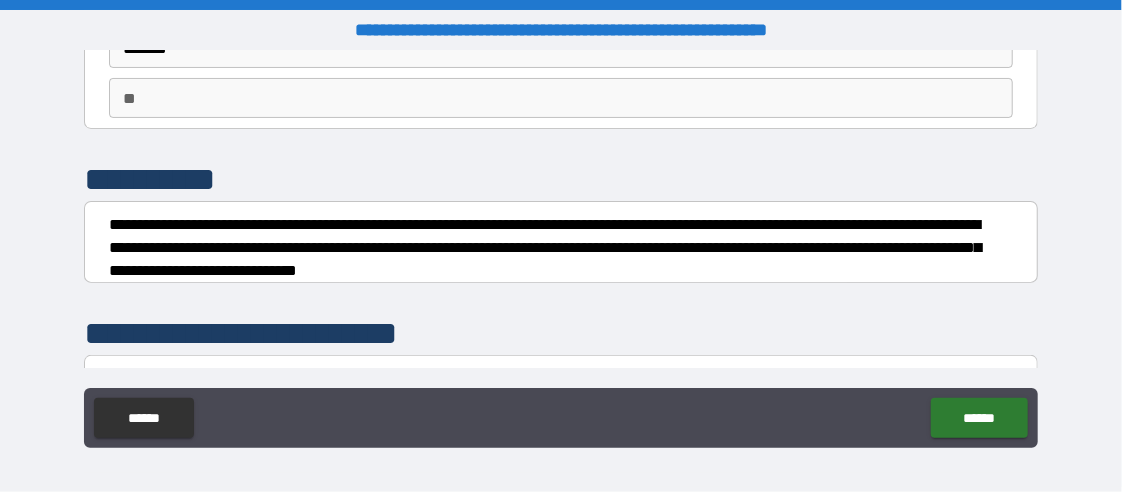 scroll, scrollTop: 333, scrollLeft: 0, axis: vertical 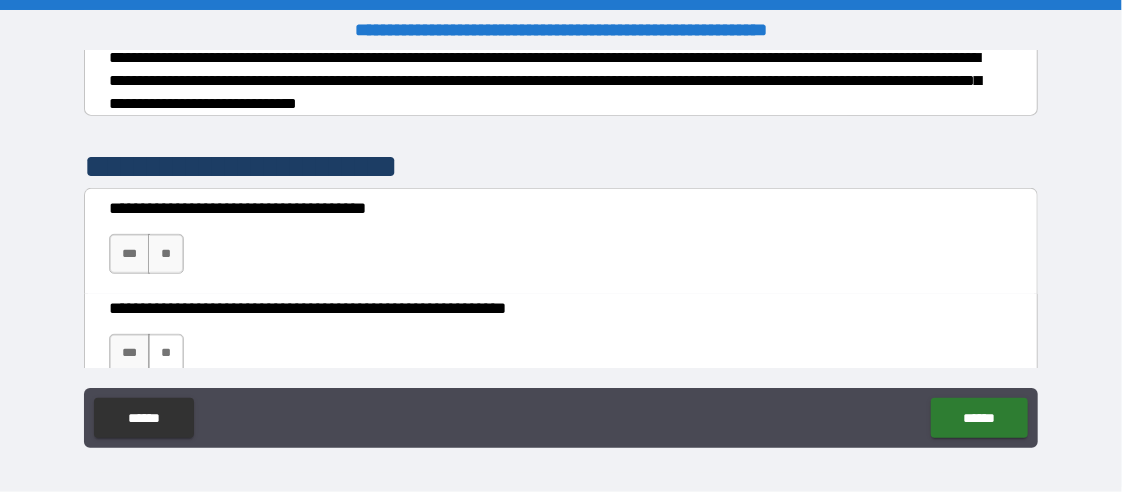 click on "**" at bounding box center (166, 354) 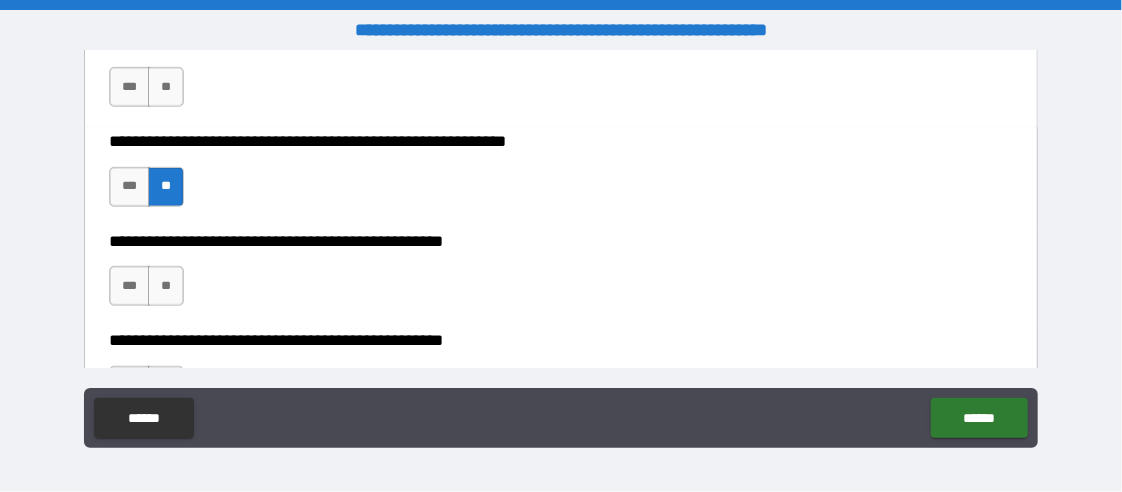 scroll, scrollTop: 333, scrollLeft: 0, axis: vertical 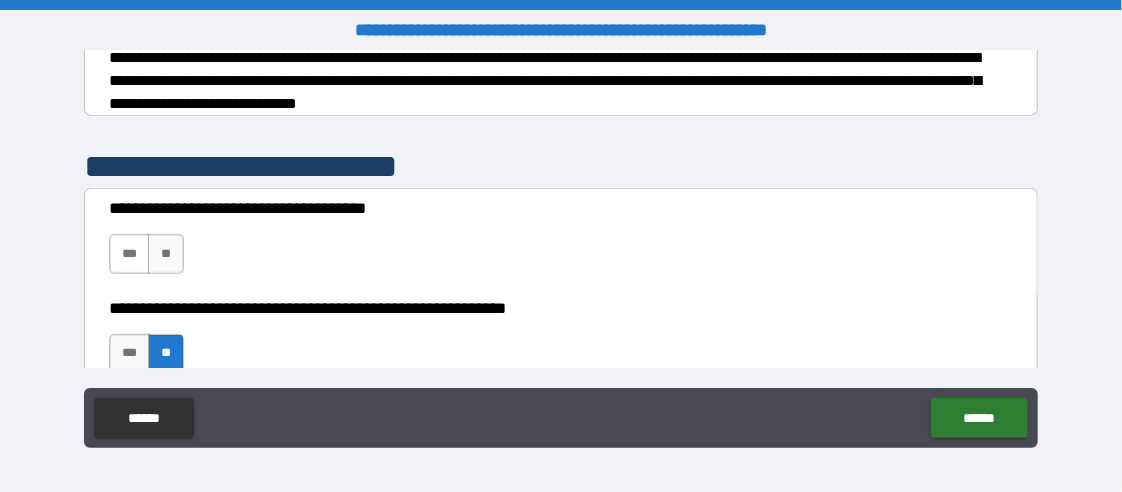 click on "***" at bounding box center (129, 254) 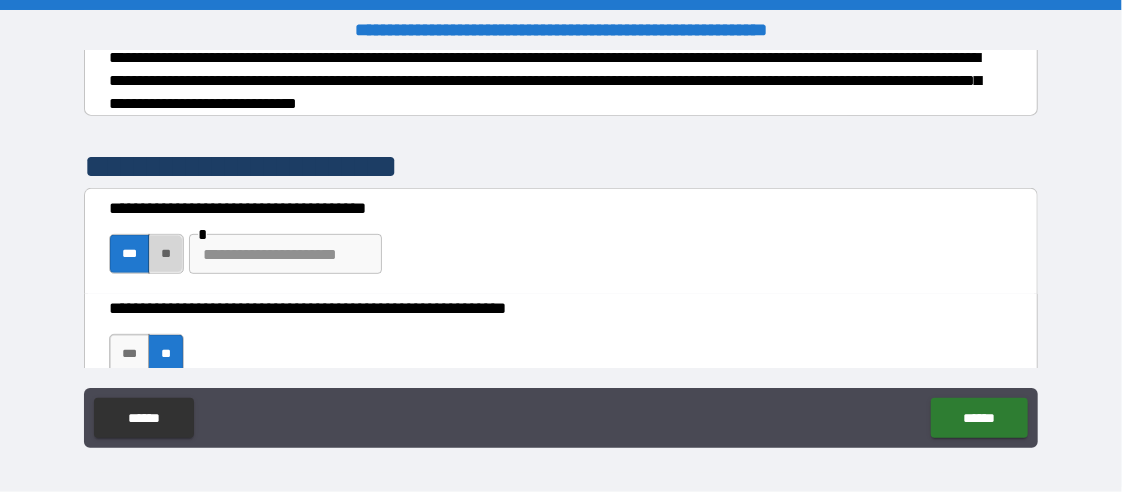 click on "**" at bounding box center [166, 254] 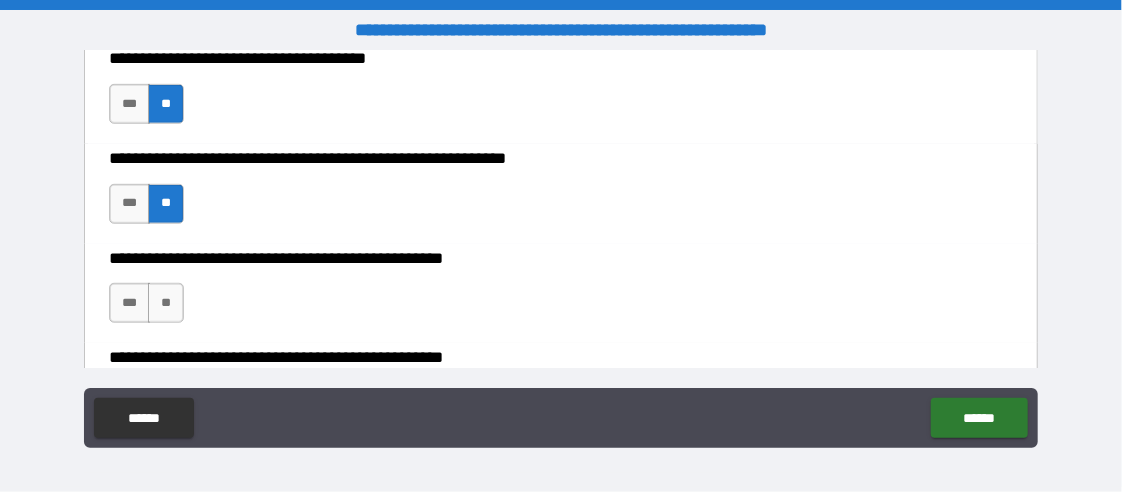 scroll, scrollTop: 500, scrollLeft: 0, axis: vertical 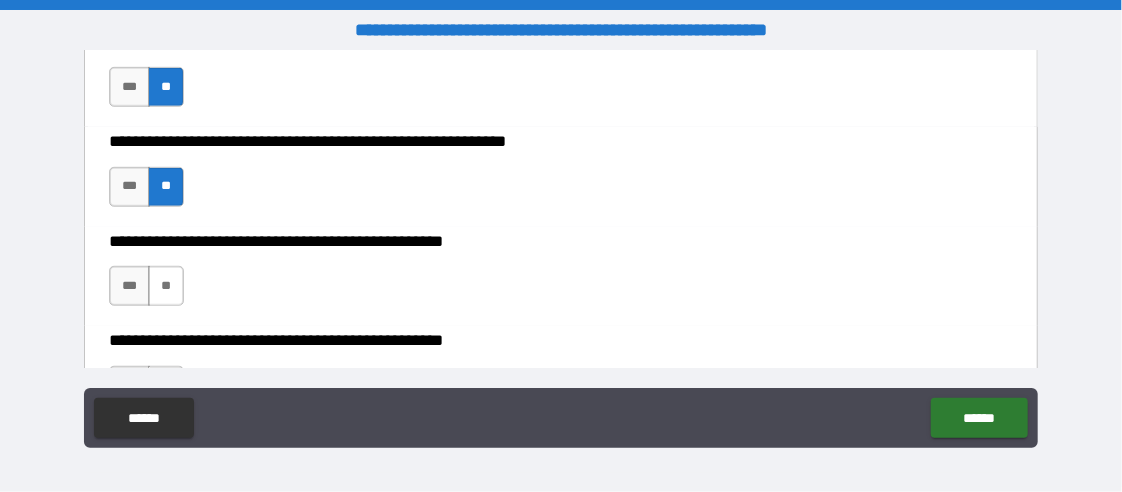 click on "**" at bounding box center (166, 286) 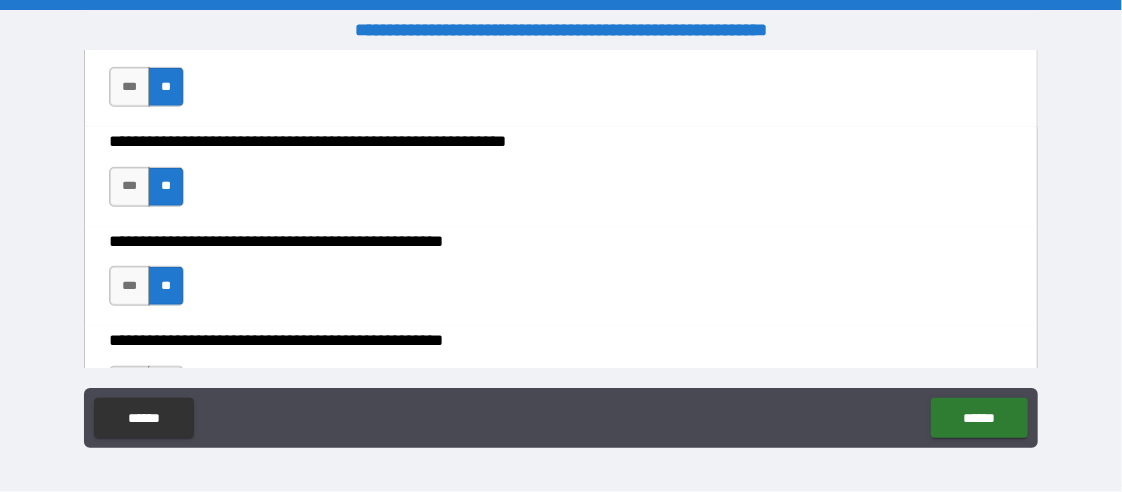 scroll, scrollTop: 666, scrollLeft: 0, axis: vertical 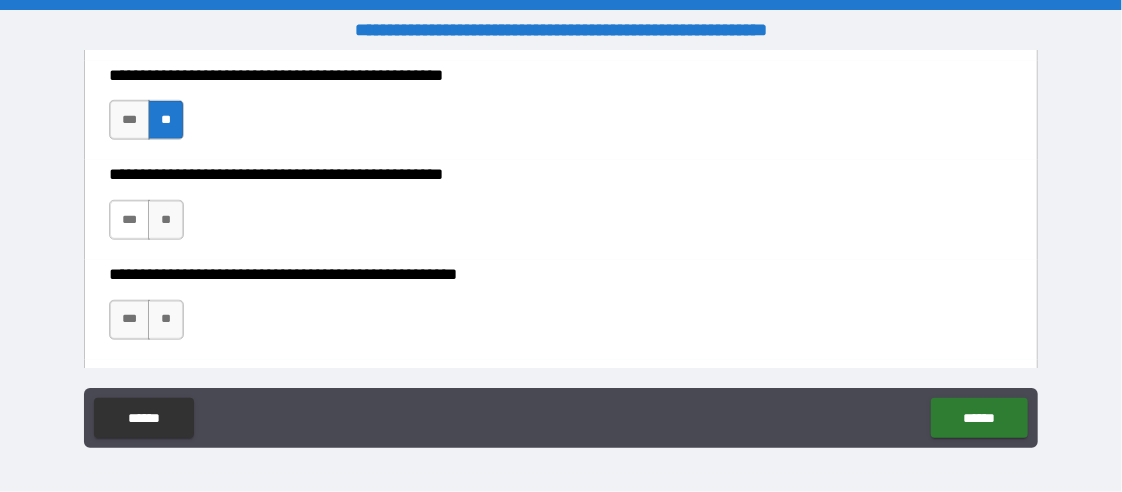 click on "***" at bounding box center (129, 220) 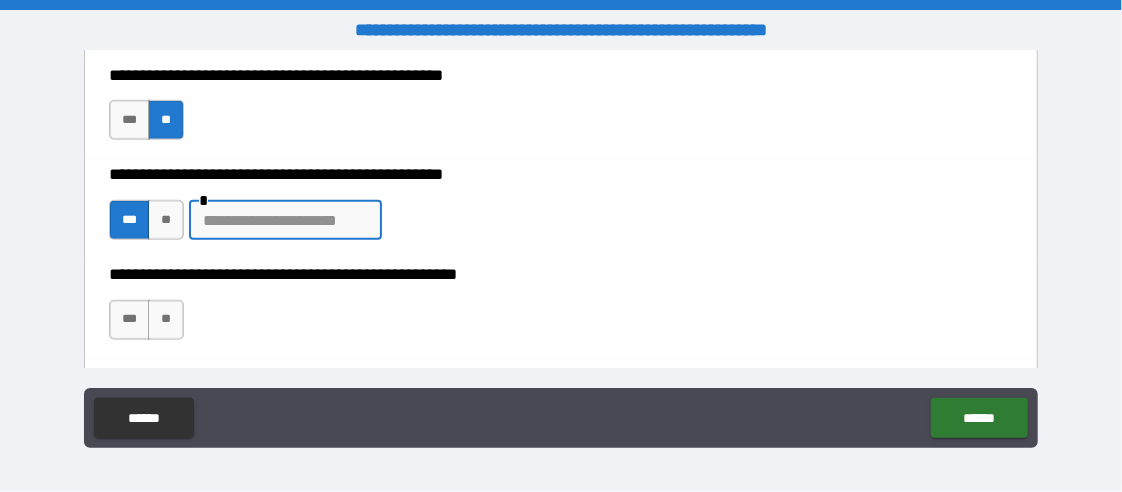 click at bounding box center (285, 220) 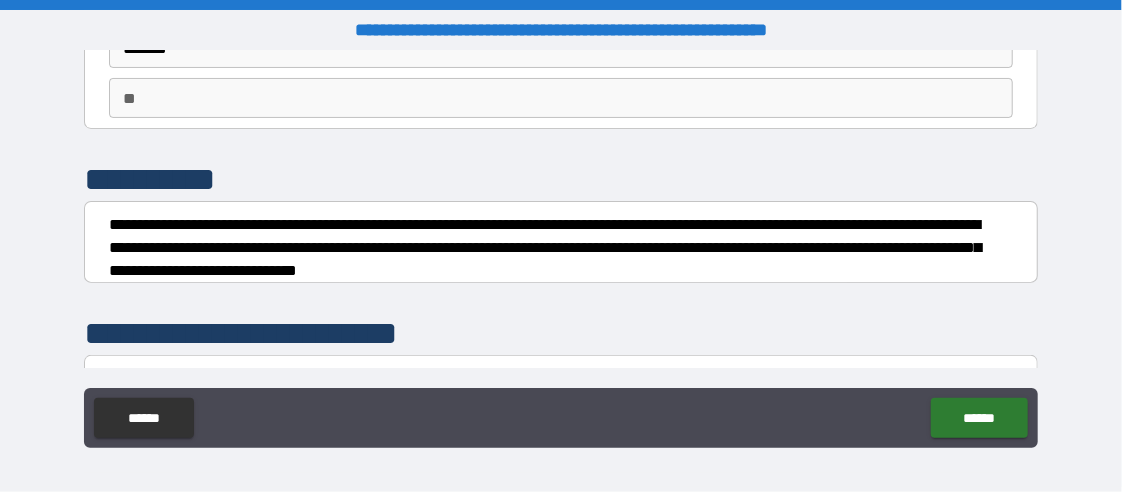 scroll, scrollTop: 333, scrollLeft: 0, axis: vertical 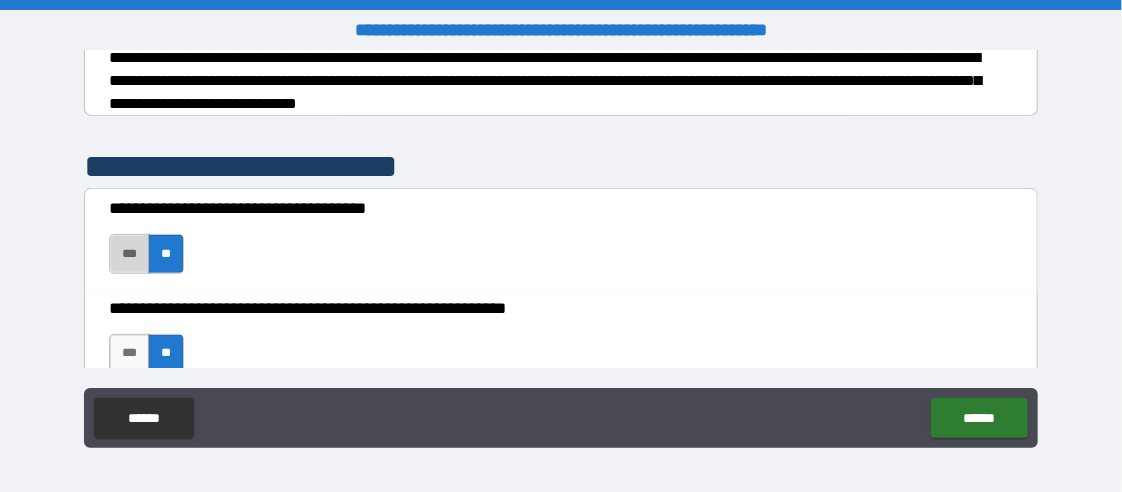 click on "***" at bounding box center (129, 254) 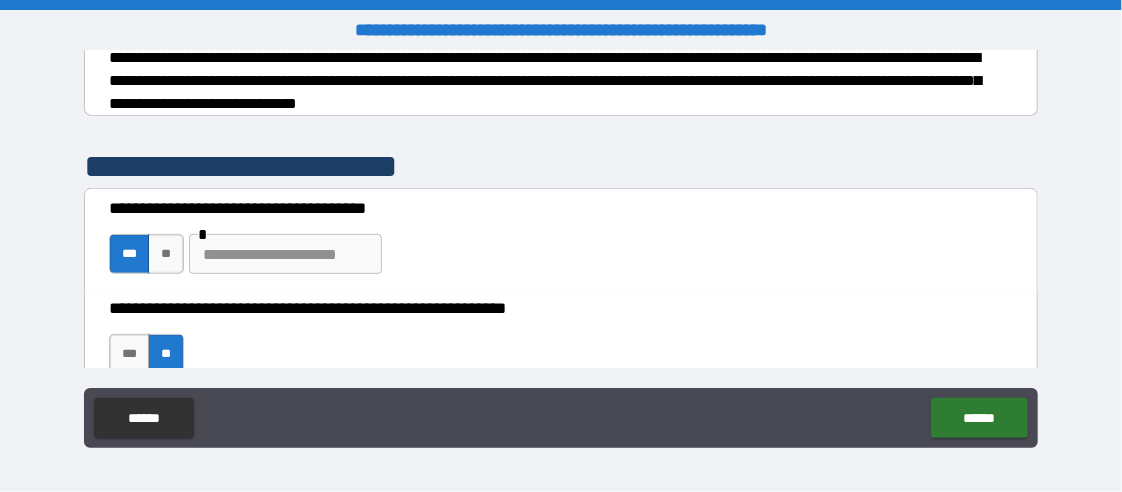 click at bounding box center [285, 254] 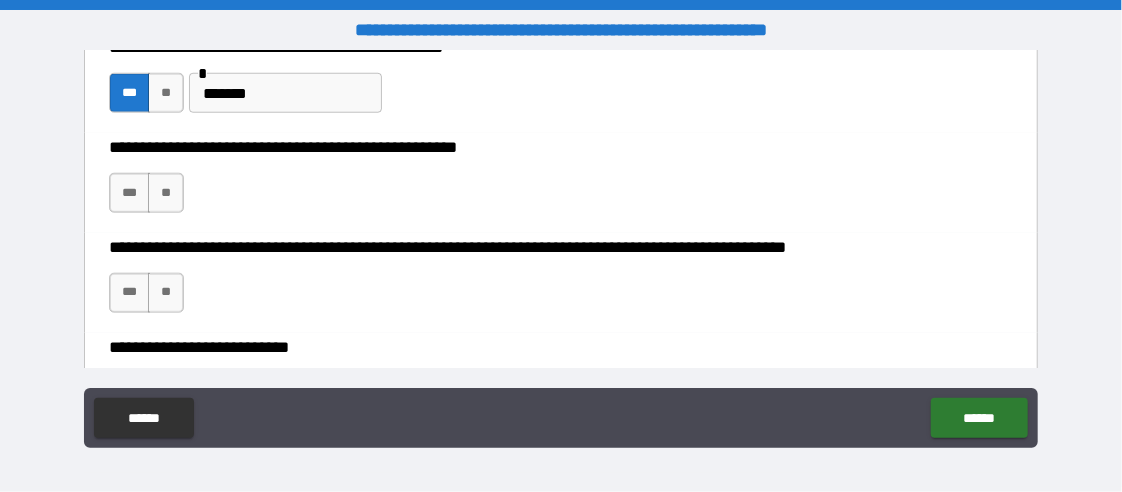 scroll, scrollTop: 833, scrollLeft: 0, axis: vertical 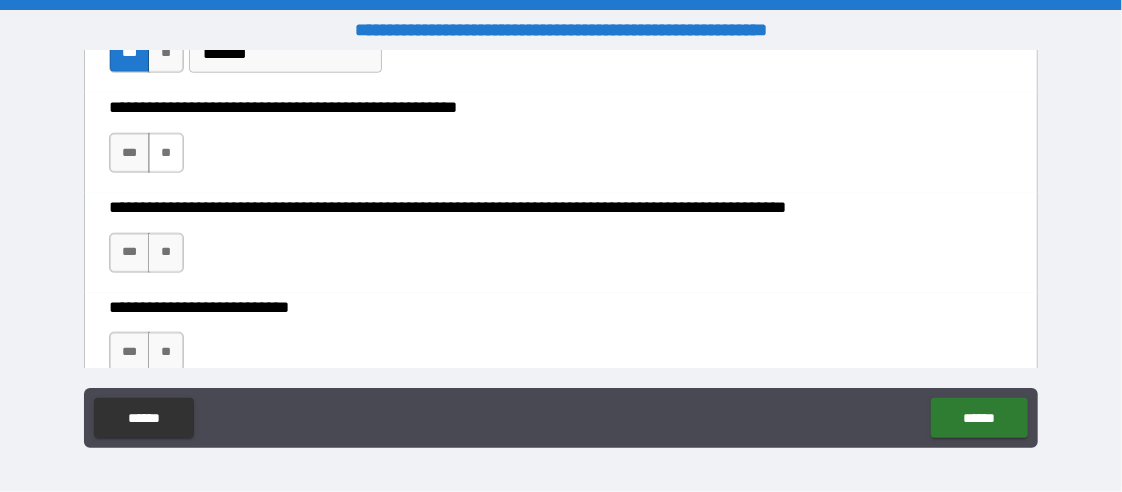 click on "**" at bounding box center (166, 153) 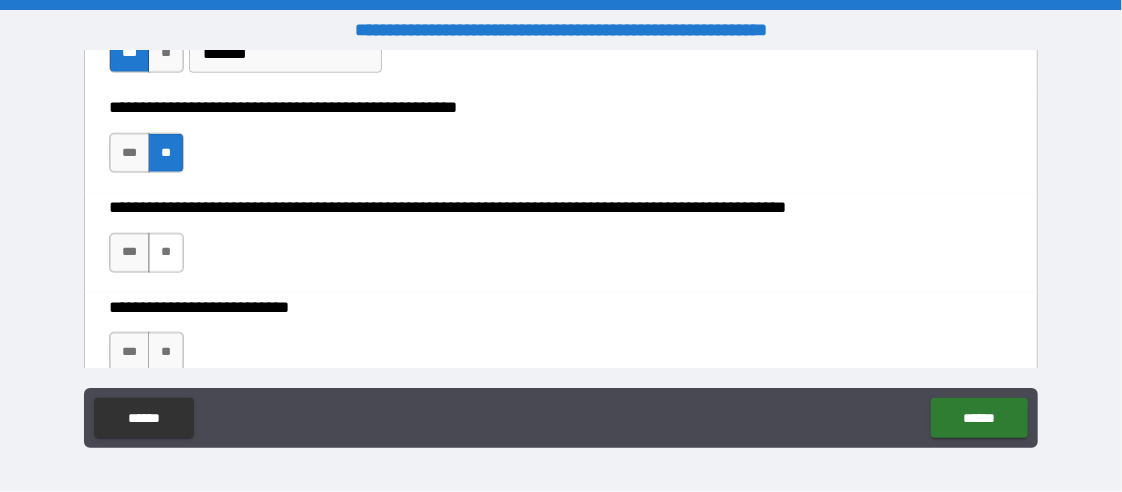 click on "**" at bounding box center (166, 253) 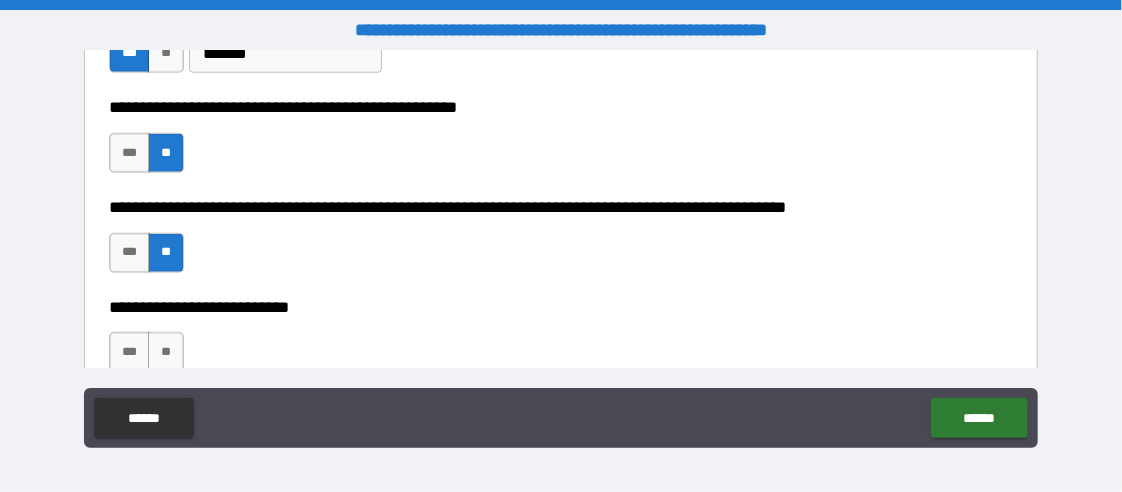 scroll, scrollTop: 1000, scrollLeft: 0, axis: vertical 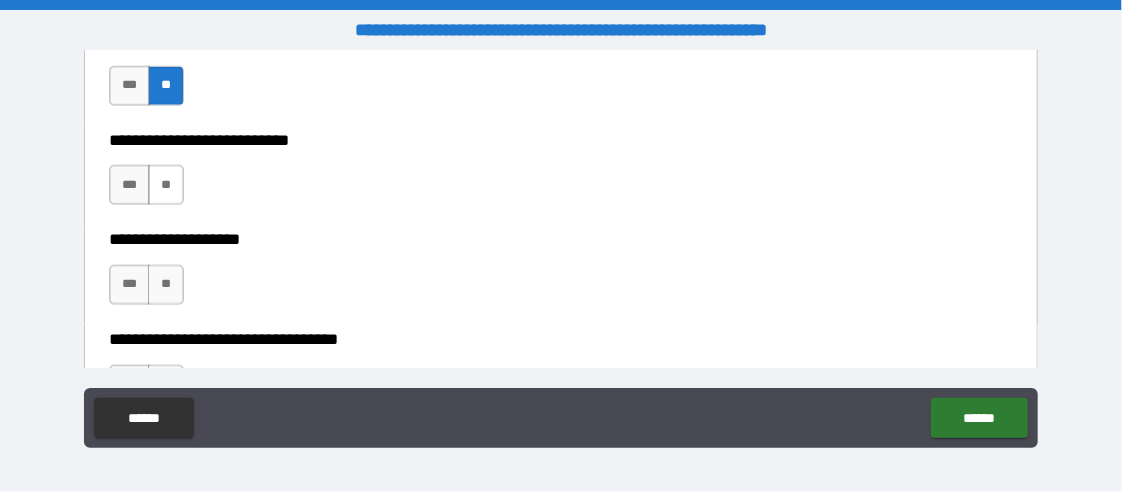 click on "**" at bounding box center (166, 185) 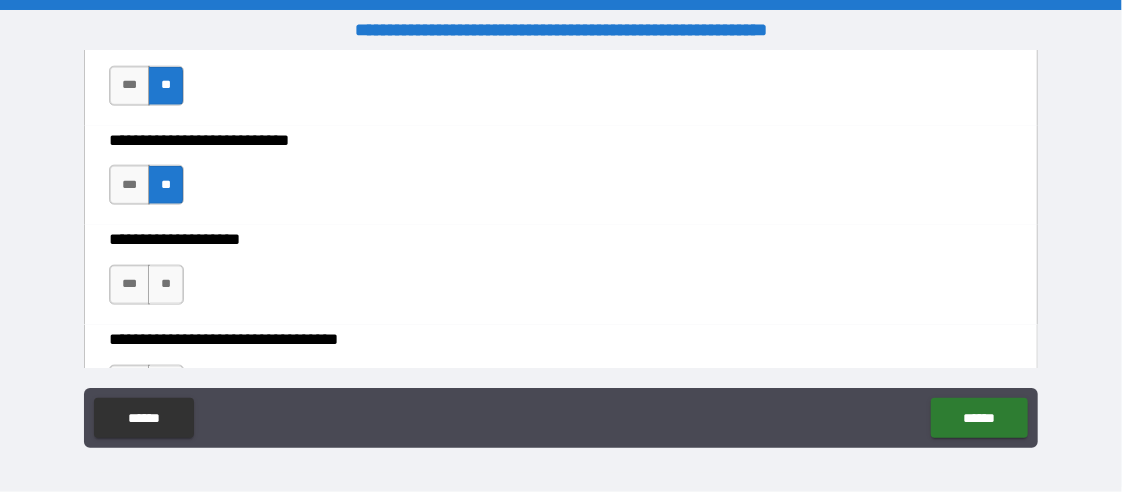 scroll, scrollTop: 1166, scrollLeft: 0, axis: vertical 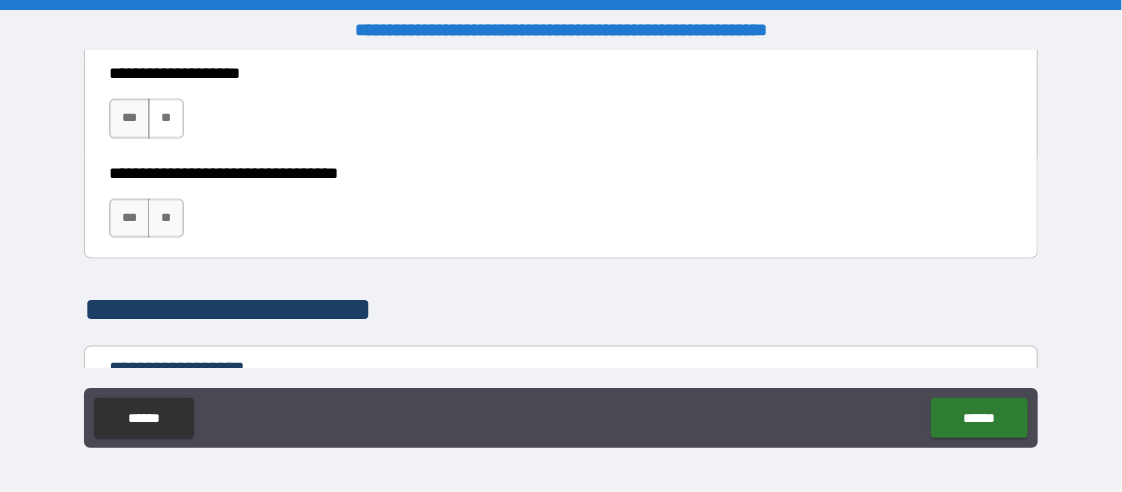 click on "**" at bounding box center (166, 119) 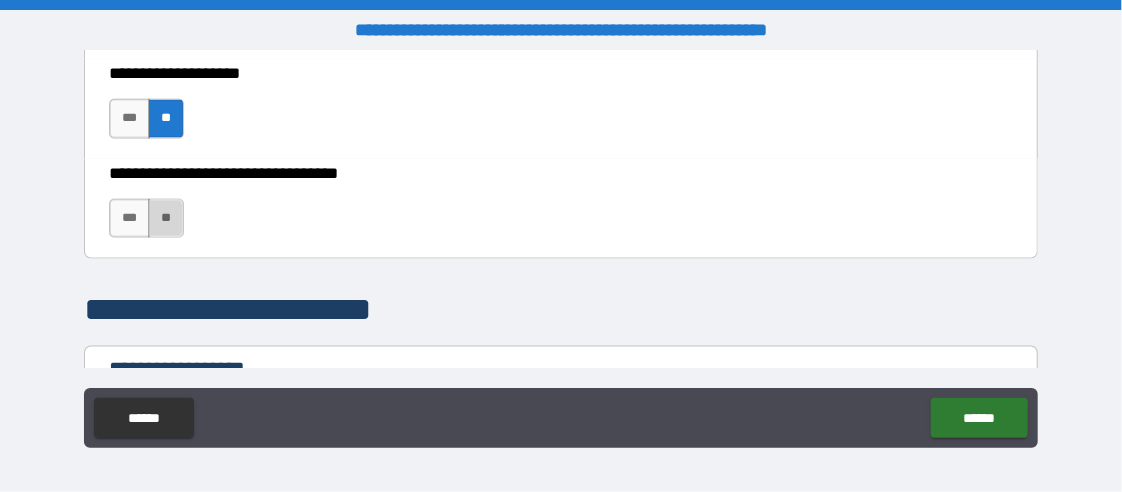 click on "**" at bounding box center [166, 219] 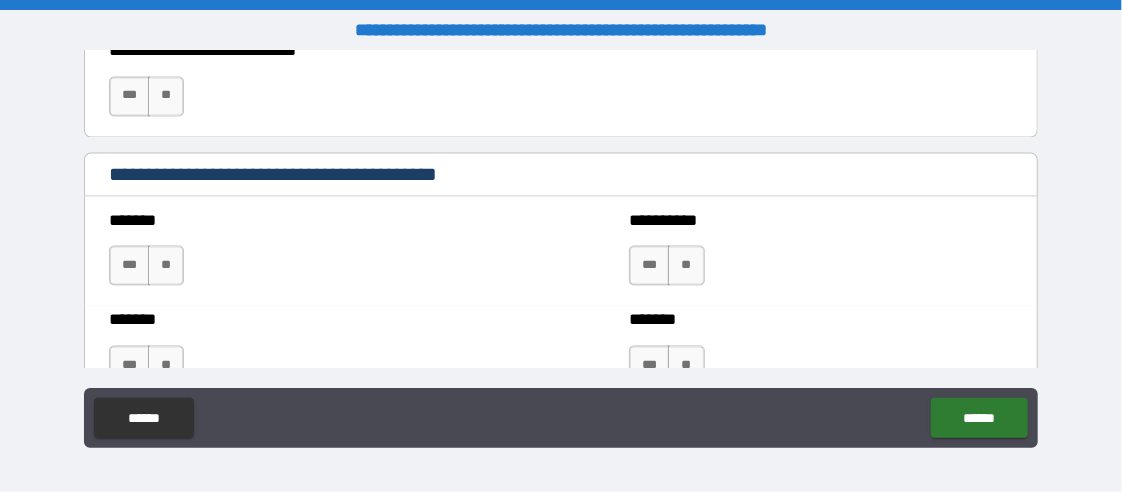 scroll, scrollTop: 1666, scrollLeft: 0, axis: vertical 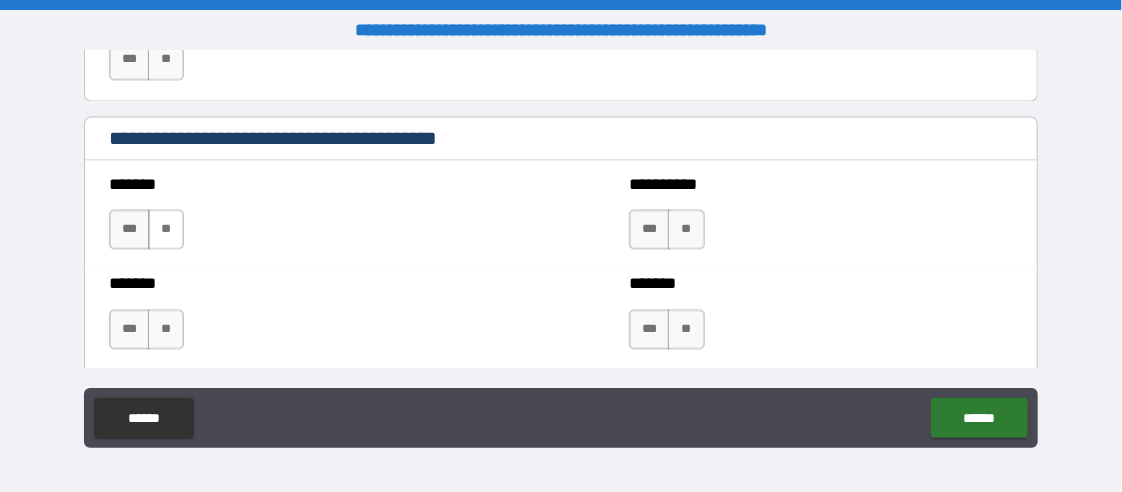 click on "**" at bounding box center (166, 229) 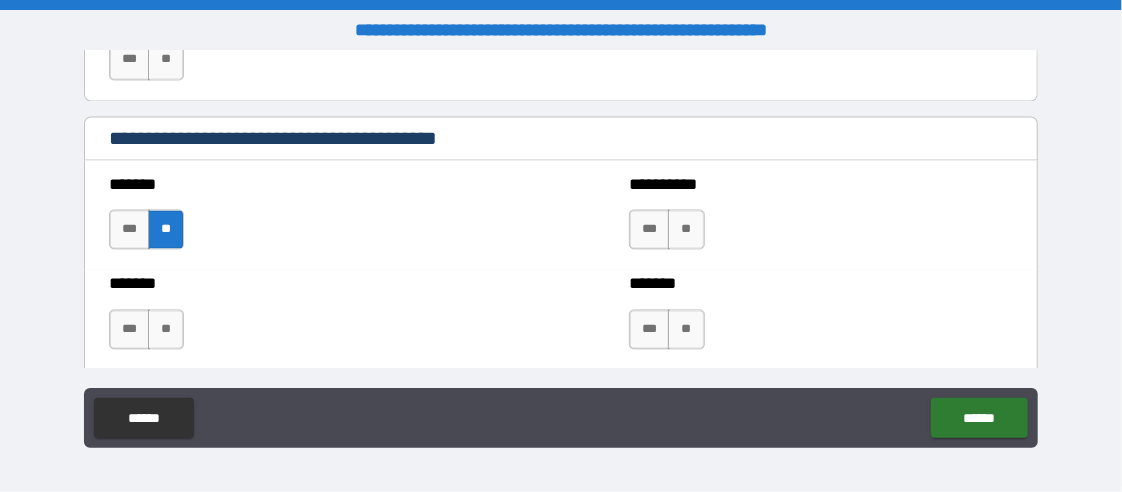 drag, startPoint x: 168, startPoint y: 315, endPoint x: 185, endPoint y: 309, distance: 18.027756 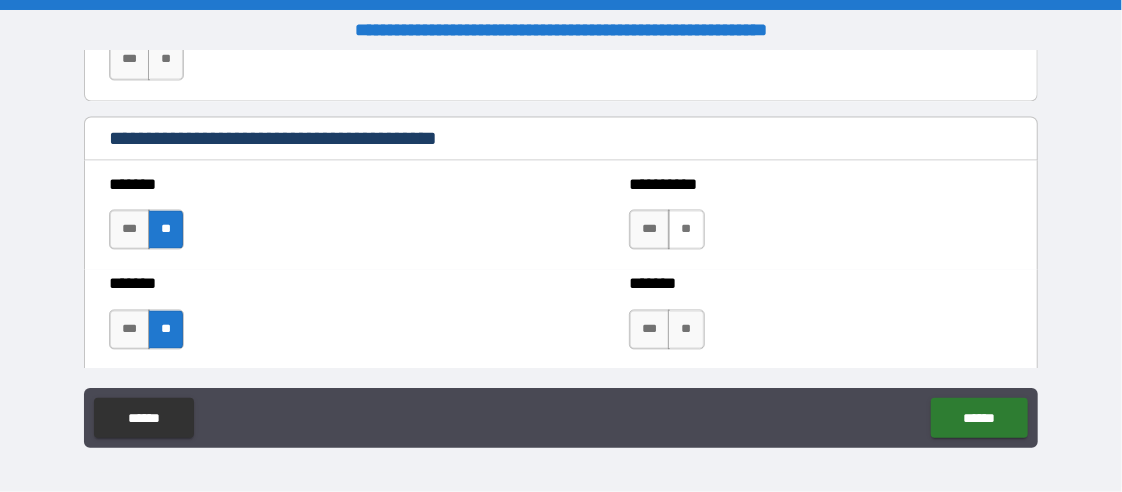 click on "**" at bounding box center [686, 229] 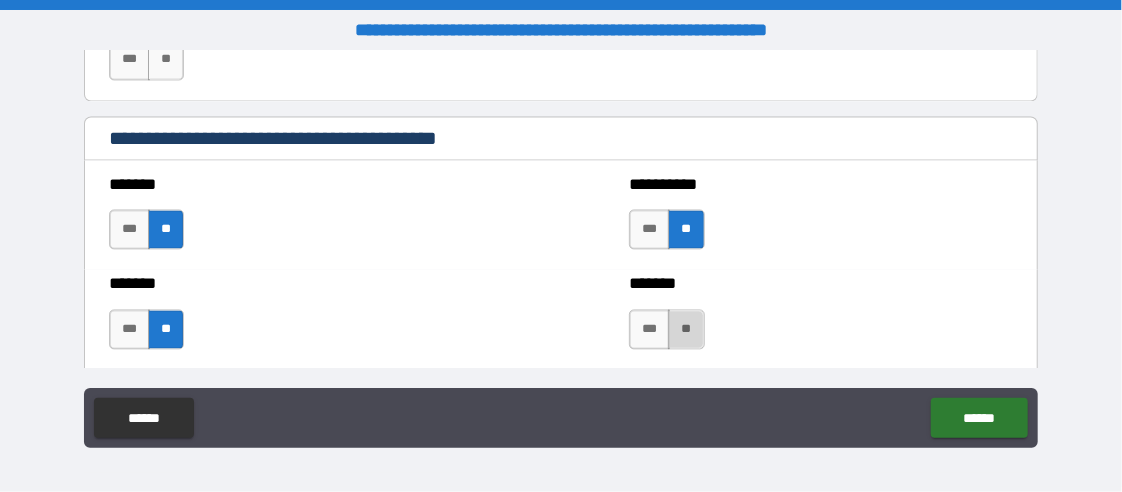 click on "**" at bounding box center (686, 329) 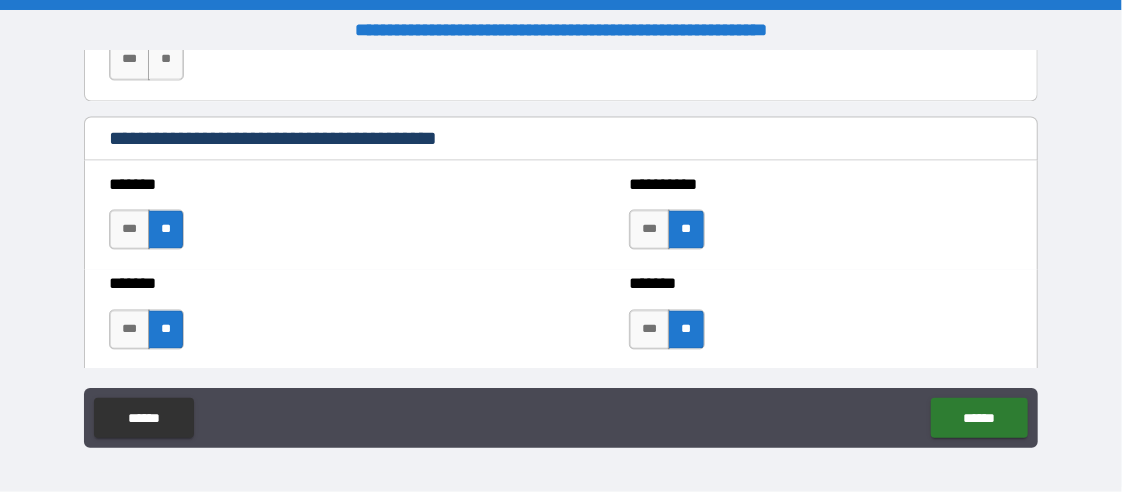 scroll, scrollTop: 1833, scrollLeft: 0, axis: vertical 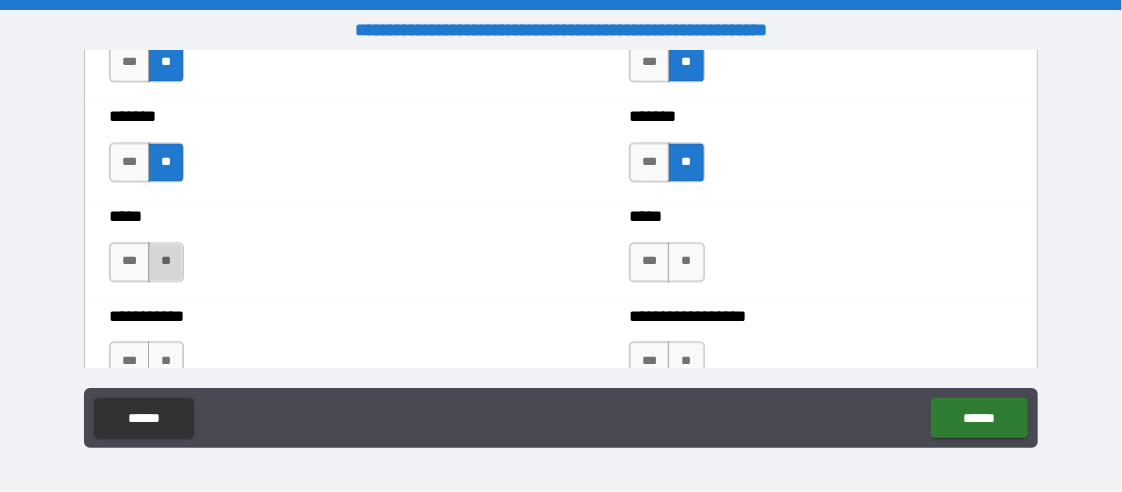 click on "**" at bounding box center (166, 262) 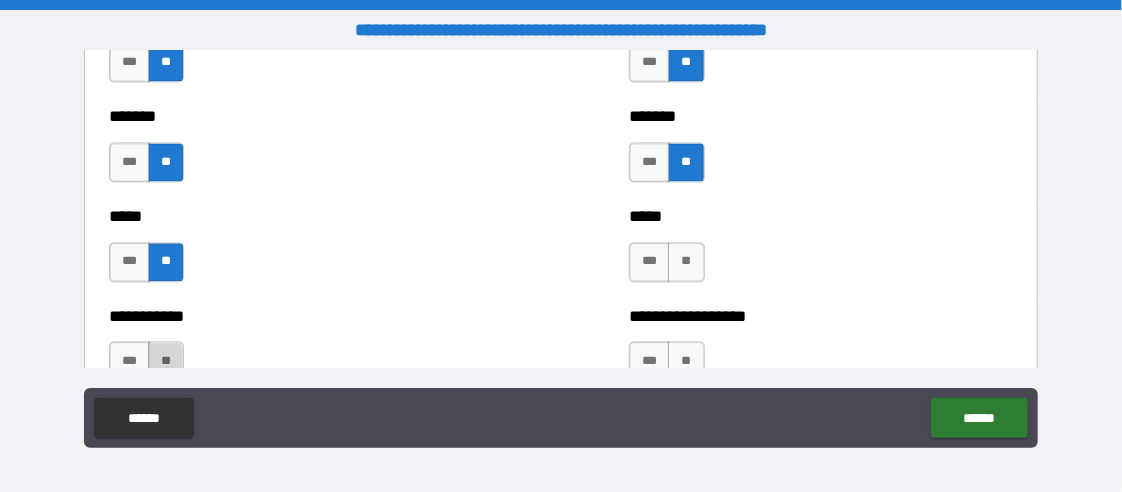 click on "**" at bounding box center (166, 361) 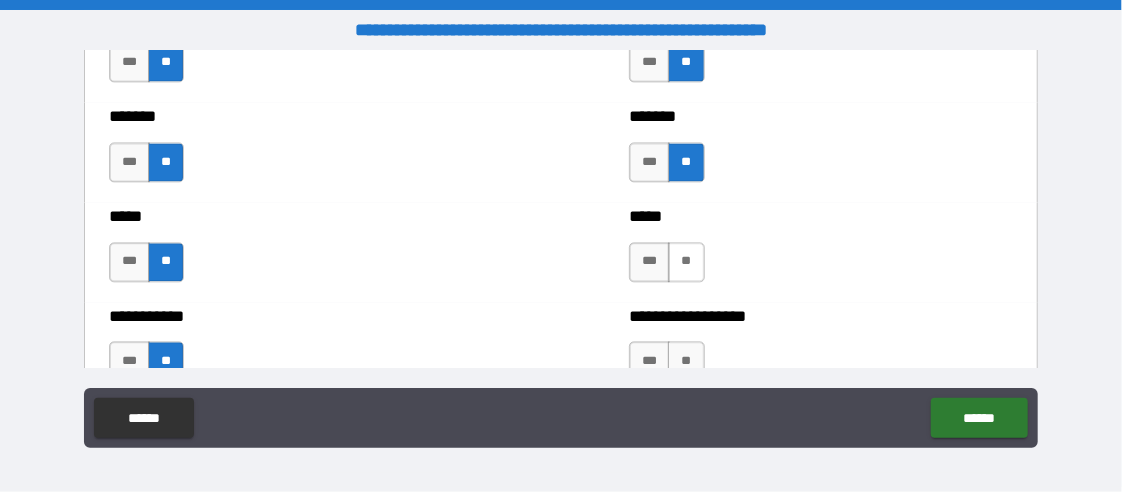 click on "**" at bounding box center (686, 262) 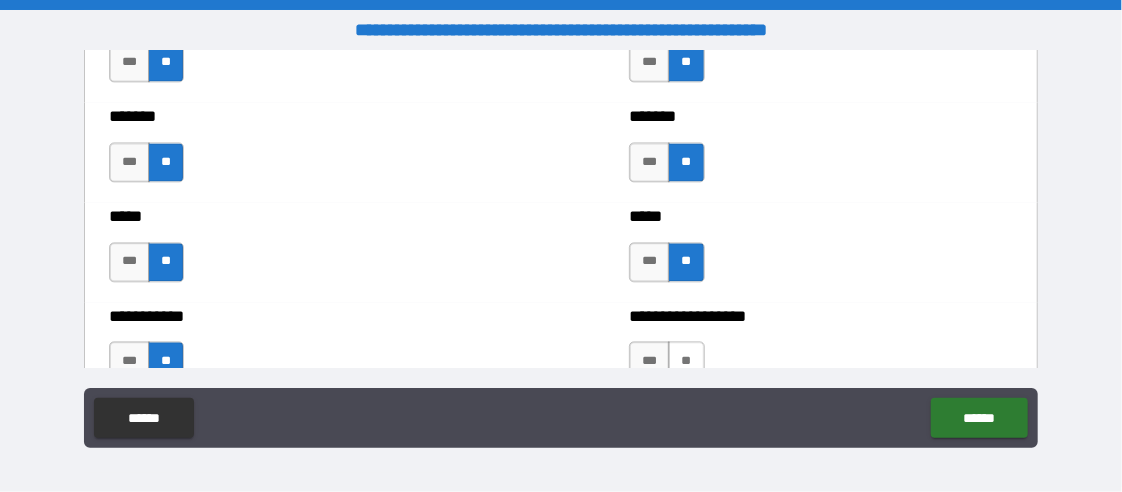 click on "**" at bounding box center (686, 361) 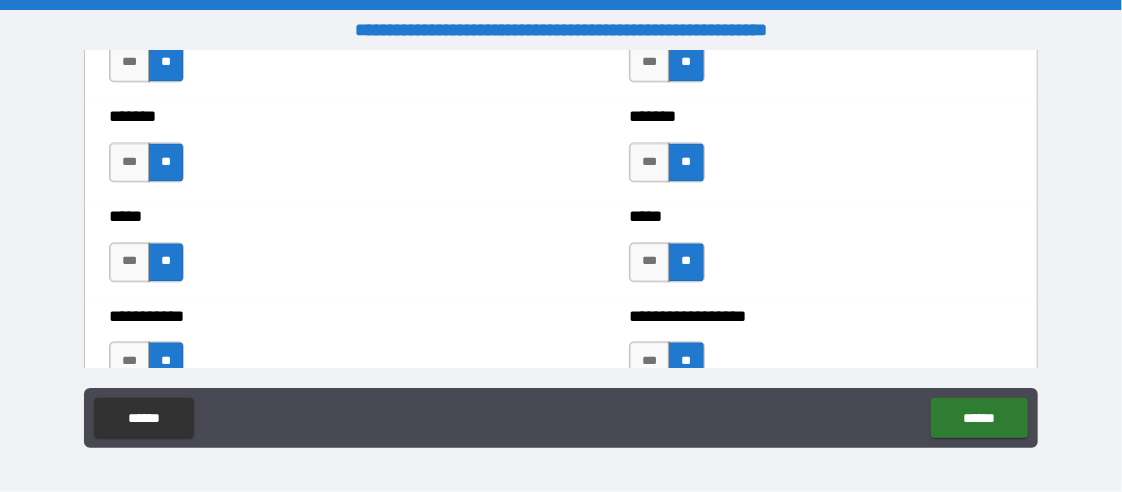 scroll, scrollTop: 2000, scrollLeft: 0, axis: vertical 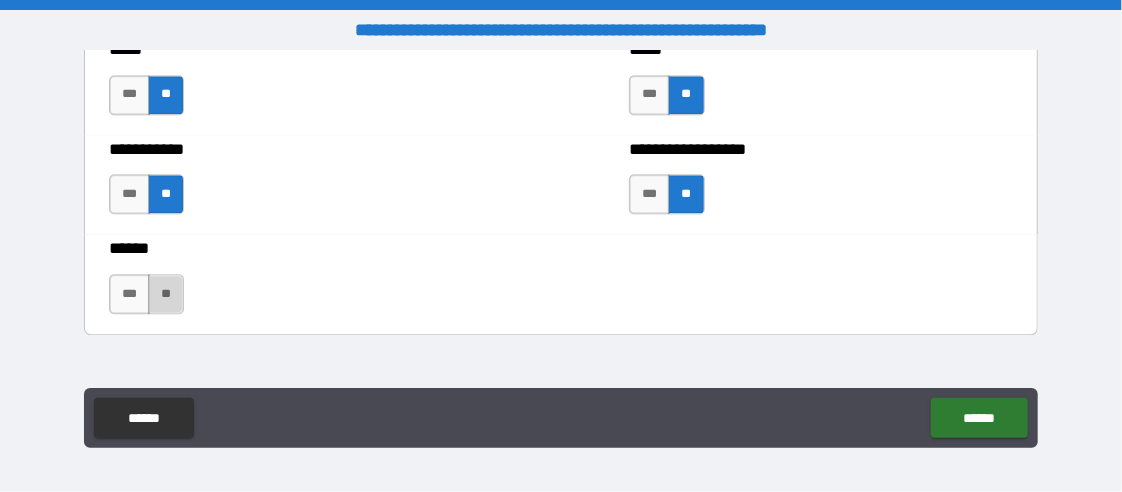 click on "**" at bounding box center [166, 294] 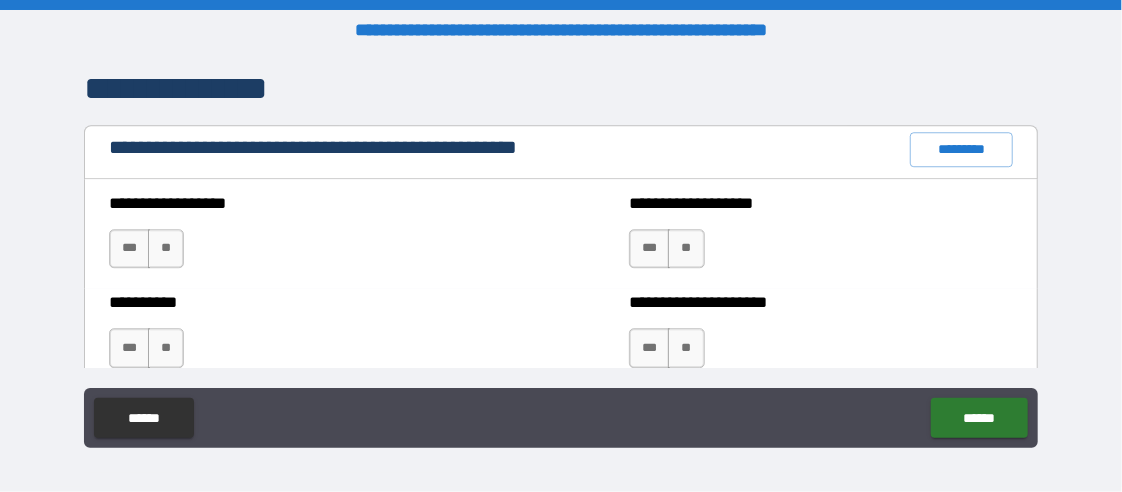 scroll, scrollTop: 2333, scrollLeft: 0, axis: vertical 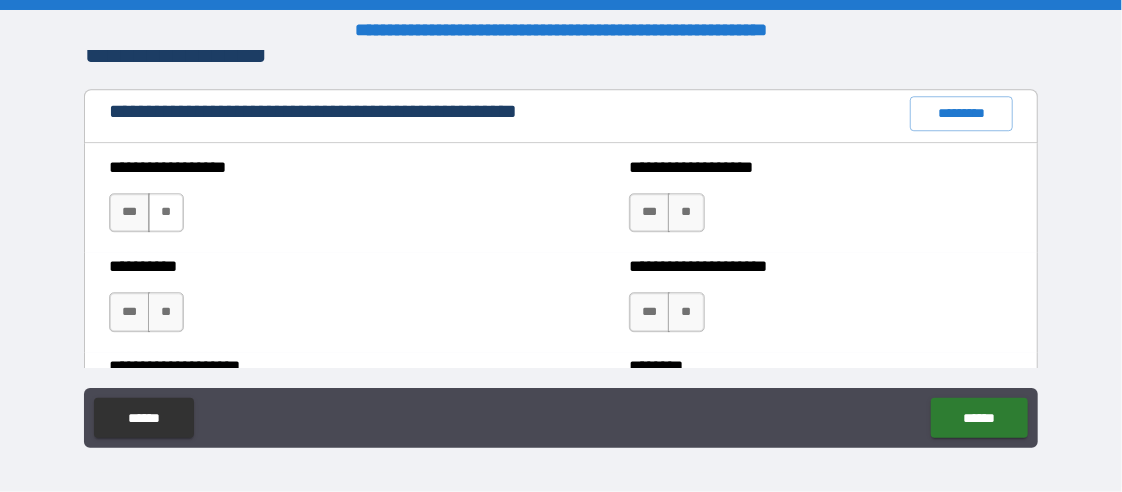 click on "**" at bounding box center (166, 213) 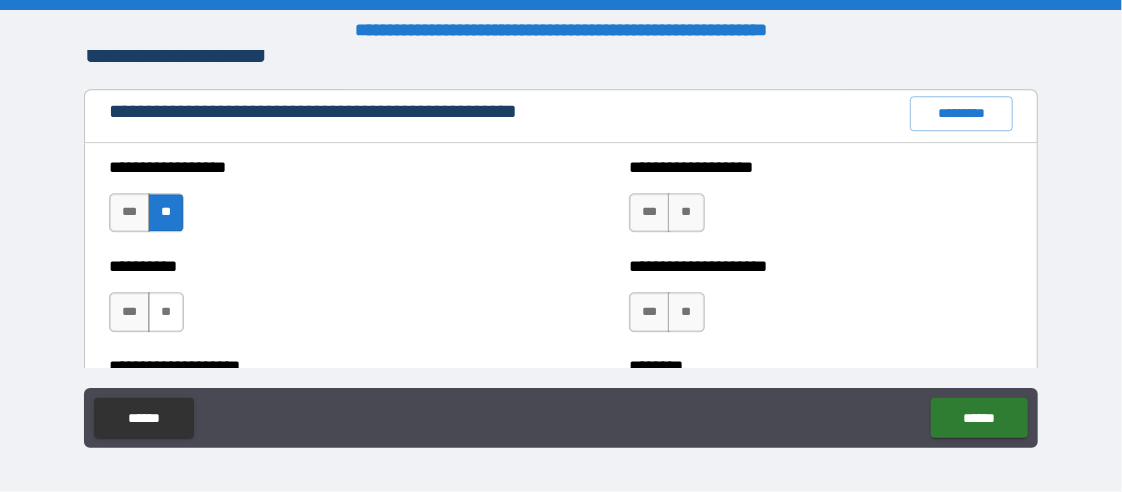 click on "**" at bounding box center [166, 312] 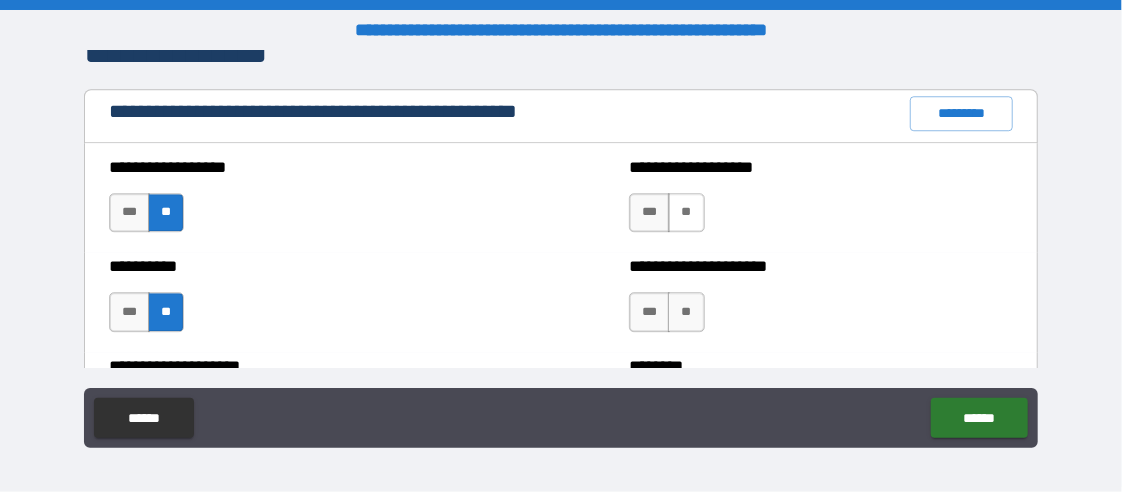 click on "**" at bounding box center (686, 213) 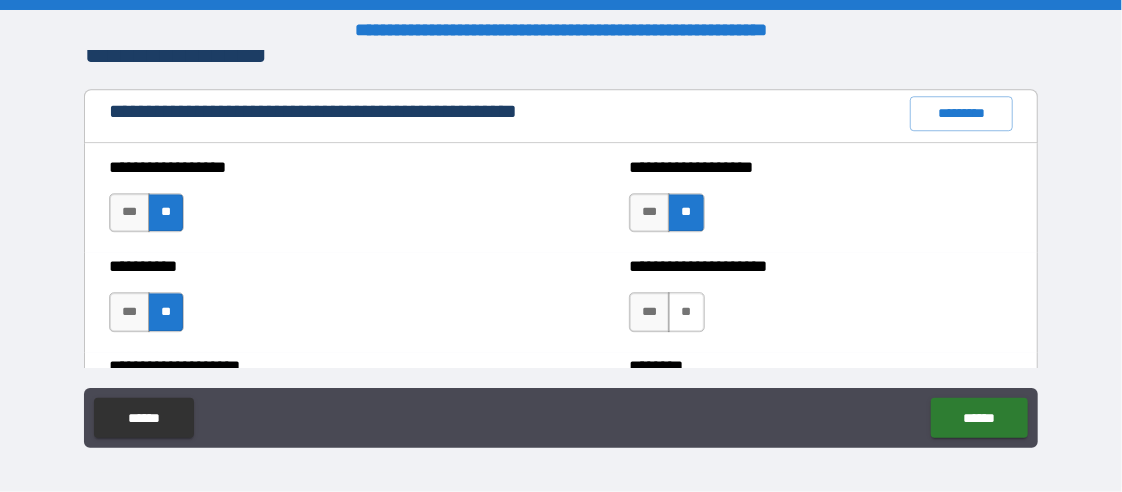 click on "**" at bounding box center (686, 312) 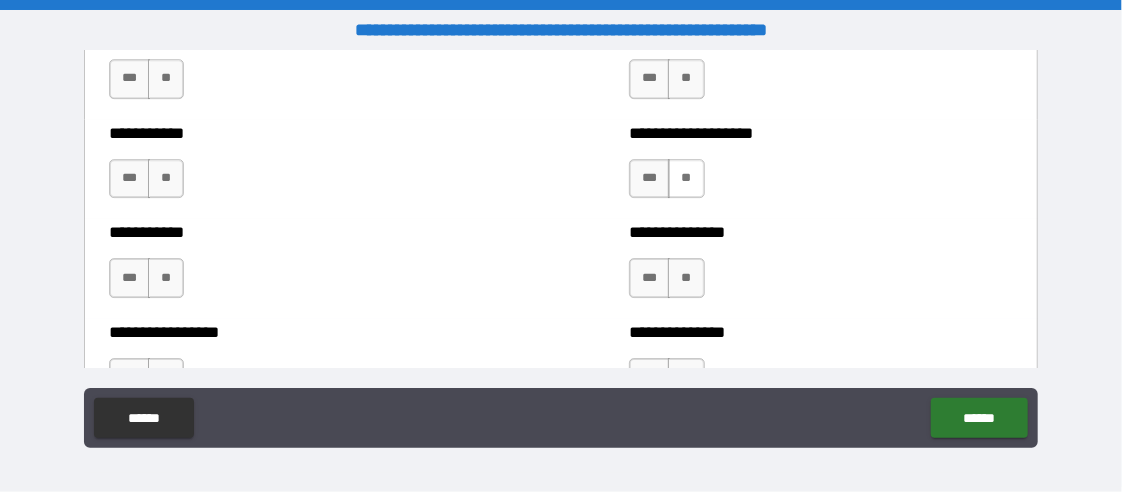 scroll, scrollTop: 2500, scrollLeft: 0, axis: vertical 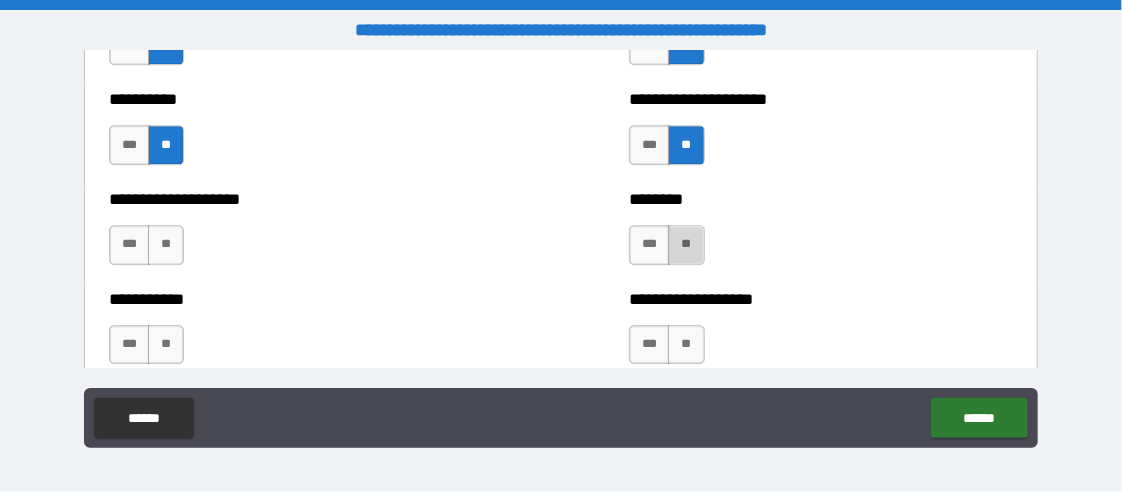 click on "**" at bounding box center [686, 245] 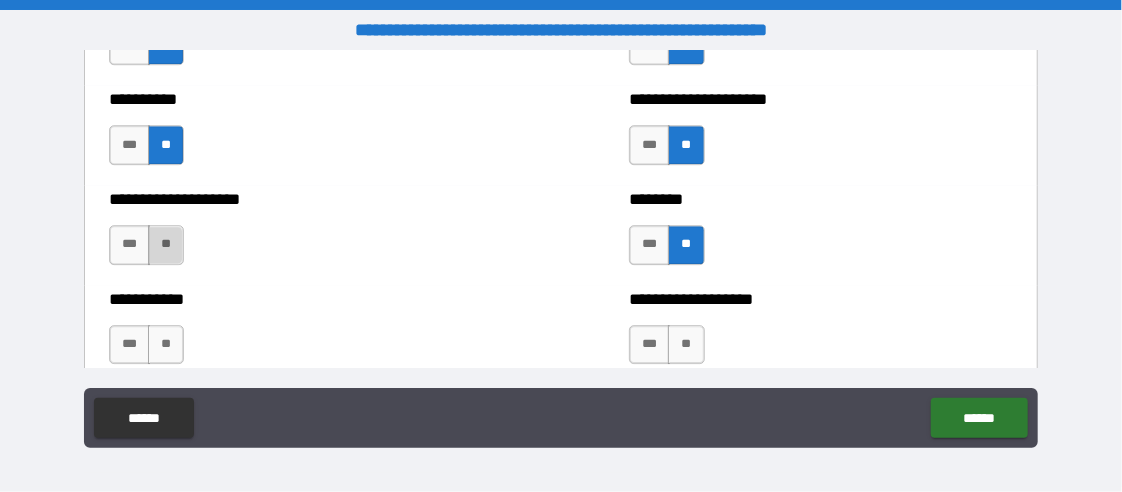 click on "**" at bounding box center [166, 245] 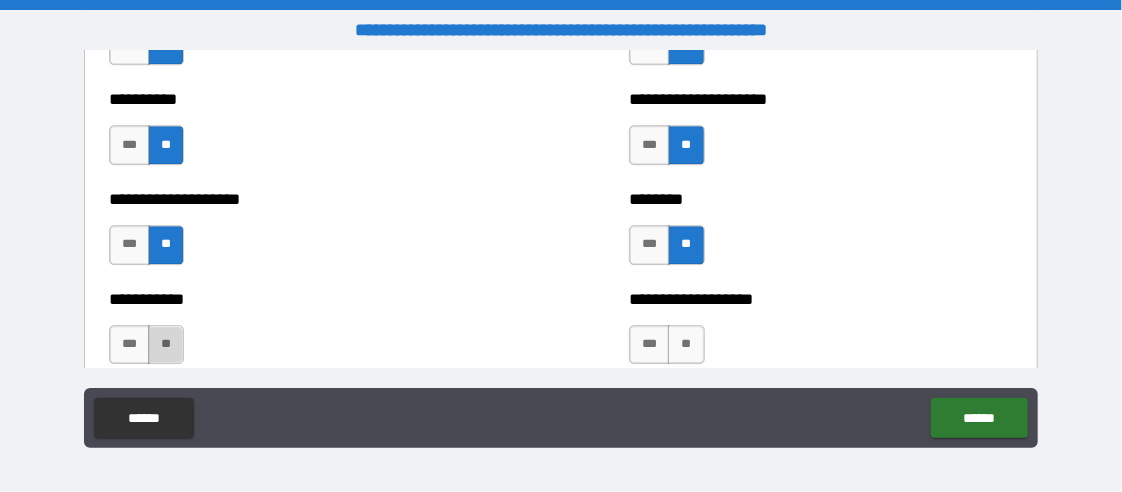 click on "**" at bounding box center (166, 345) 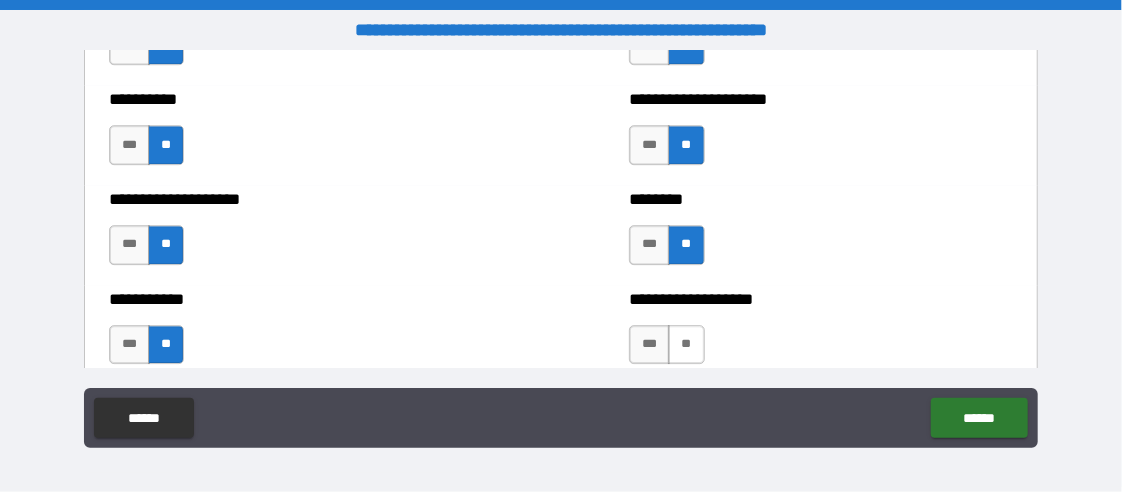 click on "**" at bounding box center [686, 345] 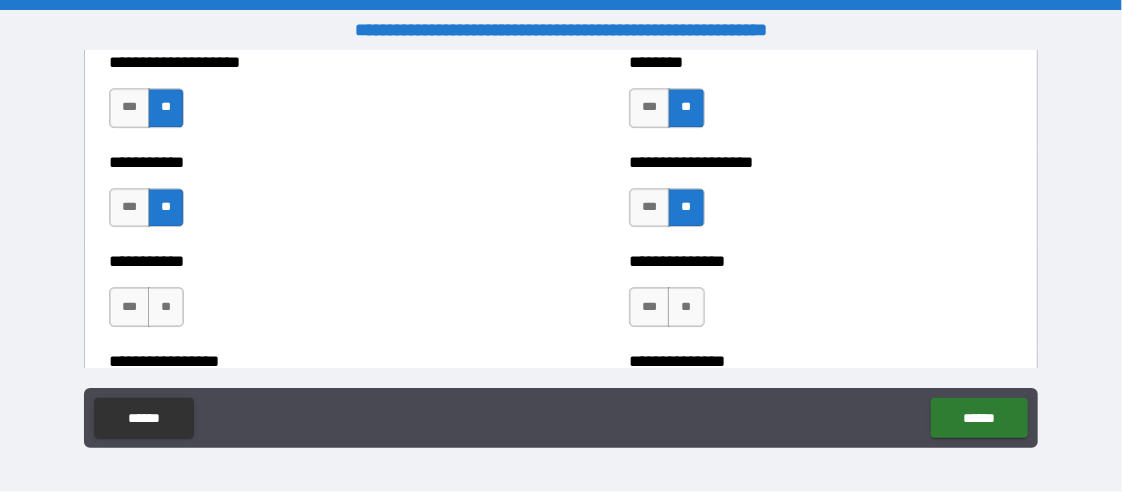 scroll, scrollTop: 2666, scrollLeft: 0, axis: vertical 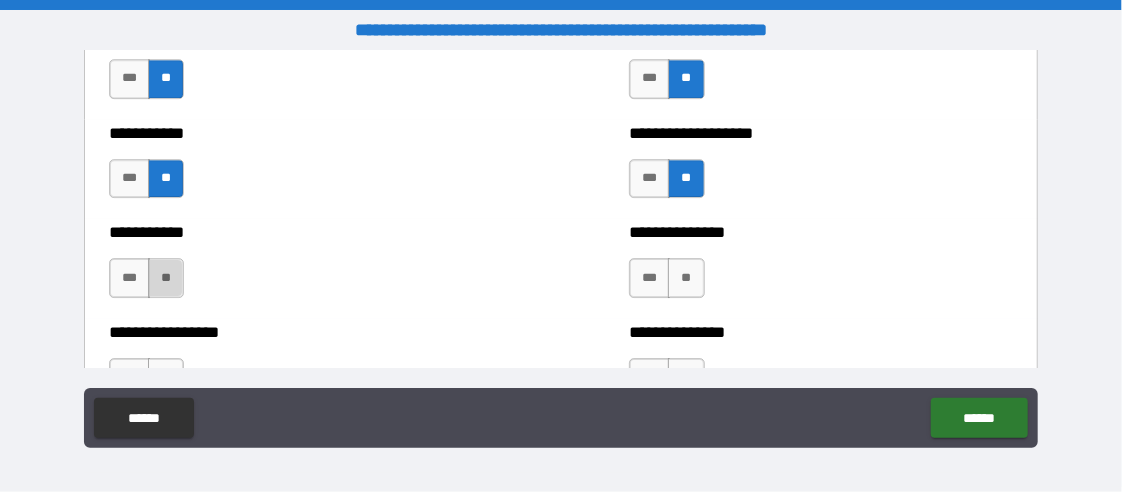 click on "**" at bounding box center [166, 278] 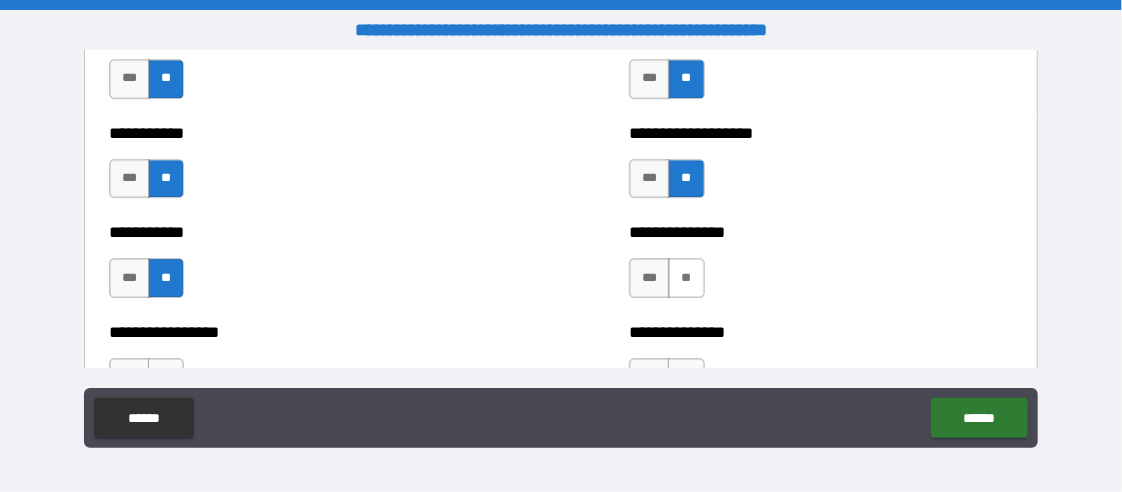 click on "**" at bounding box center (686, 278) 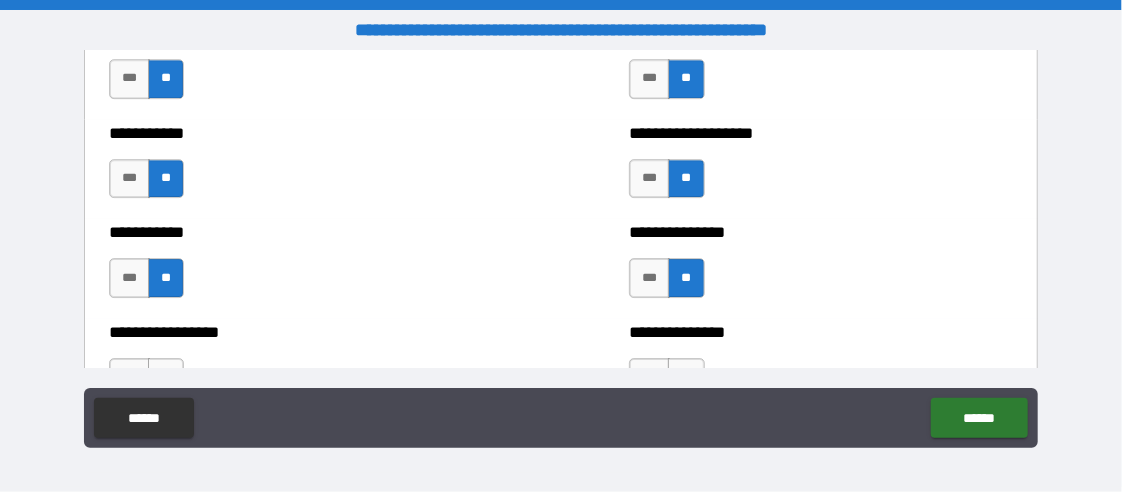 scroll, scrollTop: 2833, scrollLeft: 0, axis: vertical 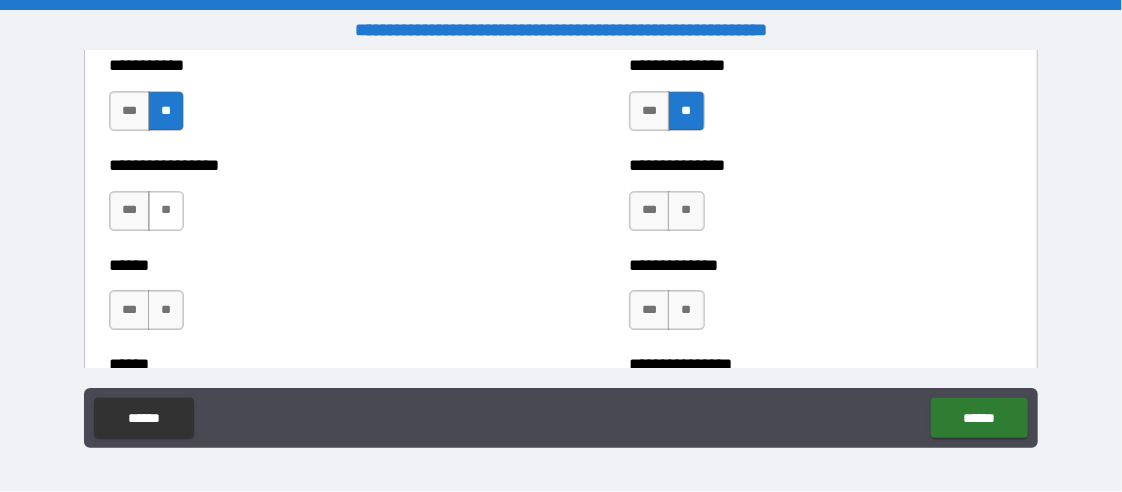 click on "**" at bounding box center [166, 211] 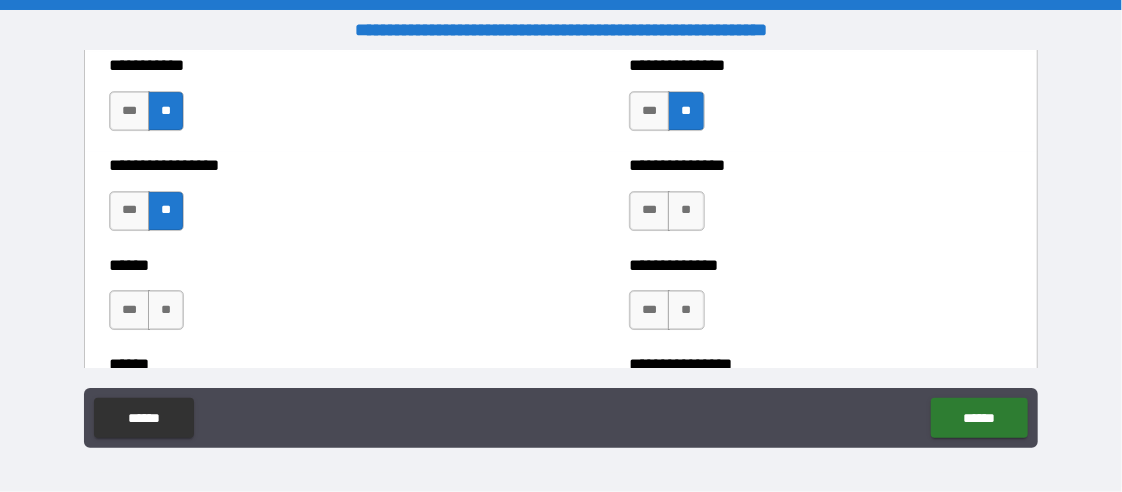 drag, startPoint x: 173, startPoint y: 294, endPoint x: 217, endPoint y: 286, distance: 44.72136 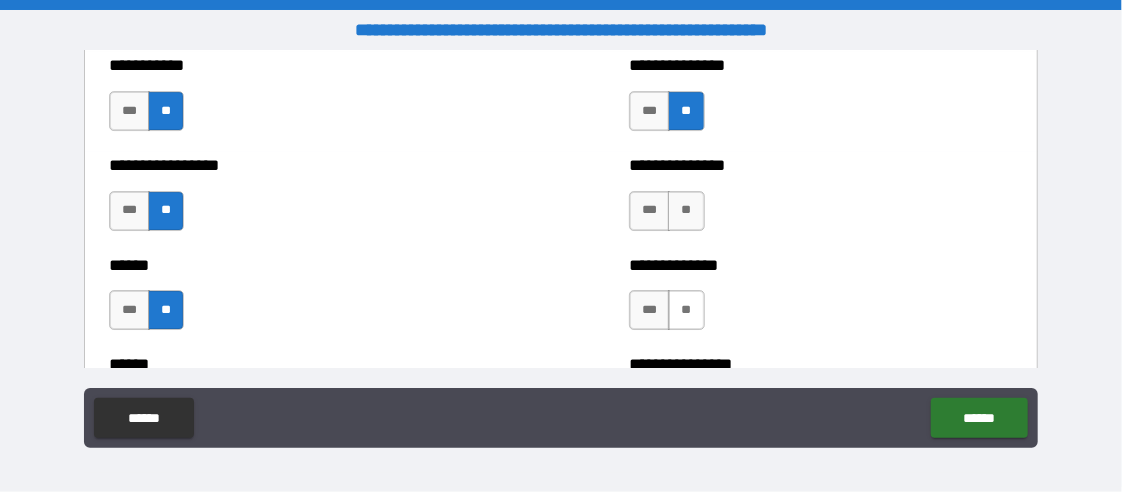 click on "**" at bounding box center (686, 310) 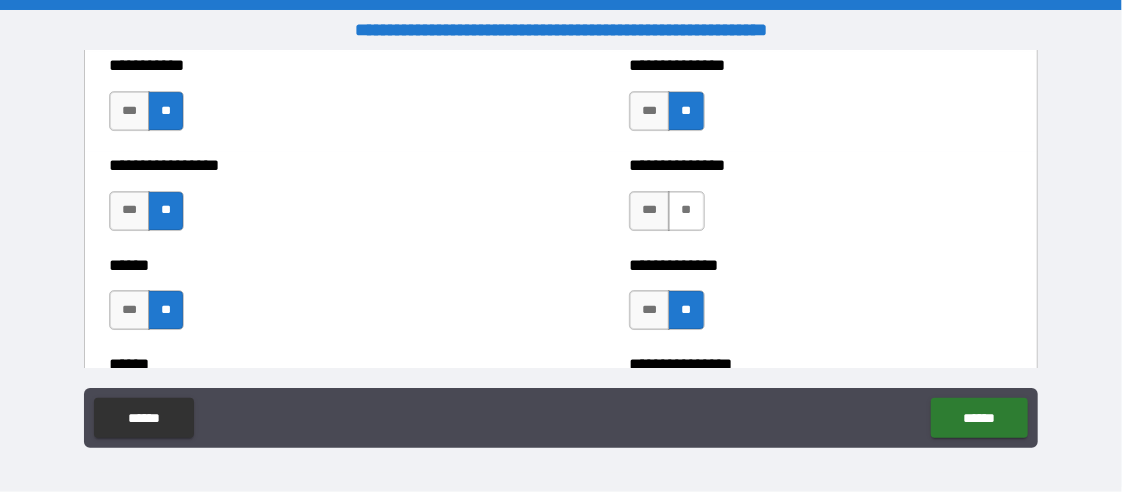 click on "**" at bounding box center [686, 211] 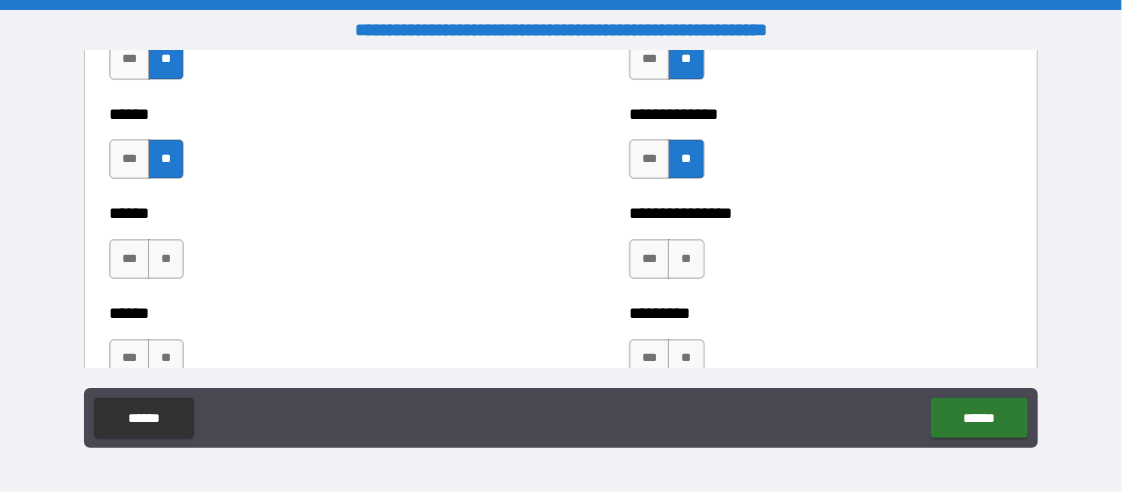 scroll, scrollTop: 3000, scrollLeft: 0, axis: vertical 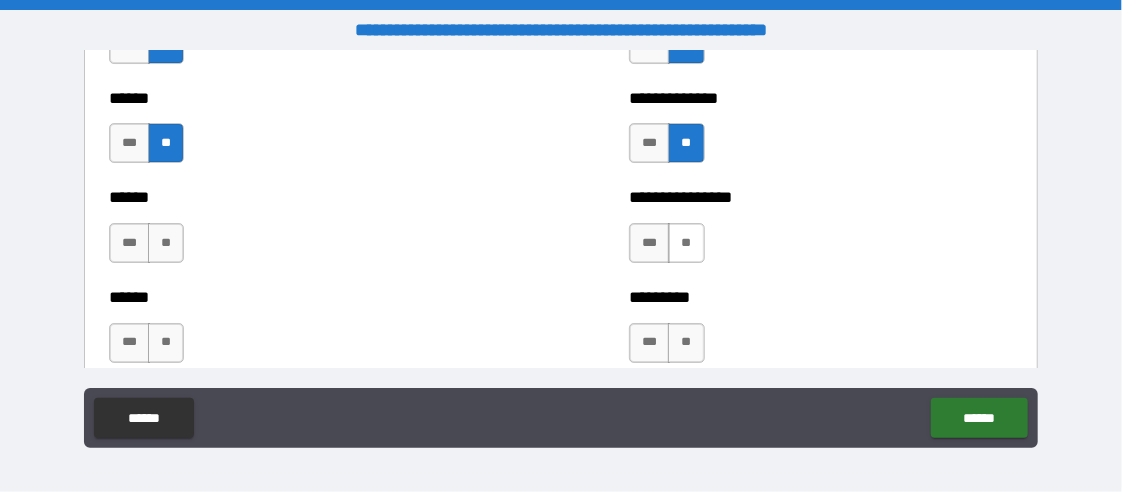 click on "**" at bounding box center [686, 243] 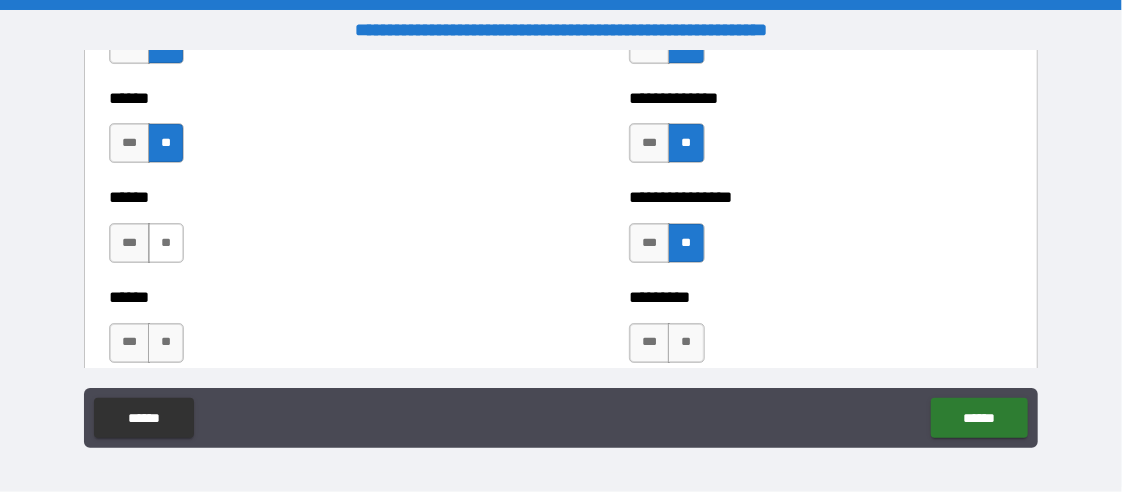 click on "**" at bounding box center (166, 243) 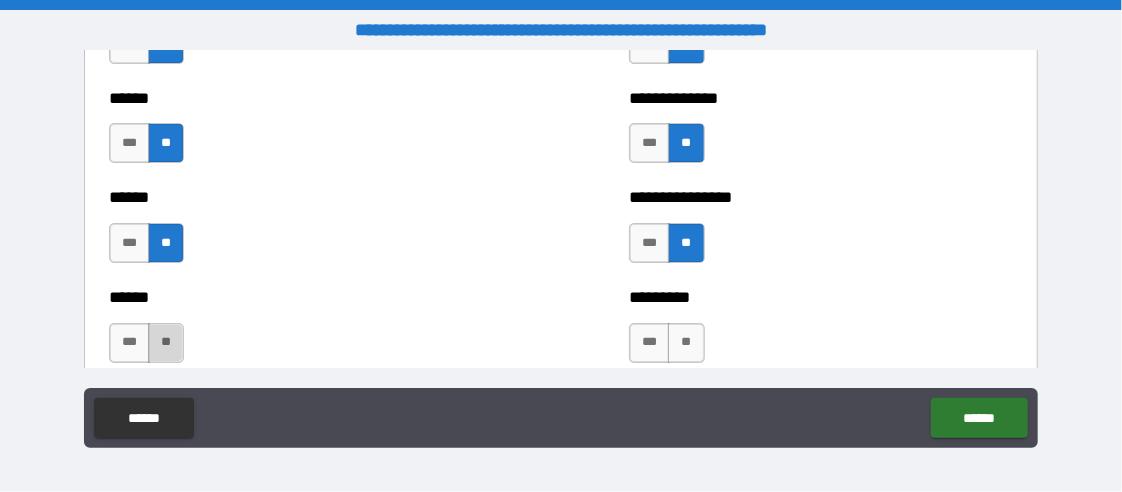 click on "**" at bounding box center (166, 343) 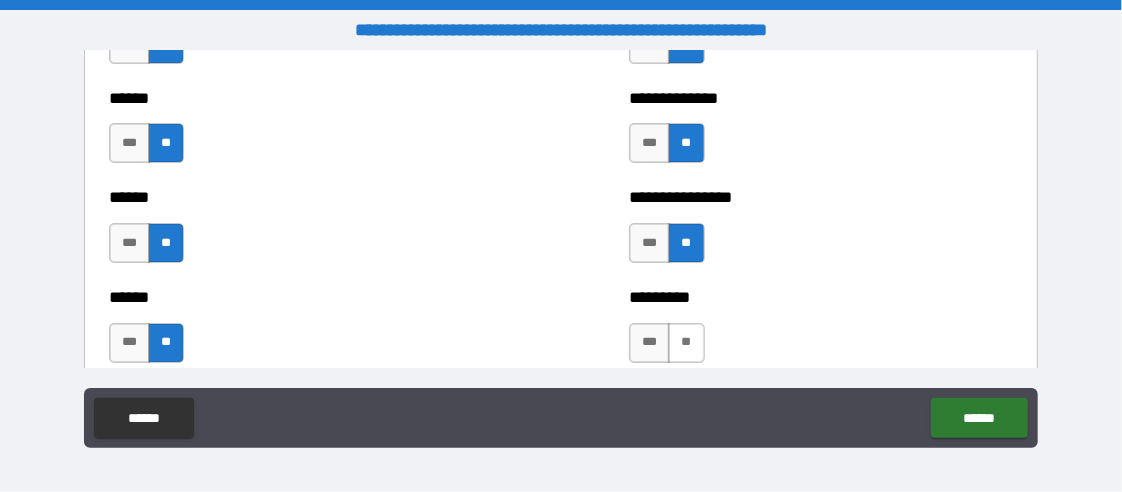 click on "**" at bounding box center (686, 343) 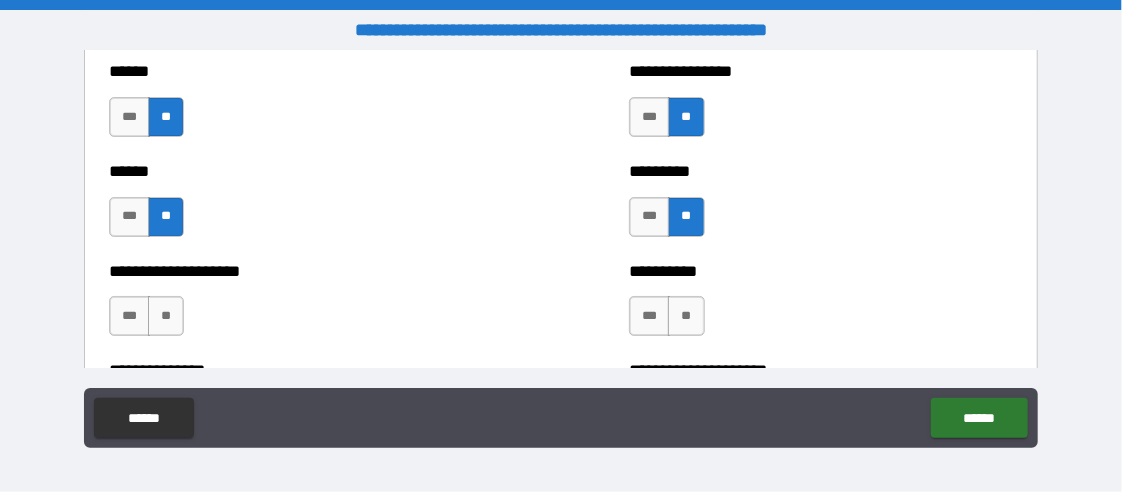 scroll, scrollTop: 3166, scrollLeft: 0, axis: vertical 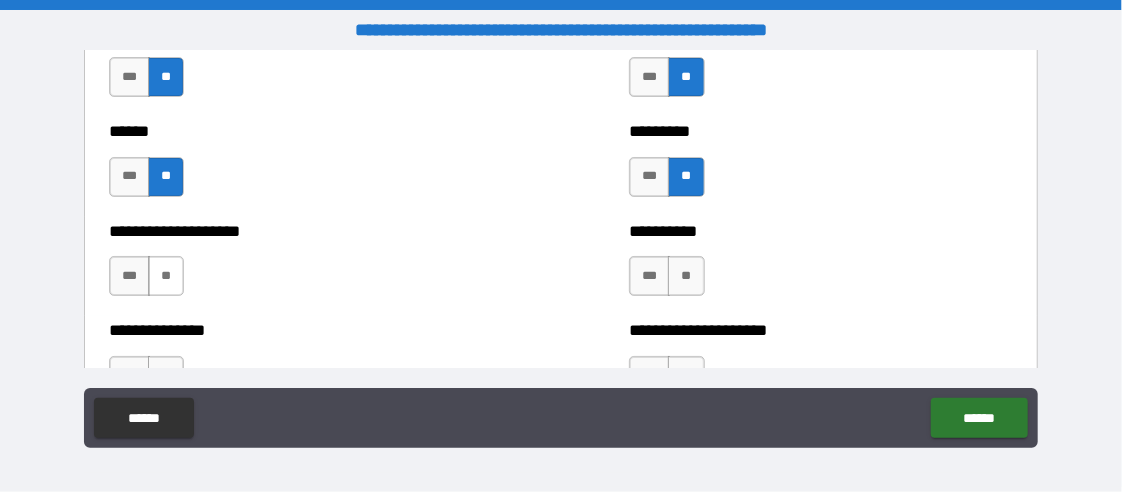 click on "**" at bounding box center [166, 276] 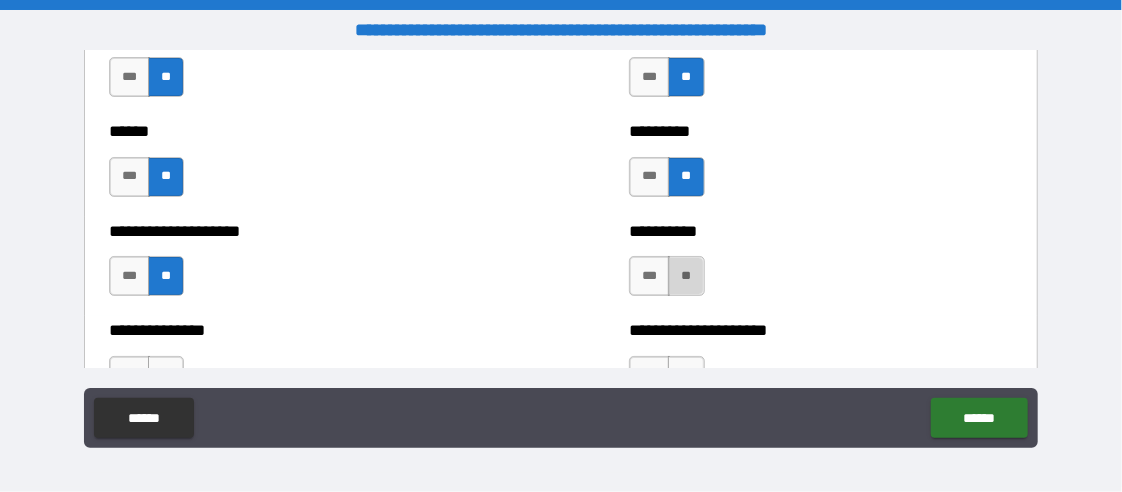 click on "**" at bounding box center (686, 276) 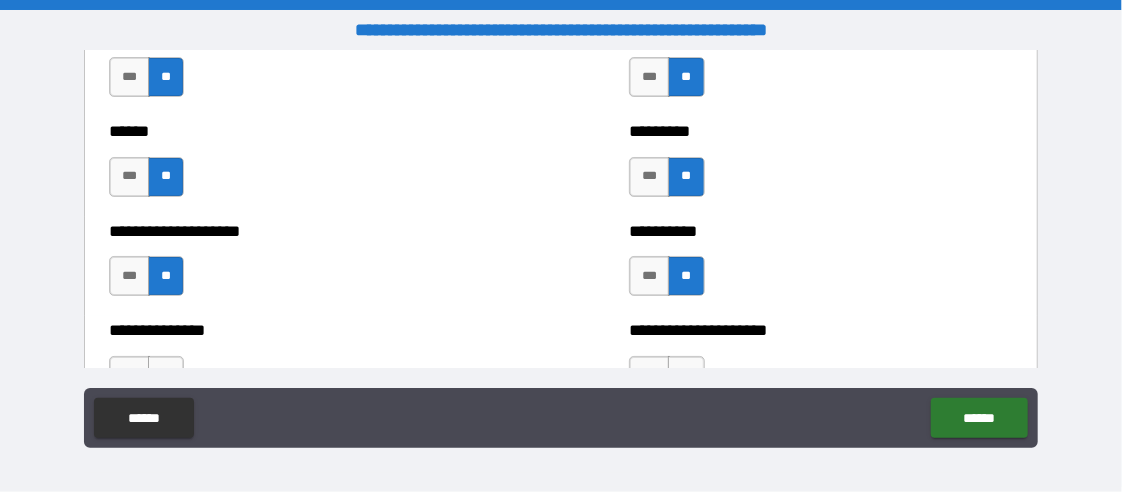 scroll, scrollTop: 3333, scrollLeft: 0, axis: vertical 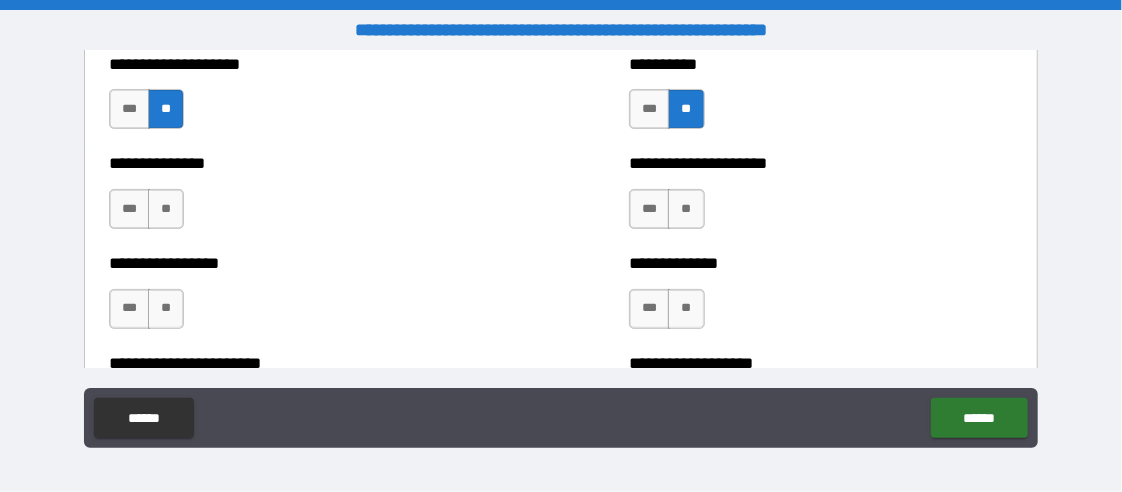 click on "**" at bounding box center (686, 209) 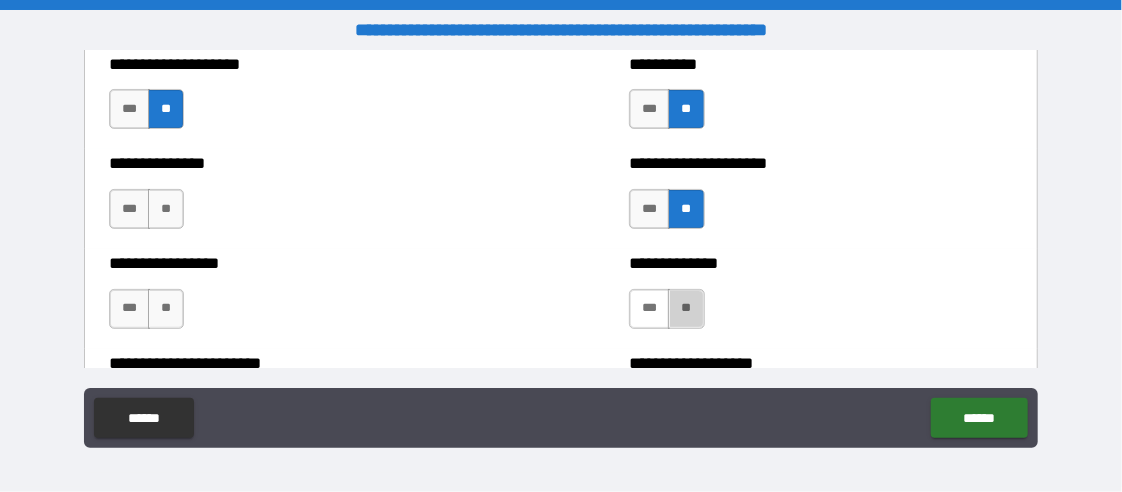 drag, startPoint x: 685, startPoint y: 290, endPoint x: 647, endPoint y: 294, distance: 38.209946 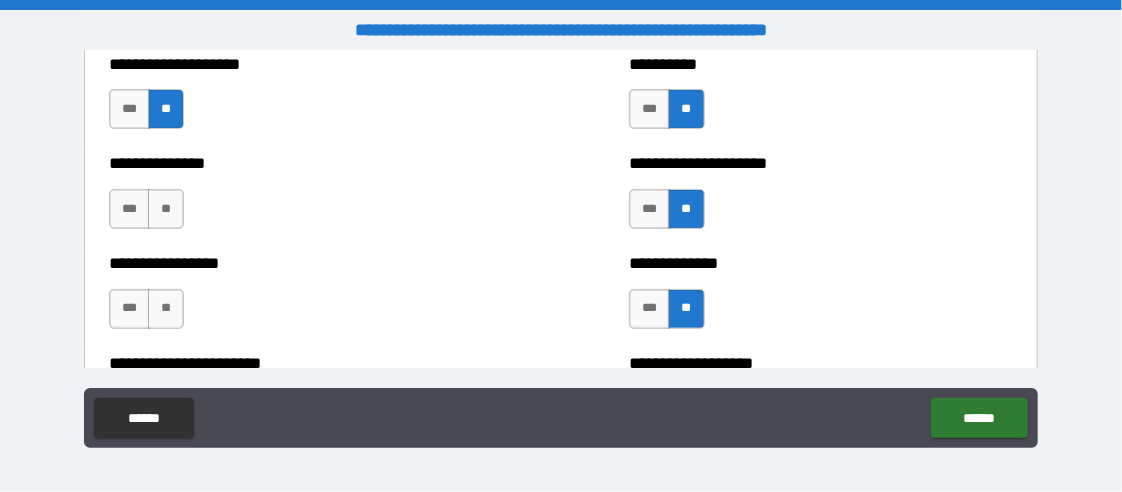 drag, startPoint x: 157, startPoint y: 296, endPoint x: 162, endPoint y: 248, distance: 48.259712 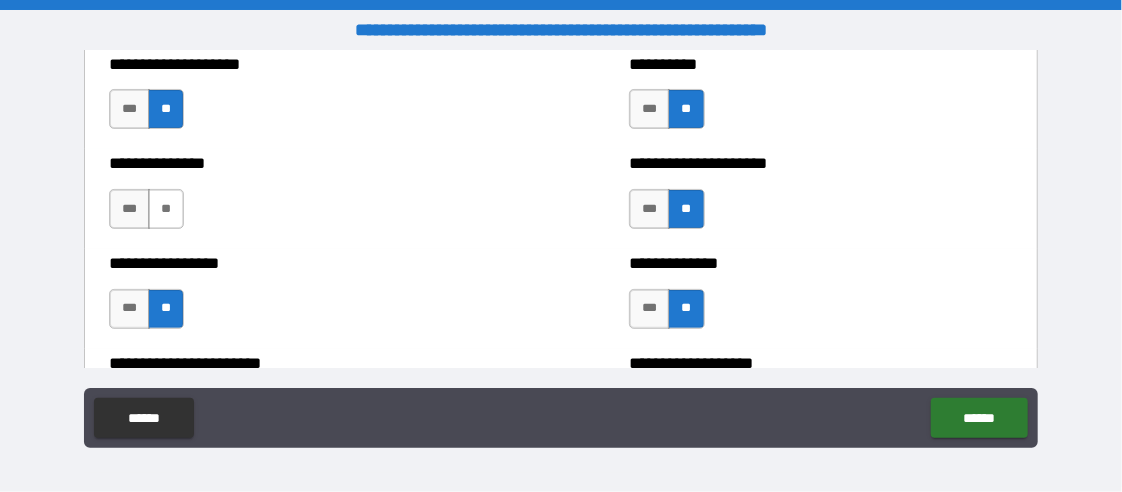 click on "**" at bounding box center [166, 209] 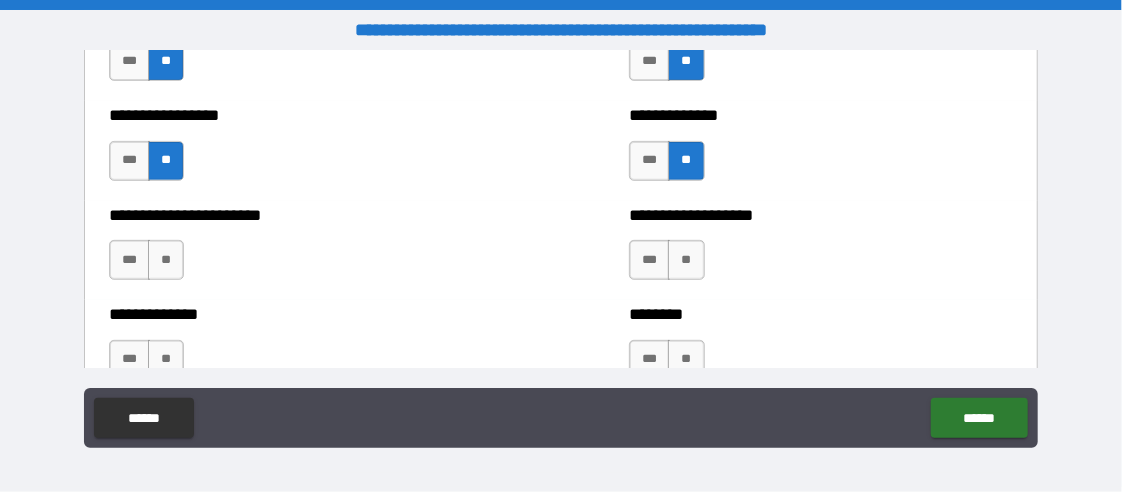 scroll, scrollTop: 3500, scrollLeft: 0, axis: vertical 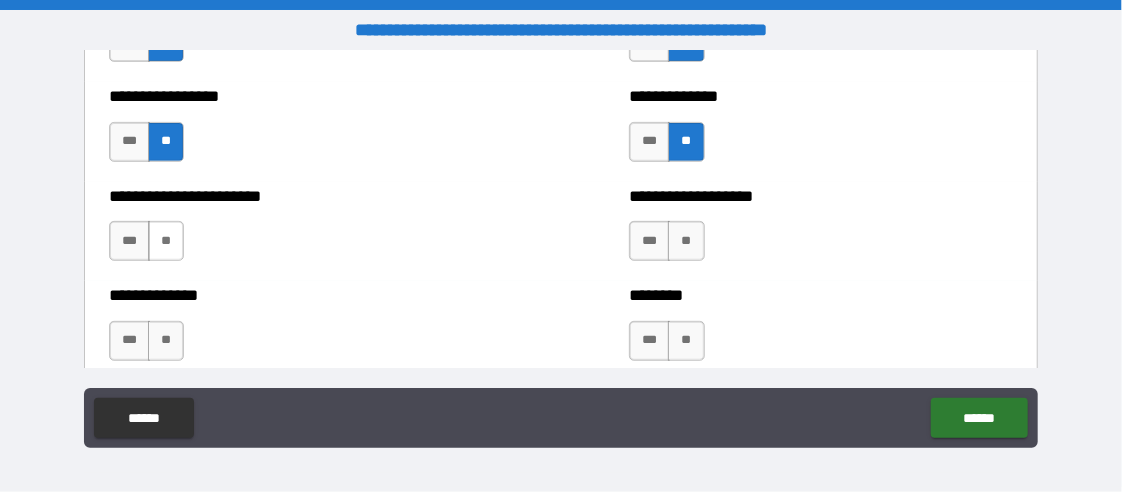 click on "**" at bounding box center [166, 241] 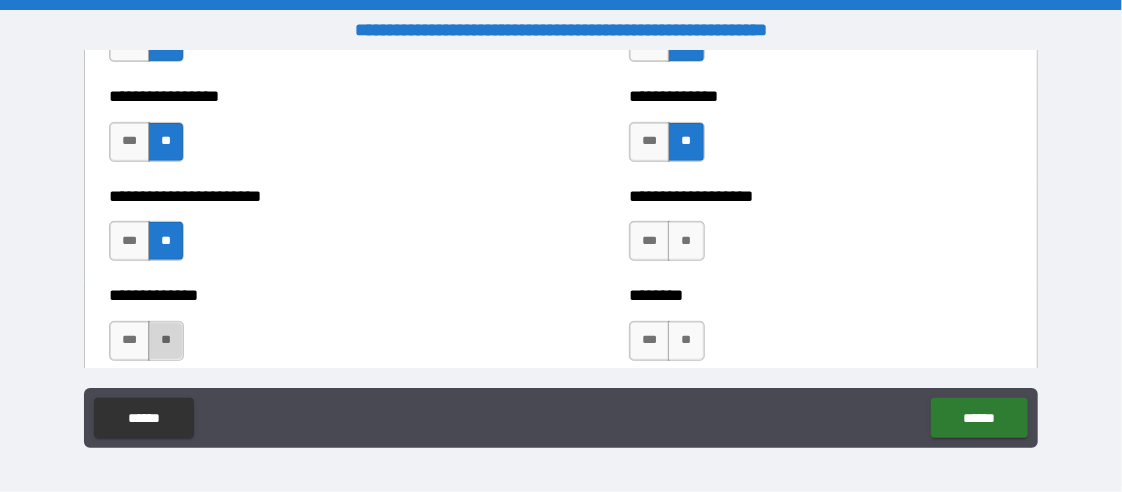 click on "**" at bounding box center [166, 341] 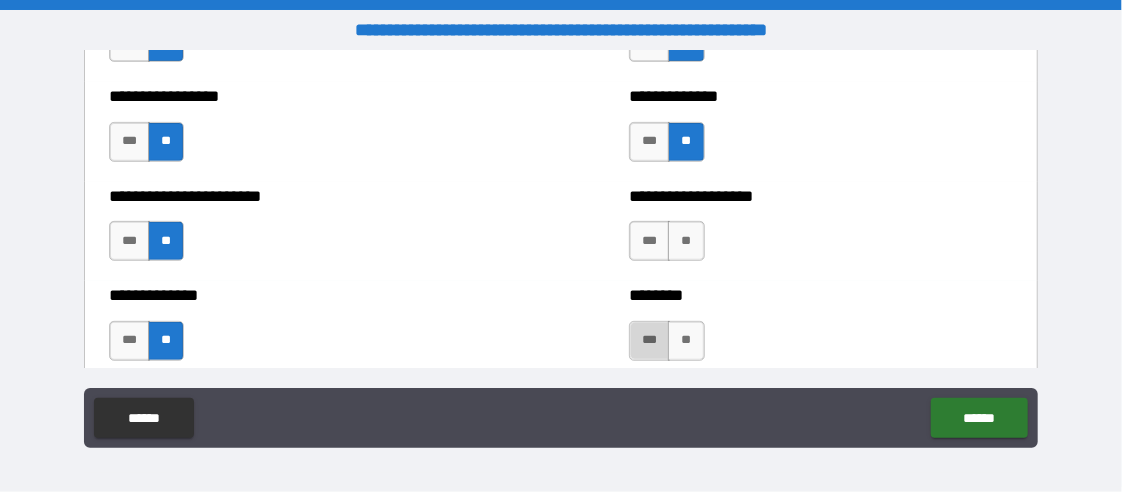 click on "***" at bounding box center (649, 341) 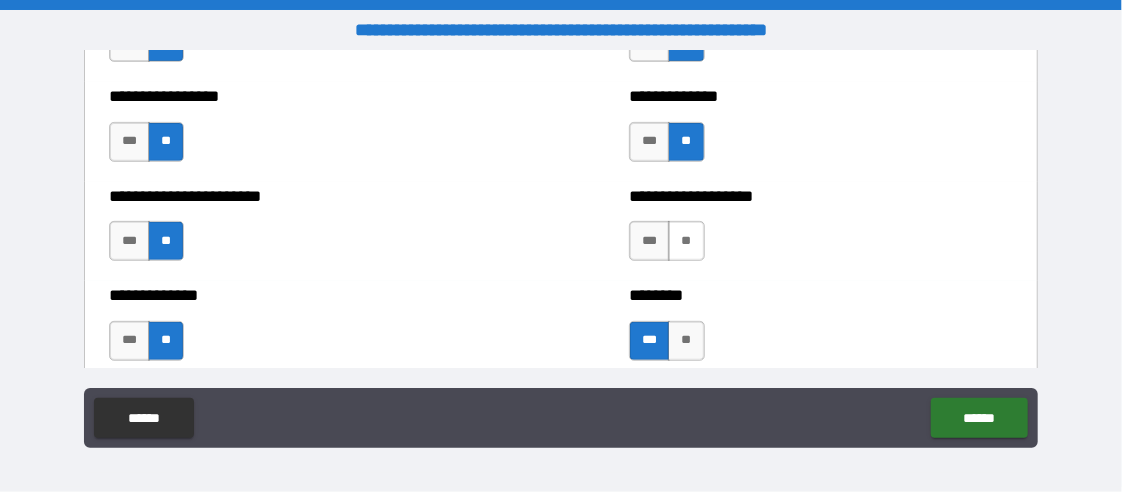 click on "**" at bounding box center [686, 241] 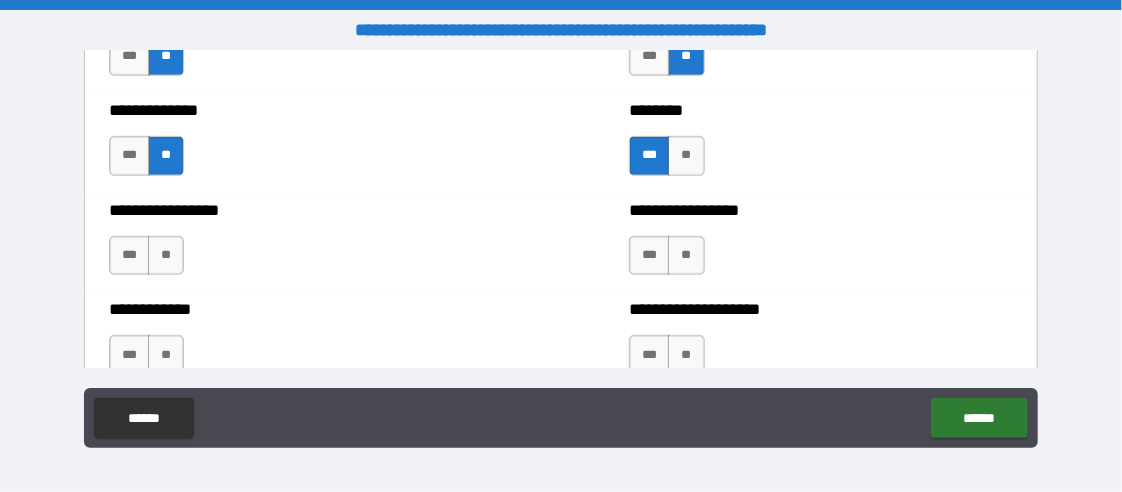 scroll, scrollTop: 3666, scrollLeft: 0, axis: vertical 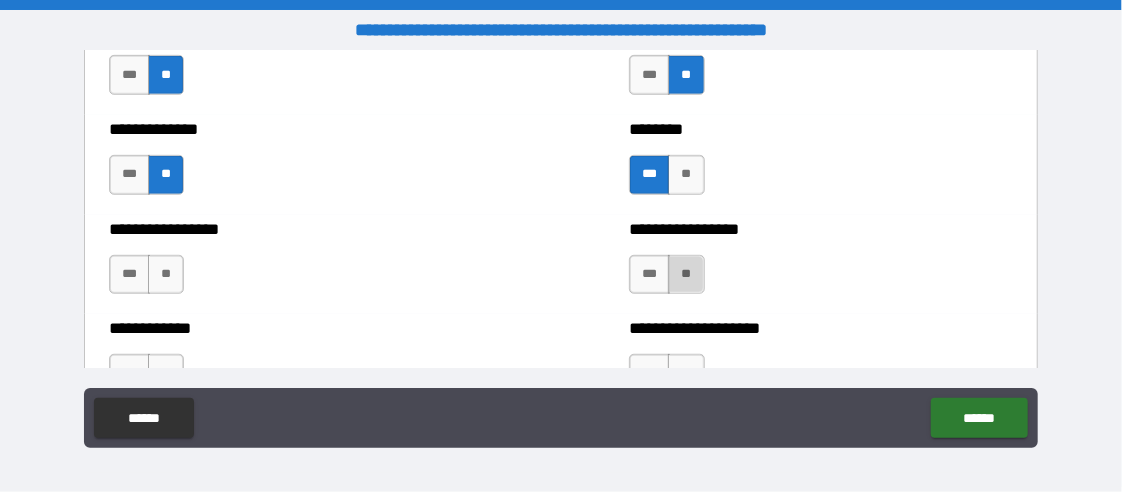 click on "**" at bounding box center [686, 275] 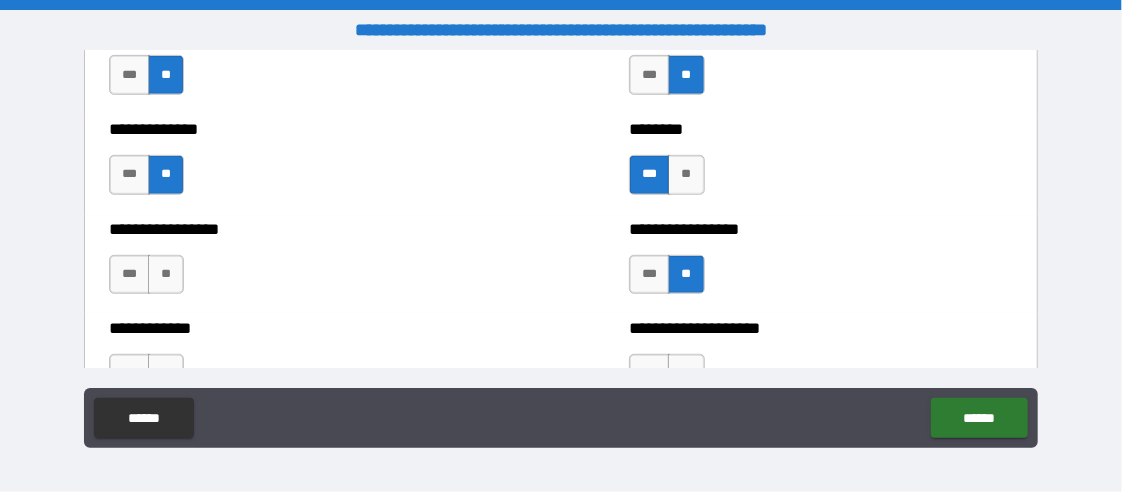 drag, startPoint x: 170, startPoint y: 265, endPoint x: 184, endPoint y: 300, distance: 37.696156 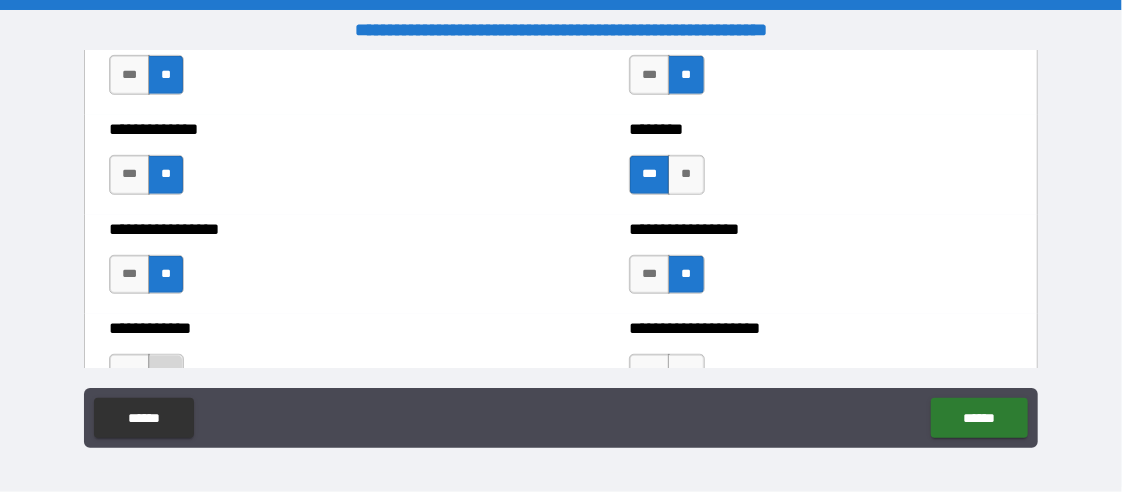 click on "**" at bounding box center [166, 374] 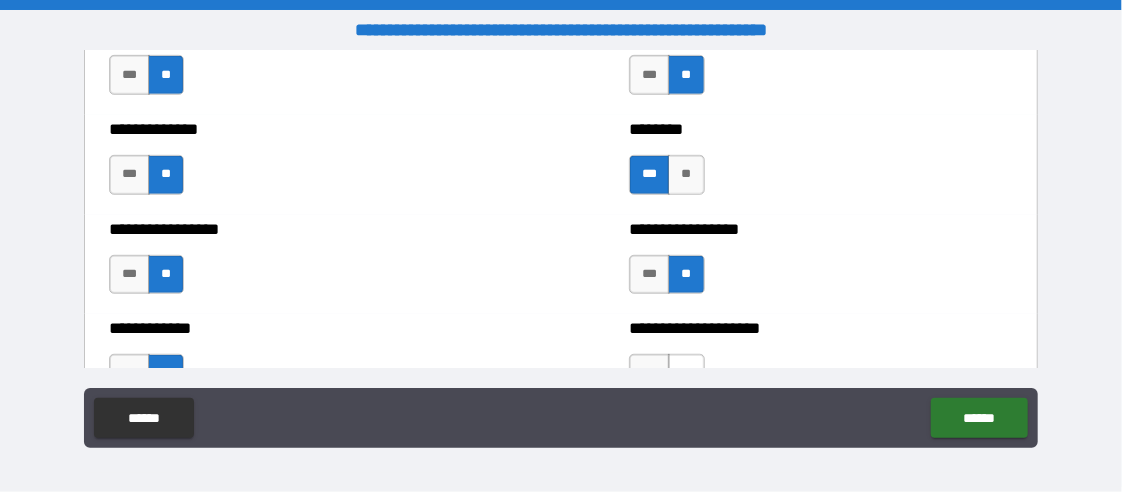 click on "**" at bounding box center [686, 374] 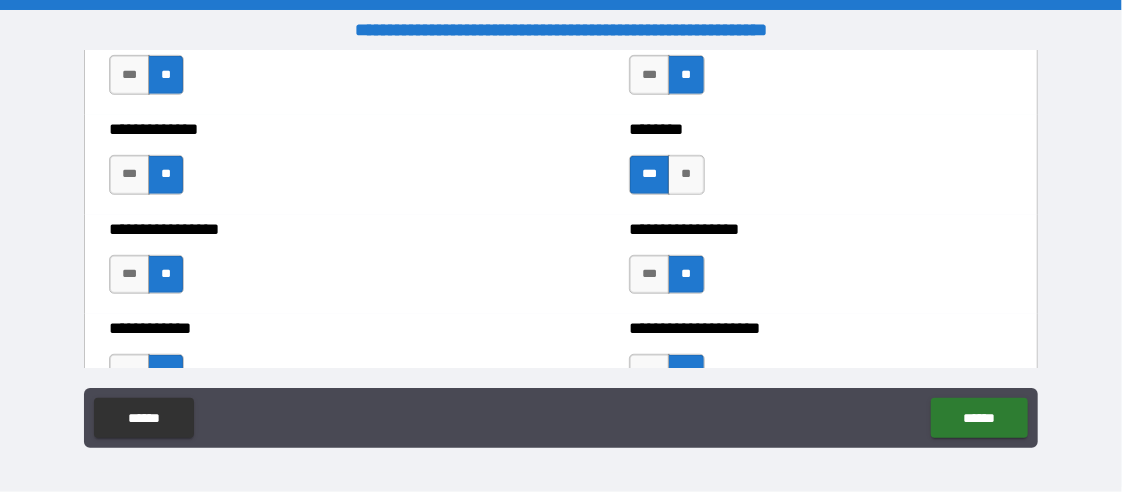 scroll, scrollTop: 4000, scrollLeft: 0, axis: vertical 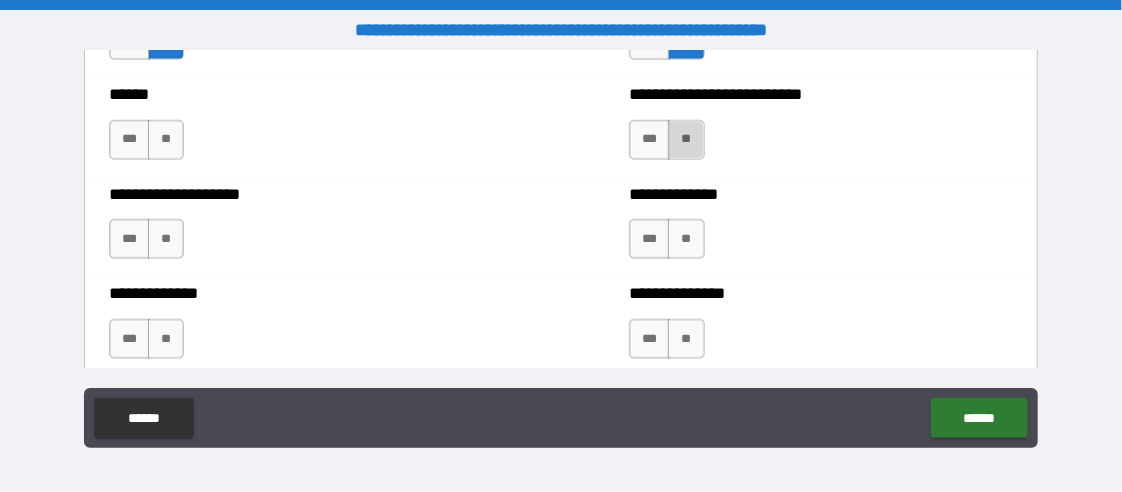 click on "**" at bounding box center [686, 140] 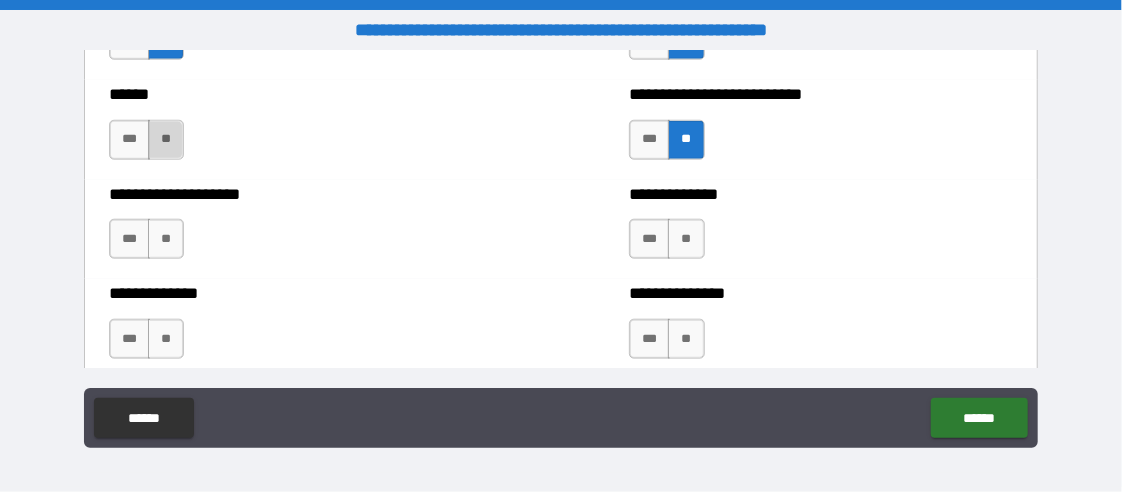 click on "**" at bounding box center [166, 140] 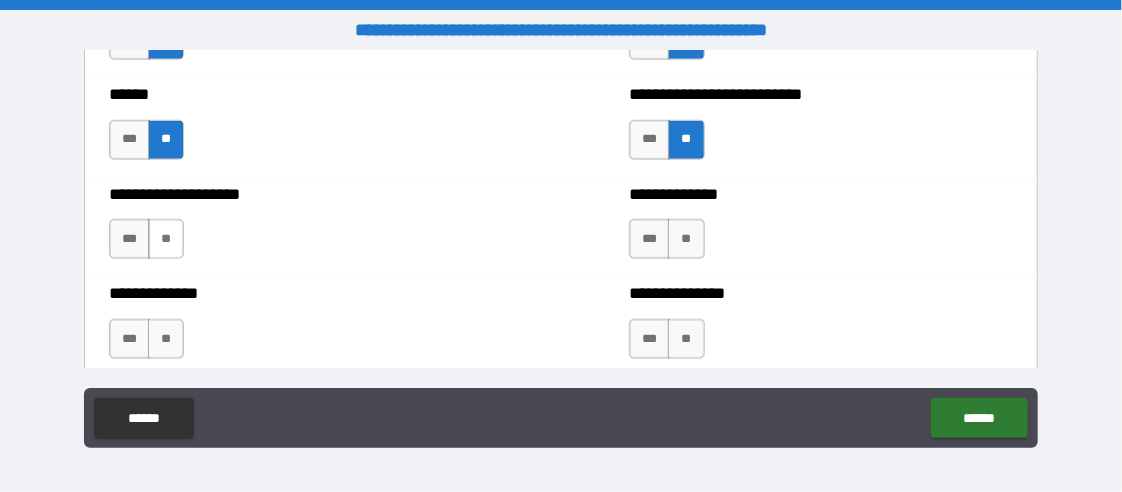 click on "**" at bounding box center [166, 239] 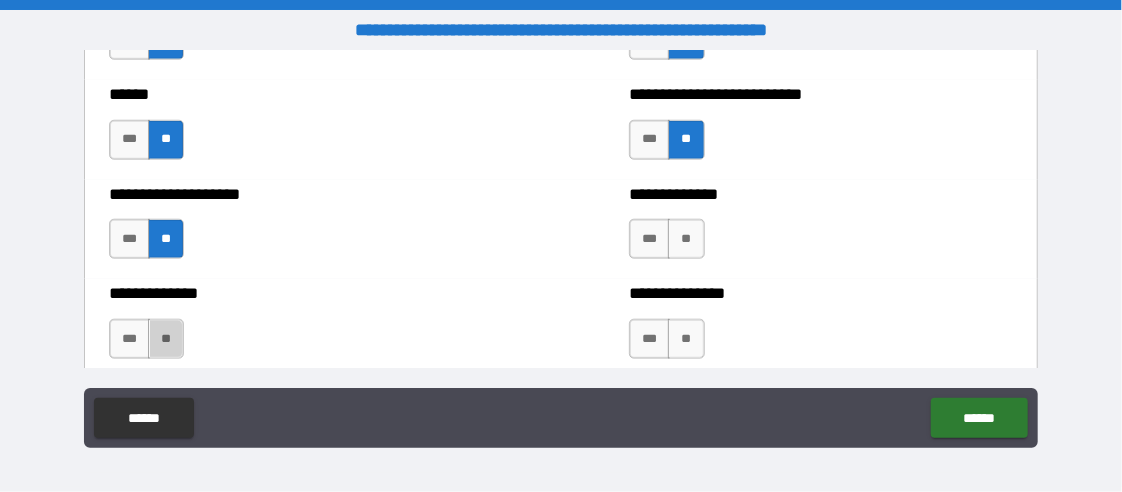 drag, startPoint x: 165, startPoint y: 323, endPoint x: 283, endPoint y: 324, distance: 118.004234 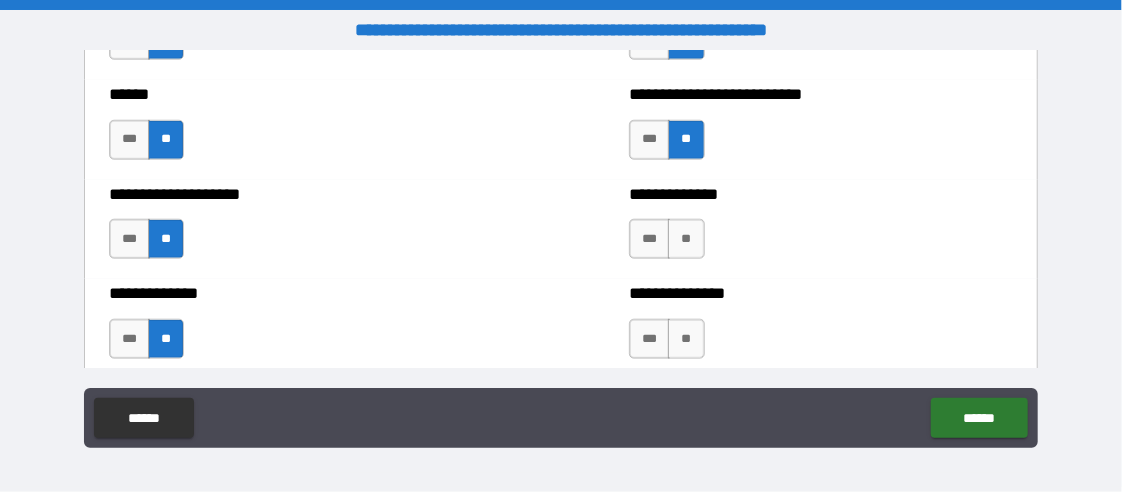 drag, startPoint x: 686, startPoint y: 323, endPoint x: 676, endPoint y: 290, distance: 34.48188 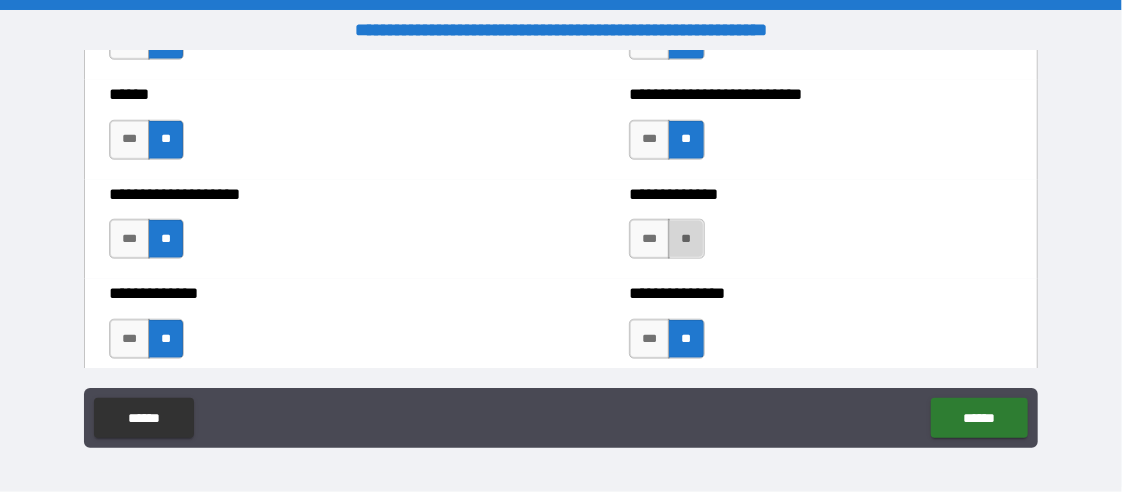 click on "**" at bounding box center (686, 239) 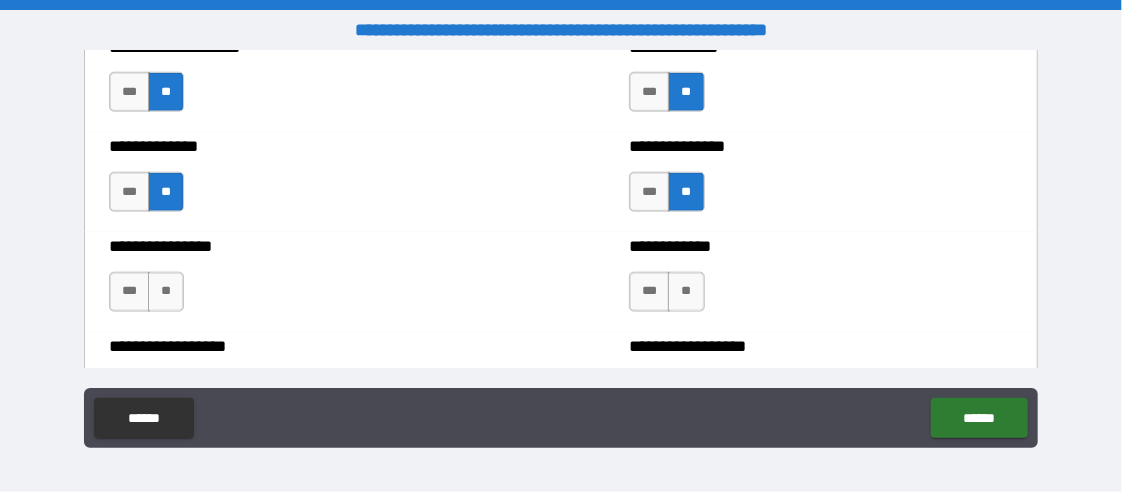 scroll, scrollTop: 4166, scrollLeft: 0, axis: vertical 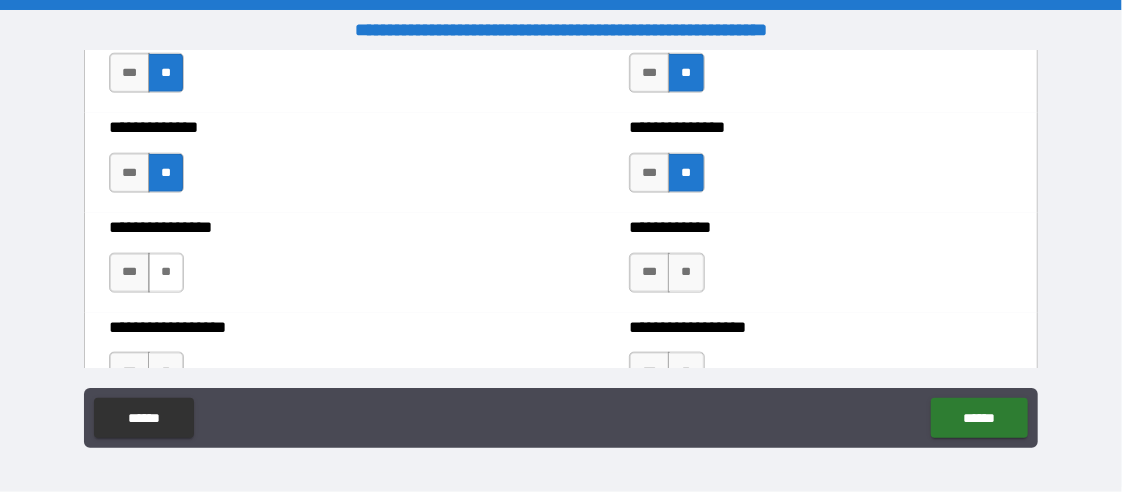 click on "**" at bounding box center [166, 273] 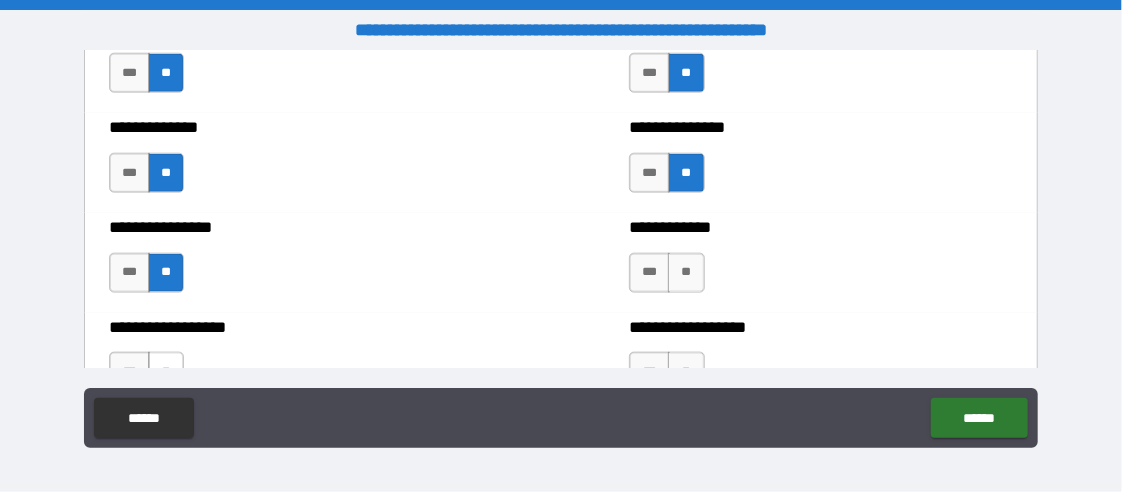 click on "**" at bounding box center (166, 372) 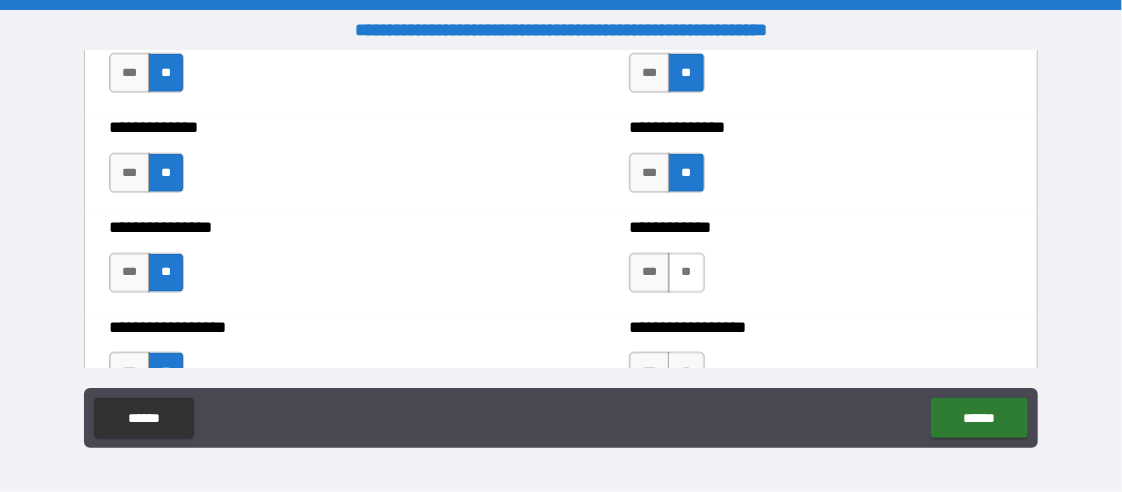 click on "**" at bounding box center [686, 273] 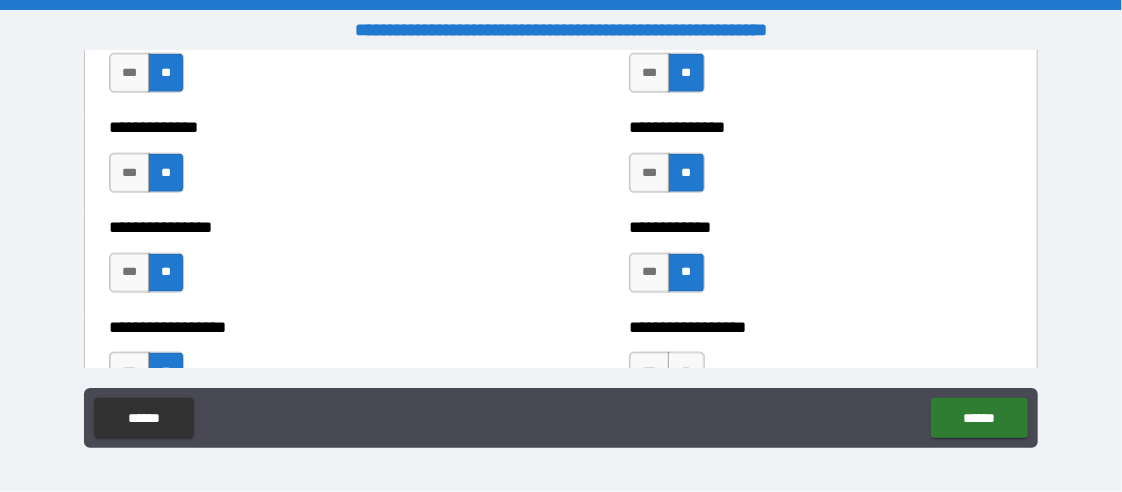 scroll, scrollTop: 4333, scrollLeft: 0, axis: vertical 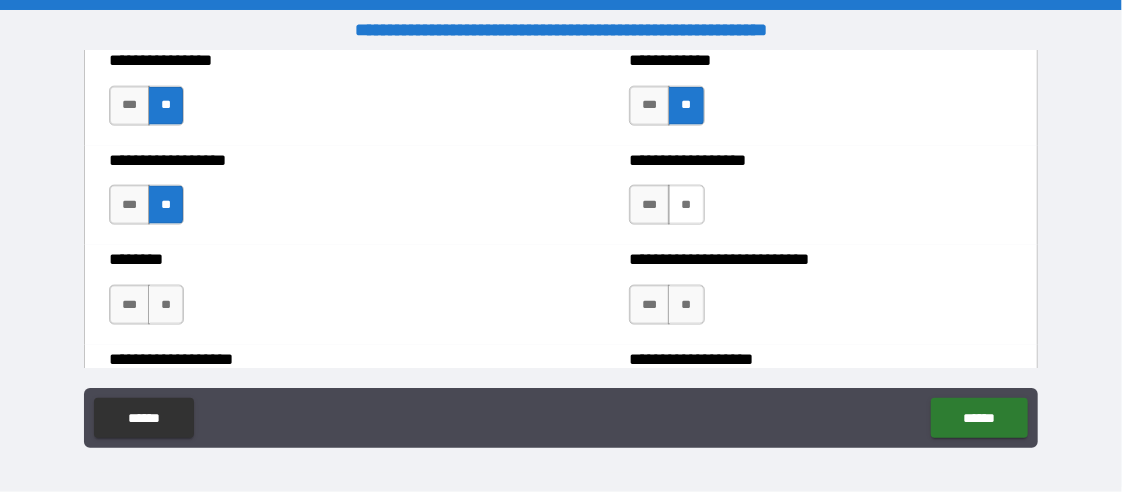 click on "**" at bounding box center [686, 205] 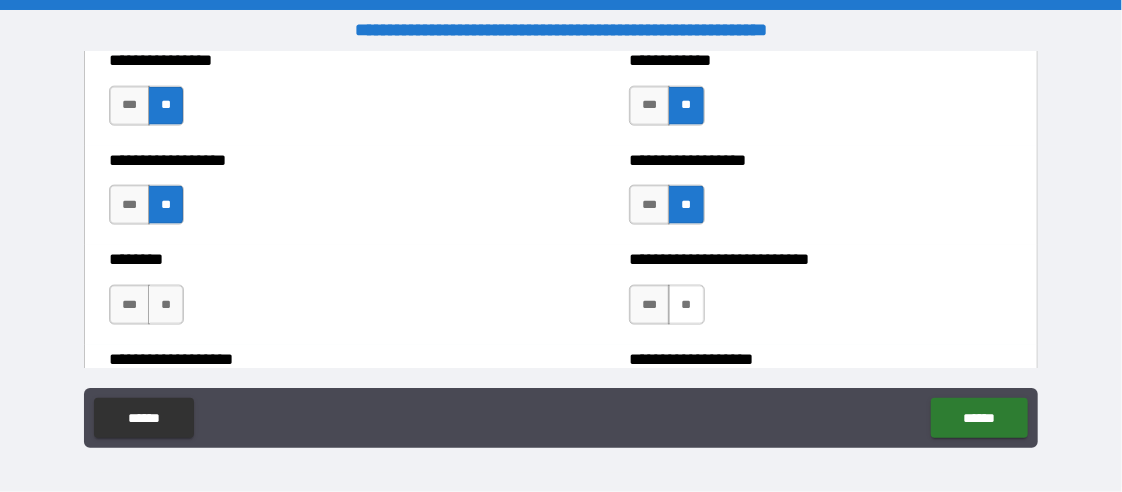 click on "**" at bounding box center (686, 305) 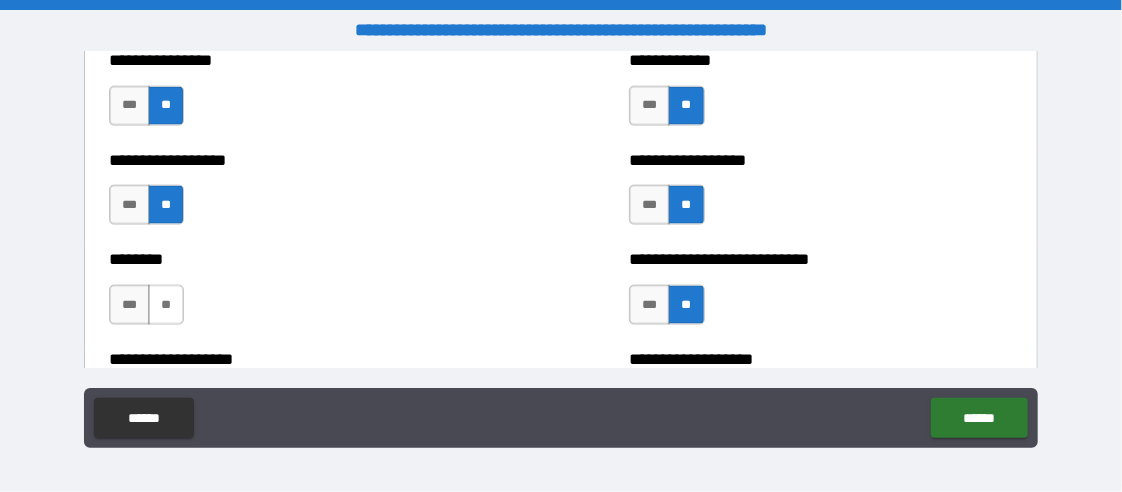 drag, startPoint x: 165, startPoint y: 304, endPoint x: 175, endPoint y: 301, distance: 10.440307 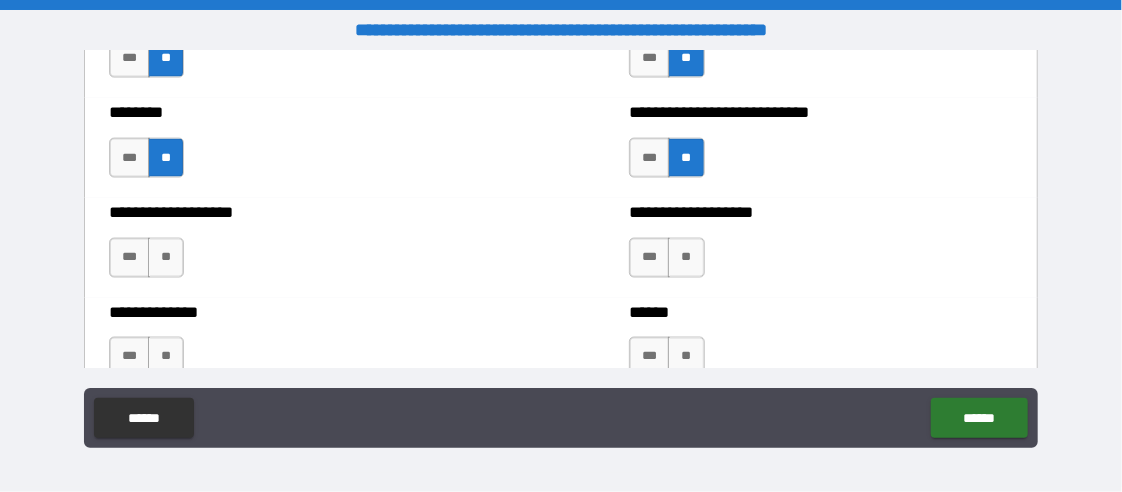 scroll, scrollTop: 4500, scrollLeft: 0, axis: vertical 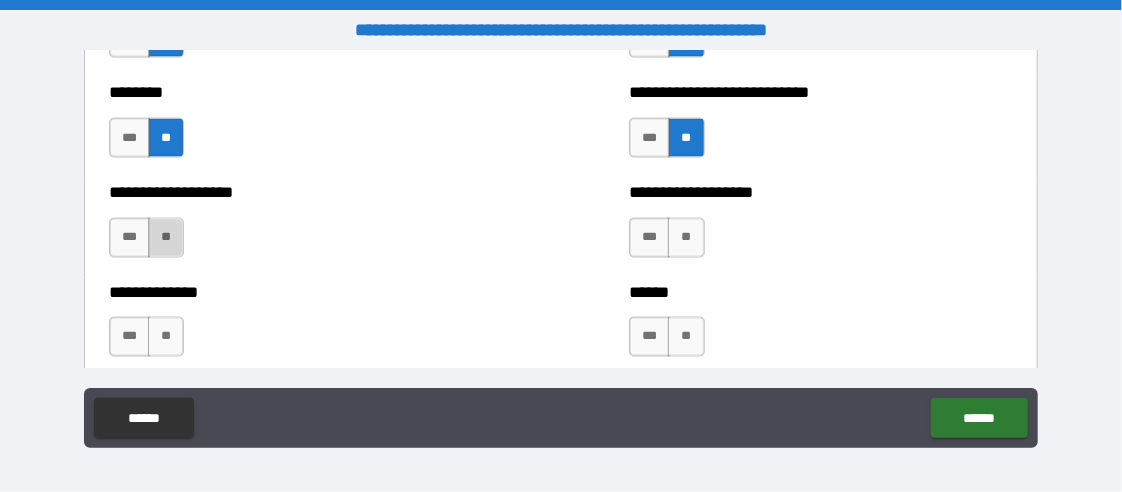 click on "**" at bounding box center [166, 238] 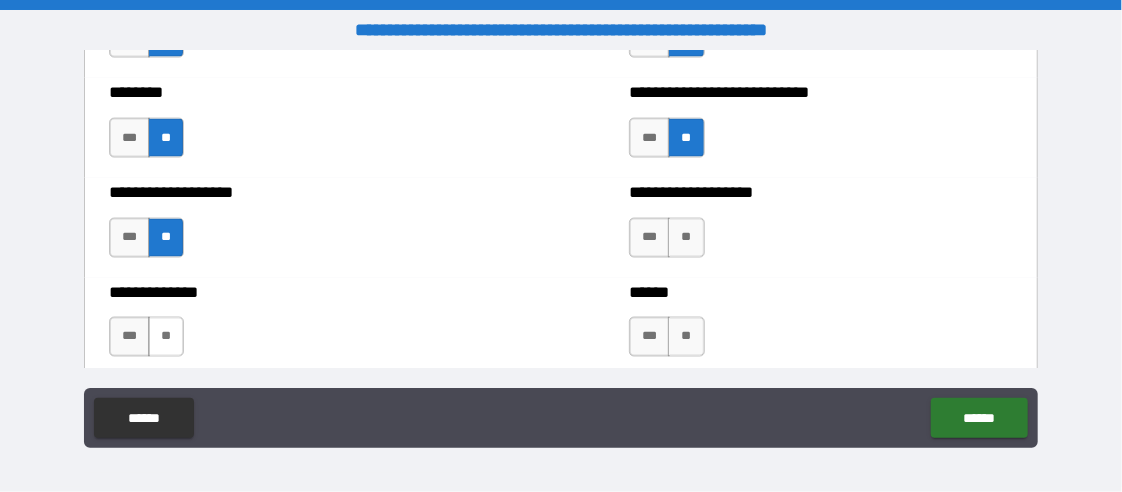 drag, startPoint x: 175, startPoint y: 323, endPoint x: 203, endPoint y: 328, distance: 28.442924 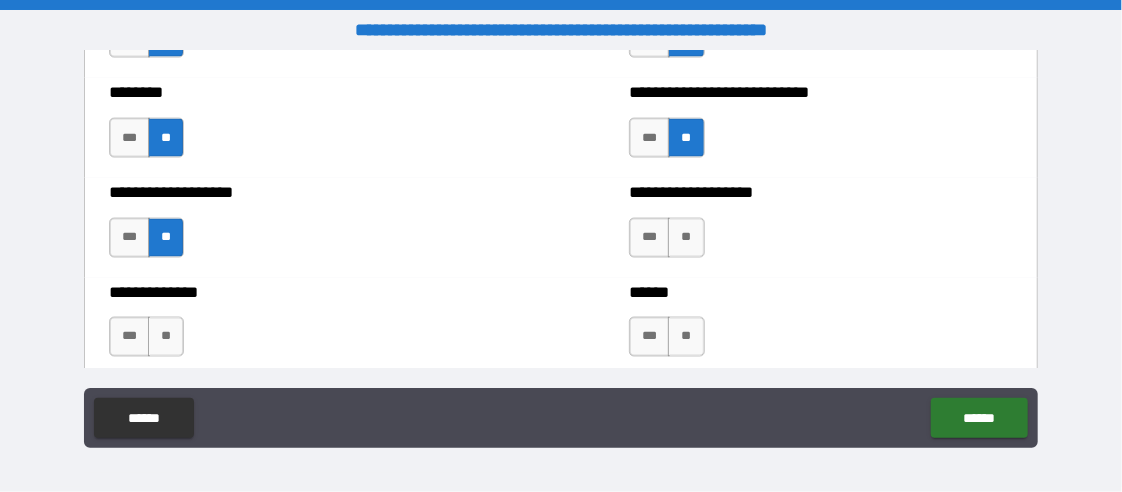 click on "**" at bounding box center [166, 337] 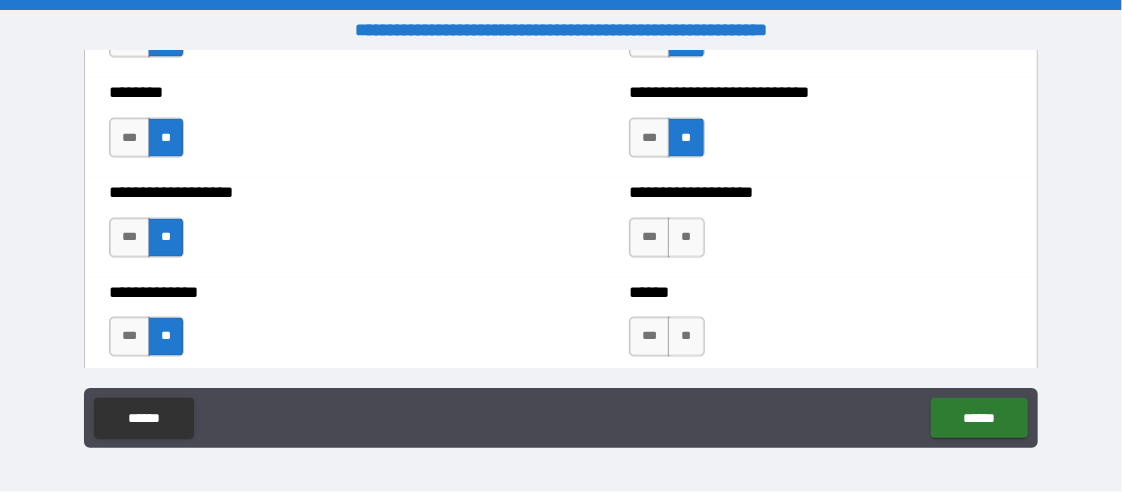 drag, startPoint x: 686, startPoint y: 333, endPoint x: 678, endPoint y: 279, distance: 54.589375 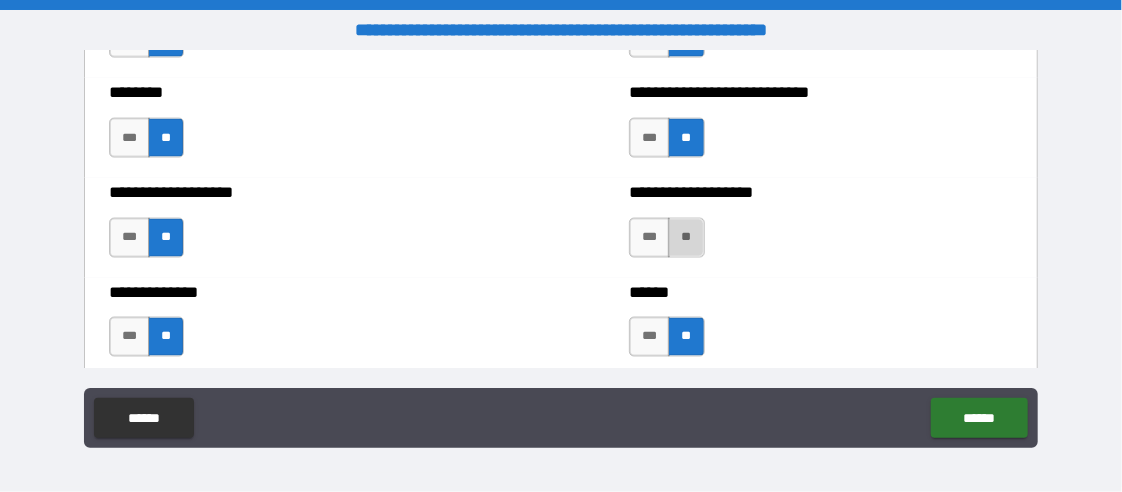 click on "**" at bounding box center [686, 238] 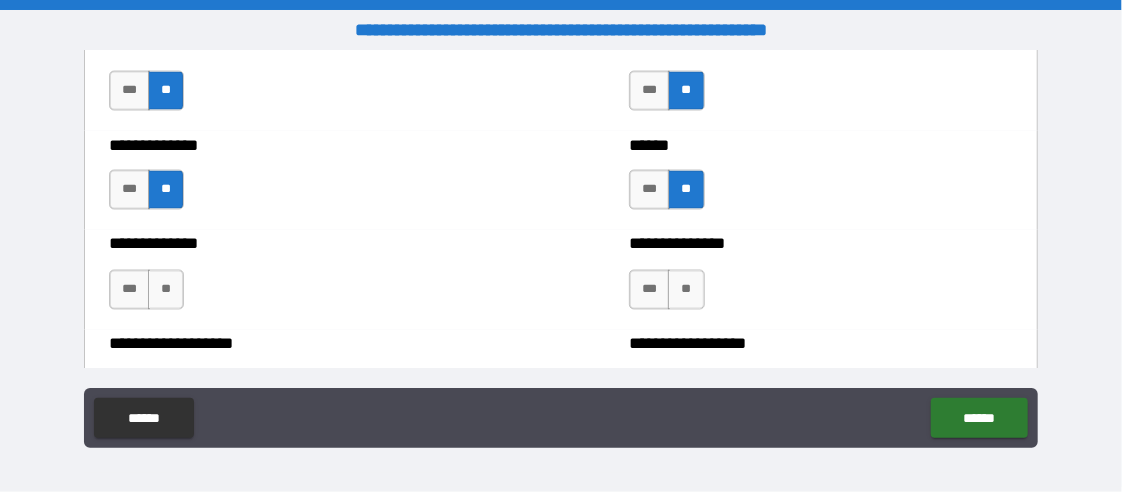 scroll, scrollTop: 4666, scrollLeft: 0, axis: vertical 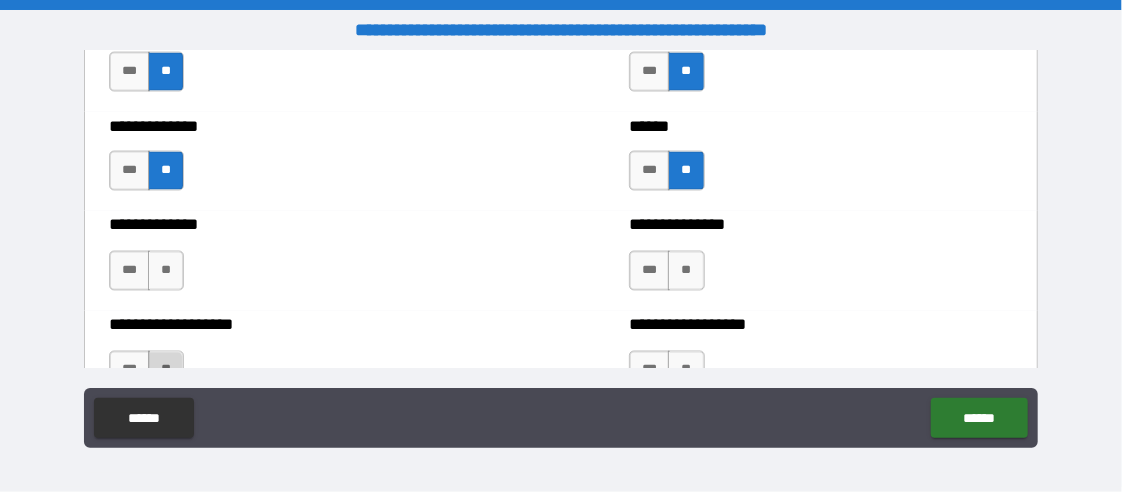 click on "**" at bounding box center (166, 371) 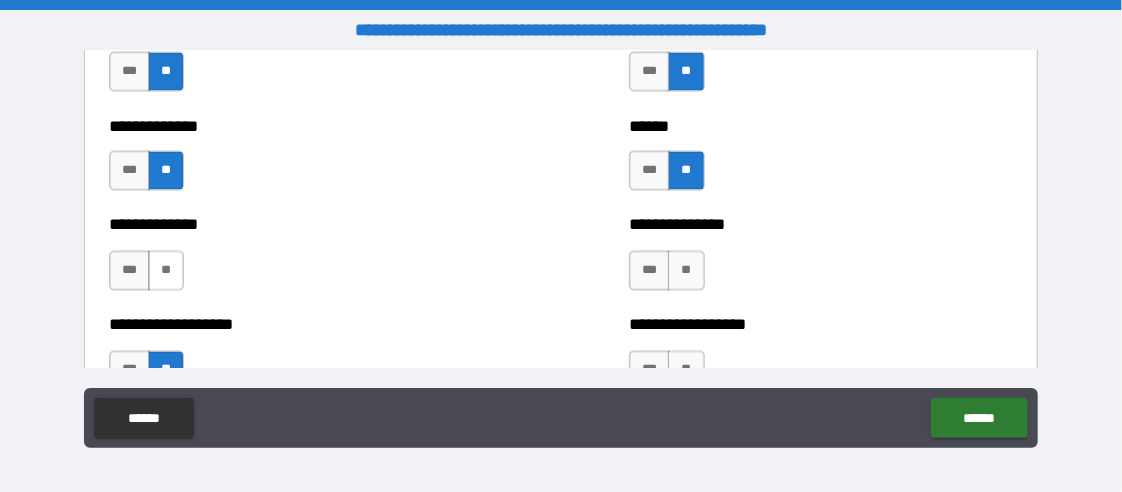 click on "**" at bounding box center (166, 271) 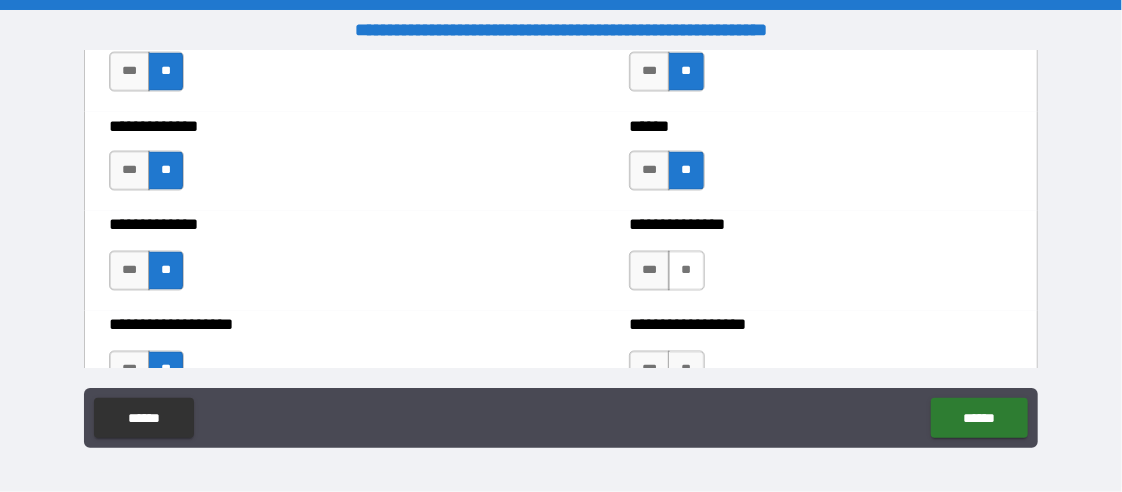 click on "**" at bounding box center (686, 271) 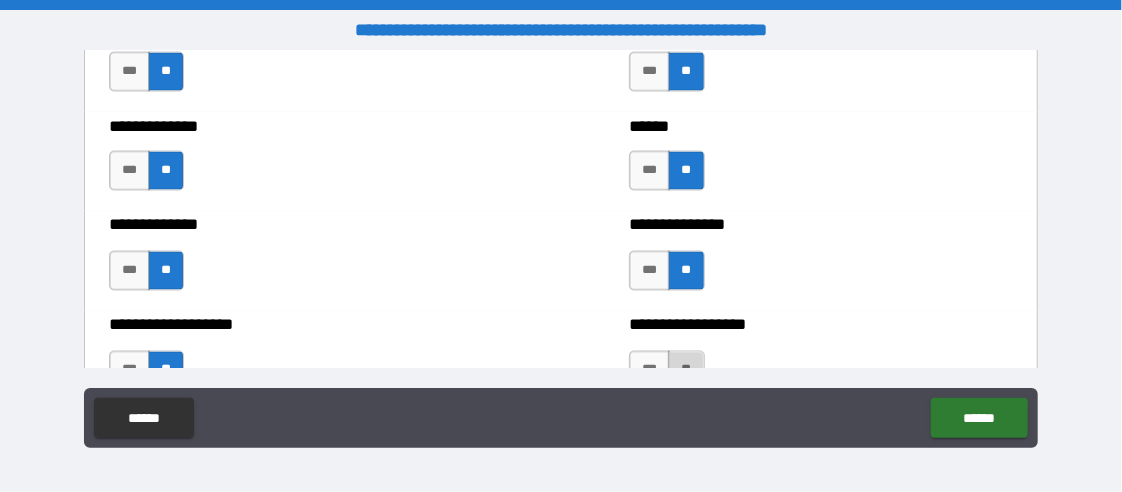 click on "**" at bounding box center [686, 371] 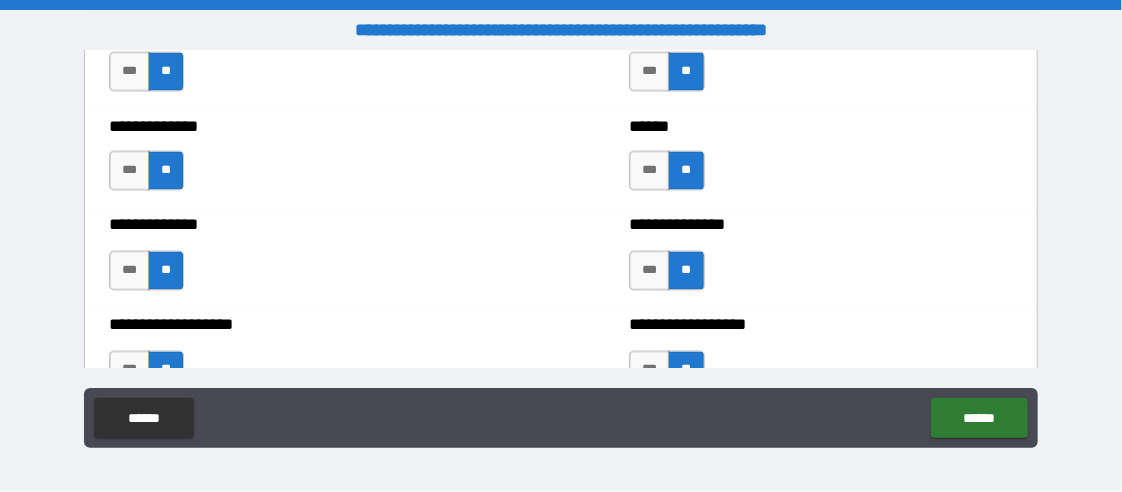 scroll, scrollTop: 5000, scrollLeft: 0, axis: vertical 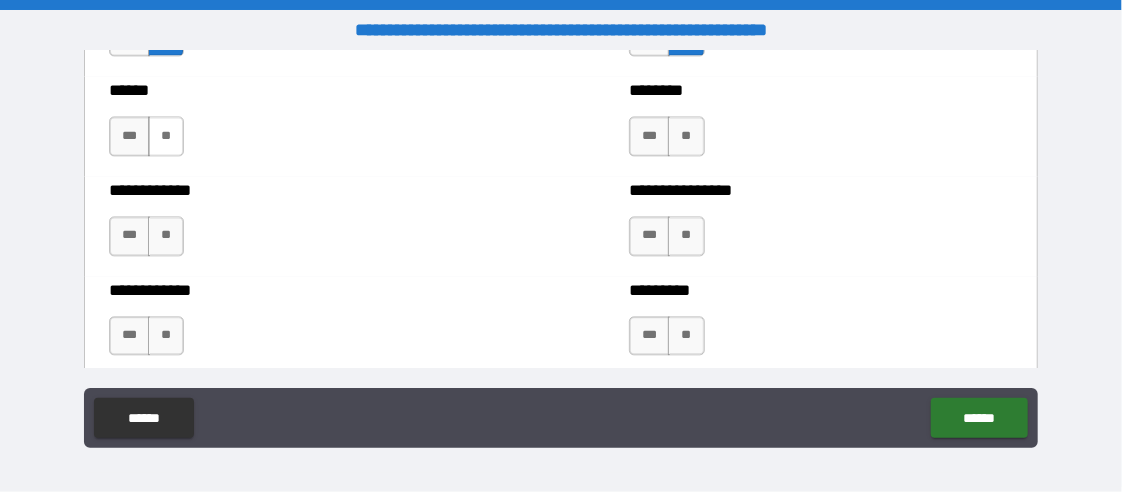 click on "**" at bounding box center [166, 136] 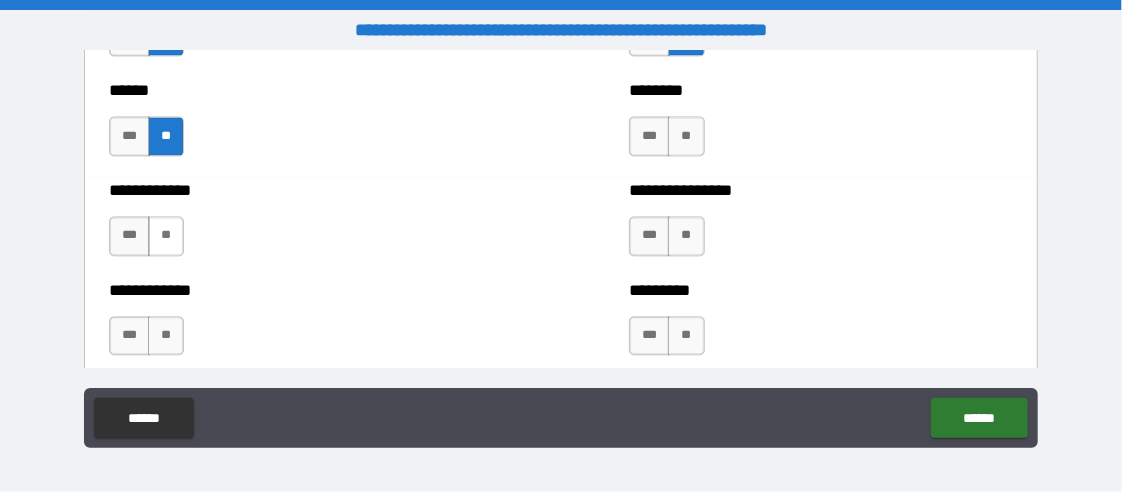click on "**" at bounding box center [166, 236] 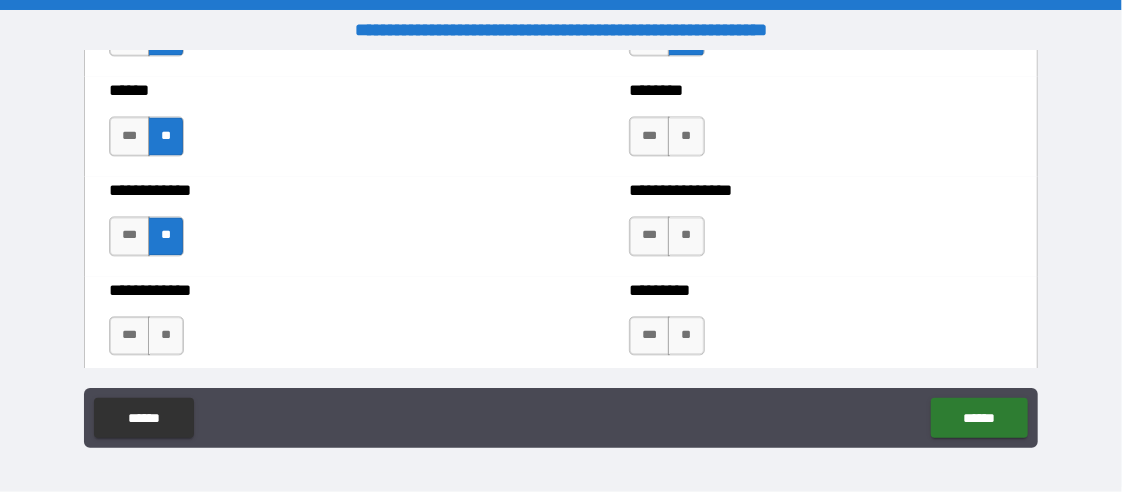 drag, startPoint x: 168, startPoint y: 324, endPoint x: 192, endPoint y: 323, distance: 24.020824 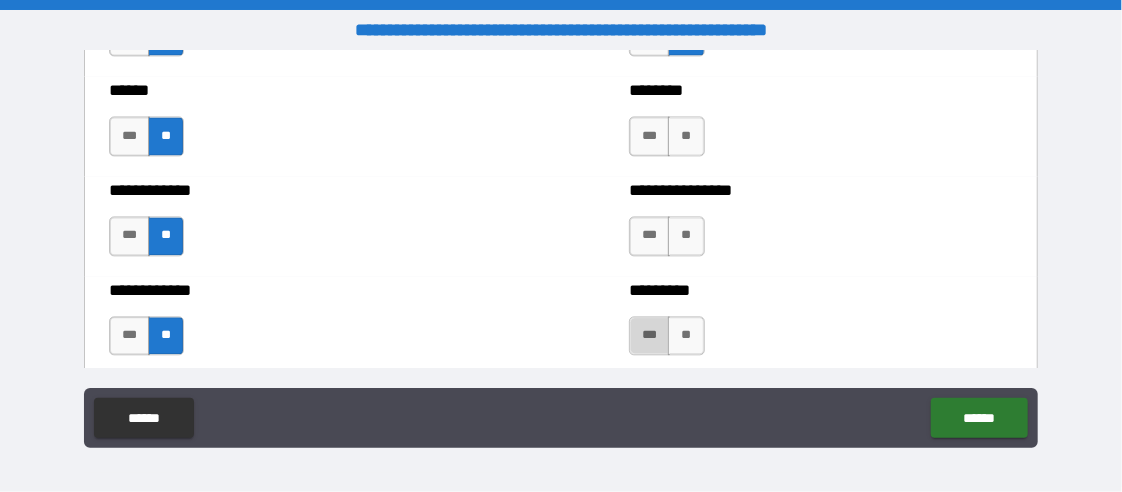 click on "***" at bounding box center (649, 336) 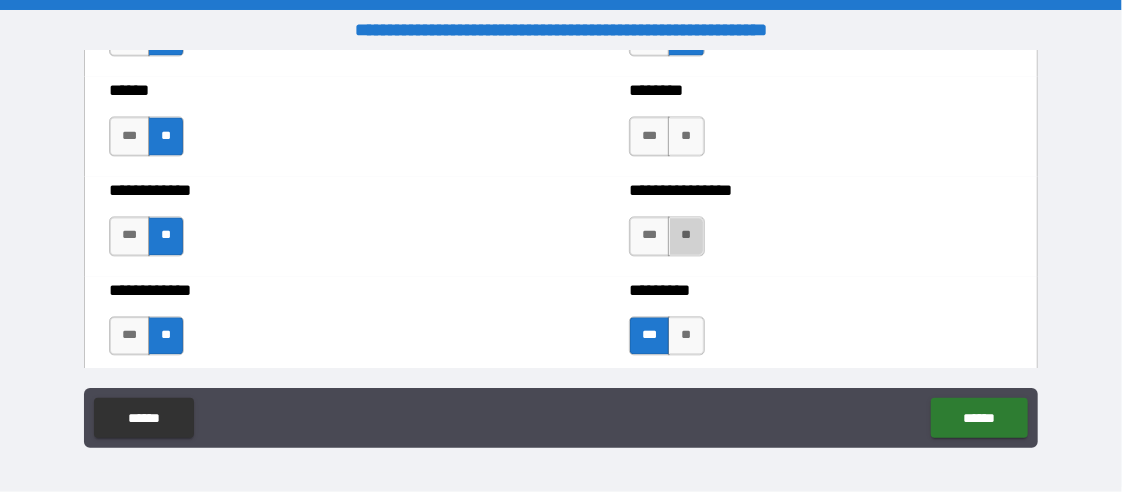 drag, startPoint x: 670, startPoint y: 225, endPoint x: 672, endPoint y: 167, distance: 58.034473 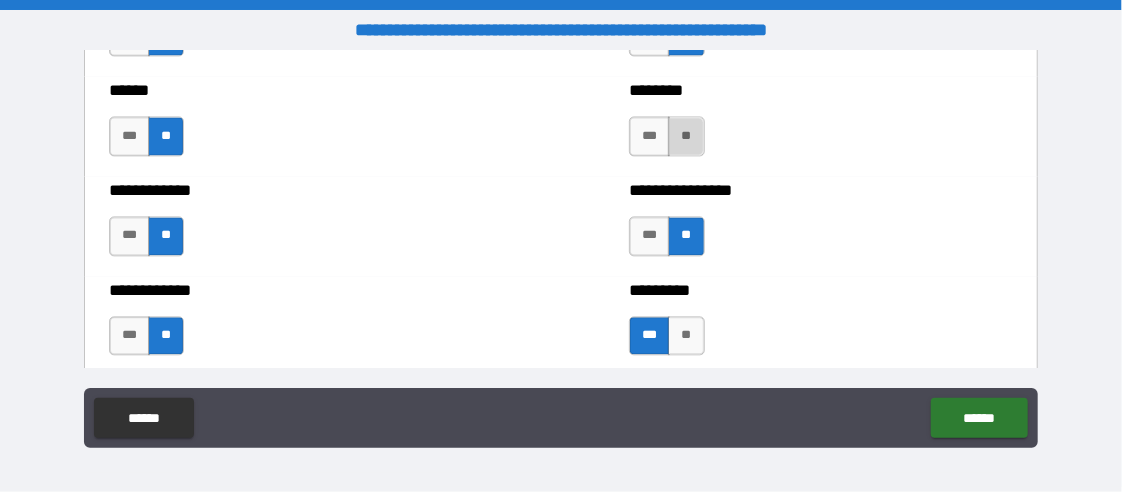 click on "**" at bounding box center (686, 136) 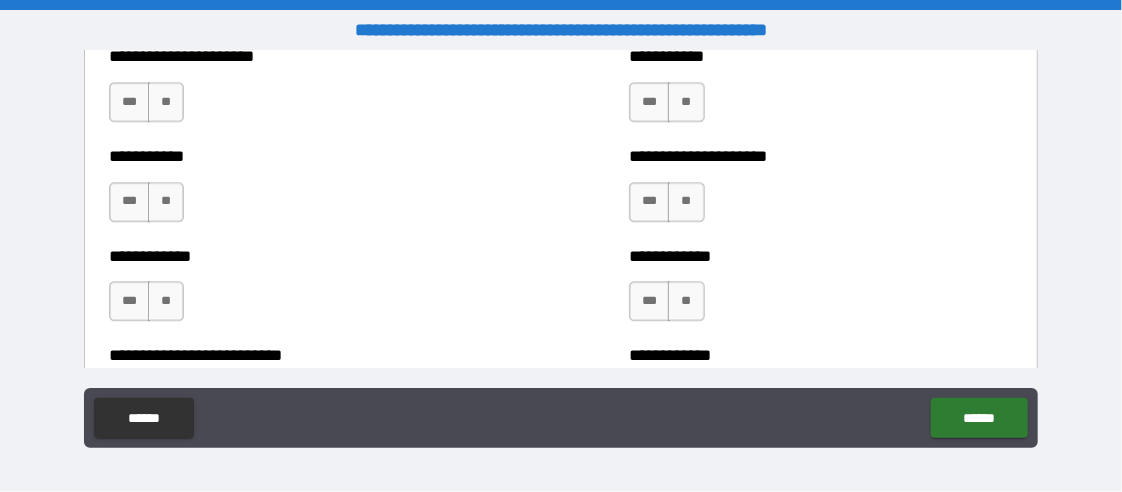 scroll, scrollTop: 5166, scrollLeft: 0, axis: vertical 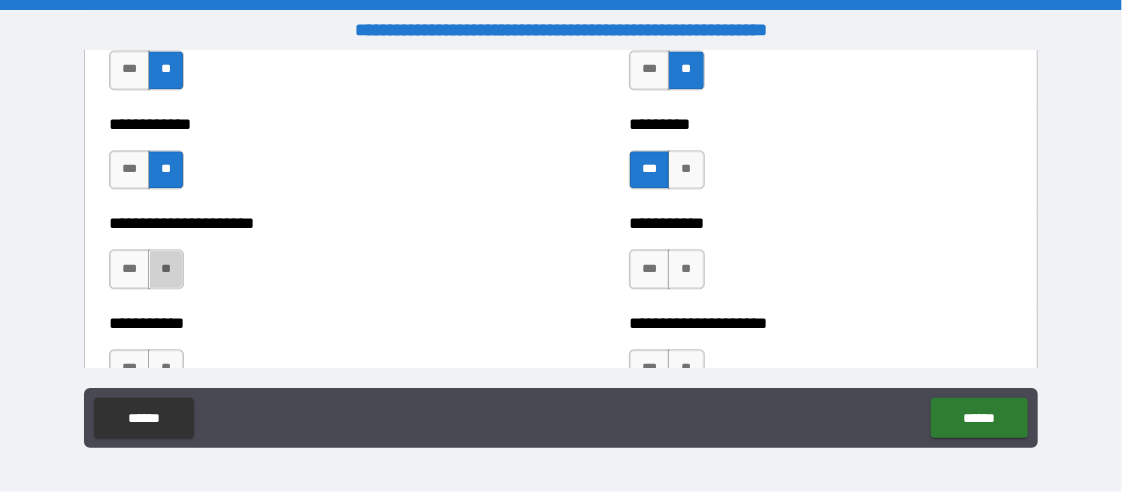 drag, startPoint x: 164, startPoint y: 258, endPoint x: 178, endPoint y: 326, distance: 69.426216 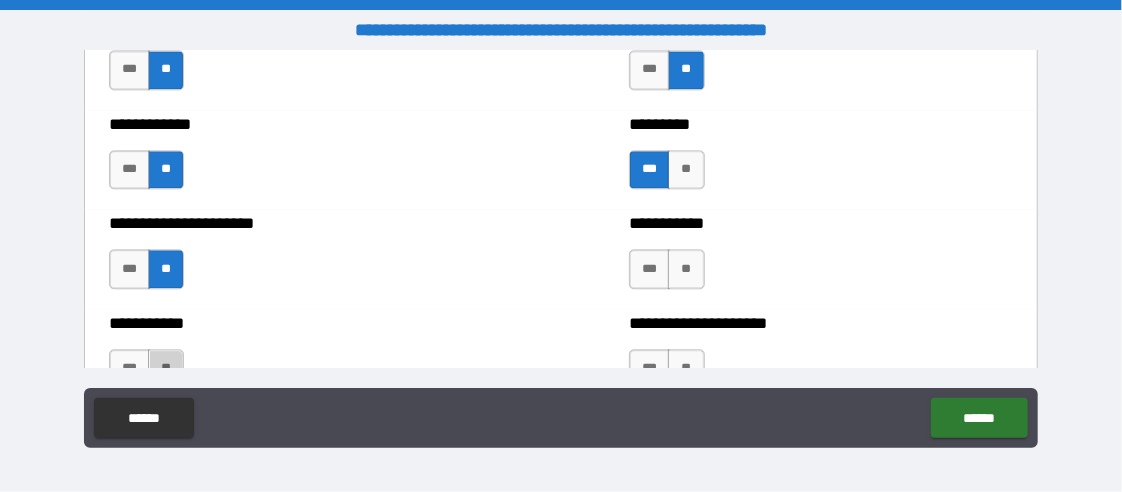 drag, startPoint x: 166, startPoint y: 347, endPoint x: 267, endPoint y: 317, distance: 105.36128 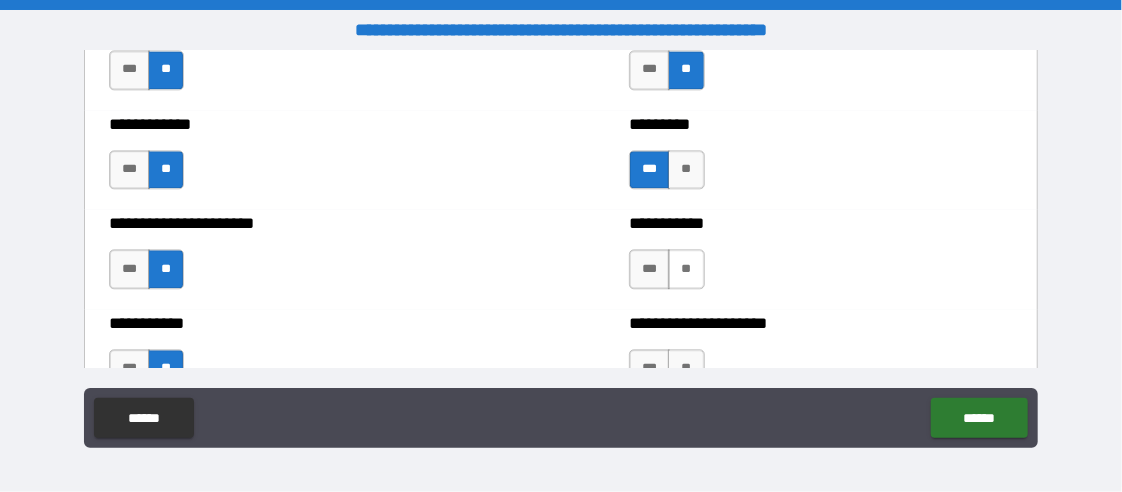 click on "**" at bounding box center [686, 269] 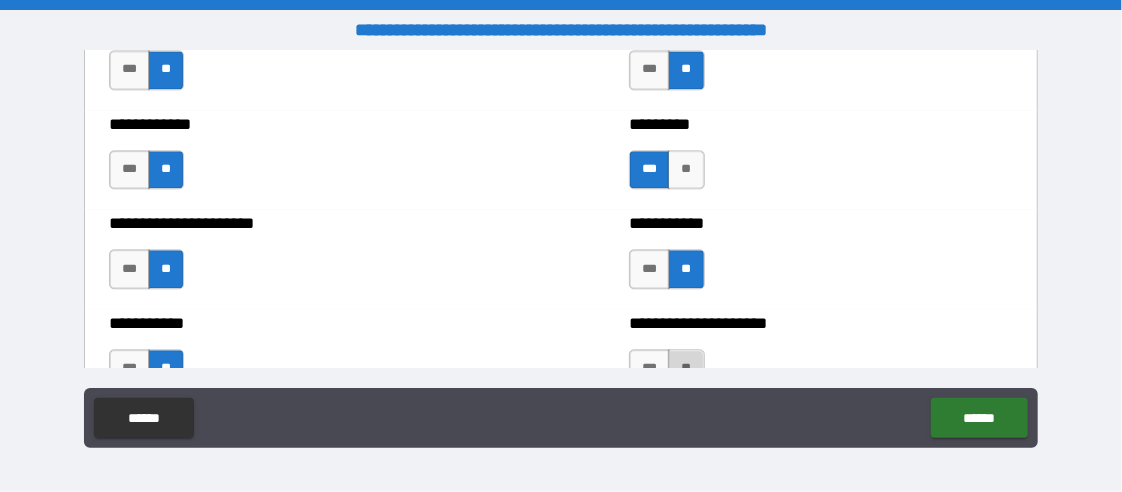 click on "**" at bounding box center (686, 369) 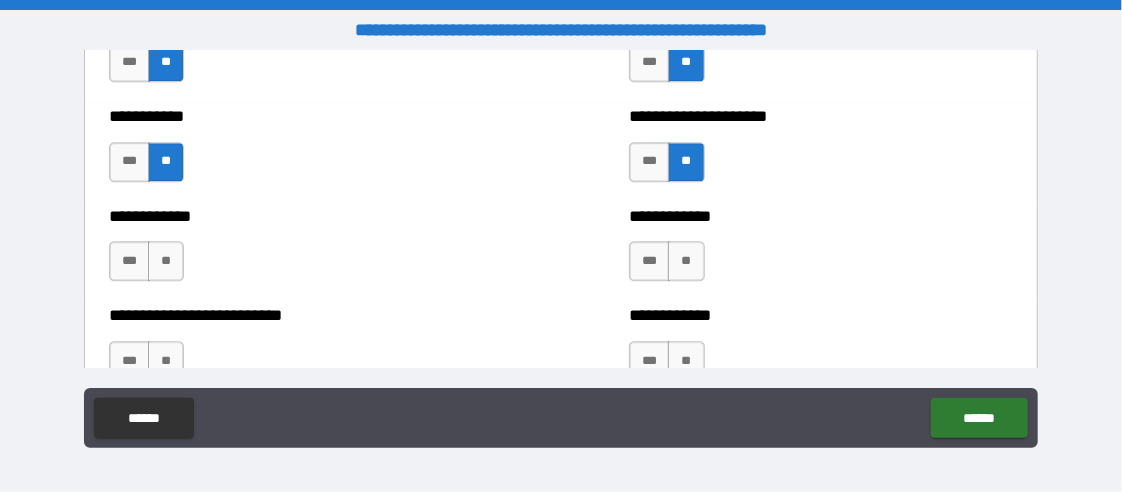 scroll, scrollTop: 5333, scrollLeft: 0, axis: vertical 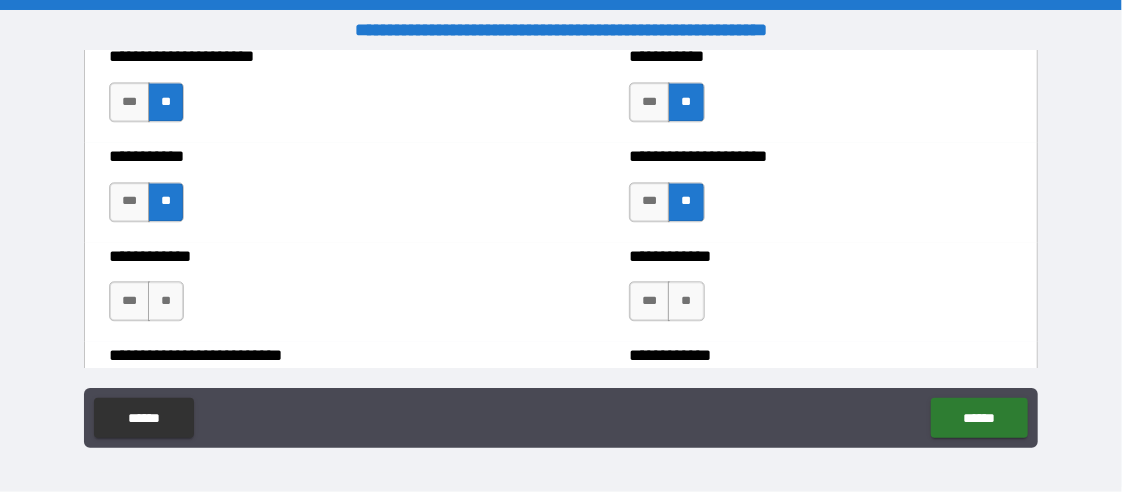 drag, startPoint x: 163, startPoint y: 292, endPoint x: 210, endPoint y: 295, distance: 47.095646 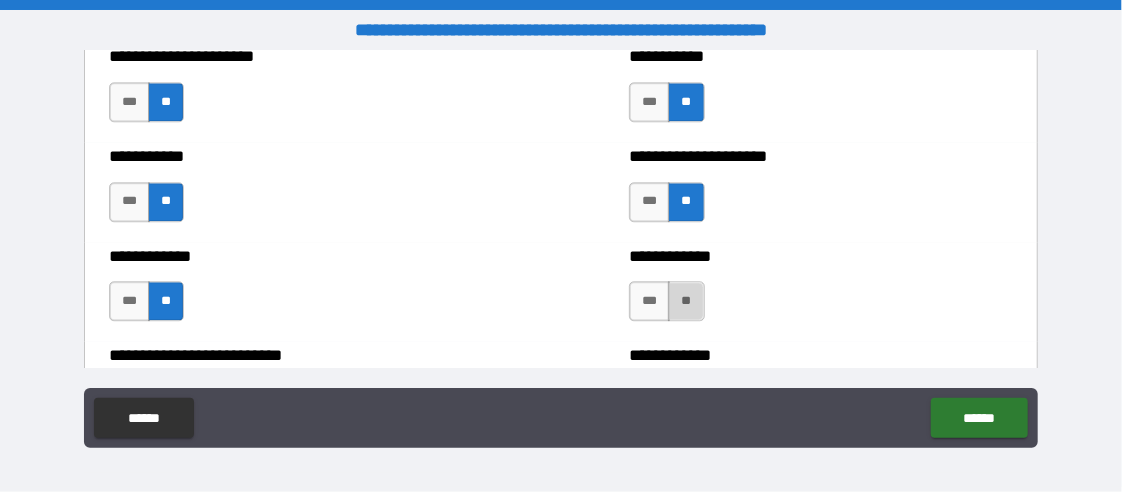 click on "**" at bounding box center [686, 301] 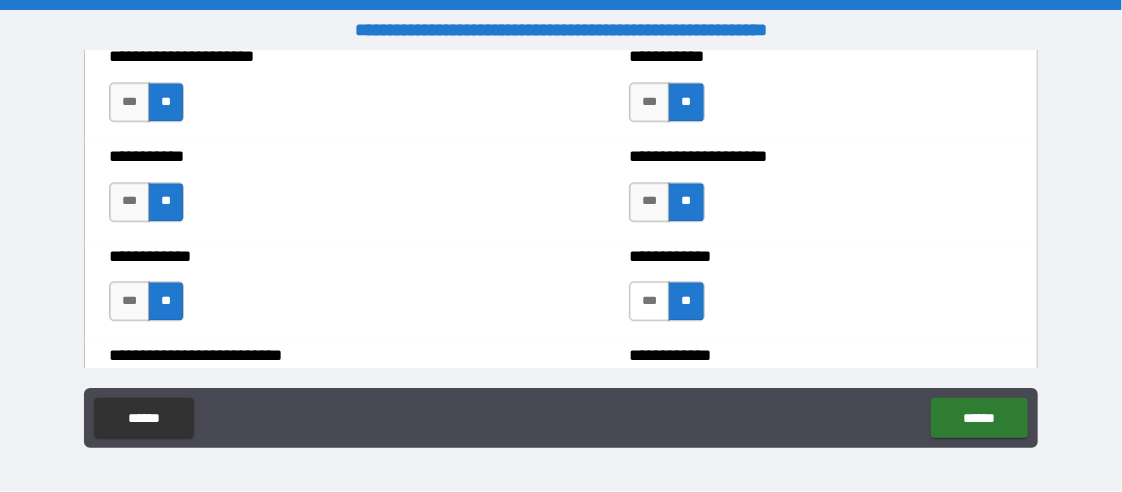 scroll, scrollTop: 5500, scrollLeft: 0, axis: vertical 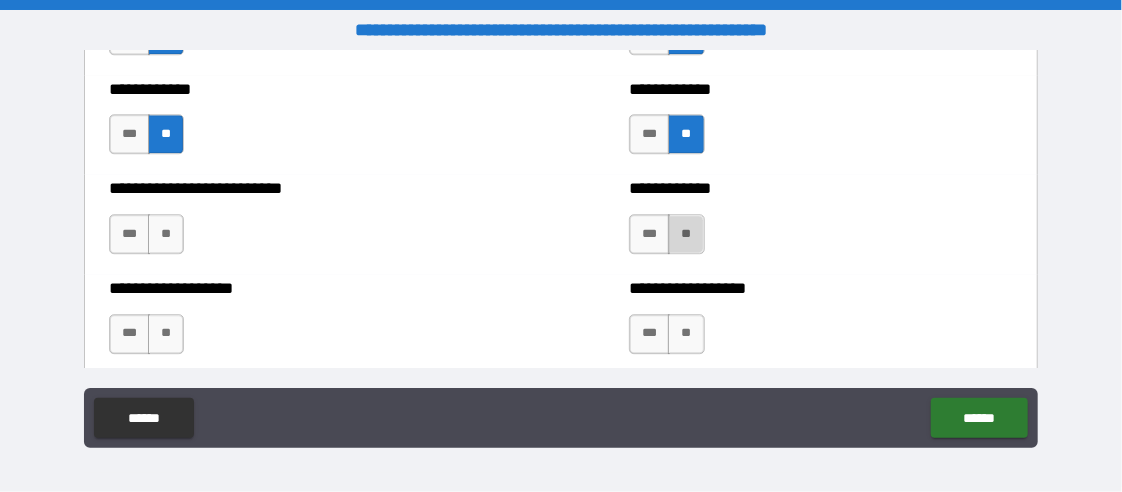 click on "**" at bounding box center (686, 234) 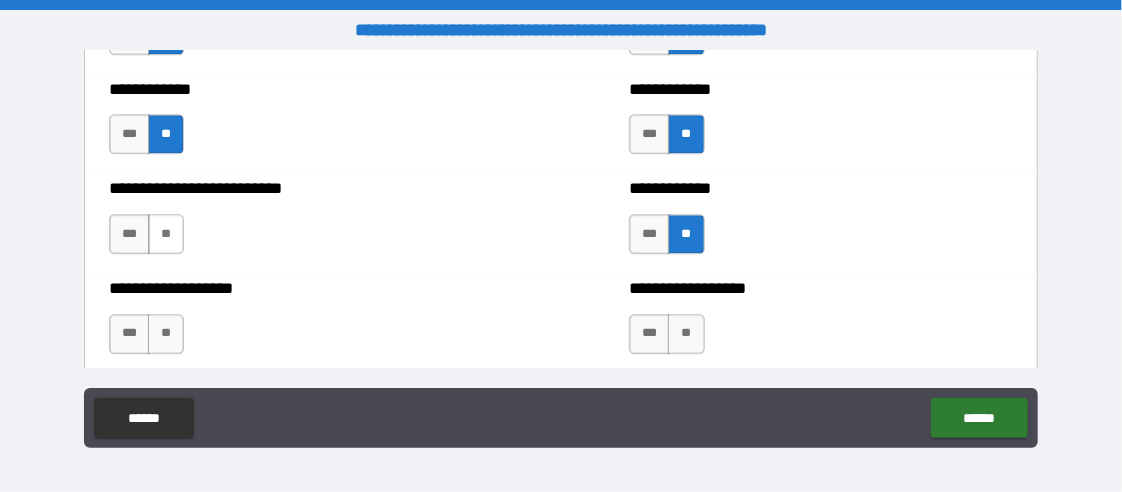 click on "**" at bounding box center (166, 234) 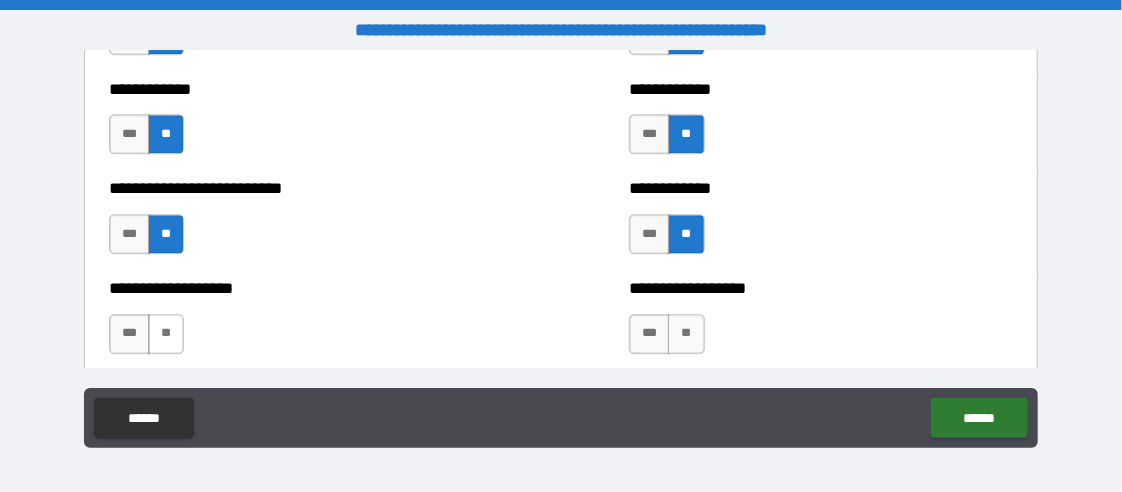 click on "**" at bounding box center (166, 334) 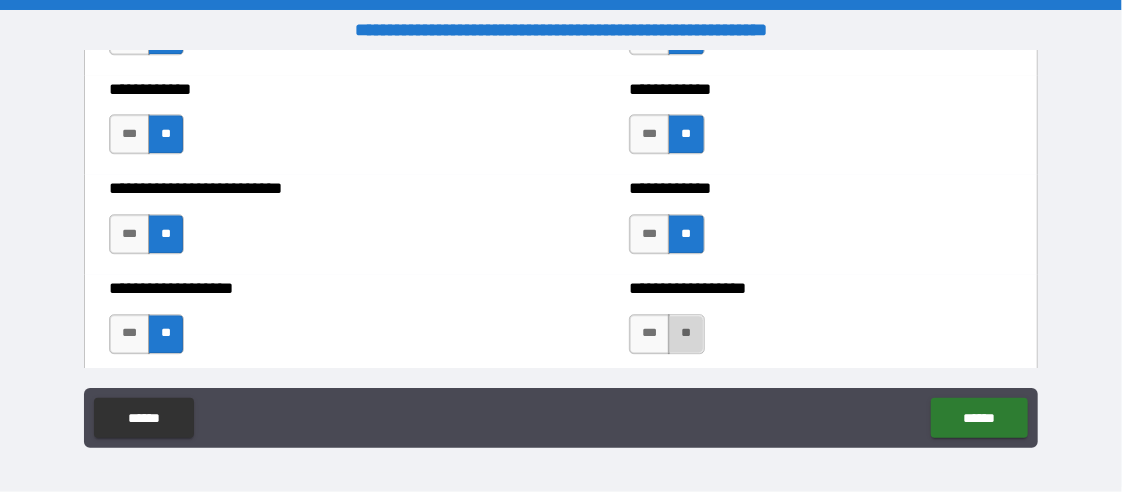 click on "**" at bounding box center [686, 334] 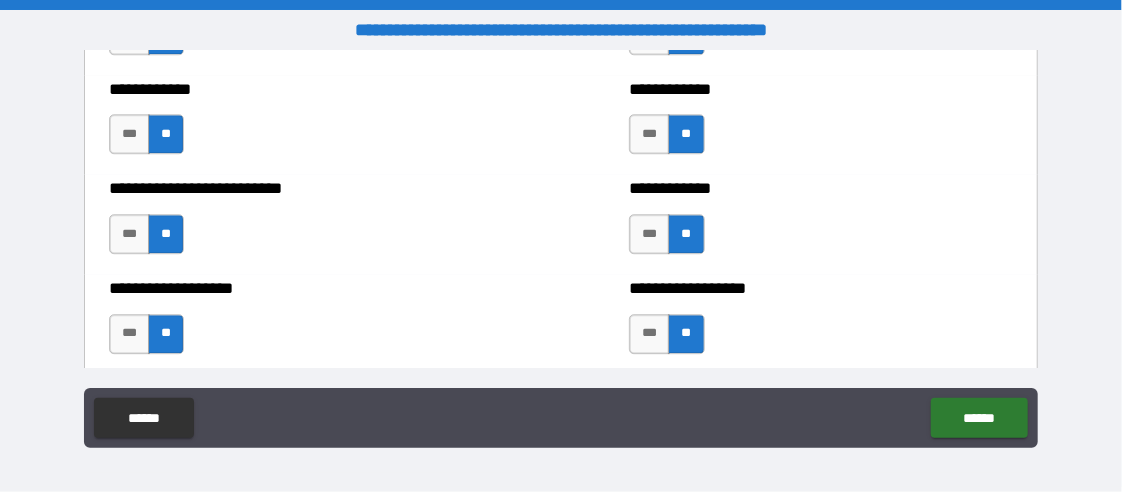 scroll, scrollTop: 5666, scrollLeft: 0, axis: vertical 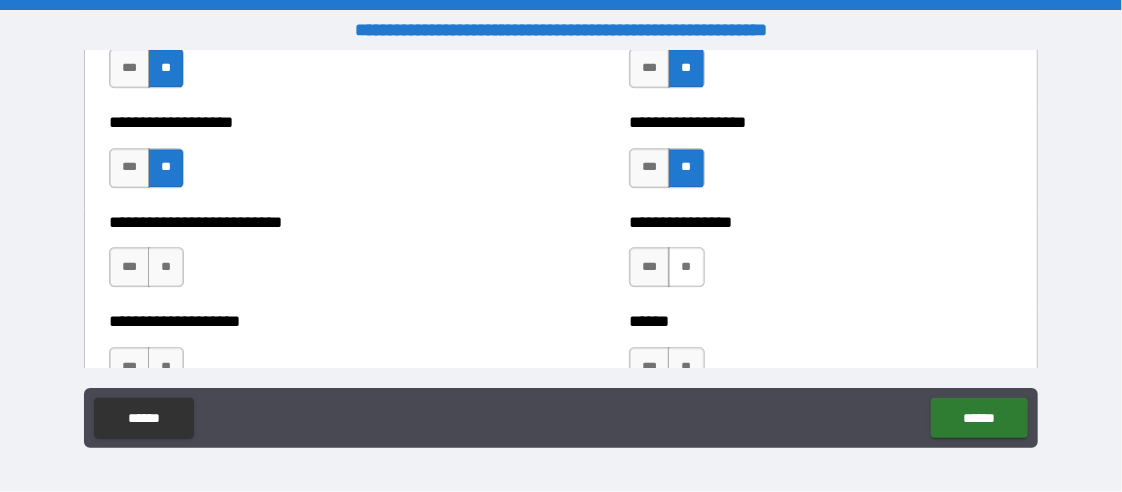 click on "**" at bounding box center [686, 267] 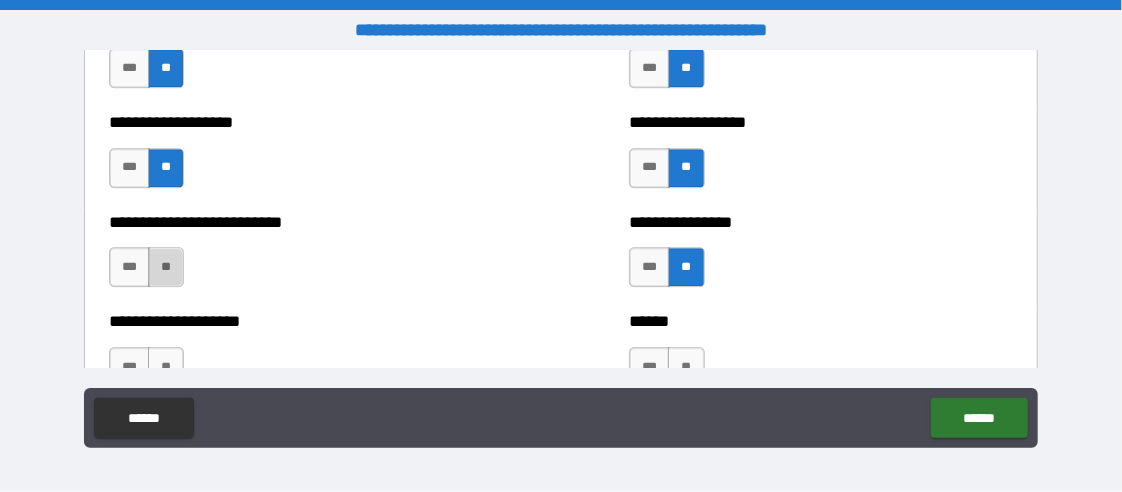click on "**" at bounding box center (166, 267) 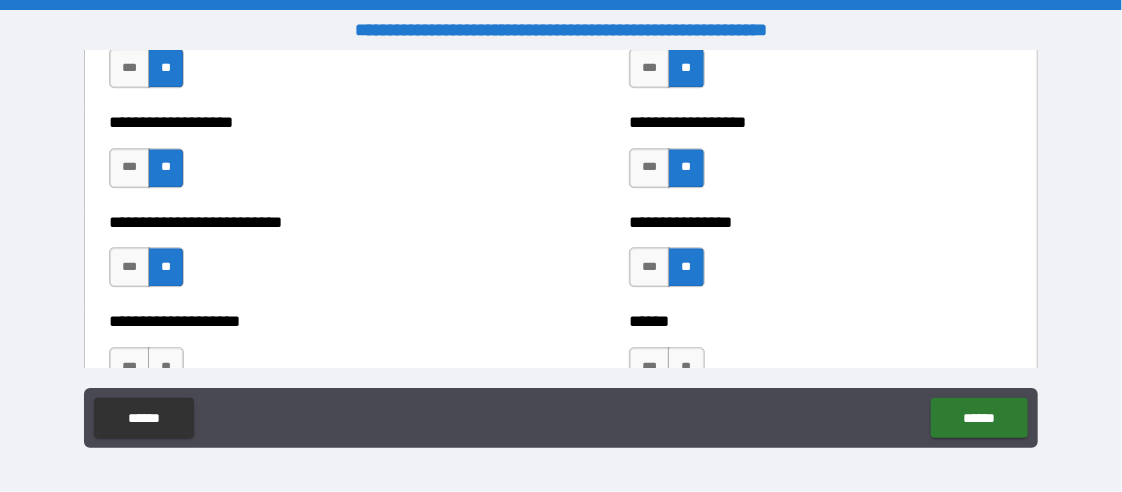 drag, startPoint x: 173, startPoint y: 351, endPoint x: 236, endPoint y: 355, distance: 63.126858 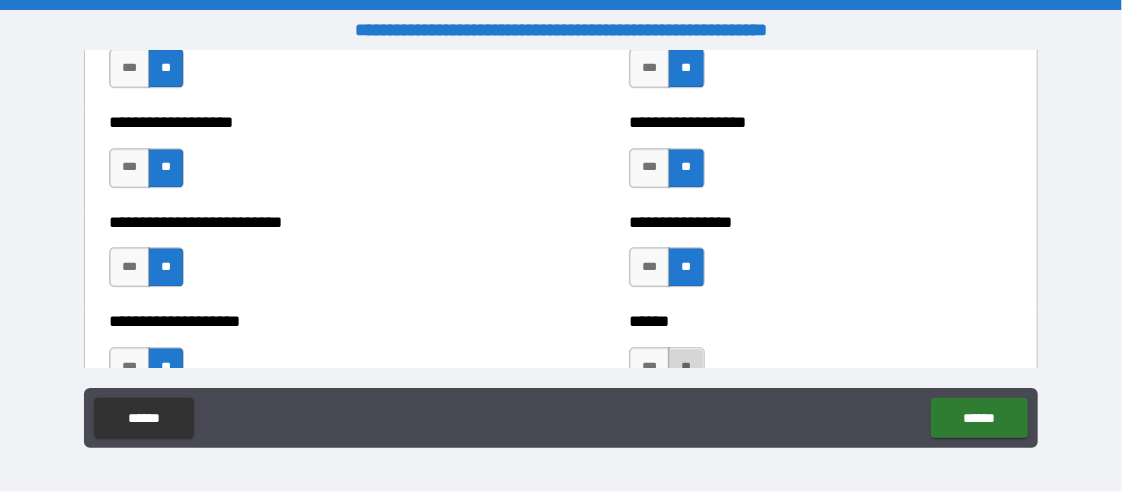 click on "**" at bounding box center (686, 367) 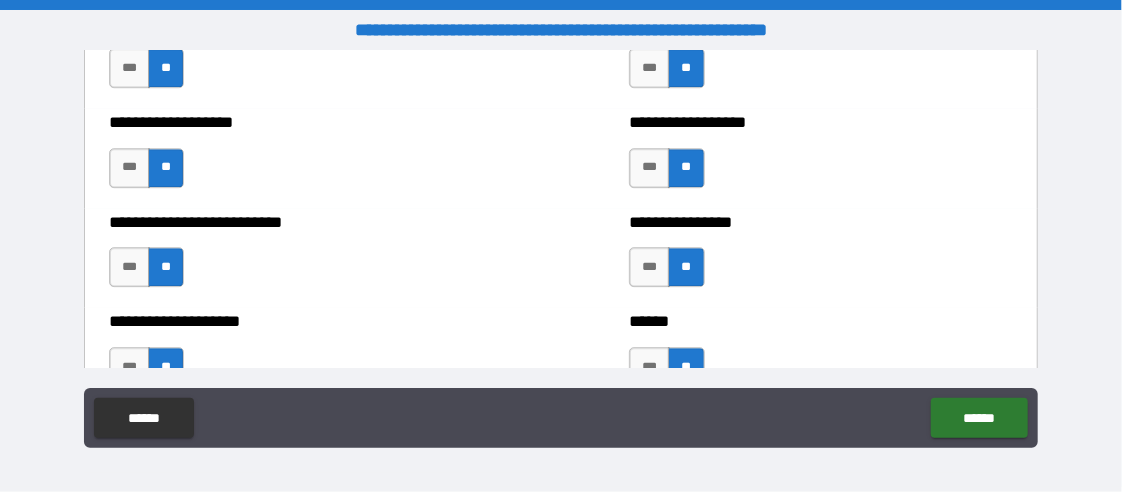 scroll, scrollTop: 5833, scrollLeft: 0, axis: vertical 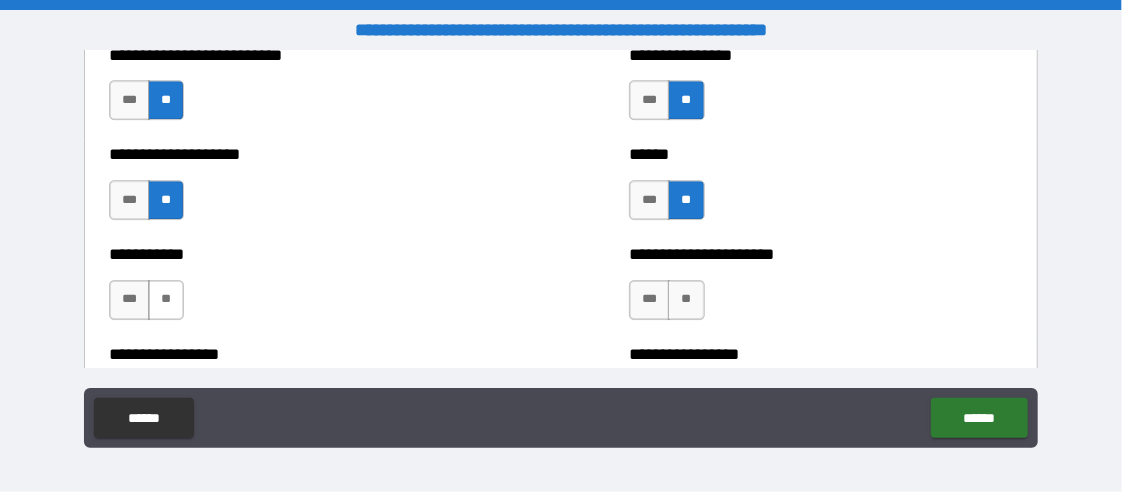 drag, startPoint x: 167, startPoint y: 293, endPoint x: 246, endPoint y: 298, distance: 79.15807 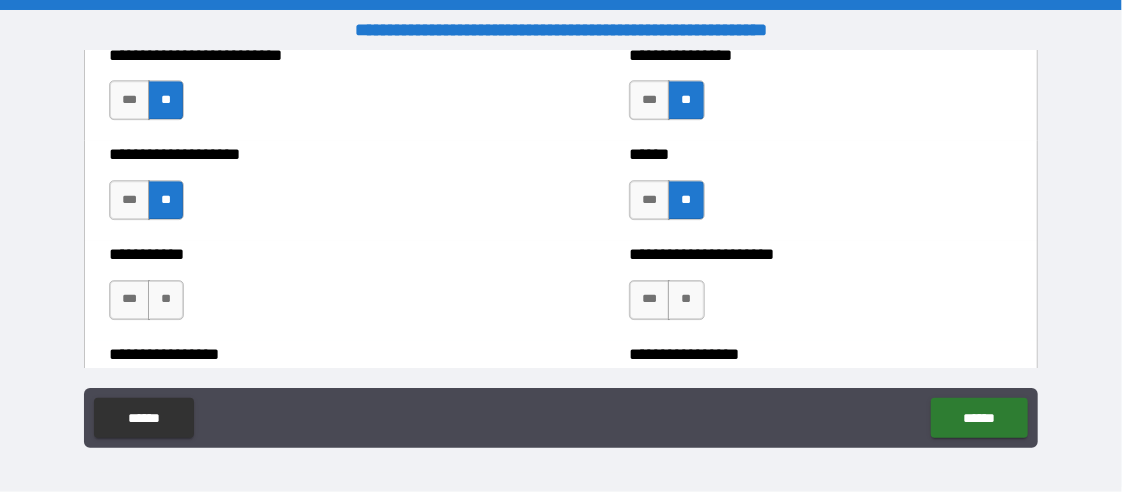 click on "**" at bounding box center (166, 300) 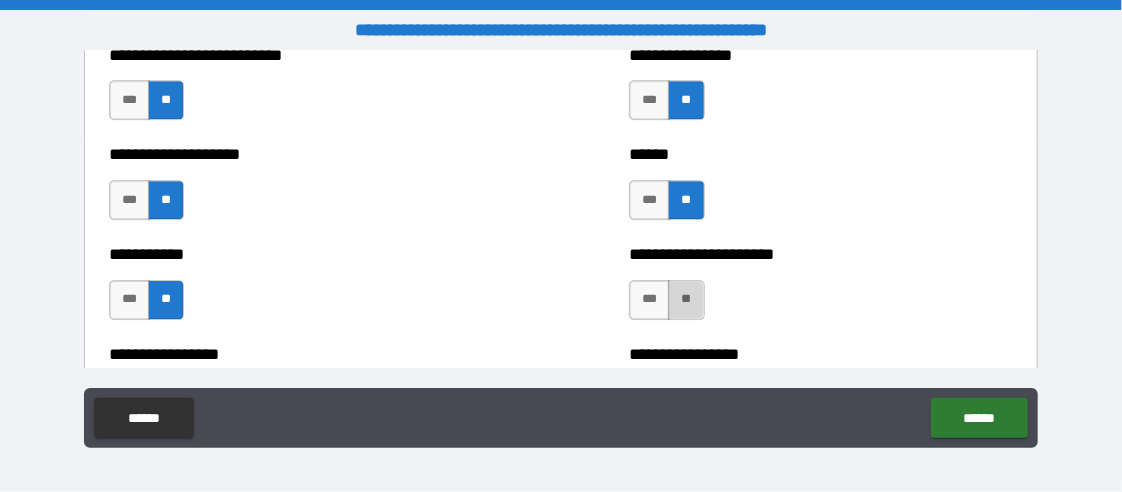 click on "**" at bounding box center [686, 300] 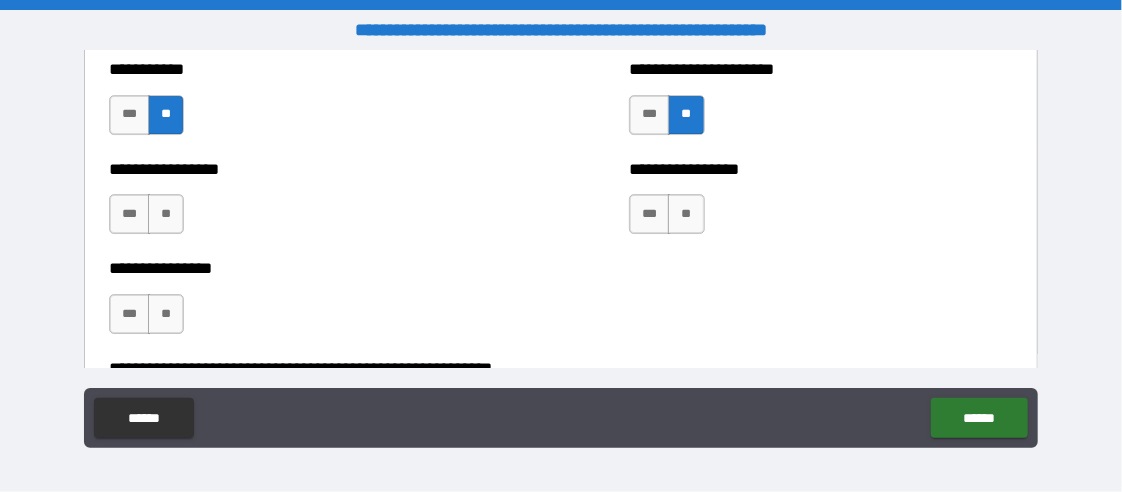 scroll, scrollTop: 6000, scrollLeft: 0, axis: vertical 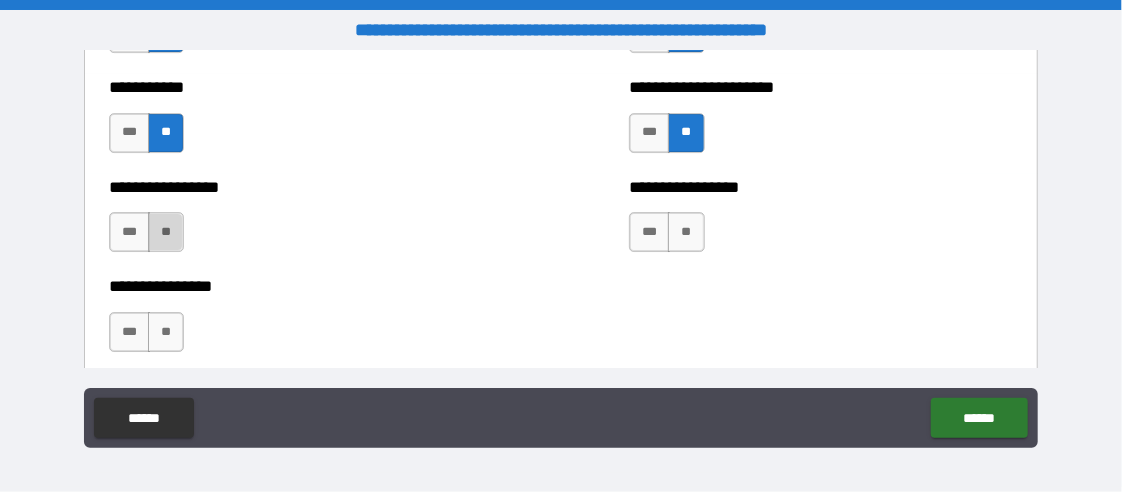click on "**" at bounding box center (166, 232) 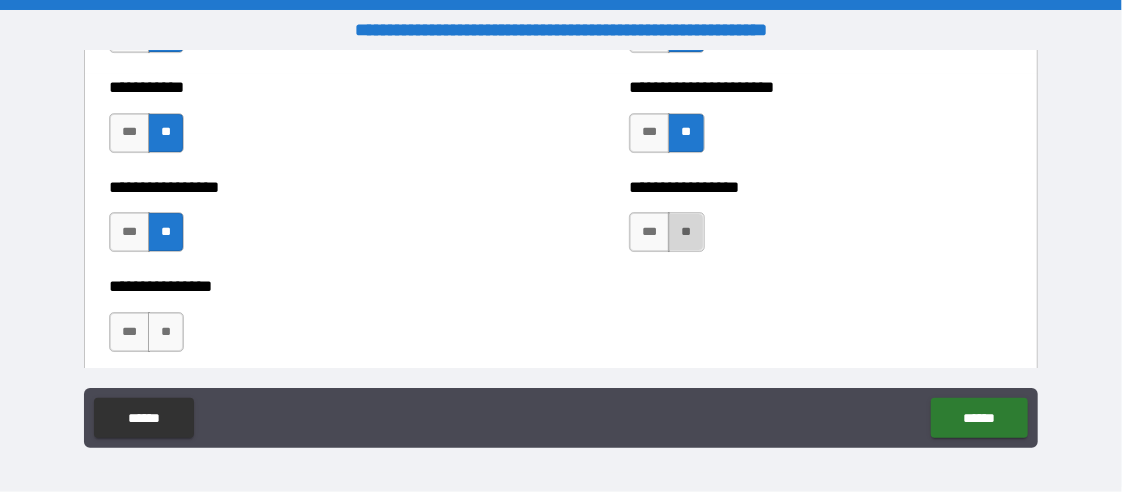 click on "**" at bounding box center (686, 232) 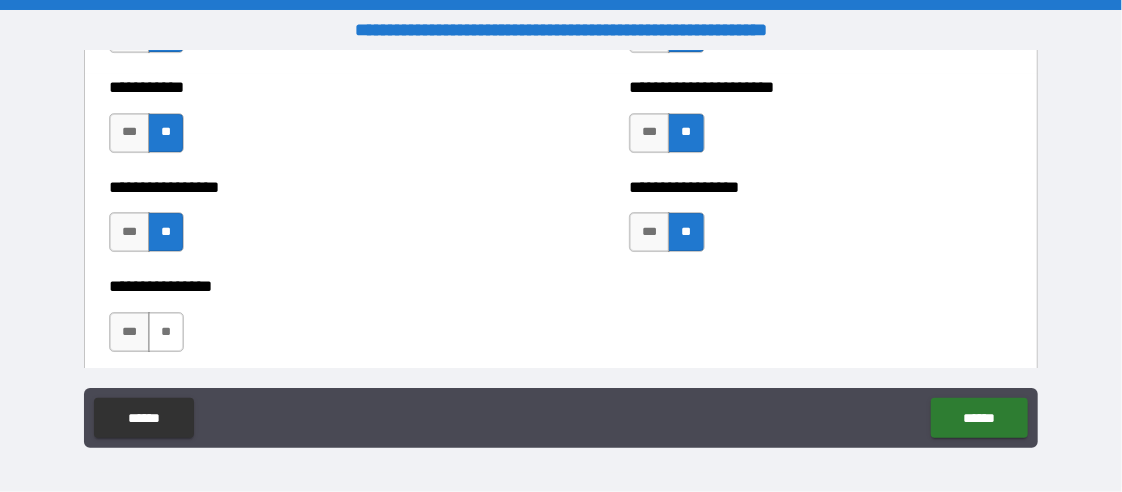 click on "**" at bounding box center (166, 332) 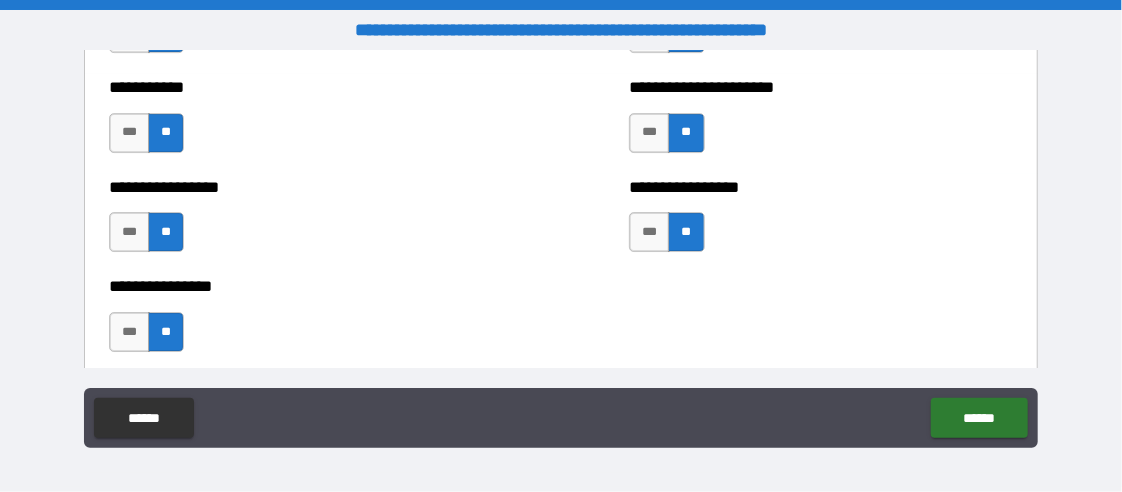 scroll, scrollTop: 6166, scrollLeft: 0, axis: vertical 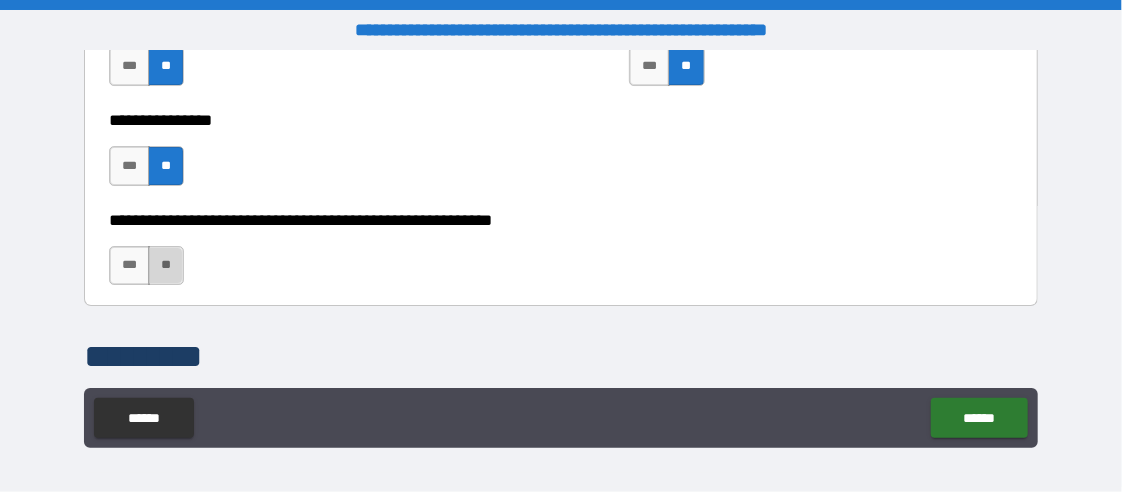 click on "**" at bounding box center (166, 266) 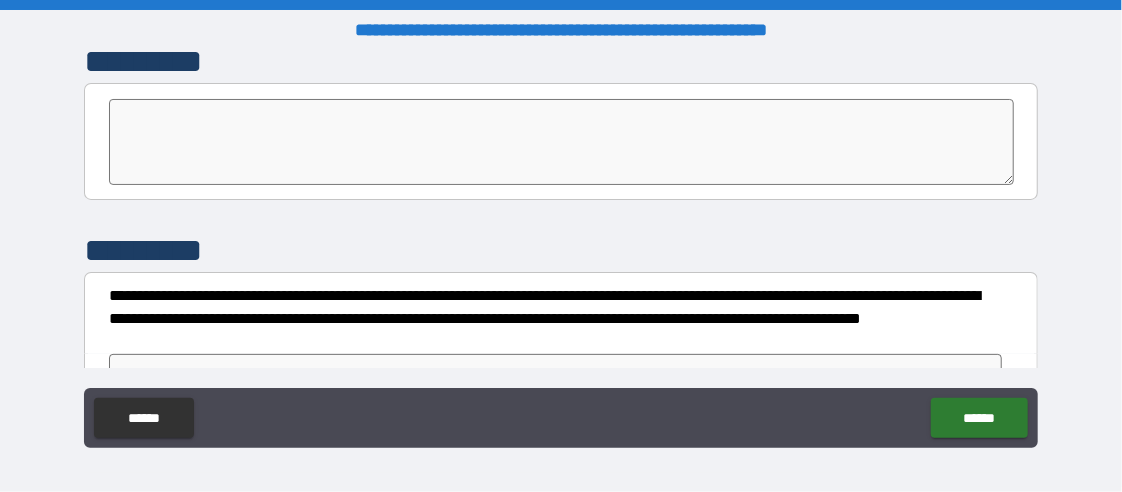 scroll, scrollTop: 6498, scrollLeft: 0, axis: vertical 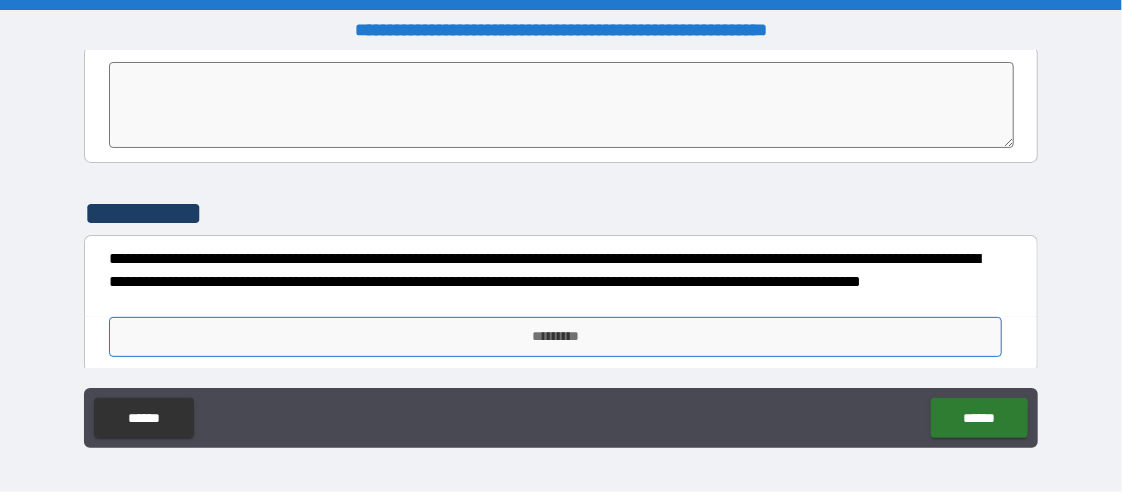 click on "*********" at bounding box center (555, 337) 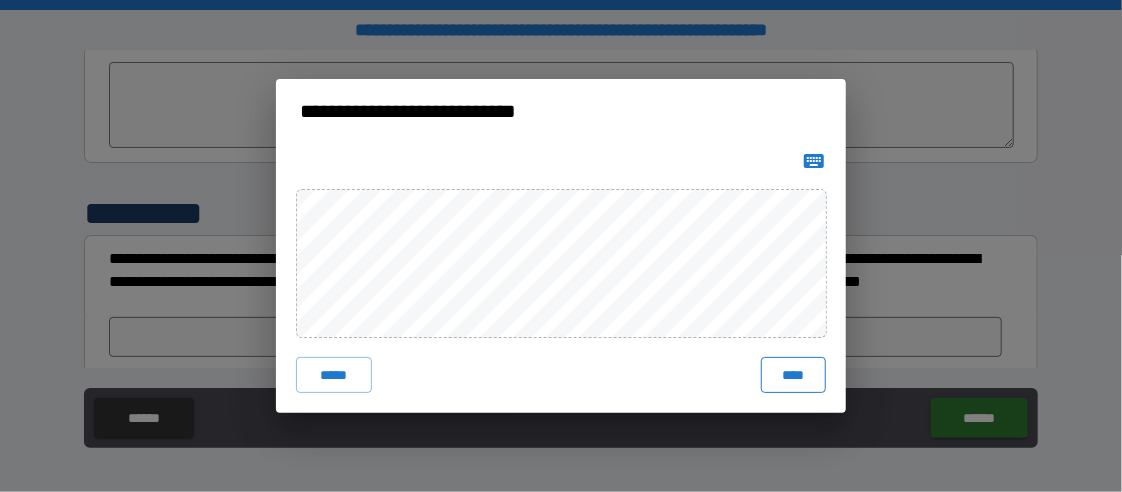 click on "****" at bounding box center (793, 375) 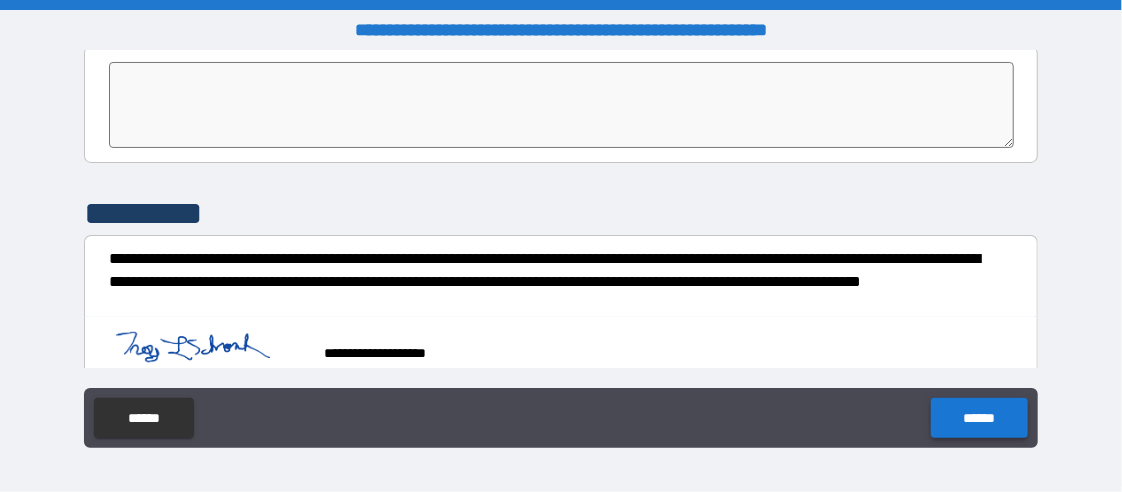 click on "******" at bounding box center [979, 418] 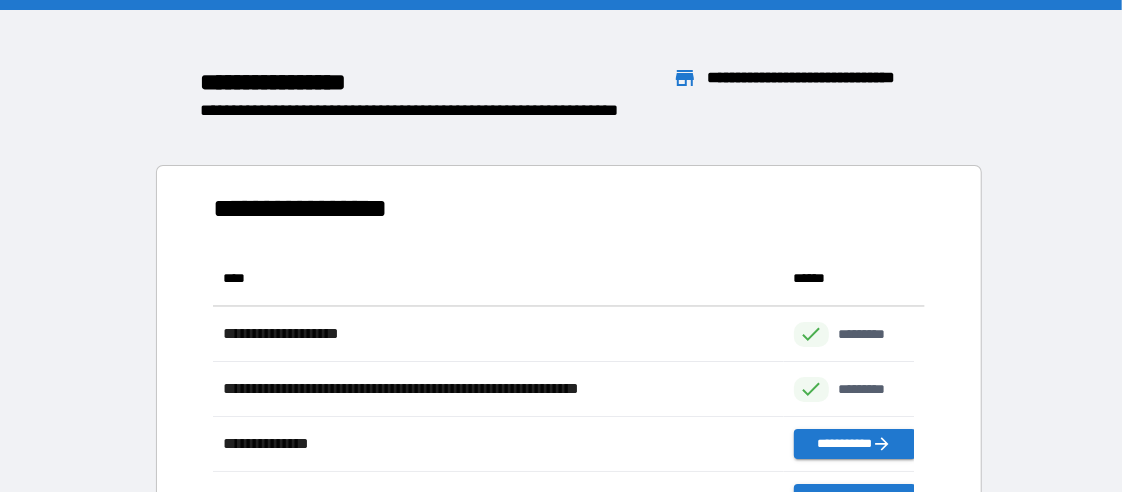 scroll, scrollTop: 15, scrollLeft: 15, axis: both 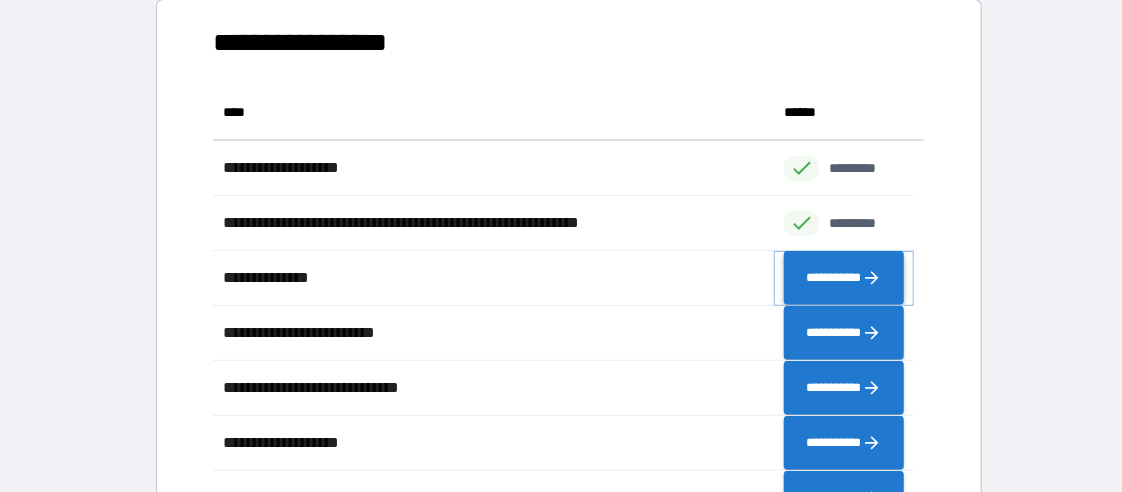 click on "**********" at bounding box center [844, 277] 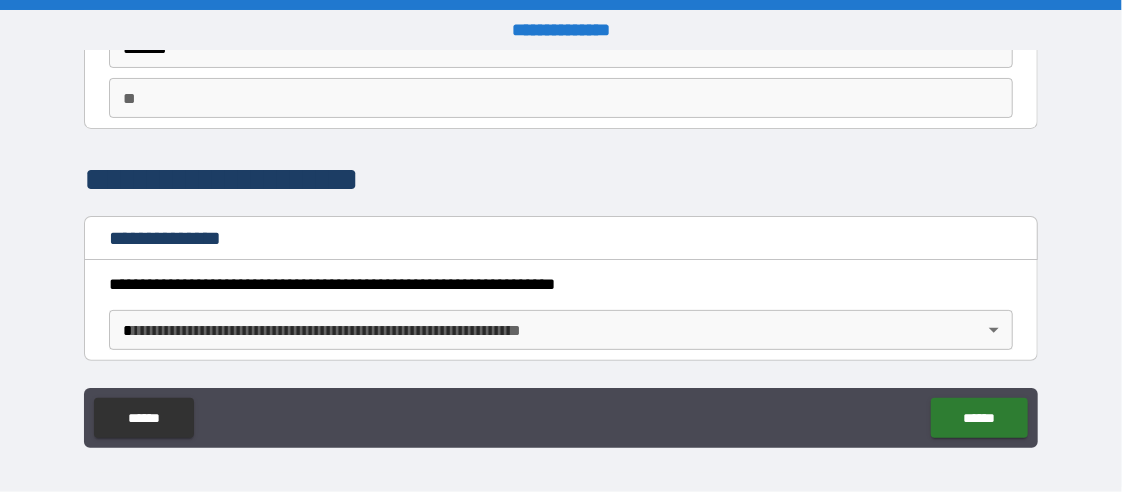 scroll, scrollTop: 333, scrollLeft: 0, axis: vertical 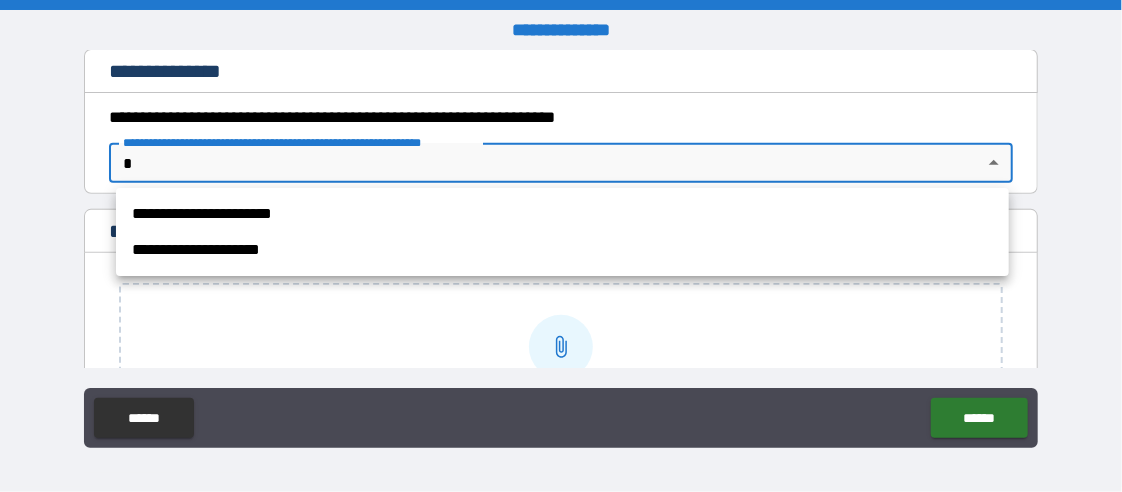 click on "**********" at bounding box center (561, 246) 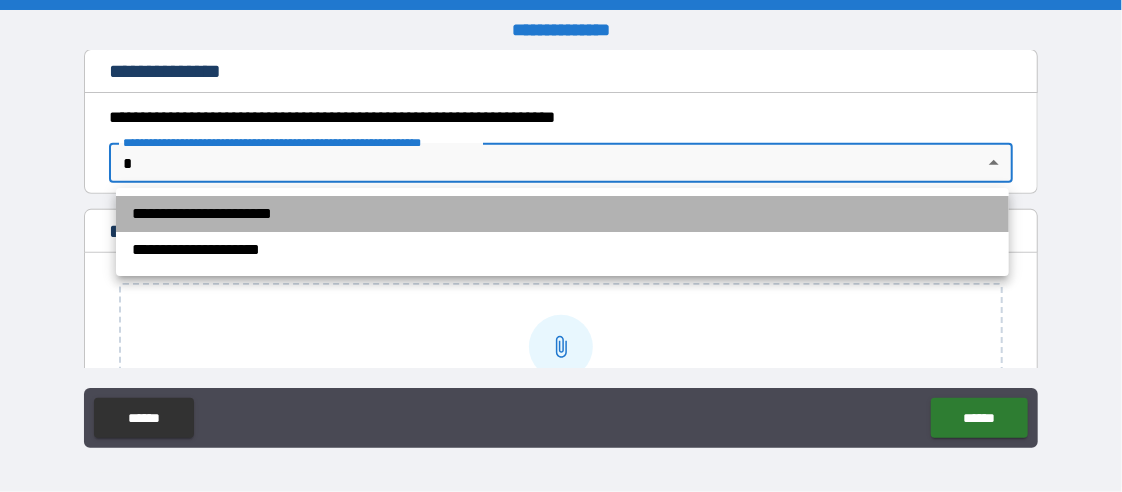 click on "**********" at bounding box center [562, 214] 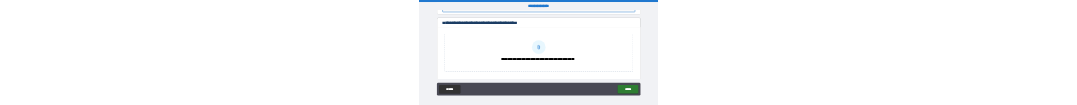 scroll, scrollTop: 500, scrollLeft: 0, axis: vertical 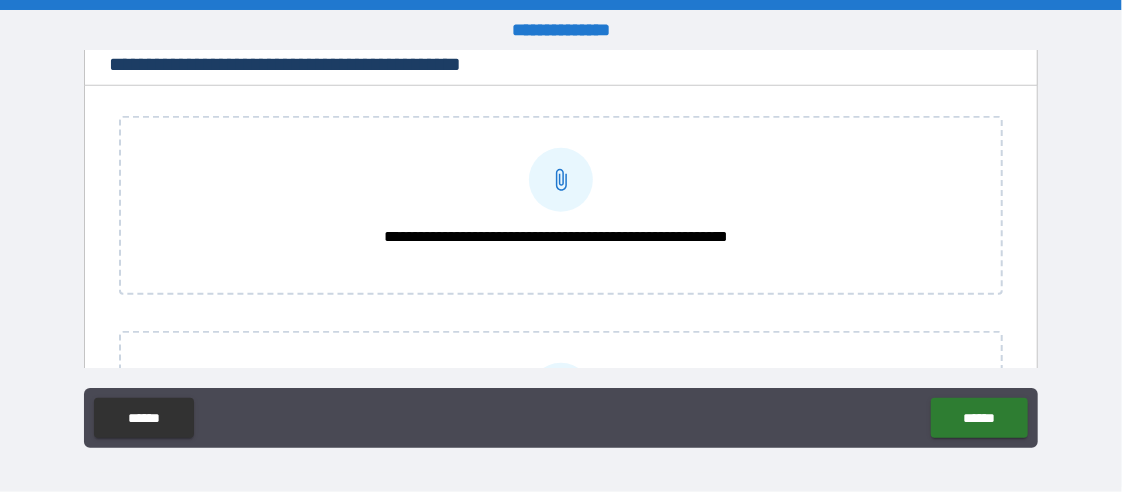 click on "**********" at bounding box center [561, 237] 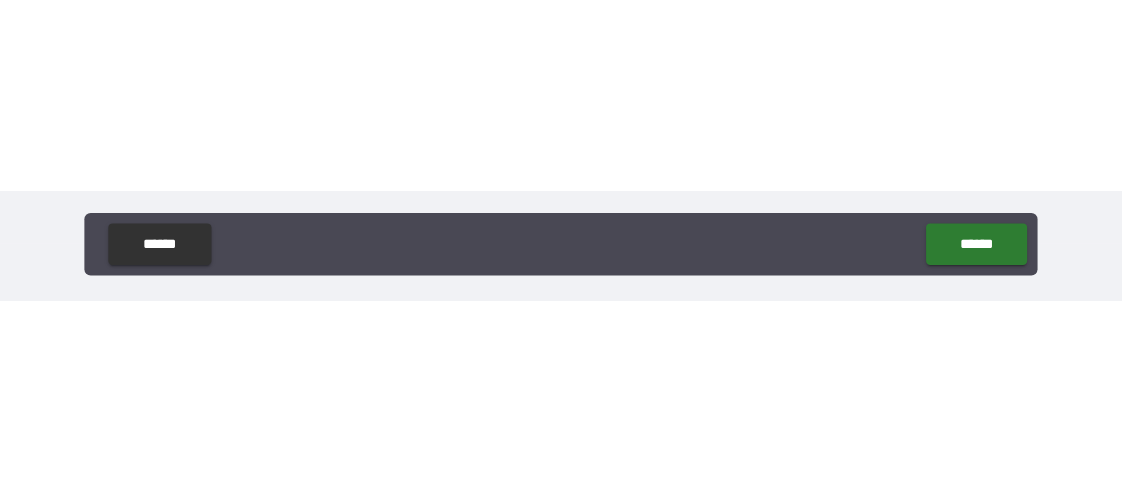 scroll, scrollTop: 0, scrollLeft: 0, axis: both 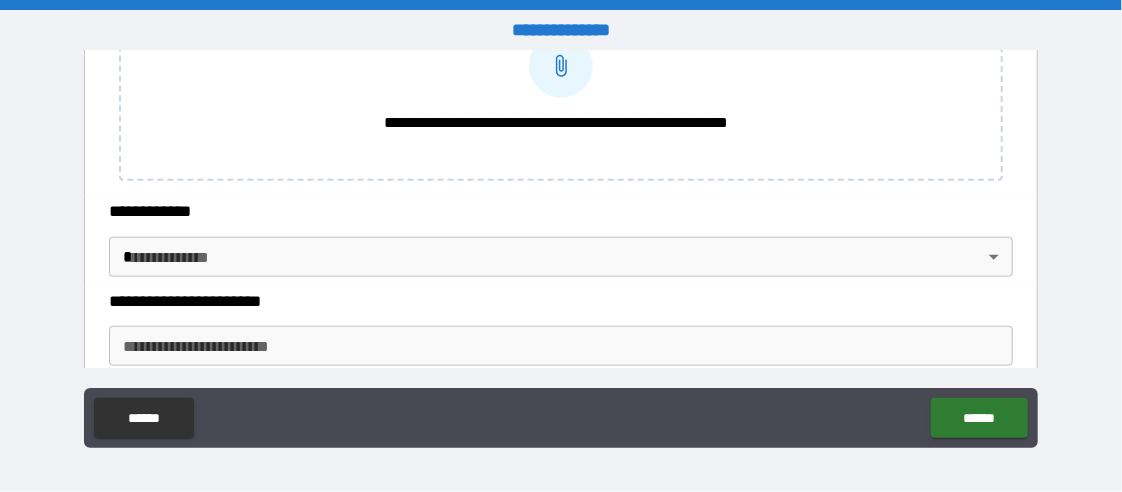 click on "**********" at bounding box center [561, 246] 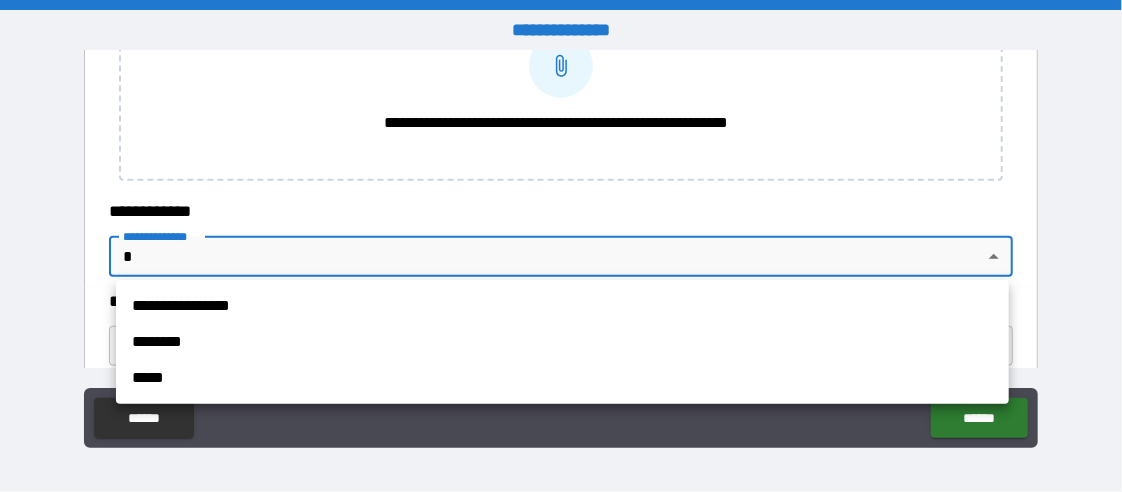 click on "**********" at bounding box center [562, 306] 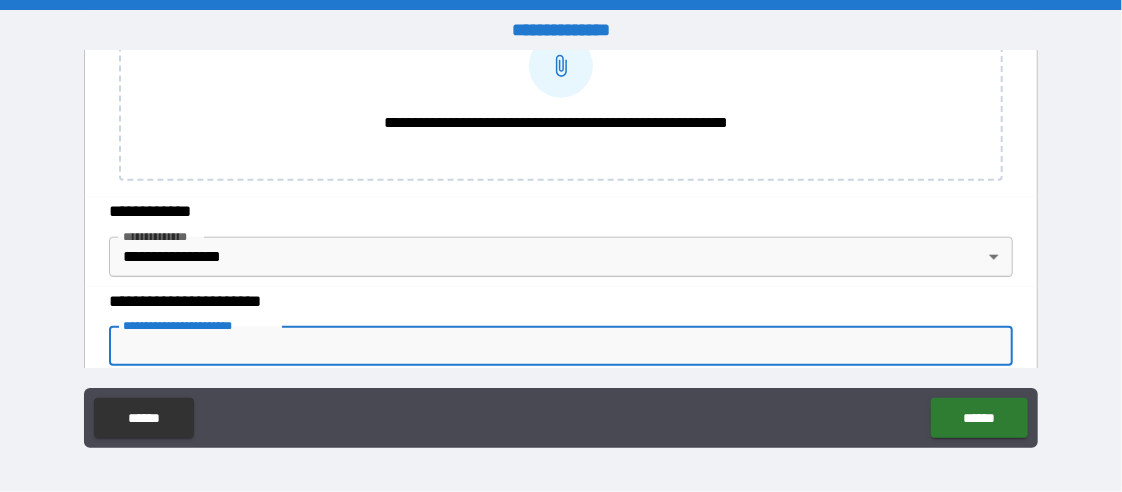 click on "**********" at bounding box center [561, 346] 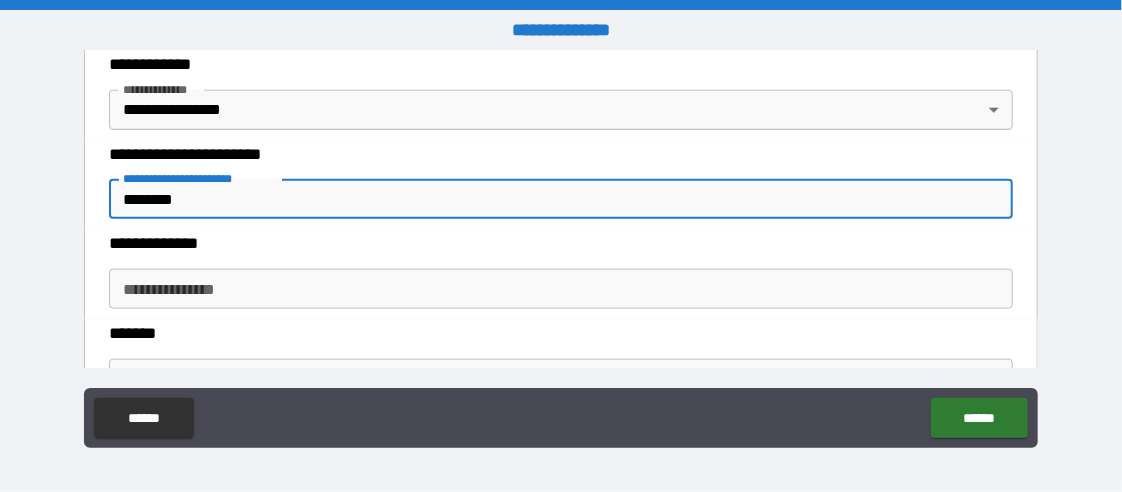 scroll, scrollTop: 1000, scrollLeft: 0, axis: vertical 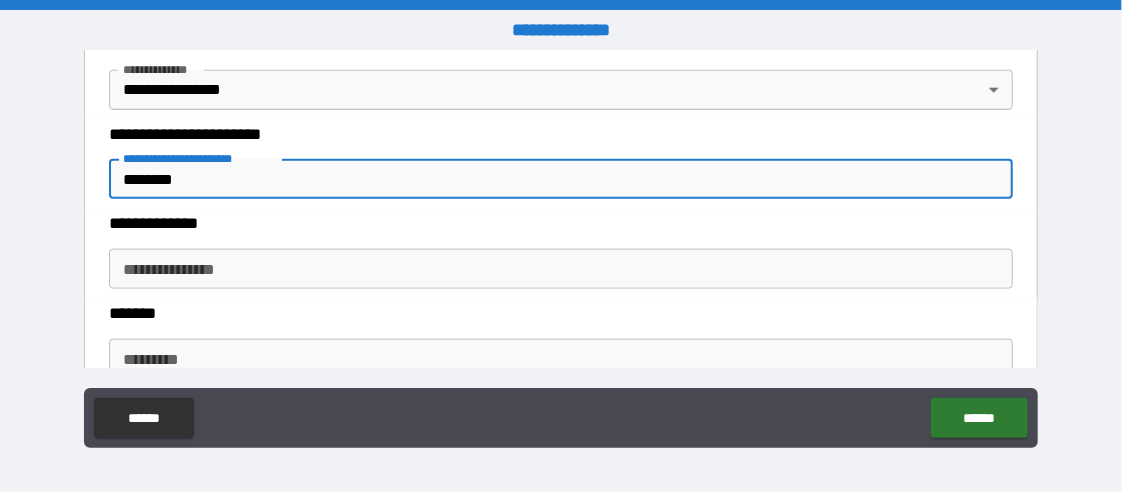 click on "**********" at bounding box center [561, 269] 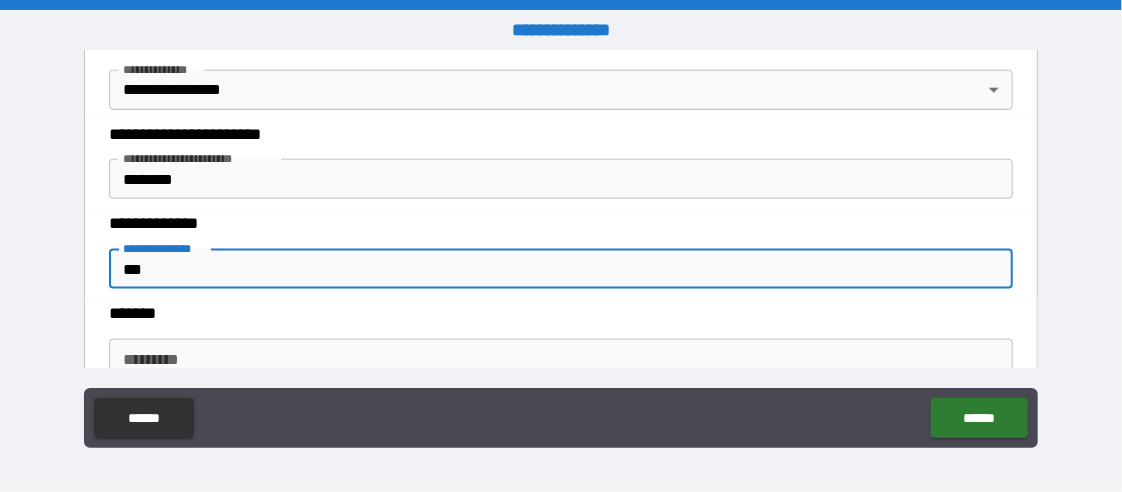 drag, startPoint x: 140, startPoint y: 271, endPoint x: 113, endPoint y: 274, distance: 27.166155 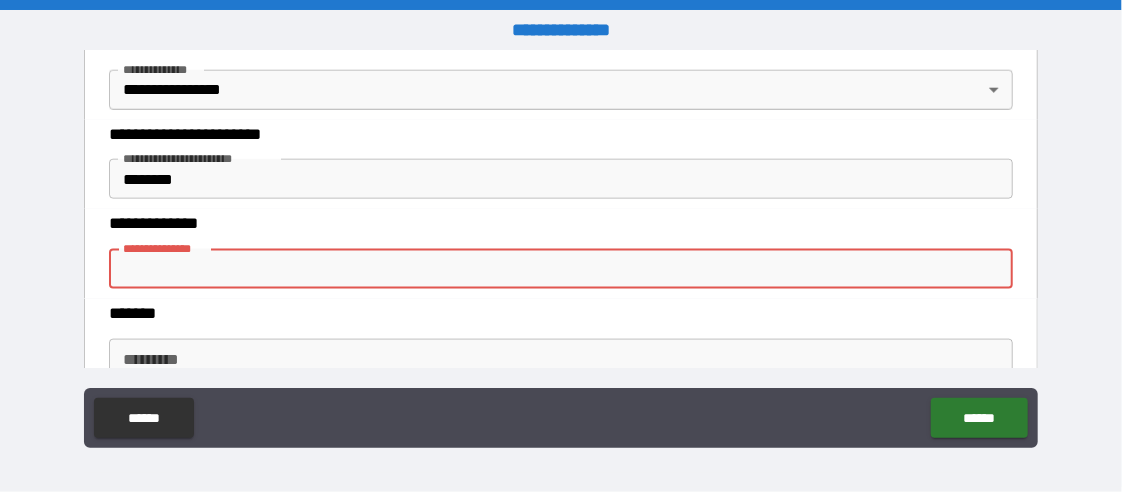 click on "*******   *" at bounding box center [561, 359] 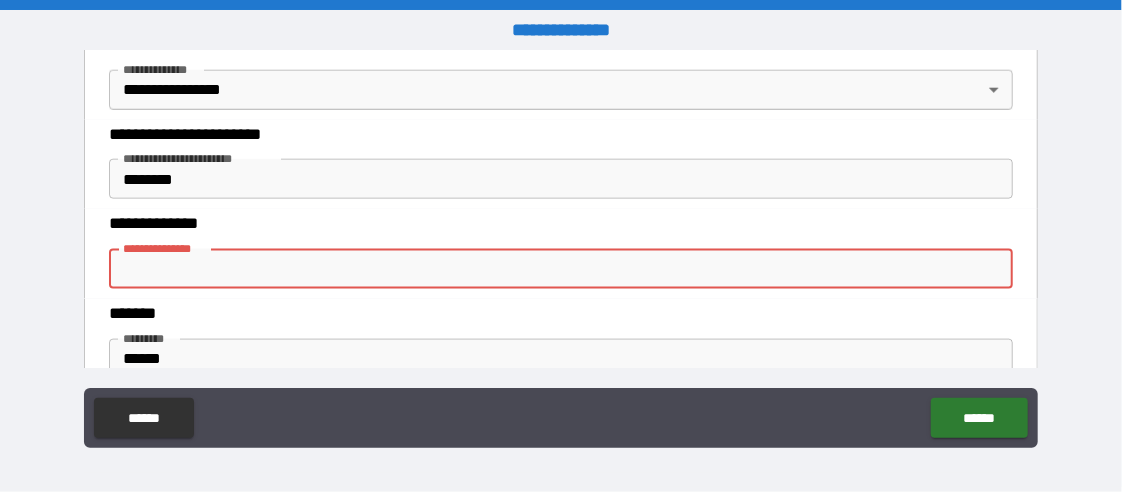 click on "**********" at bounding box center [561, 269] 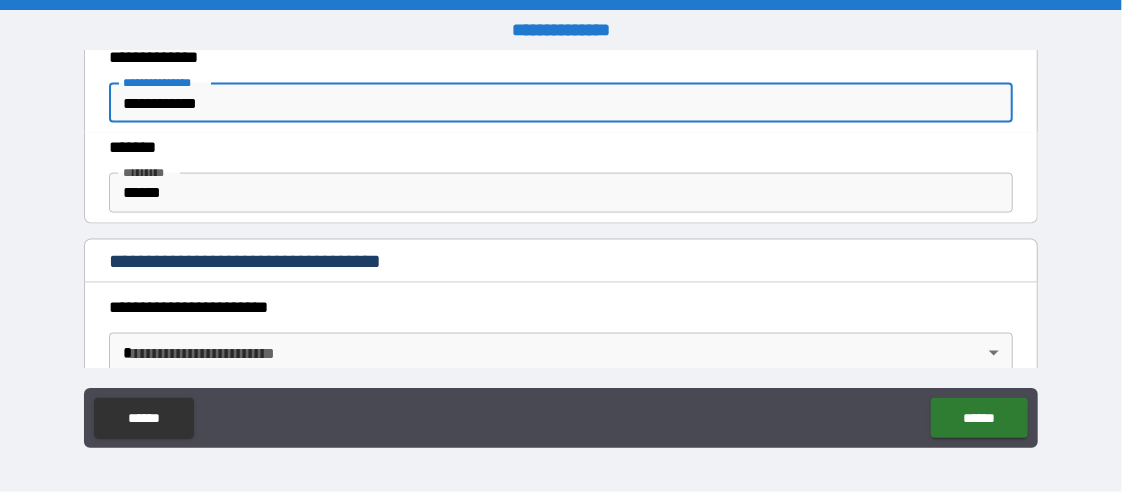 scroll, scrollTop: 1333, scrollLeft: 0, axis: vertical 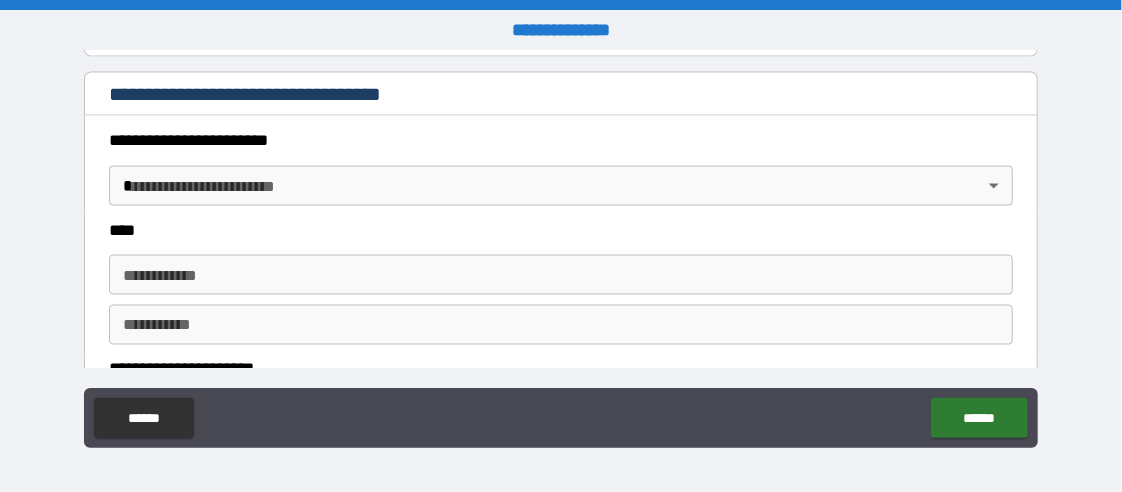 click on "**********" at bounding box center (561, 246) 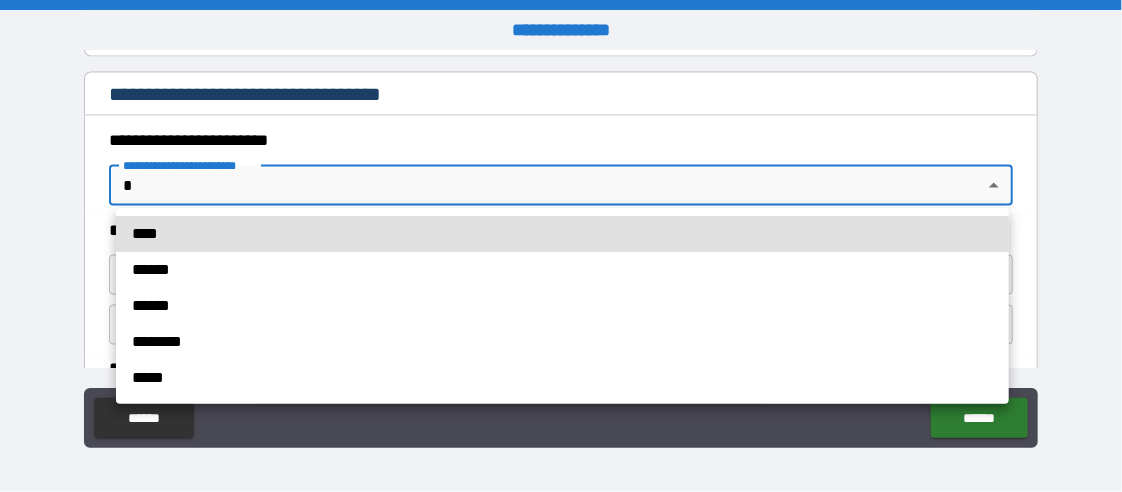 click on "****" at bounding box center (562, 234) 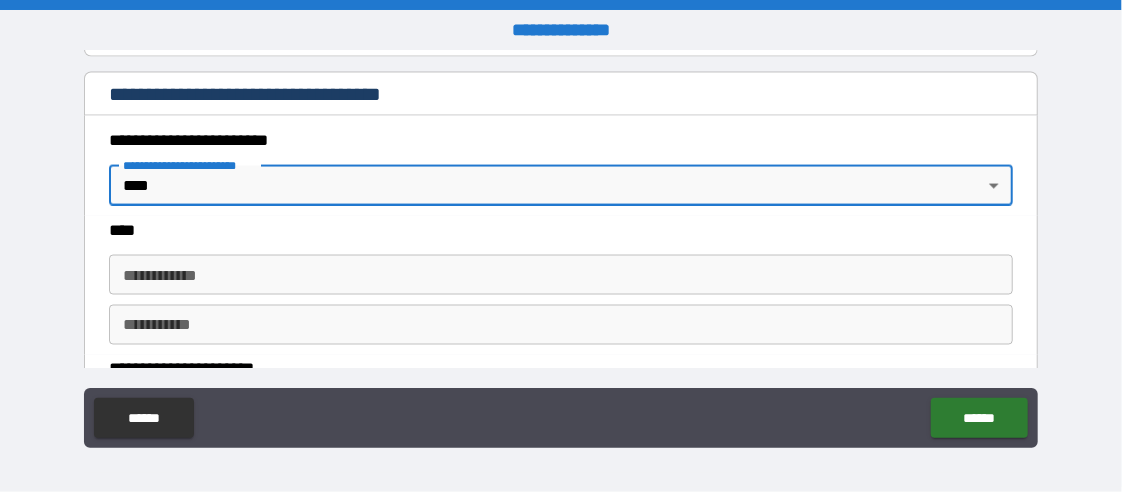 click on "**********" at bounding box center [561, 275] 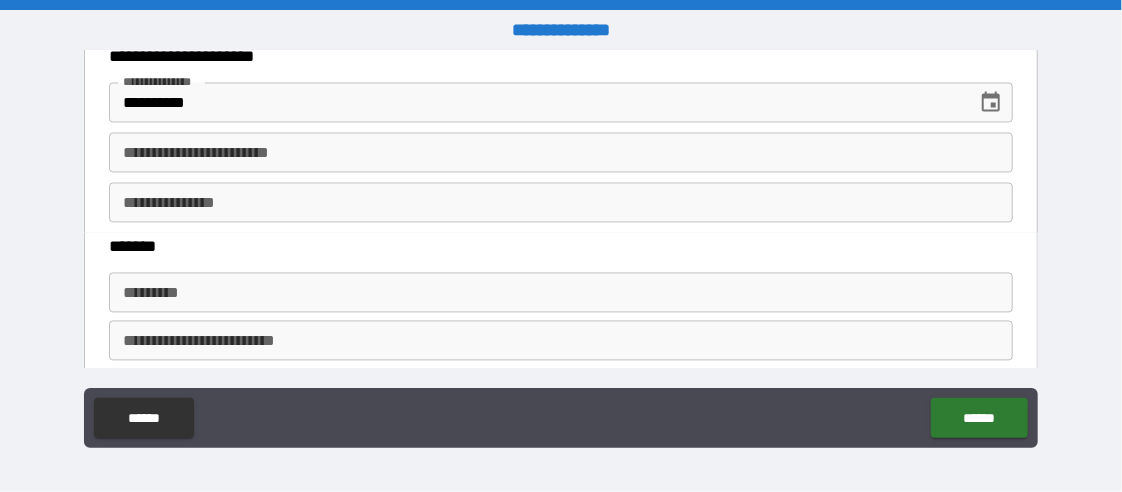 scroll, scrollTop: 1666, scrollLeft: 0, axis: vertical 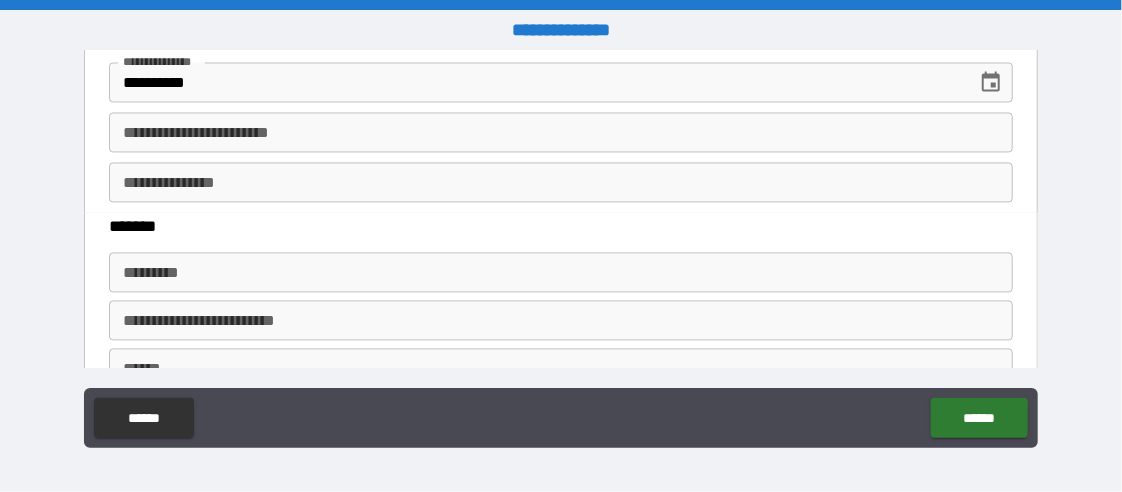 click on "**********" at bounding box center [561, 132] 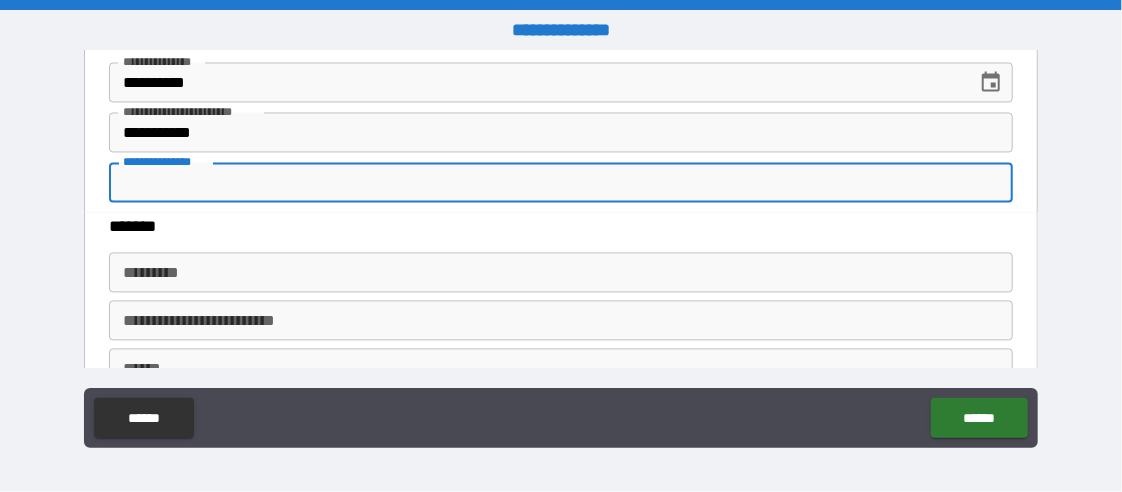 click on "**********" at bounding box center (561, 182) 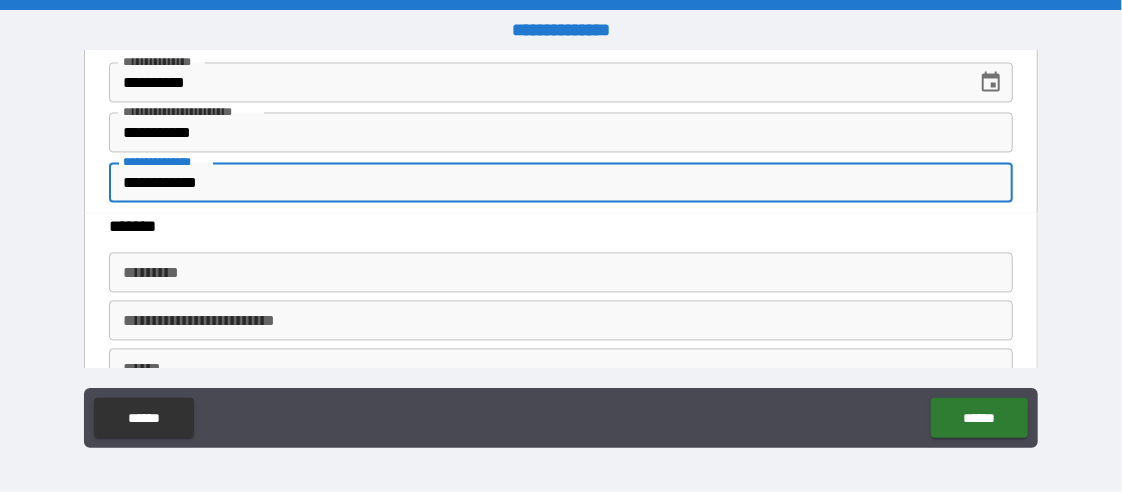 click on "*******   *" at bounding box center (561, 272) 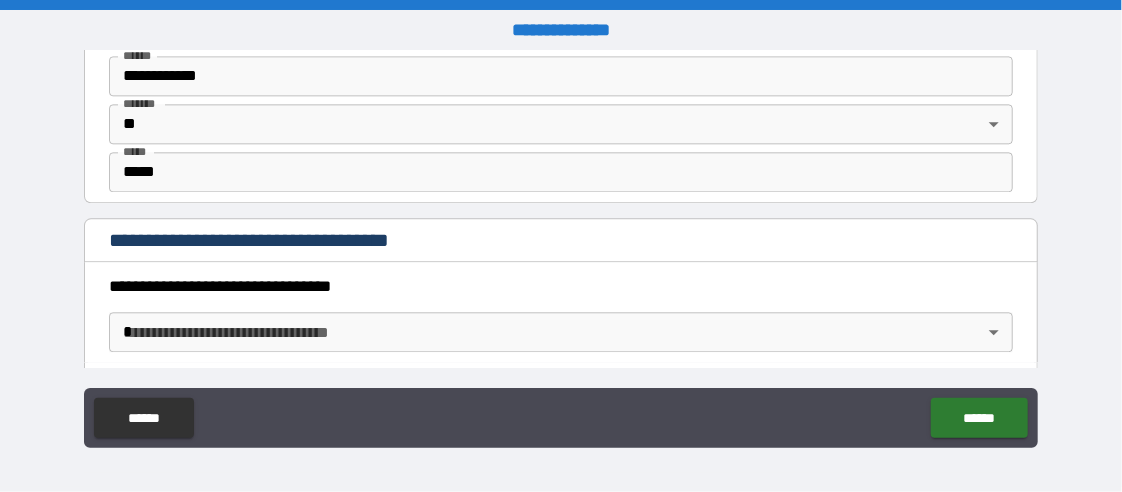 scroll, scrollTop: 2000, scrollLeft: 0, axis: vertical 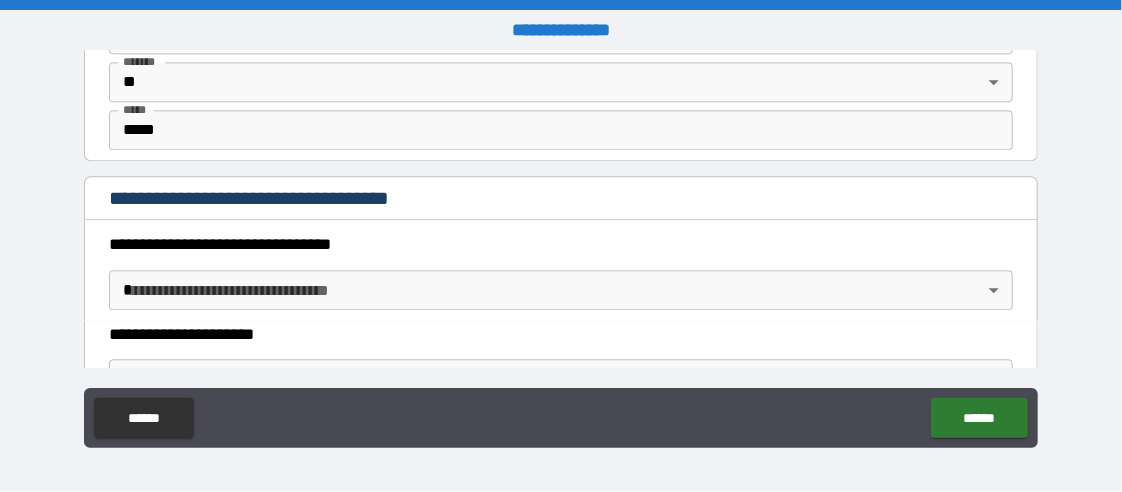 click on "**********" at bounding box center [561, 246] 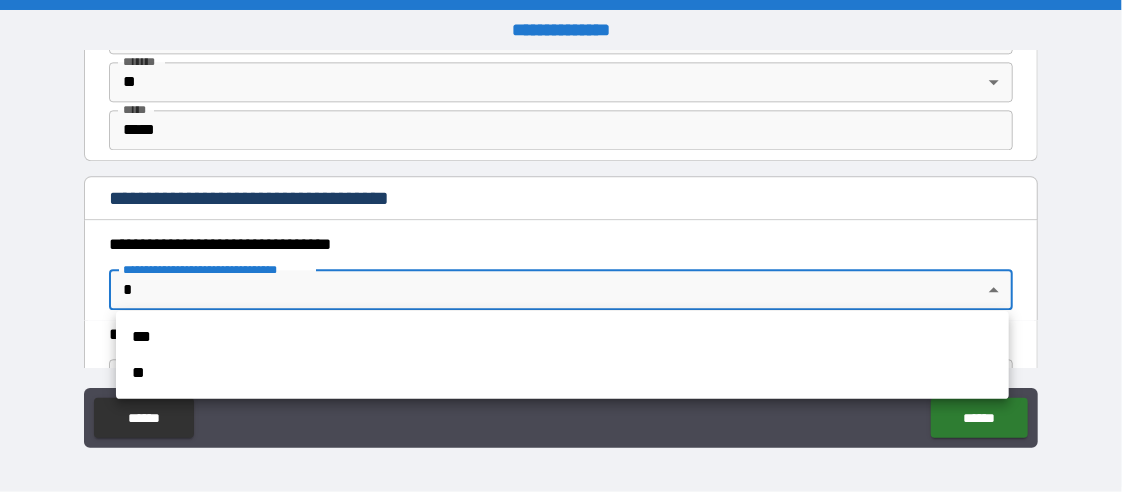 click on "***" at bounding box center [562, 337] 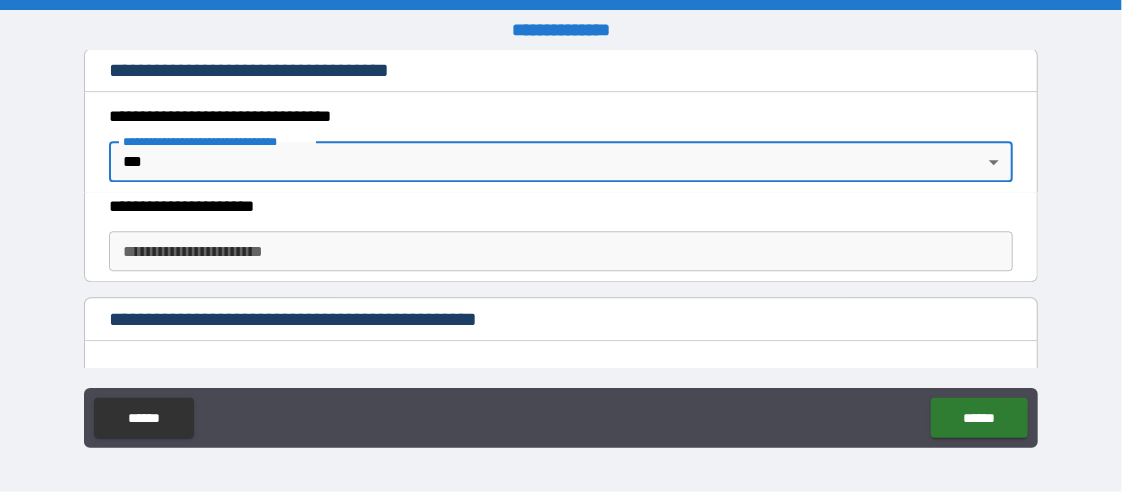 scroll, scrollTop: 2166, scrollLeft: 0, axis: vertical 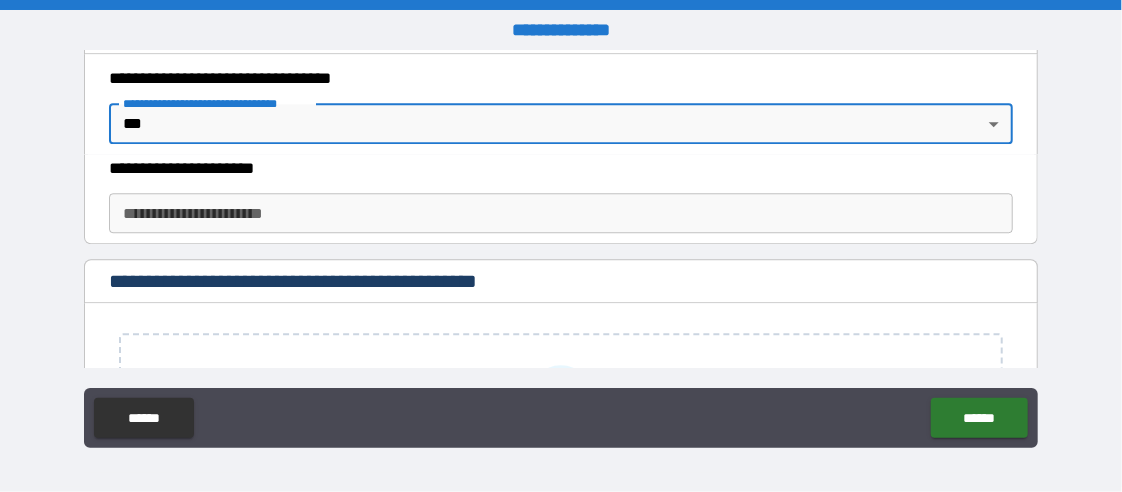 click on "**********" at bounding box center (561, 213) 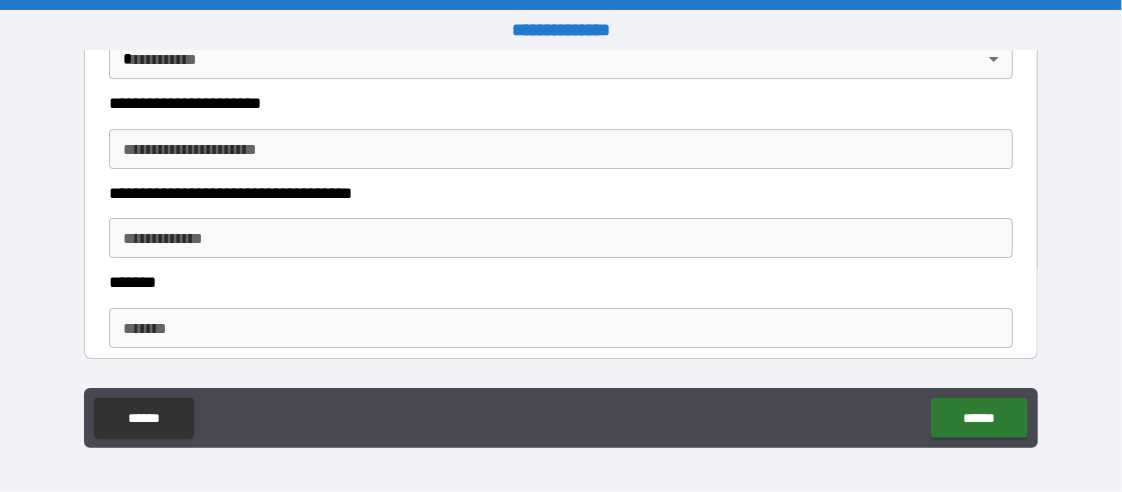 scroll, scrollTop: 2833, scrollLeft: 0, axis: vertical 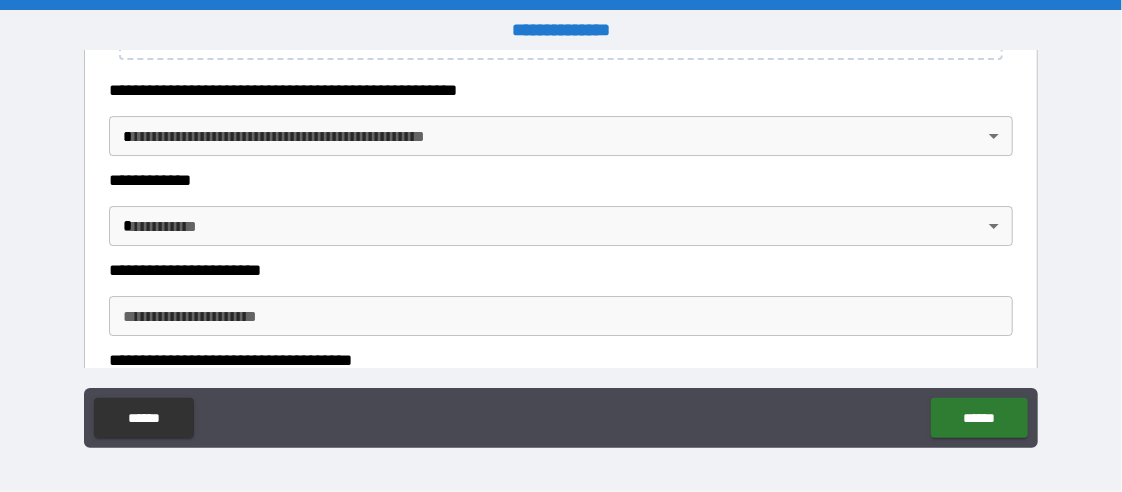 click on "**********" at bounding box center [561, 246] 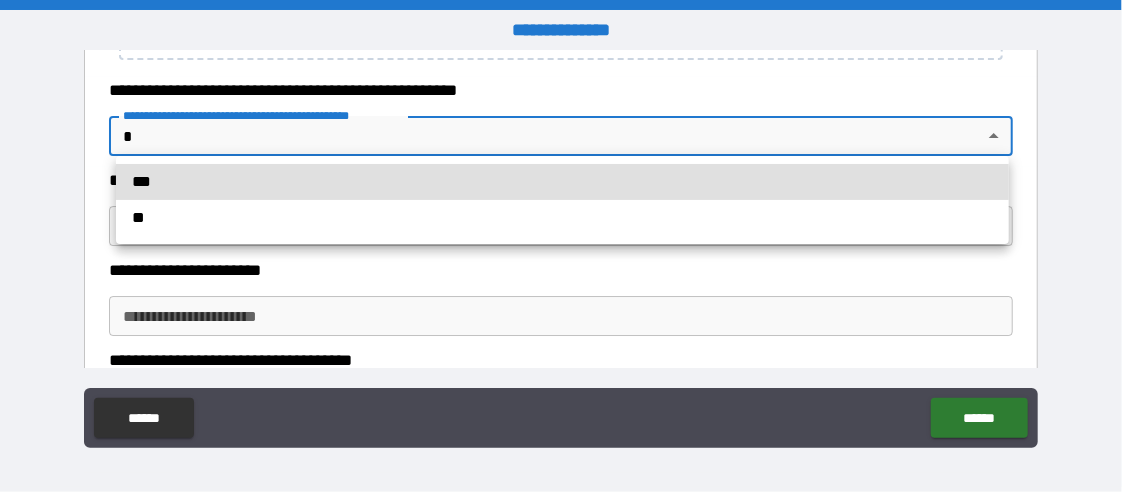 drag, startPoint x: 208, startPoint y: 216, endPoint x: 284, endPoint y: 195, distance: 78.84795 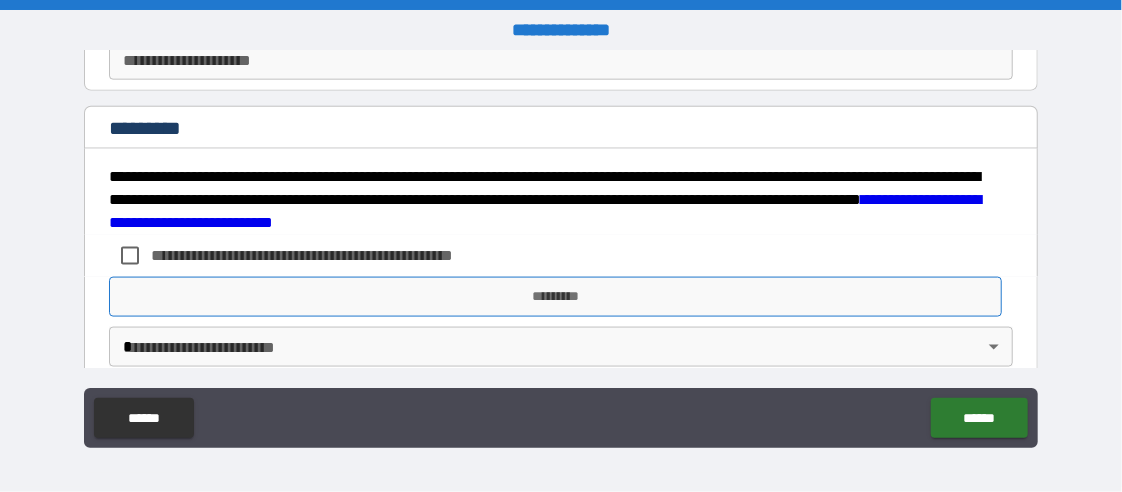 scroll, scrollTop: 4306, scrollLeft: 0, axis: vertical 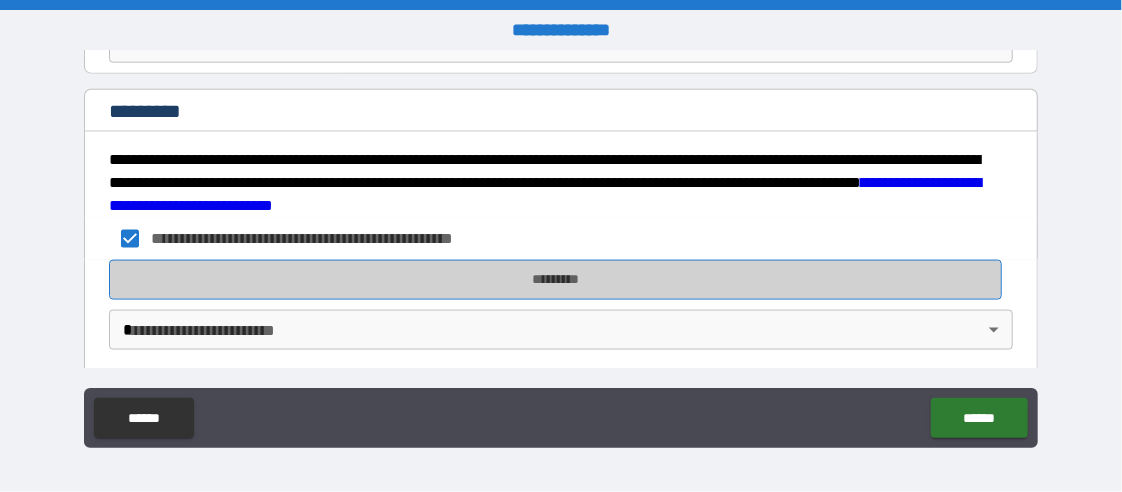 click on "*********" at bounding box center (555, 280) 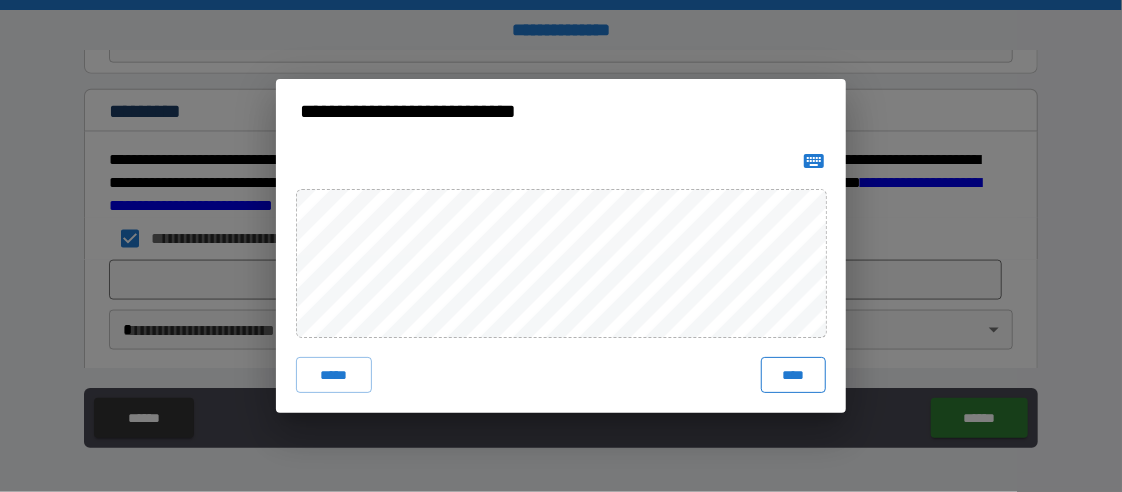 click on "****" at bounding box center [793, 375] 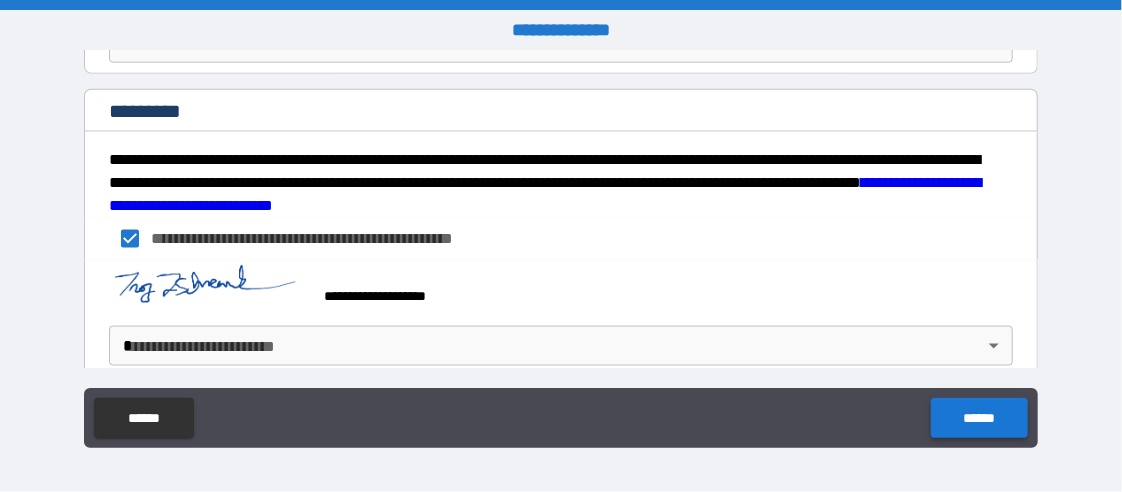 click on "******" at bounding box center [979, 418] 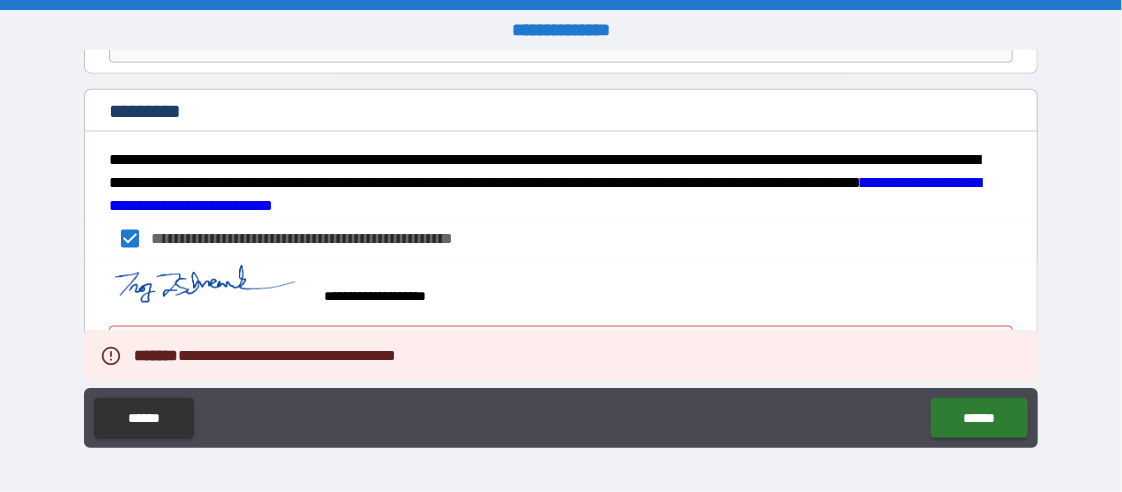 click on "**********" at bounding box center [561, 318] 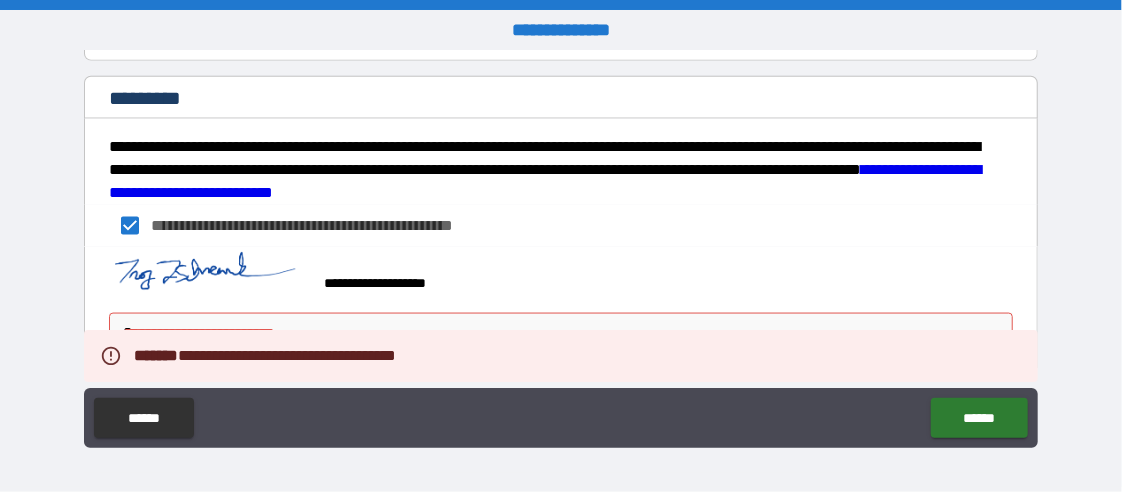 scroll, scrollTop: 4322, scrollLeft: 0, axis: vertical 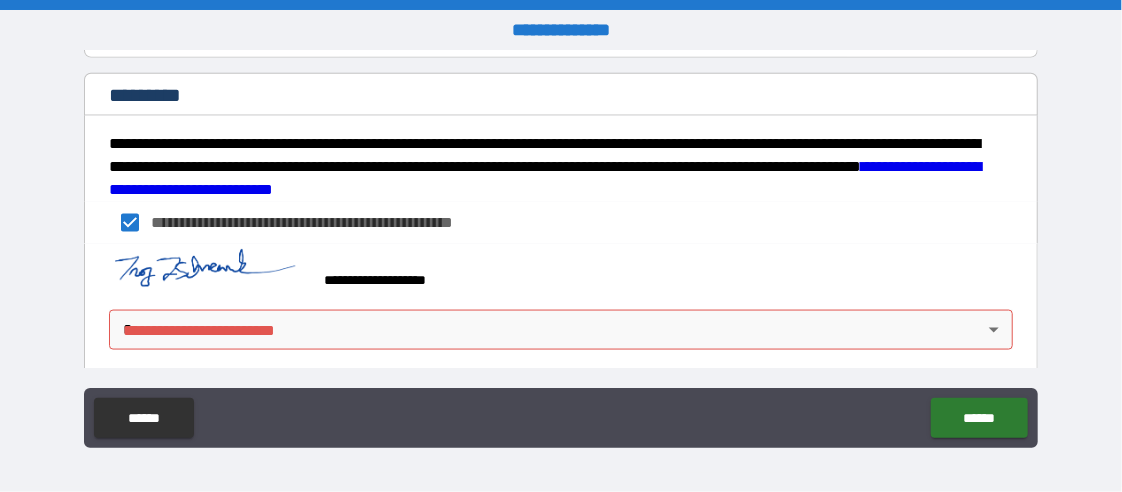 click on "**********" at bounding box center (561, 246) 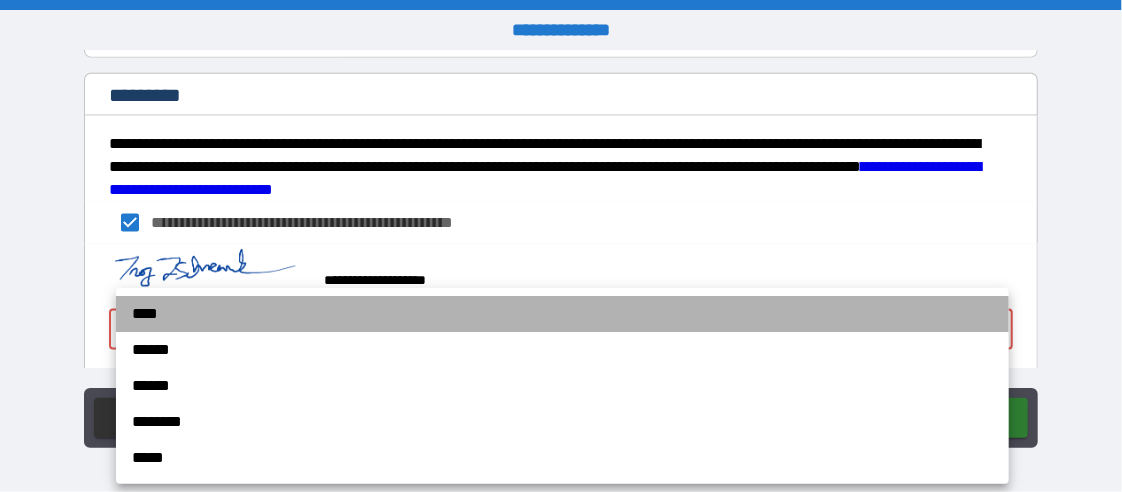 click on "****" at bounding box center [562, 314] 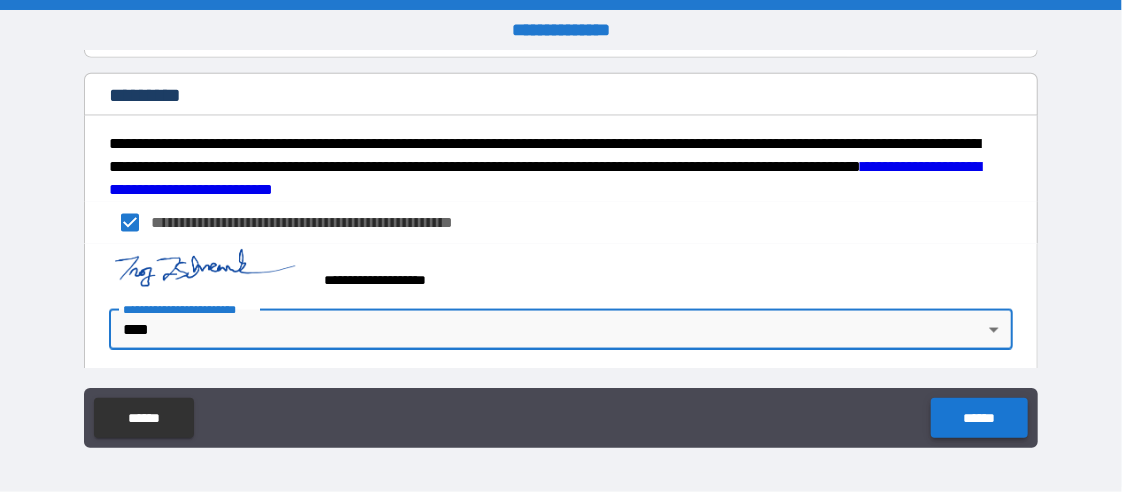 click on "******" at bounding box center [979, 418] 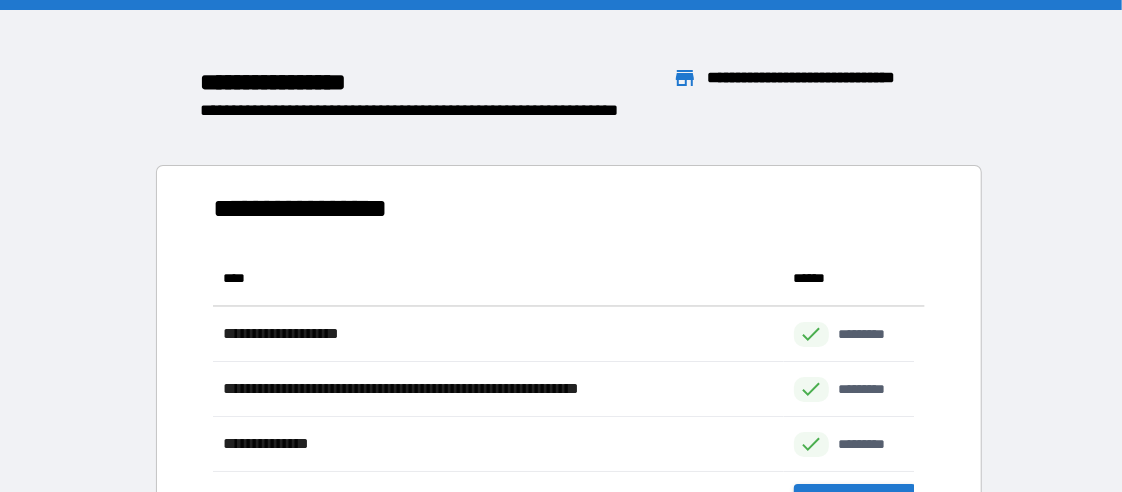 scroll, scrollTop: 15, scrollLeft: 15, axis: both 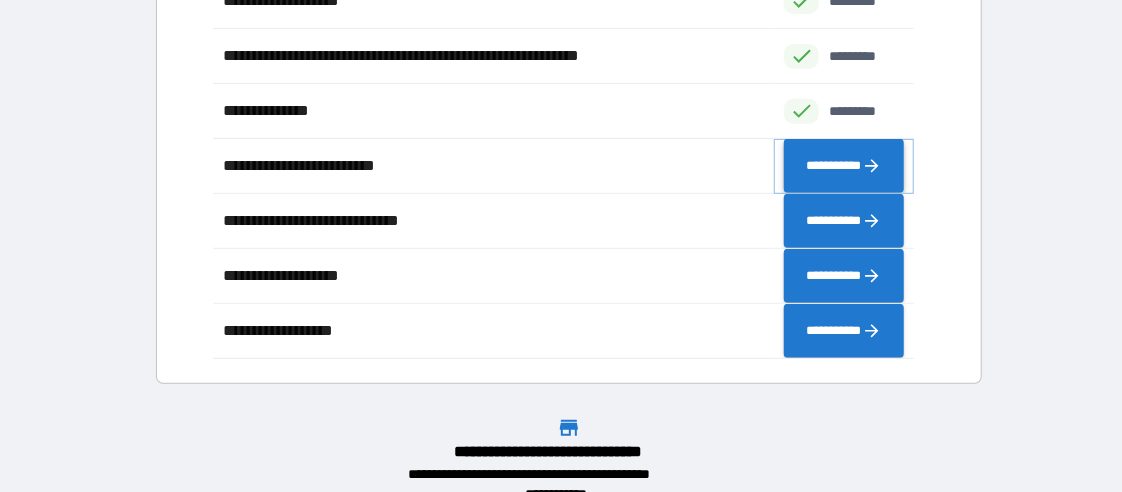 click on "**********" at bounding box center [844, 165] 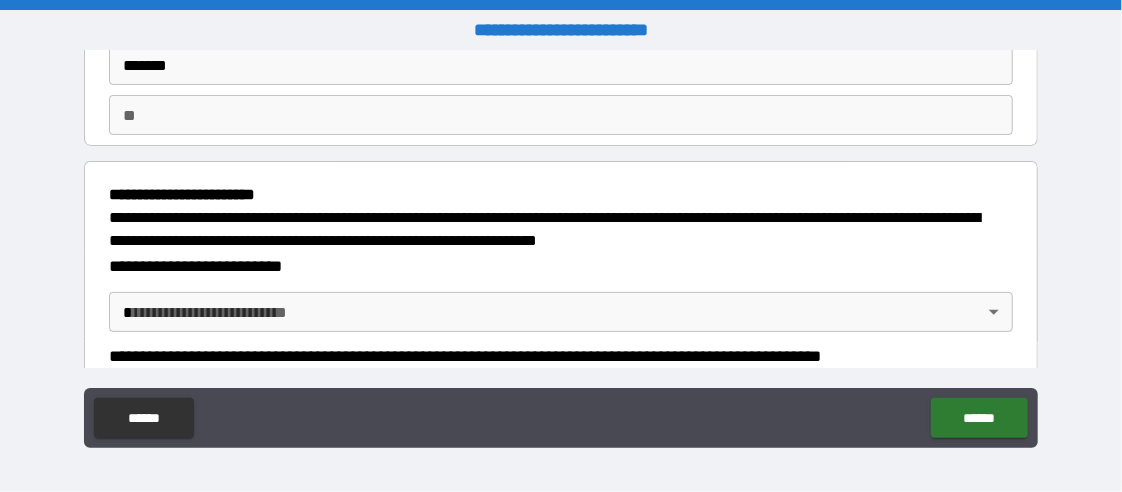 scroll, scrollTop: 166, scrollLeft: 0, axis: vertical 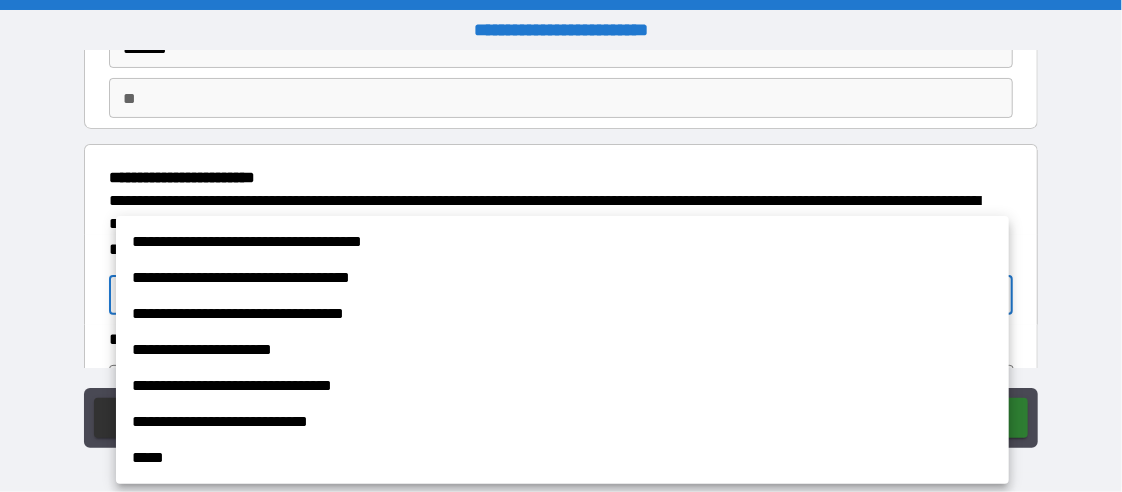 click on "**********" at bounding box center [561, 246] 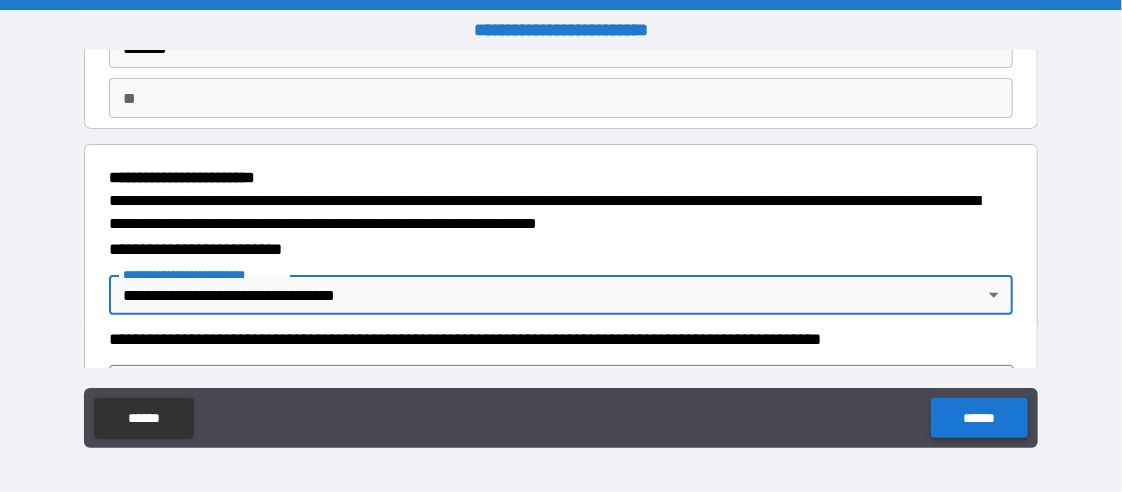 click on "******" at bounding box center (979, 418) 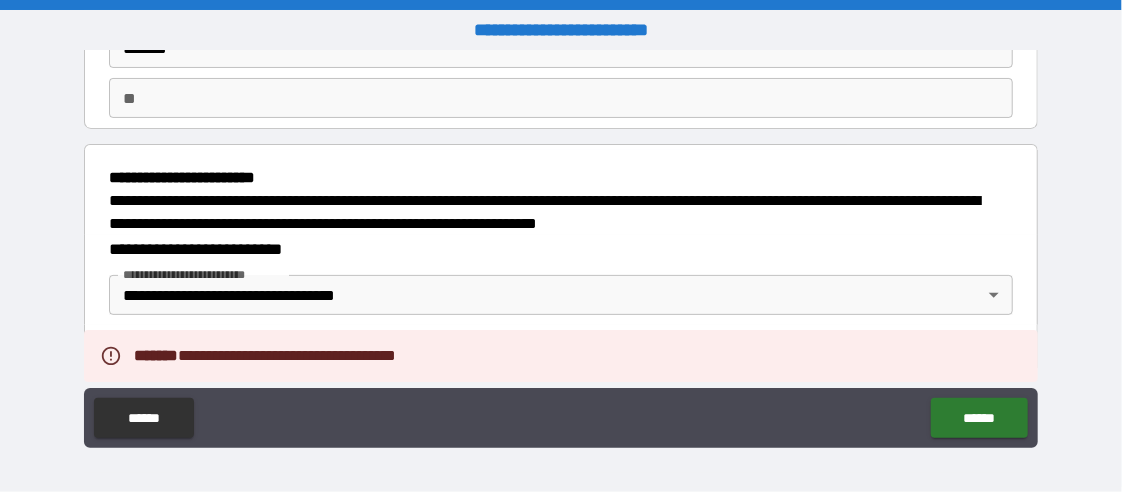 click on "**********" at bounding box center (561, 246) 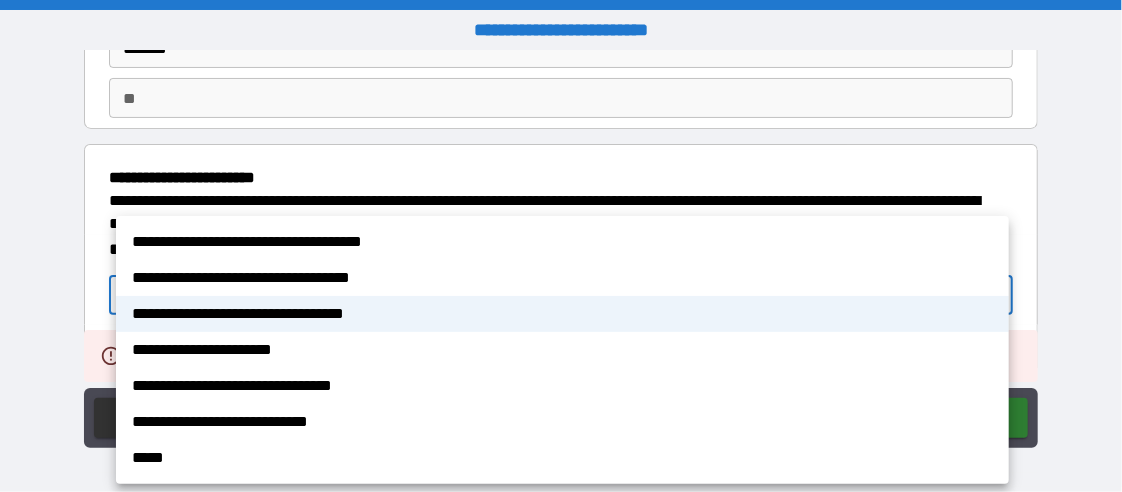 click at bounding box center [561, 246] 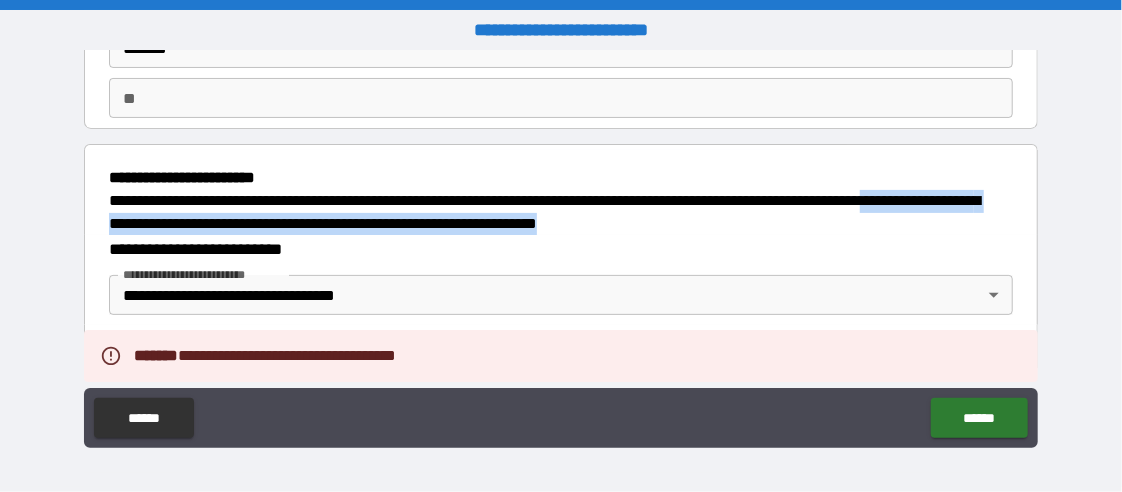 drag, startPoint x: 1025, startPoint y: 193, endPoint x: 1024, endPoint y: 211, distance: 18.027756 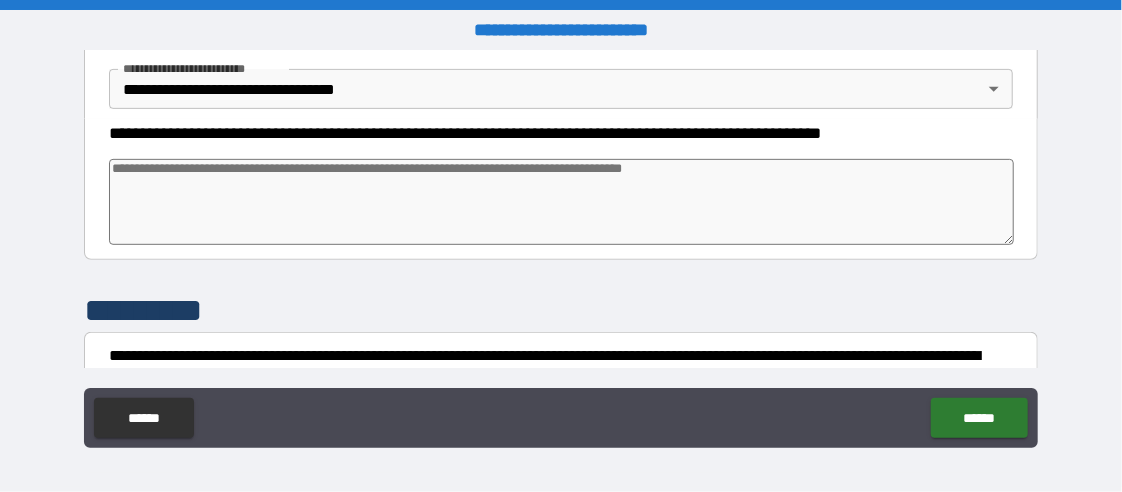 scroll, scrollTop: 374, scrollLeft: 0, axis: vertical 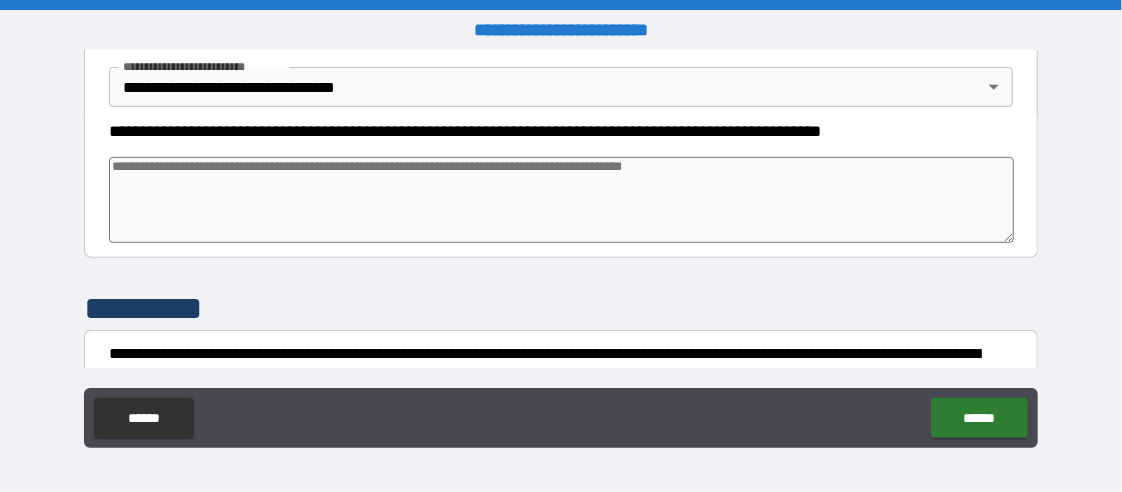 click at bounding box center (561, 200) 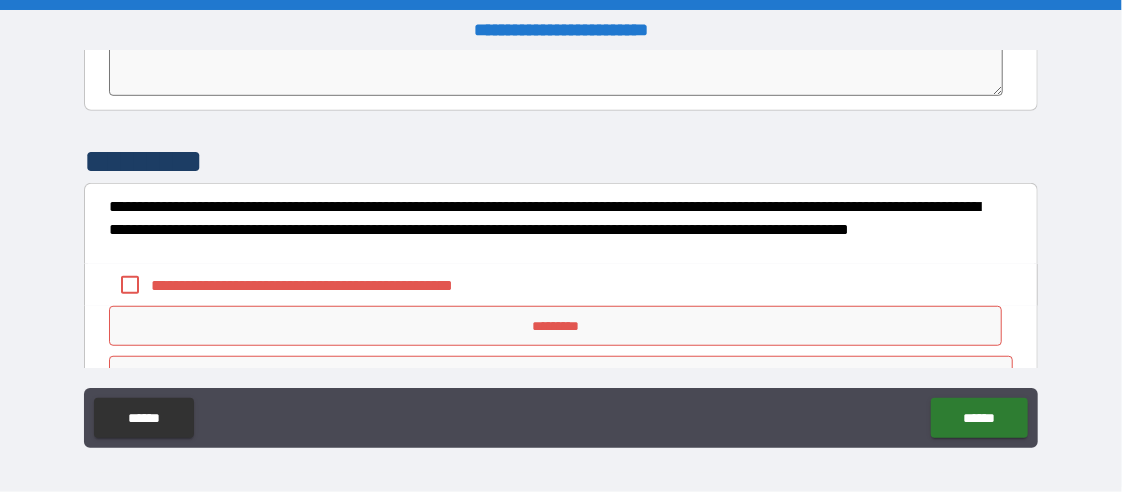 scroll, scrollTop: 540, scrollLeft: 0, axis: vertical 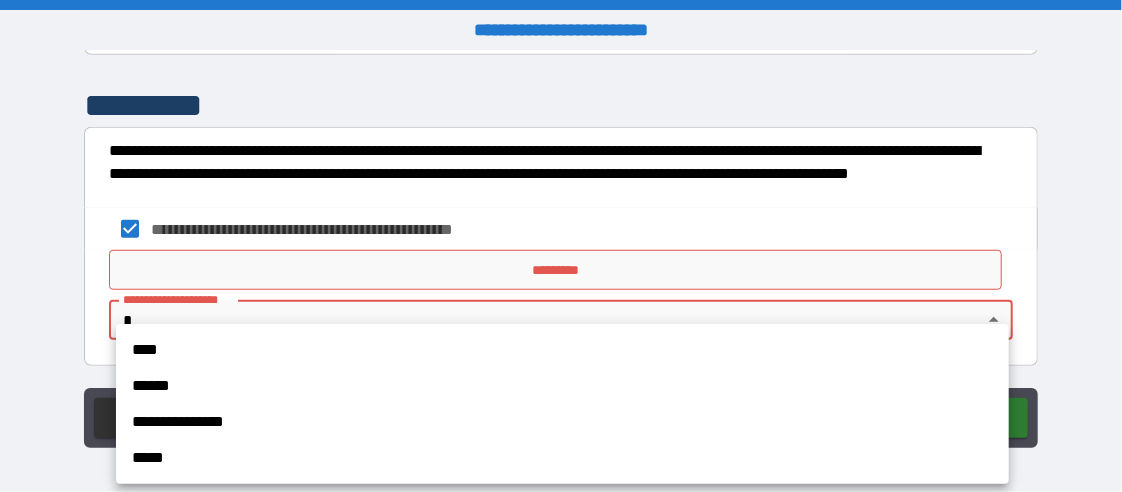 click on "**********" at bounding box center [561, 246] 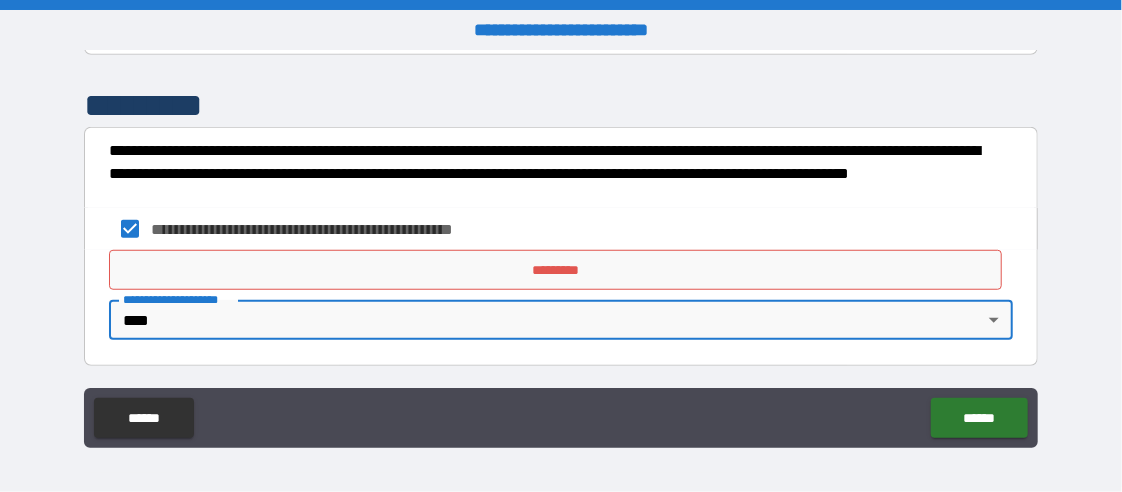 click on "*********" at bounding box center (555, 270) 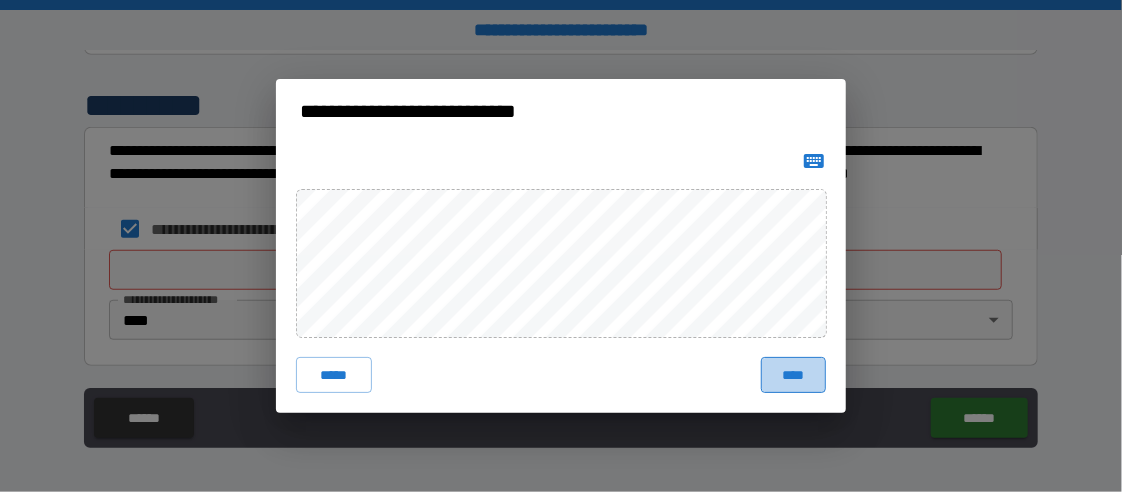 click on "****" at bounding box center [793, 375] 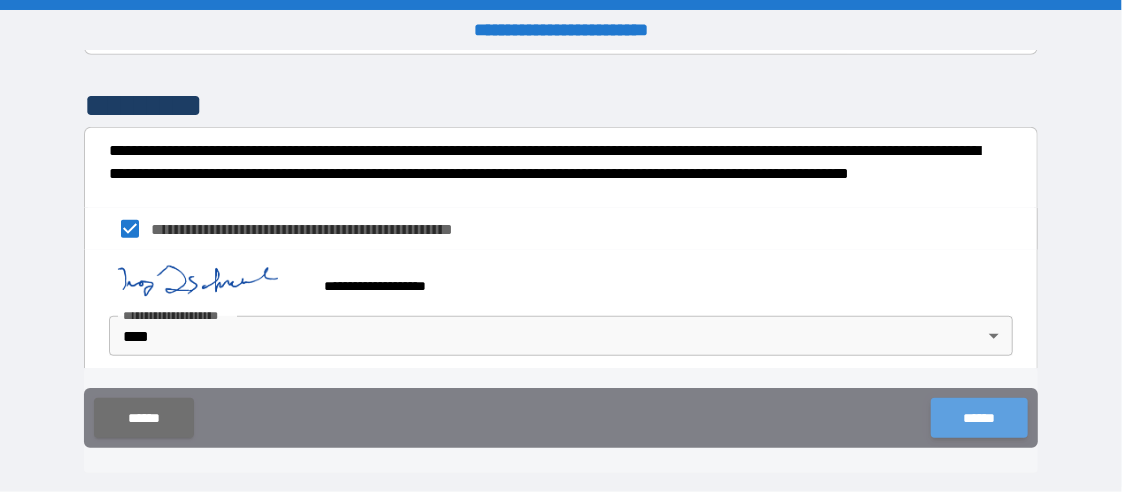 click on "******" at bounding box center (979, 418) 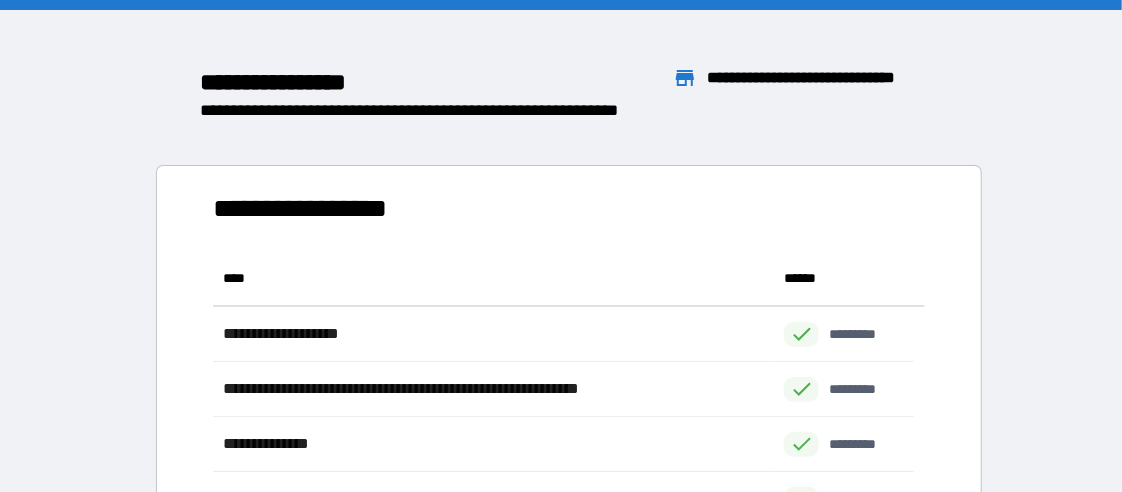 scroll, scrollTop: 15, scrollLeft: 15, axis: both 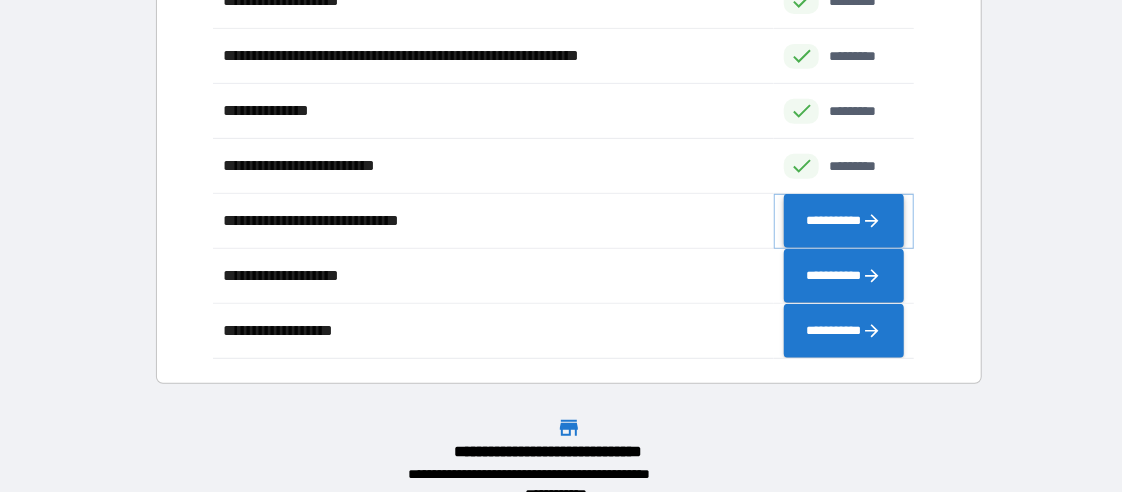 click on "**********" at bounding box center (844, 220) 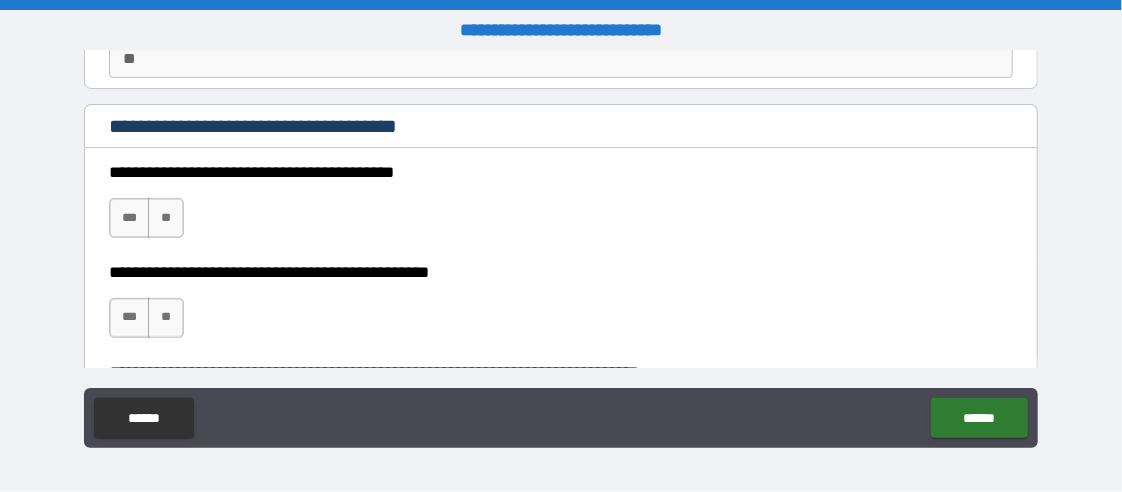 scroll, scrollTop: 166, scrollLeft: 0, axis: vertical 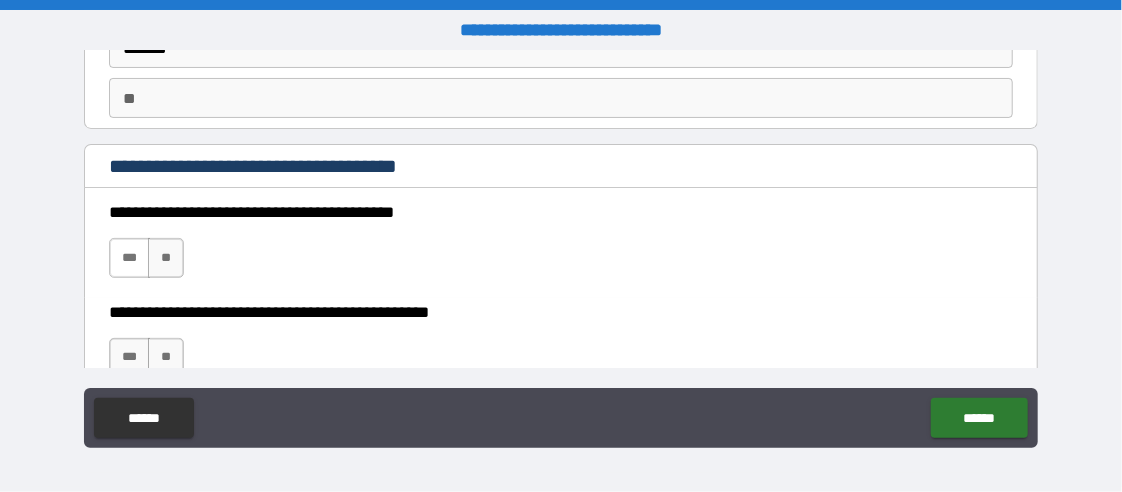 click on "***" at bounding box center (129, 258) 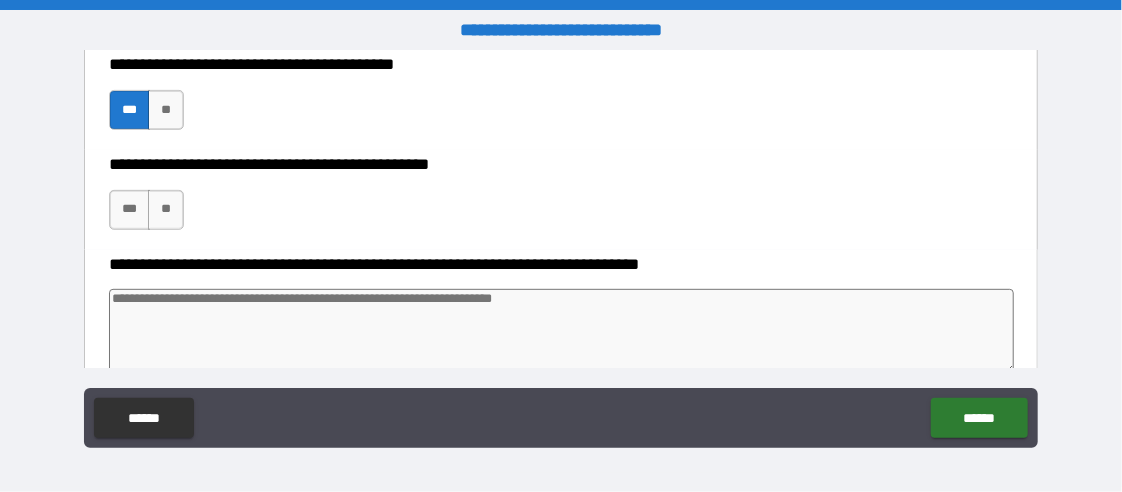 scroll, scrollTop: 333, scrollLeft: 0, axis: vertical 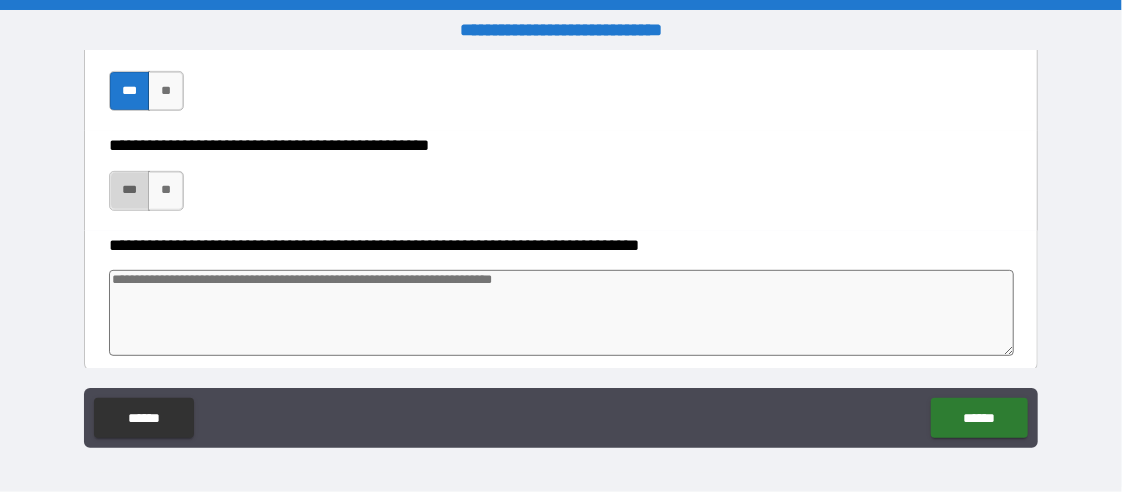 click on "***" at bounding box center [129, 191] 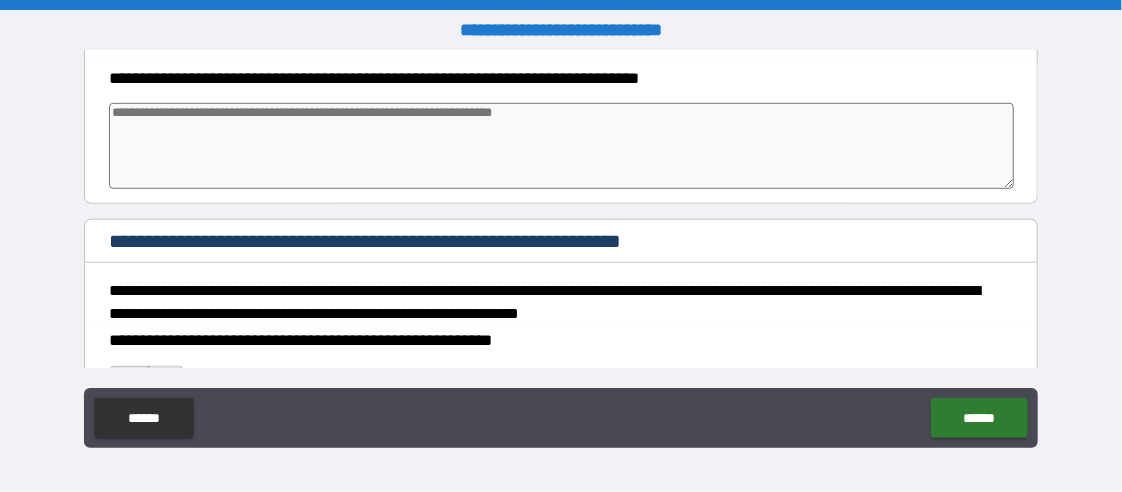 scroll, scrollTop: 666, scrollLeft: 0, axis: vertical 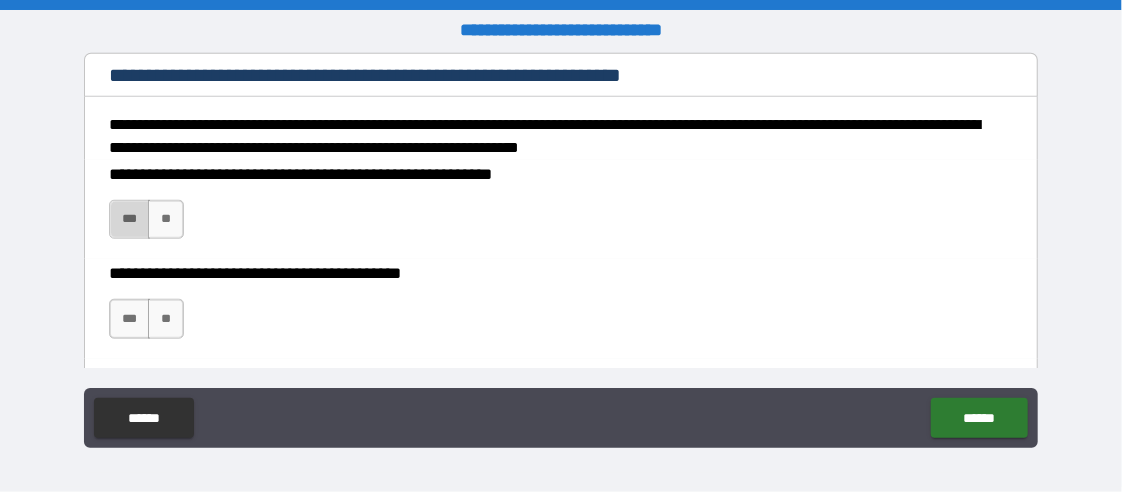 click on "***" at bounding box center [129, 220] 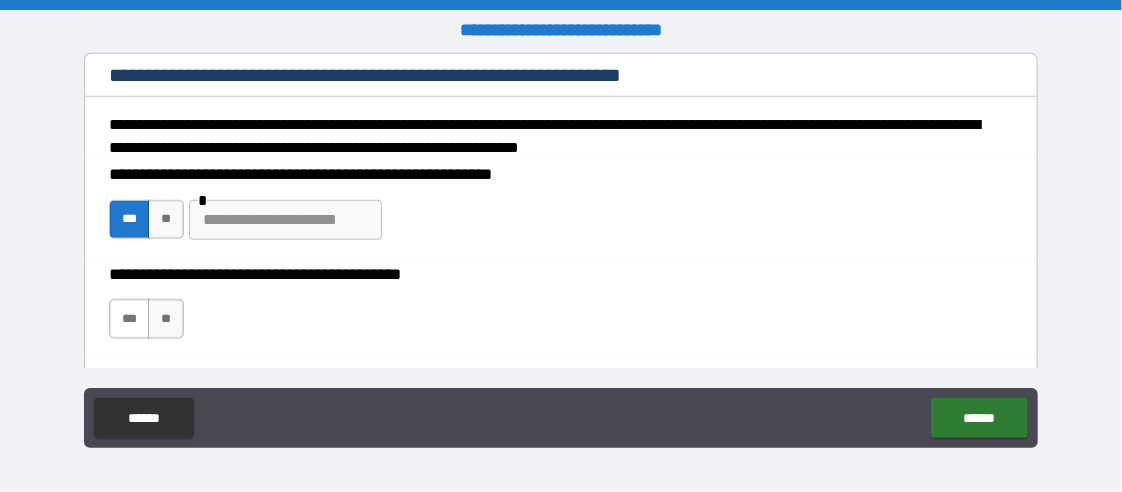 click on "***" at bounding box center (129, 319) 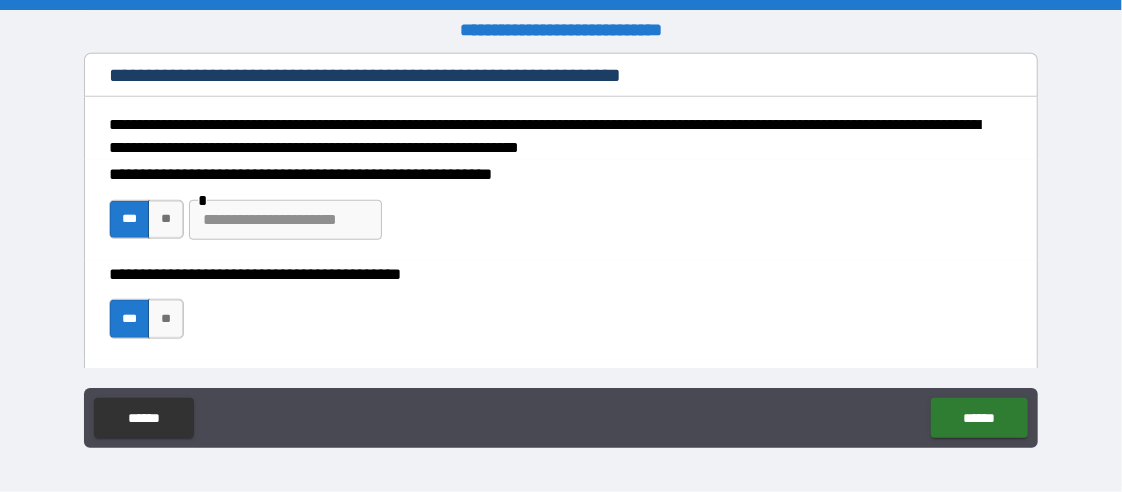 scroll, scrollTop: 833, scrollLeft: 0, axis: vertical 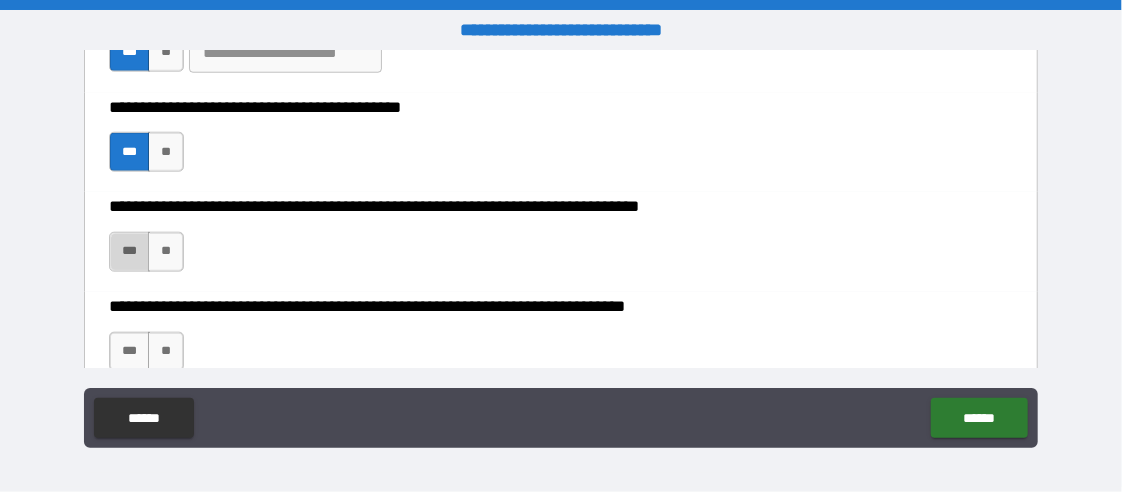 click on "***" at bounding box center [129, 252] 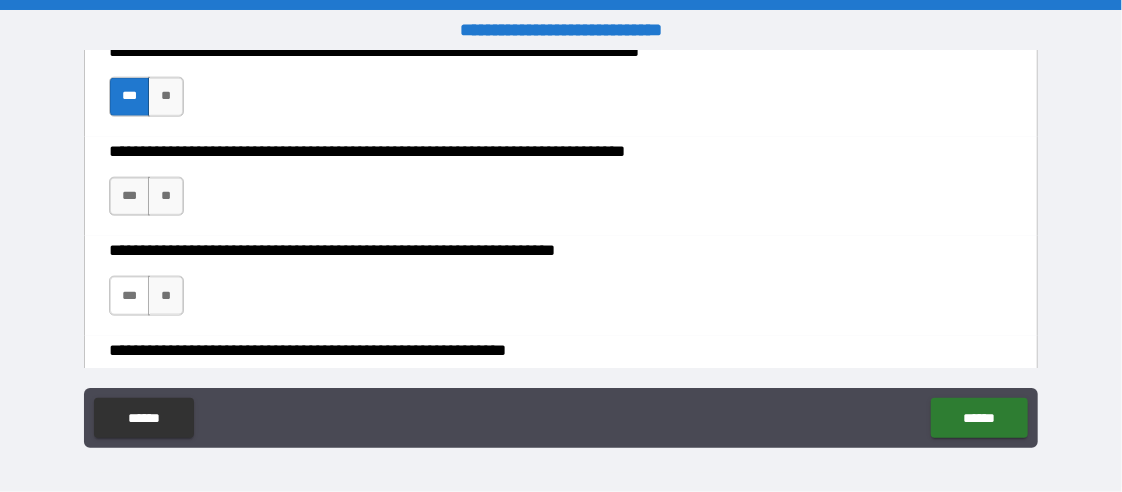 scroll, scrollTop: 1000, scrollLeft: 0, axis: vertical 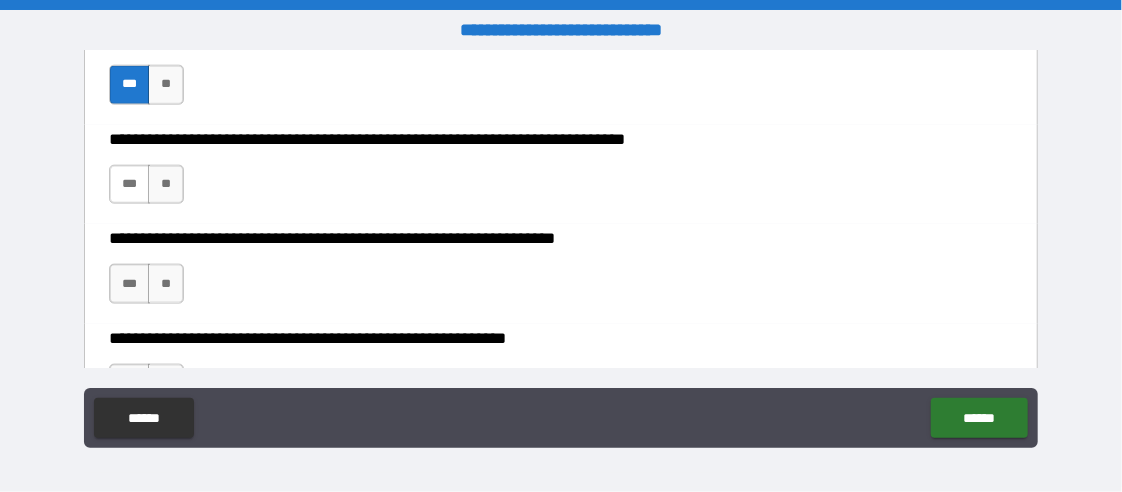 click on "***" at bounding box center [129, 185] 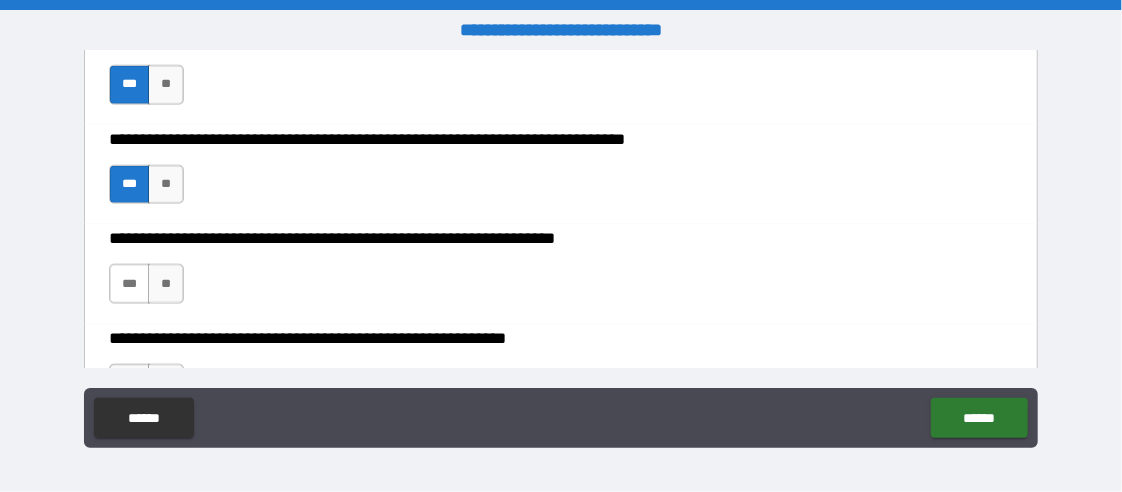 click on "***" at bounding box center [129, 284] 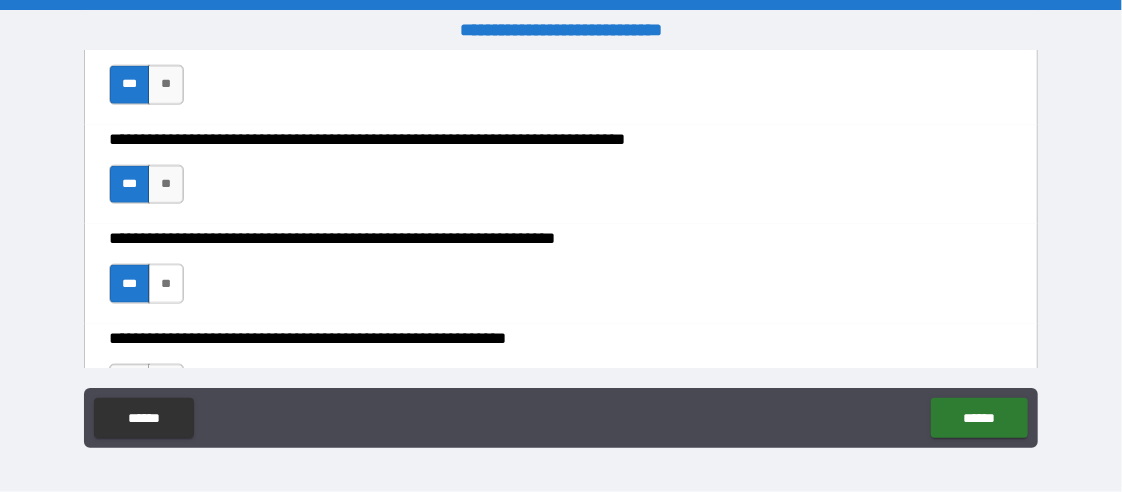 scroll, scrollTop: 1166, scrollLeft: 0, axis: vertical 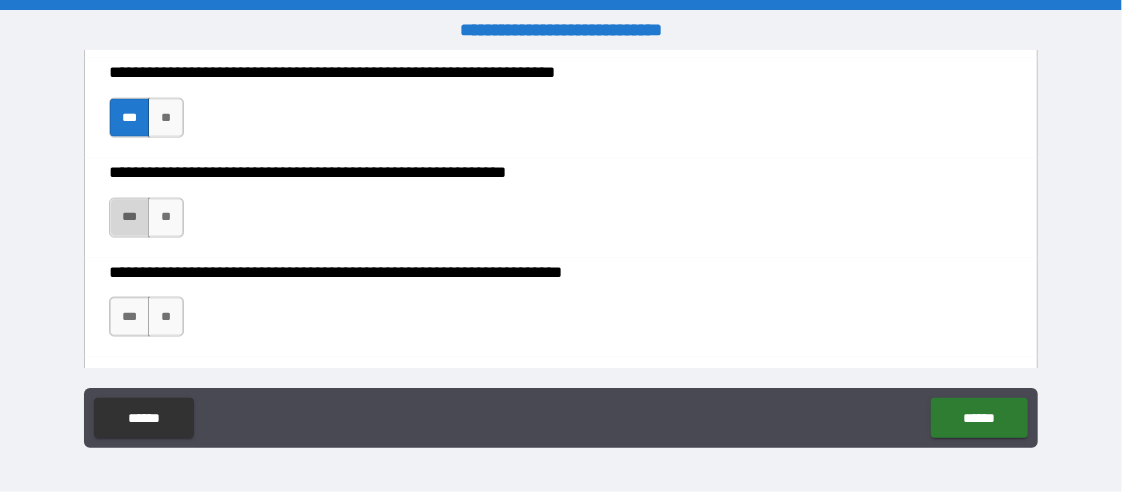 click on "***" at bounding box center (129, 218) 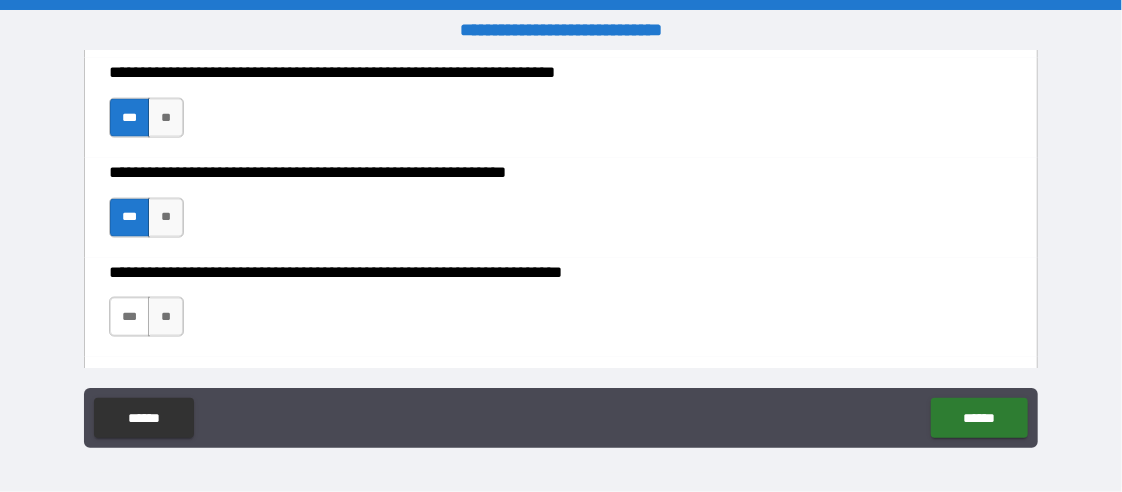 click on "***" at bounding box center [129, 317] 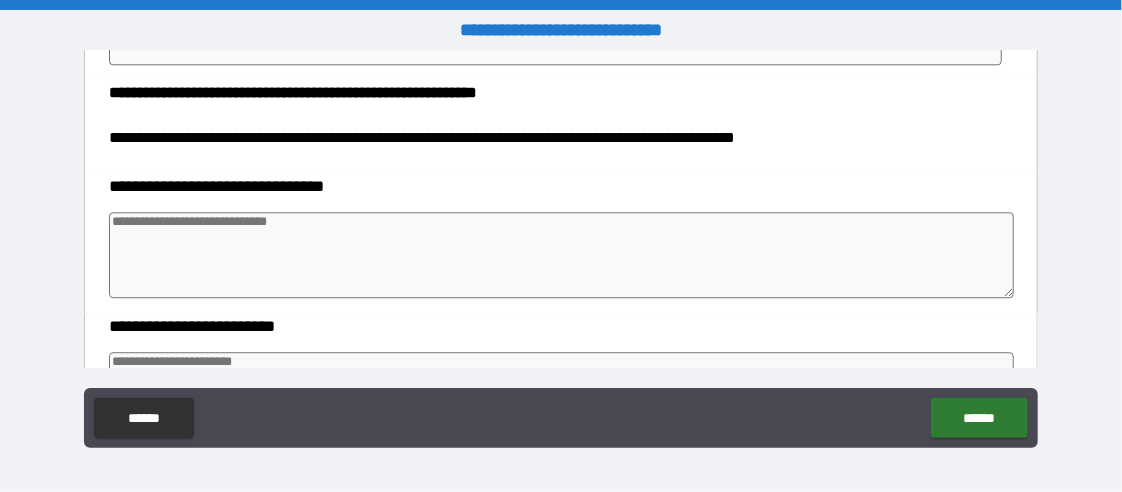 scroll, scrollTop: 2000, scrollLeft: 0, axis: vertical 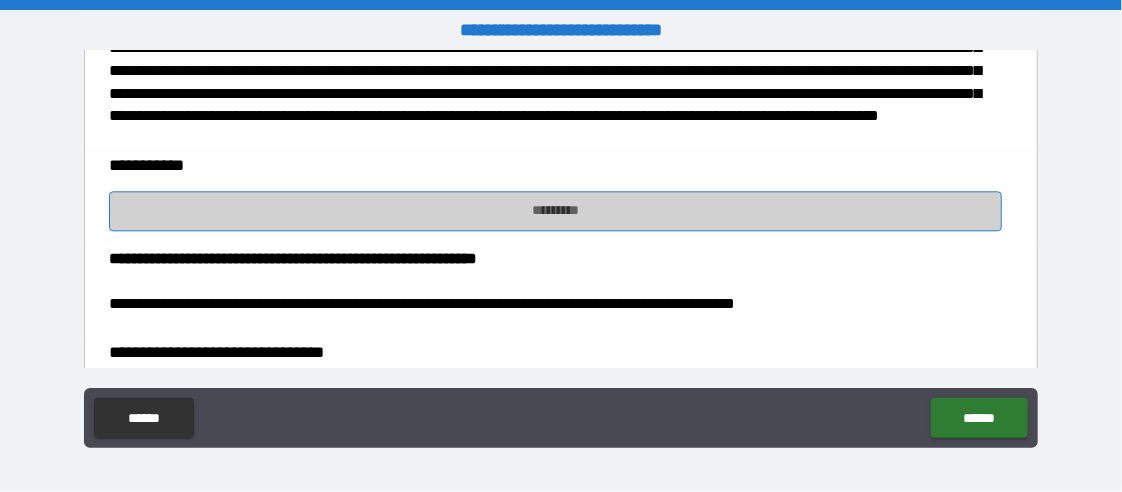 click on "*********" at bounding box center (555, 211) 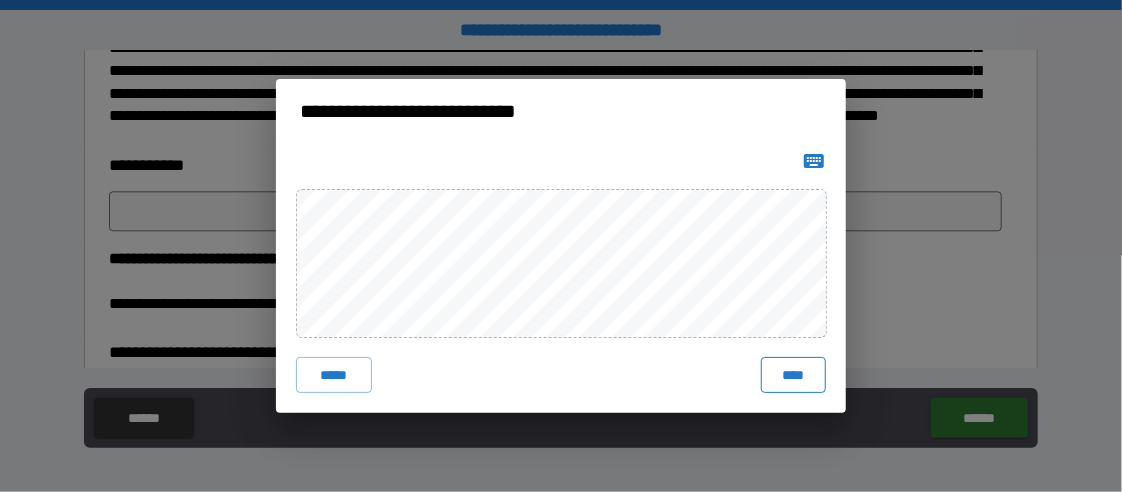click on "****" at bounding box center (793, 375) 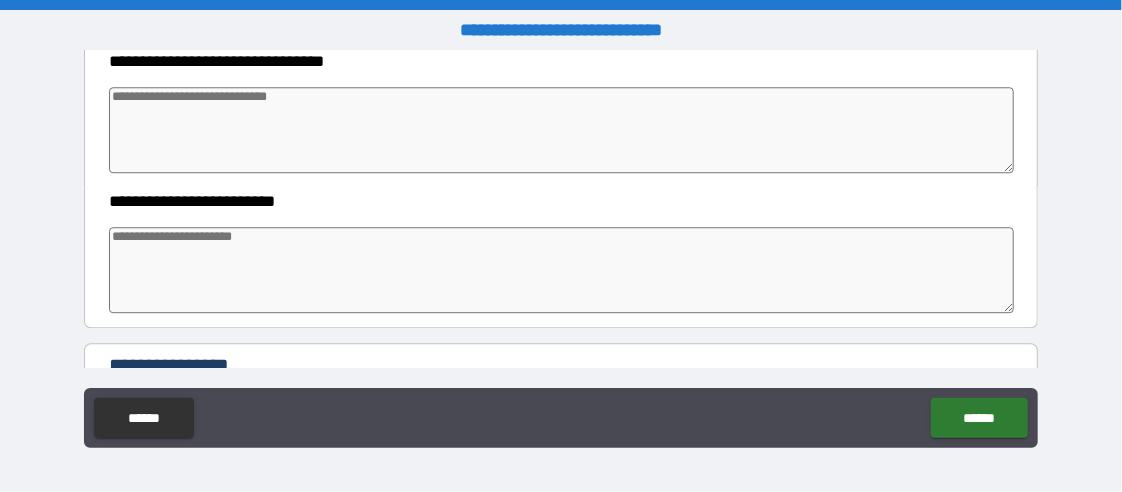 scroll, scrollTop: 2333, scrollLeft: 0, axis: vertical 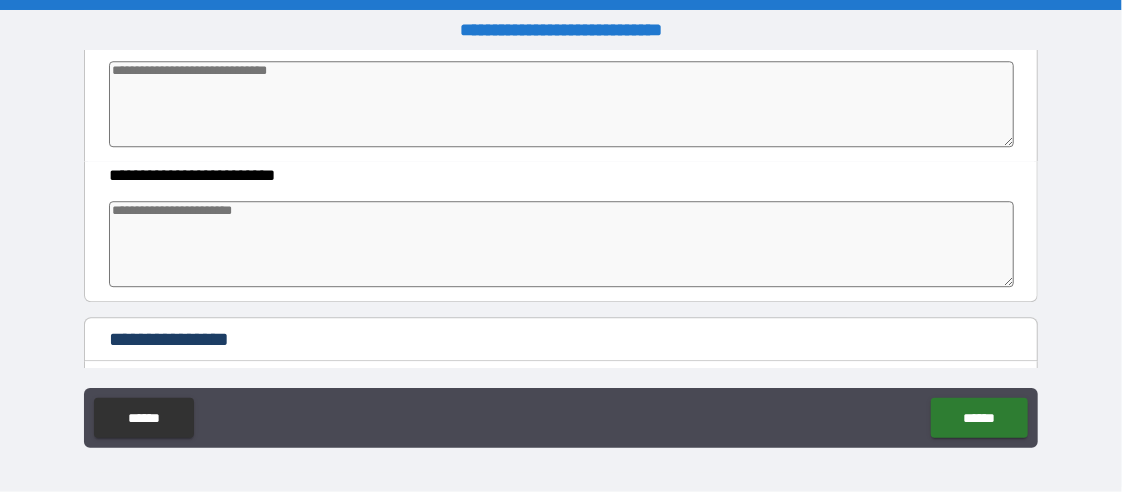 click at bounding box center (561, 244) 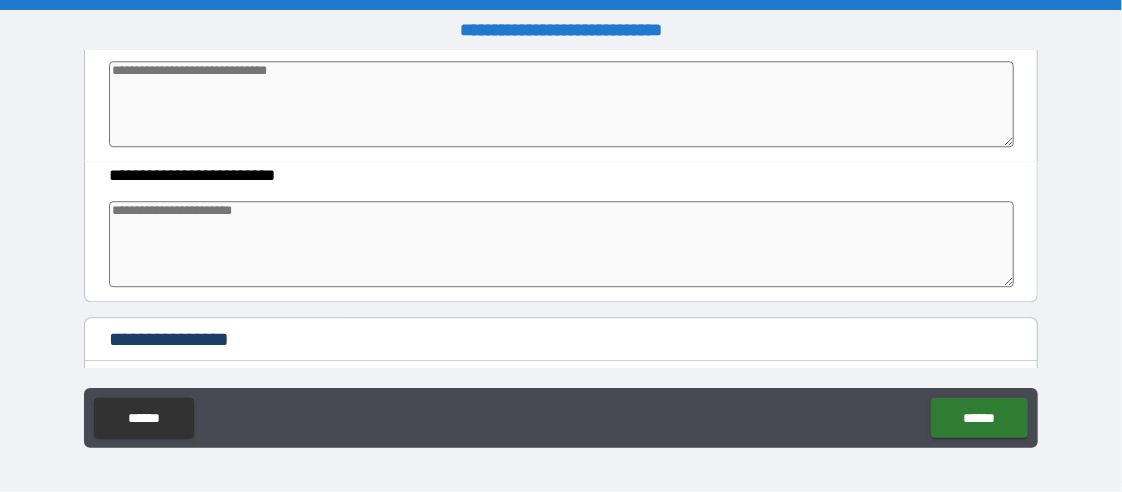 click at bounding box center [561, 244] 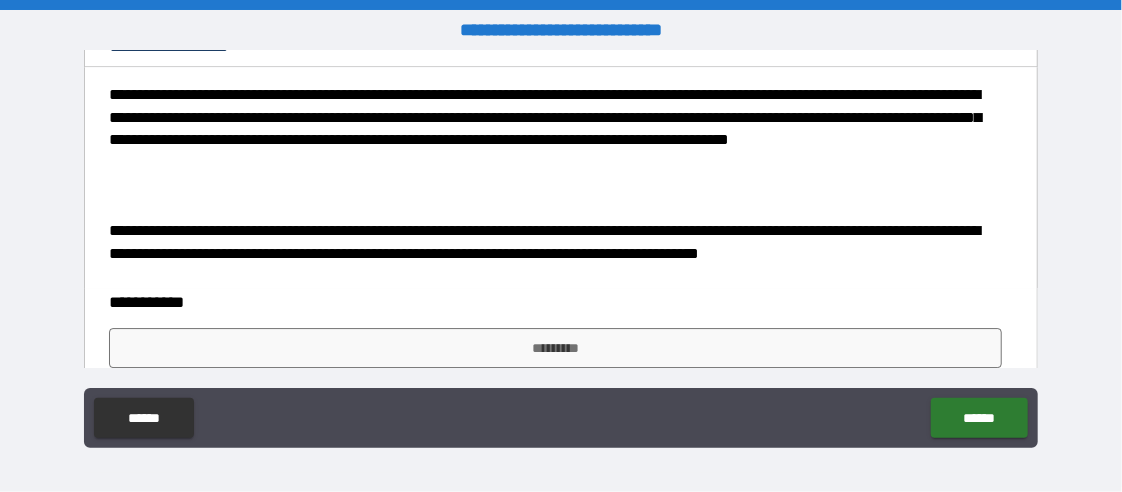 scroll, scrollTop: 2666, scrollLeft: 0, axis: vertical 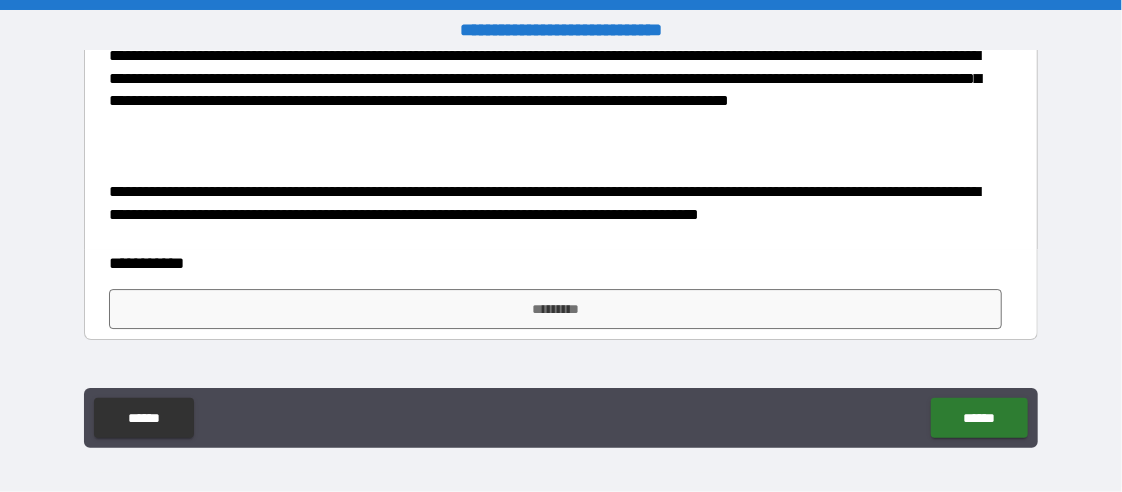 click on "**********" at bounding box center (555, 203) 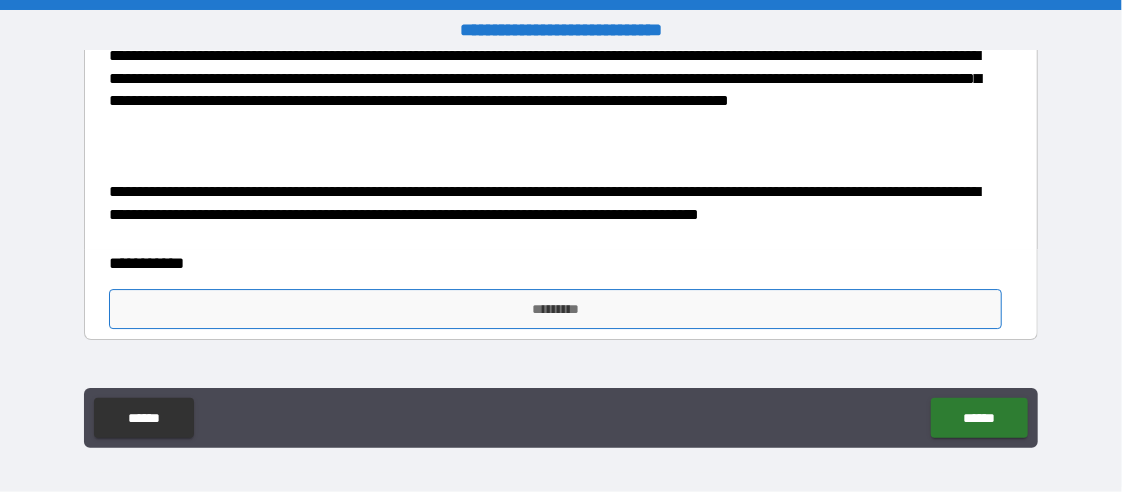 click on "*********" at bounding box center (555, 309) 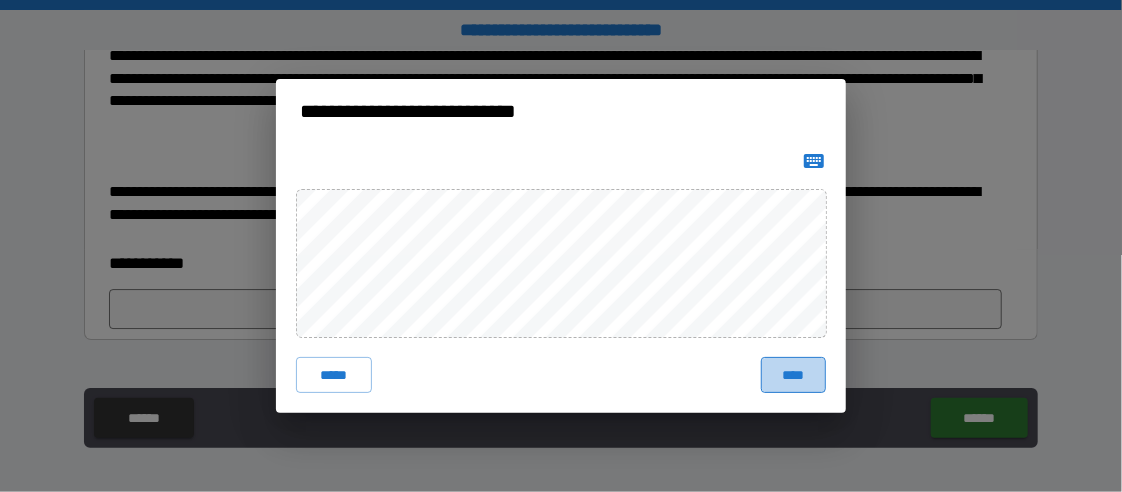 click on "****" at bounding box center (793, 375) 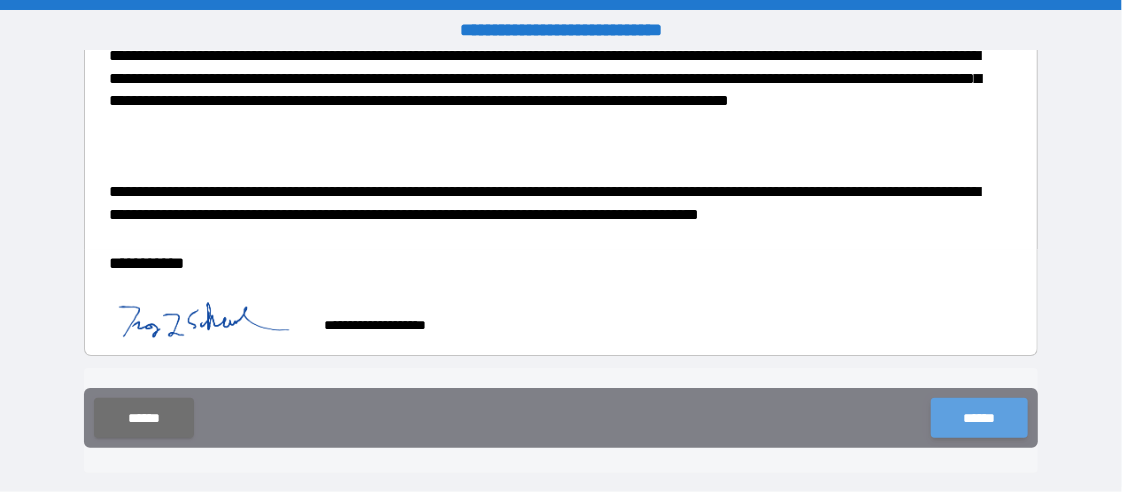 click on "******" at bounding box center [979, 418] 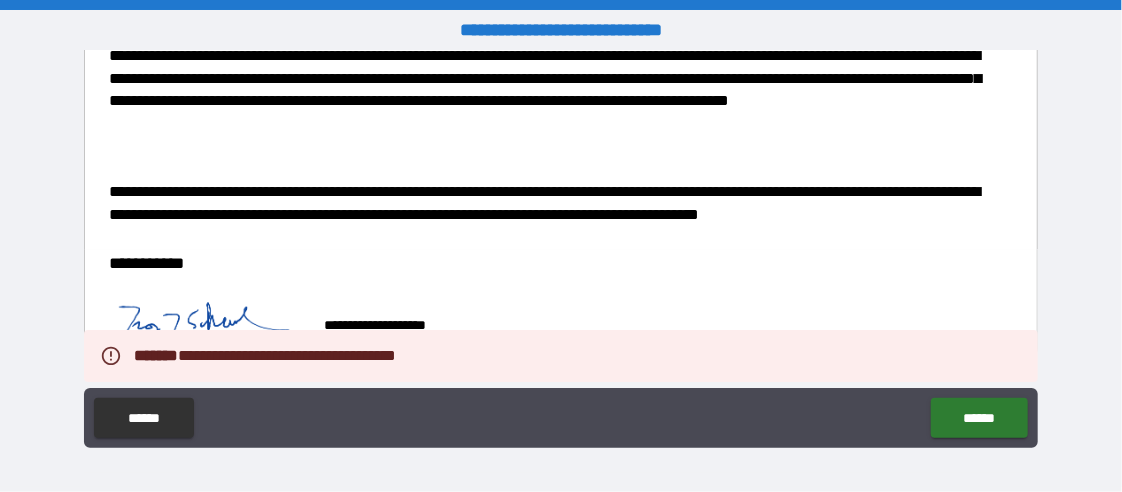 scroll, scrollTop: 2962, scrollLeft: 0, axis: vertical 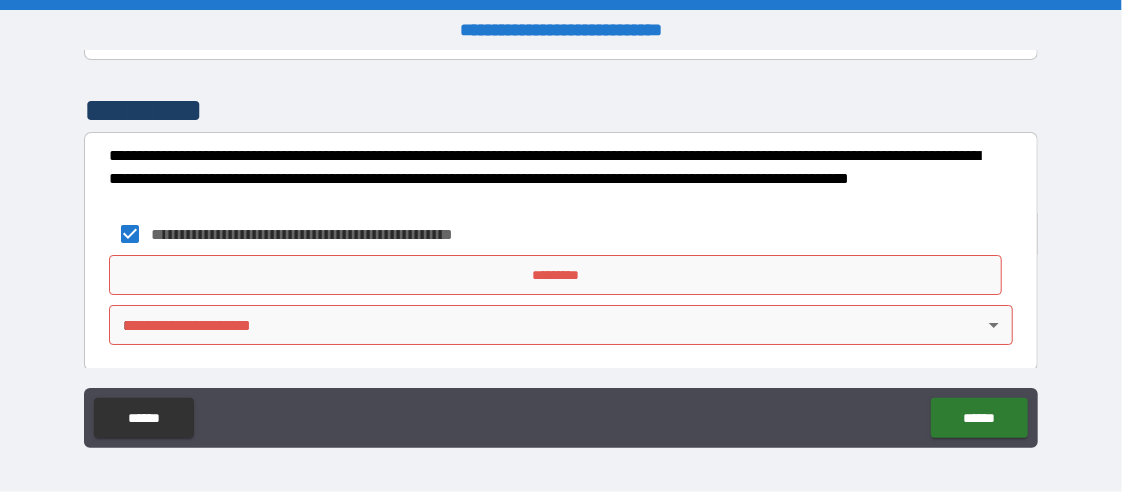 click on "*********" at bounding box center [555, 275] 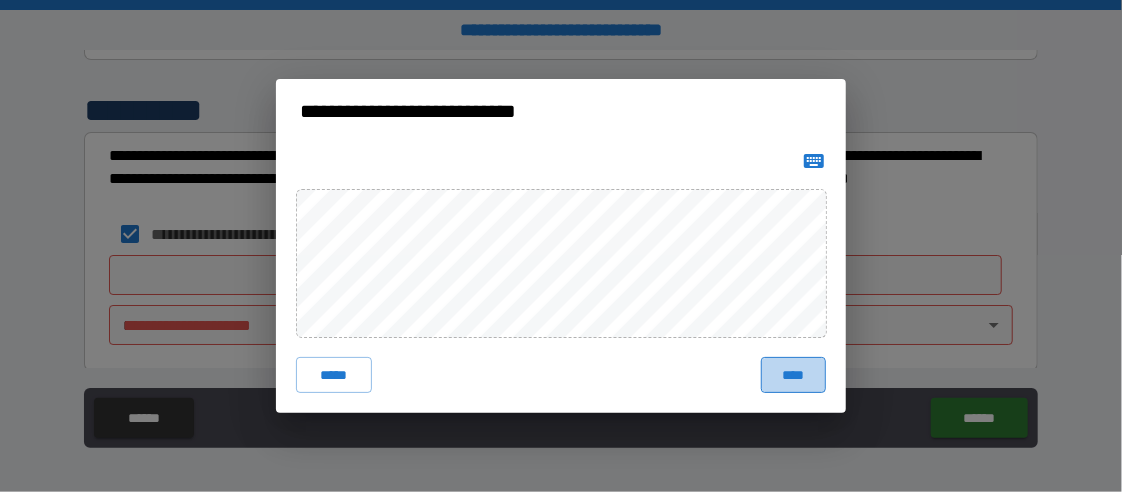 click on "****" at bounding box center (793, 375) 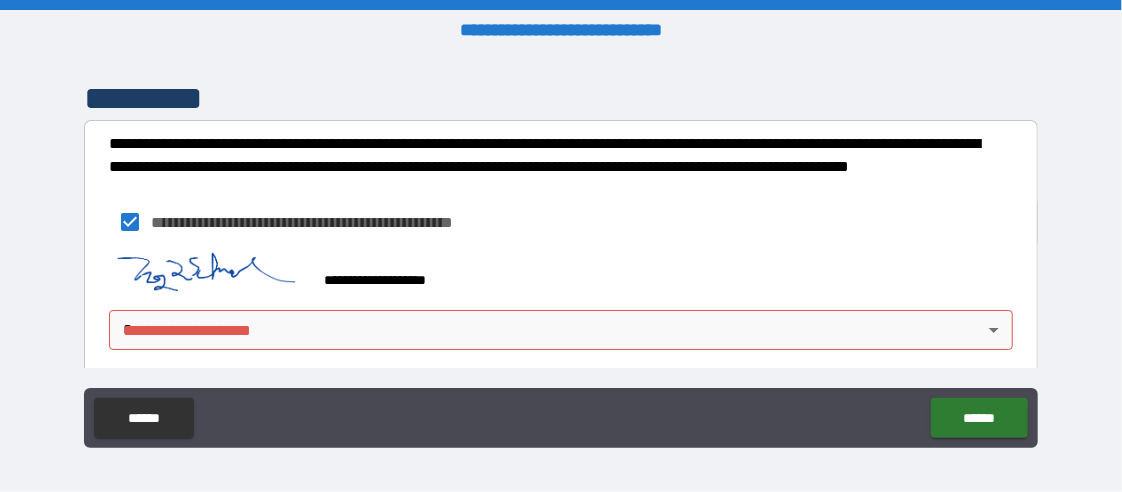 scroll, scrollTop: 2978, scrollLeft: 0, axis: vertical 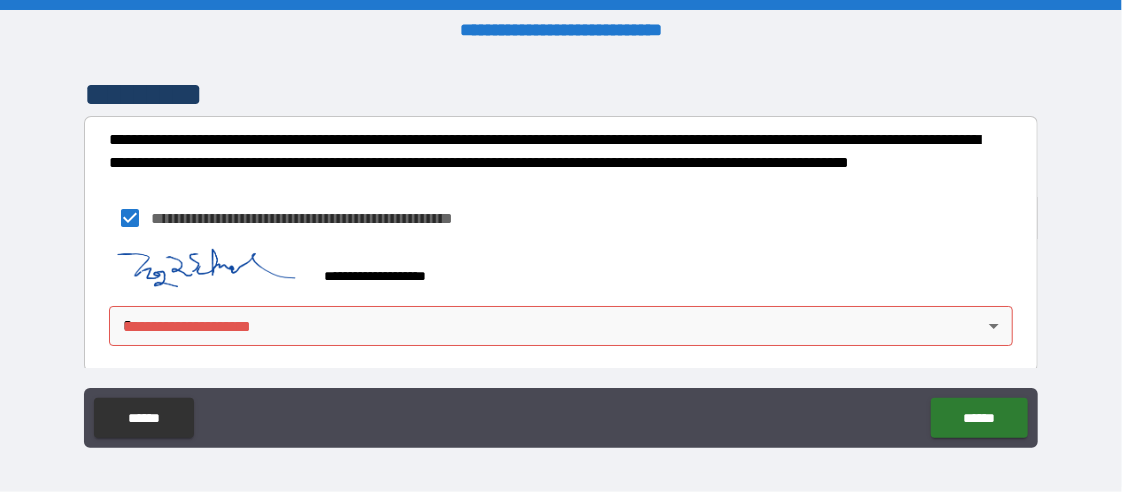 click on "**********" at bounding box center (561, 246) 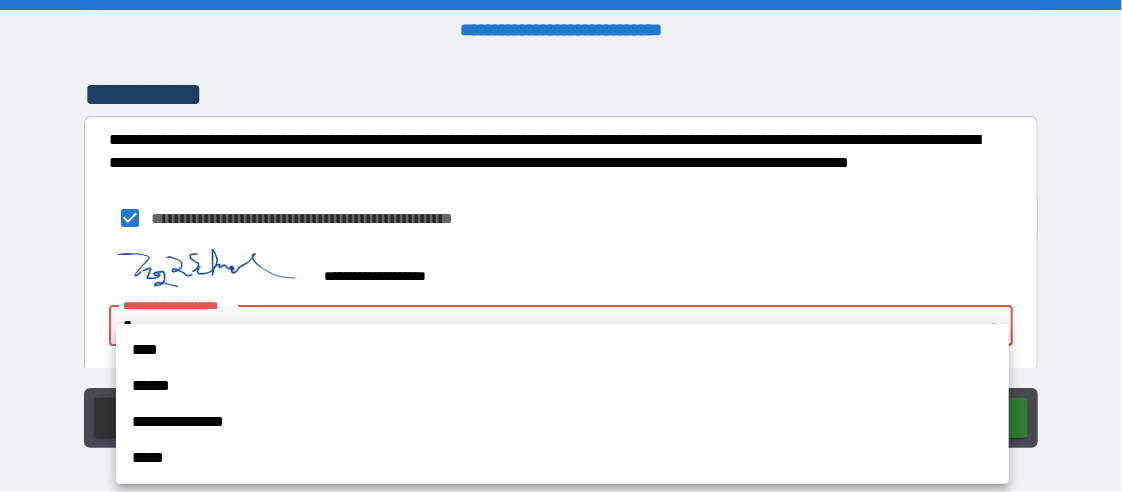 click on "****" at bounding box center [562, 350] 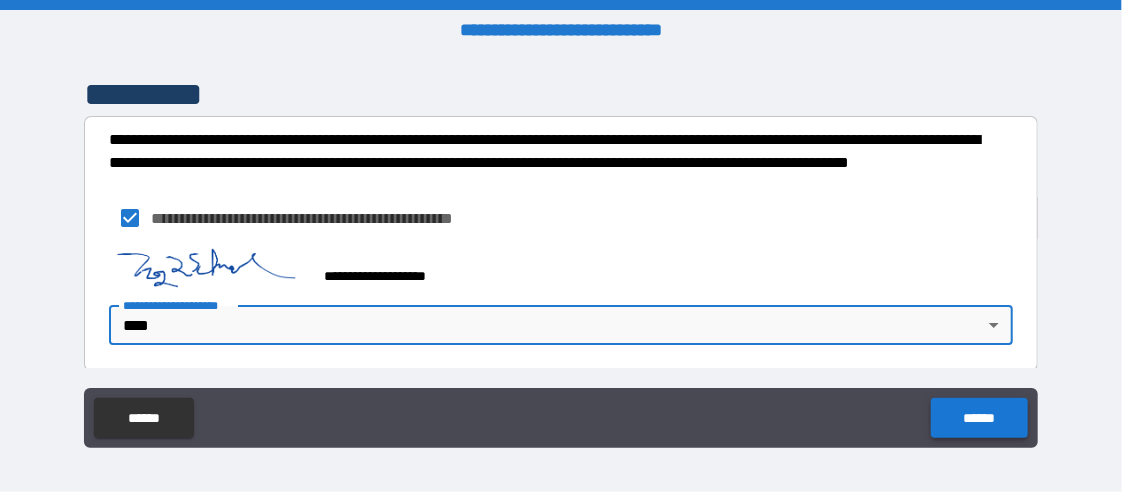 click on "******" at bounding box center (979, 418) 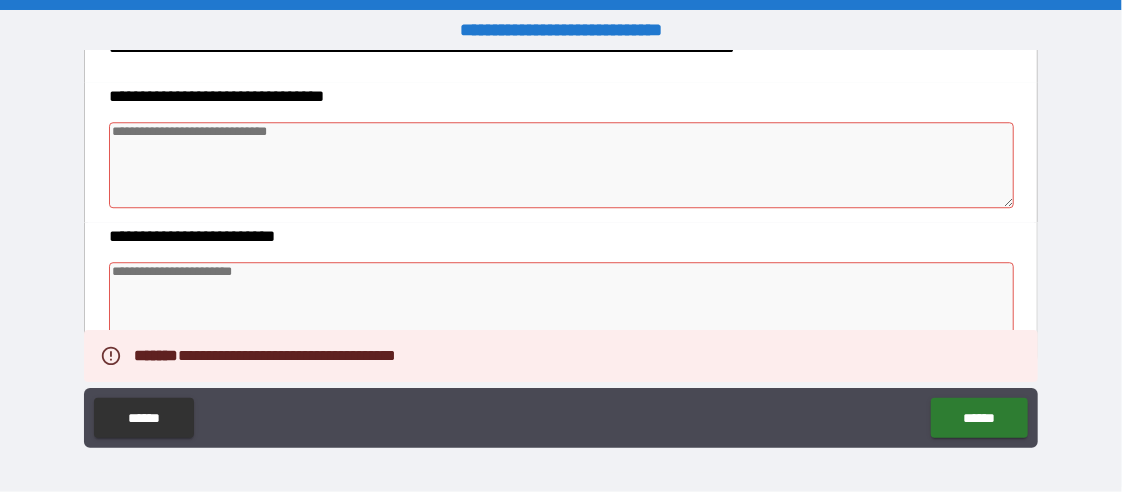 scroll, scrollTop: 2311, scrollLeft: 0, axis: vertical 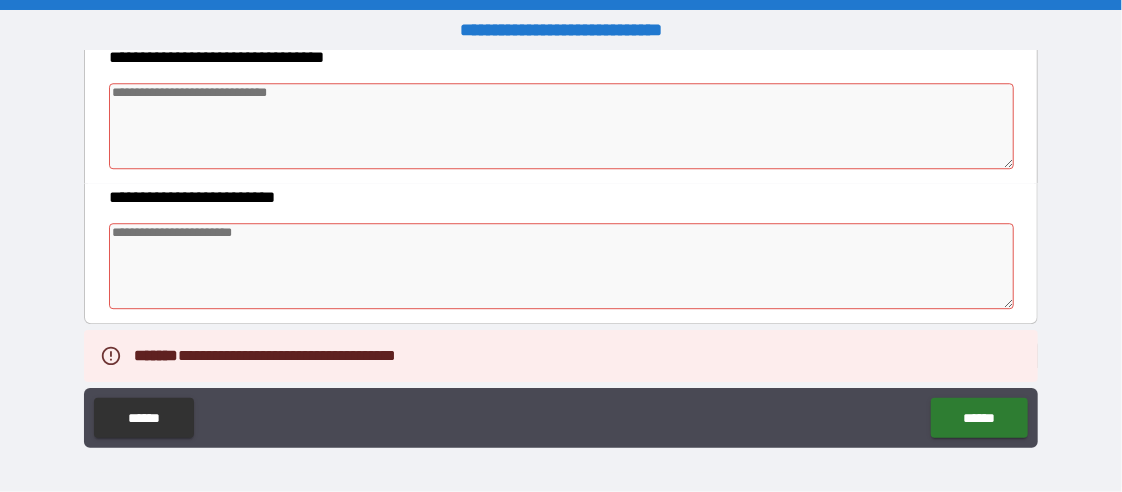 click at bounding box center [561, 126] 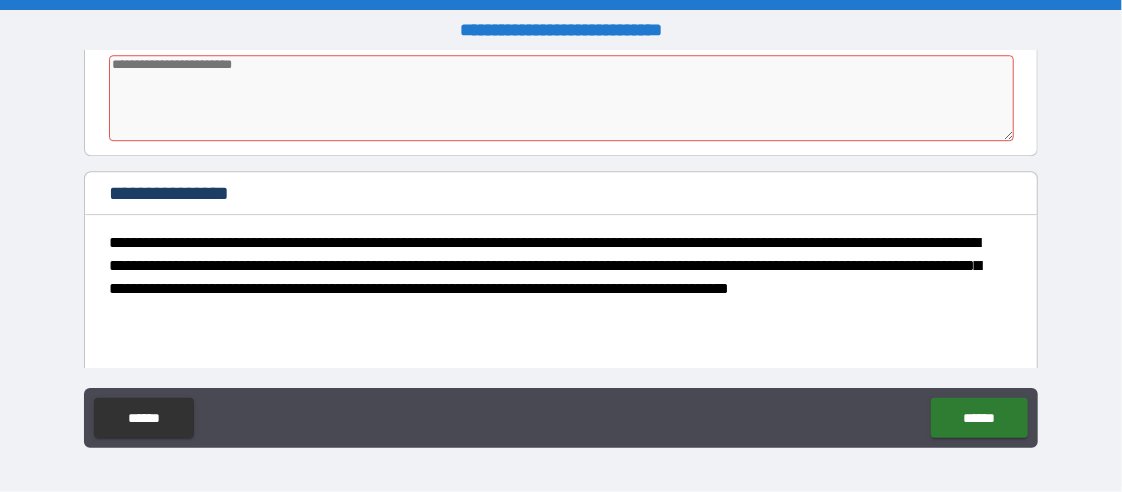 scroll, scrollTop: 2311, scrollLeft: 0, axis: vertical 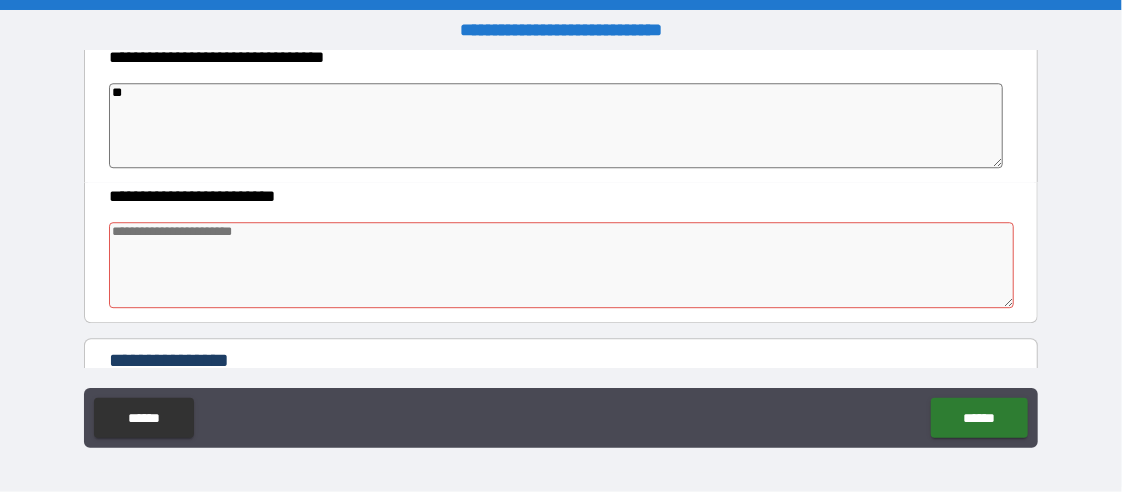 click at bounding box center (561, 265) 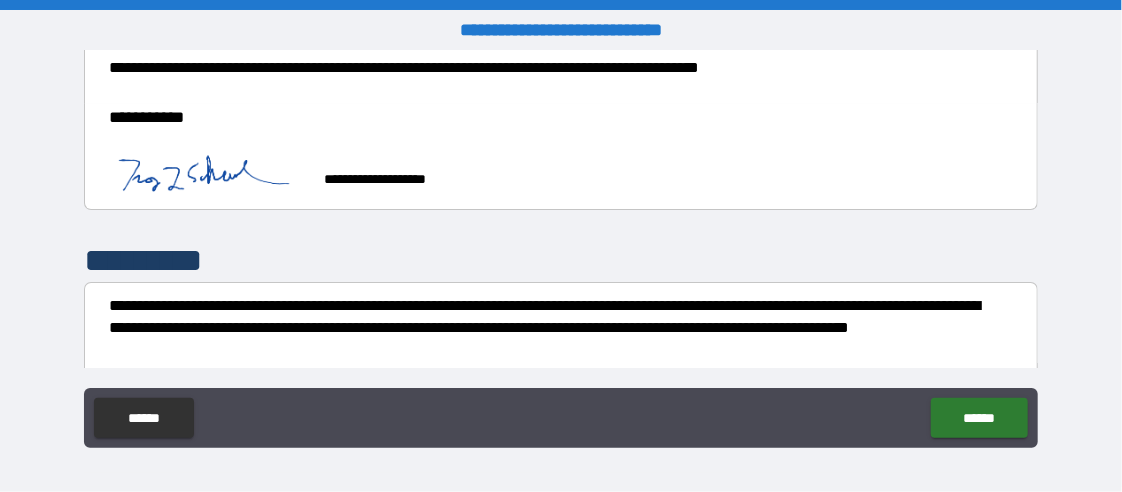 scroll, scrollTop: 2978, scrollLeft: 0, axis: vertical 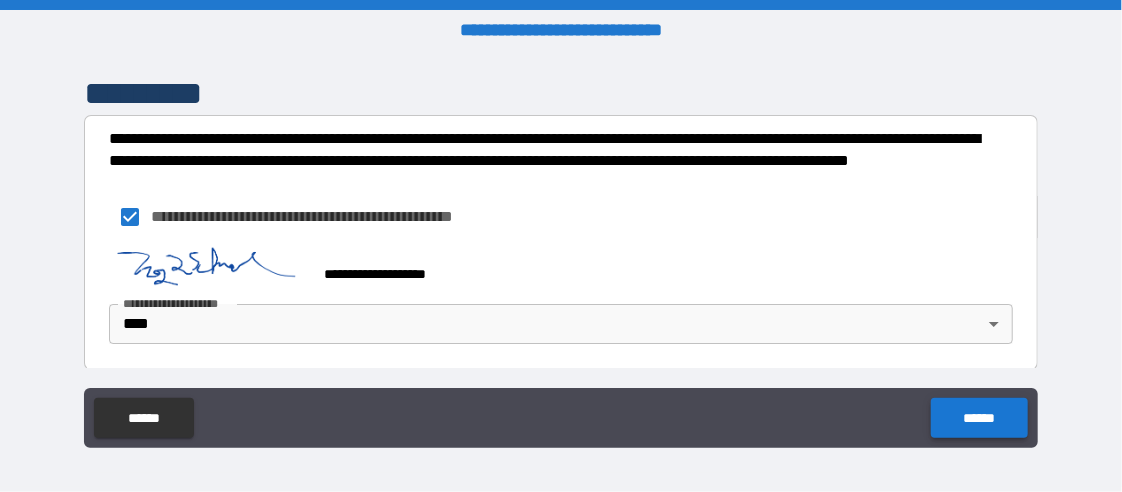 click on "******" at bounding box center [979, 418] 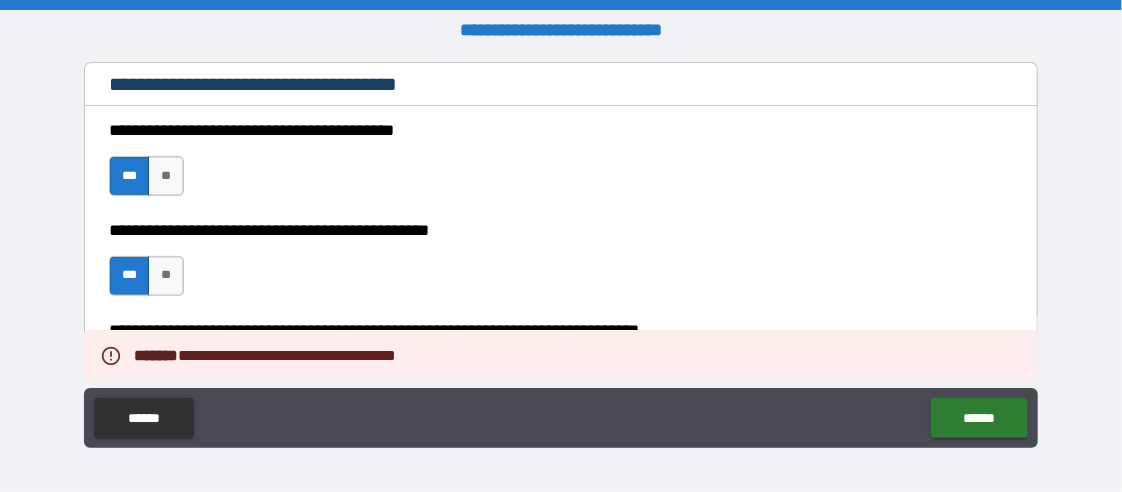 scroll, scrollTop: 478, scrollLeft: 0, axis: vertical 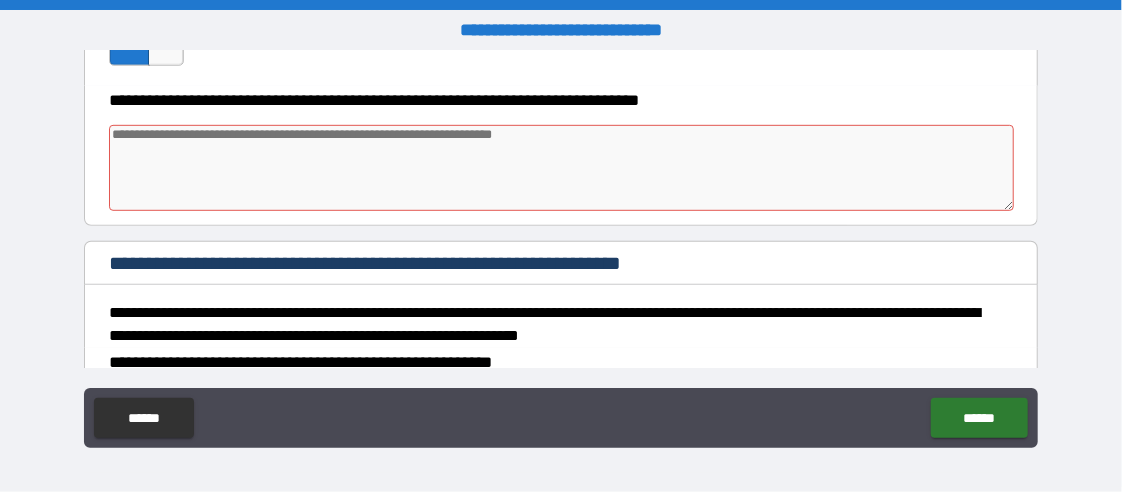 click at bounding box center (561, 168) 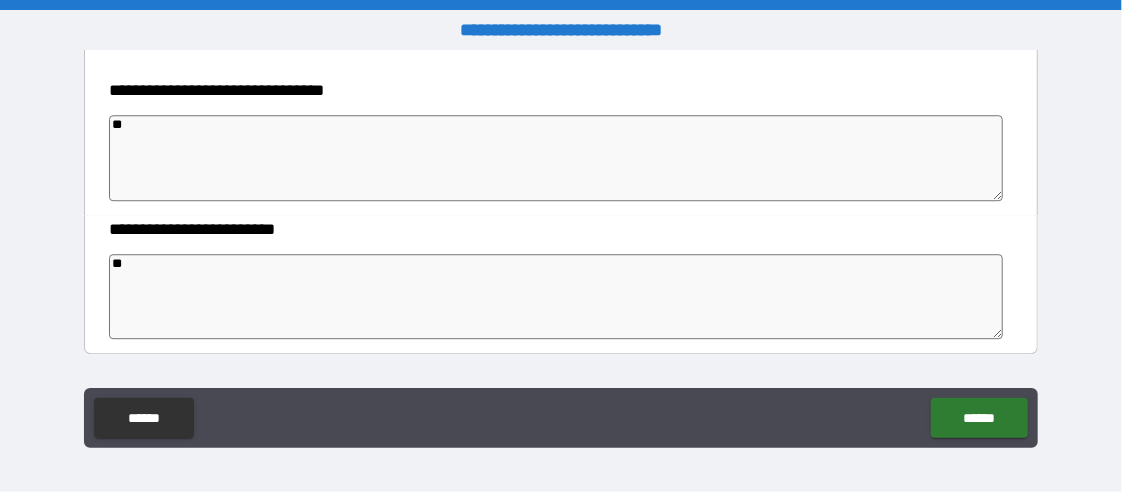 scroll, scrollTop: 2478, scrollLeft: 0, axis: vertical 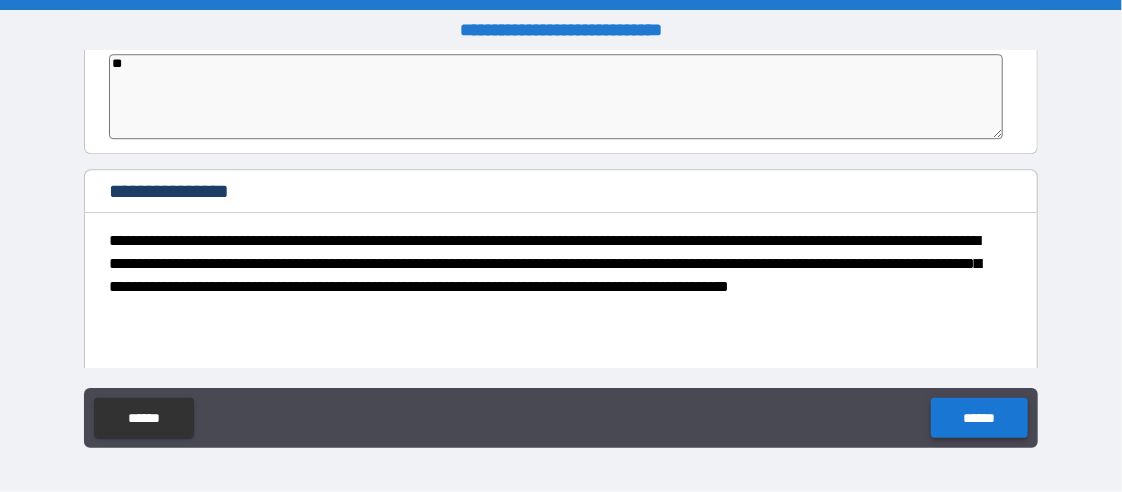 click on "******" at bounding box center [979, 418] 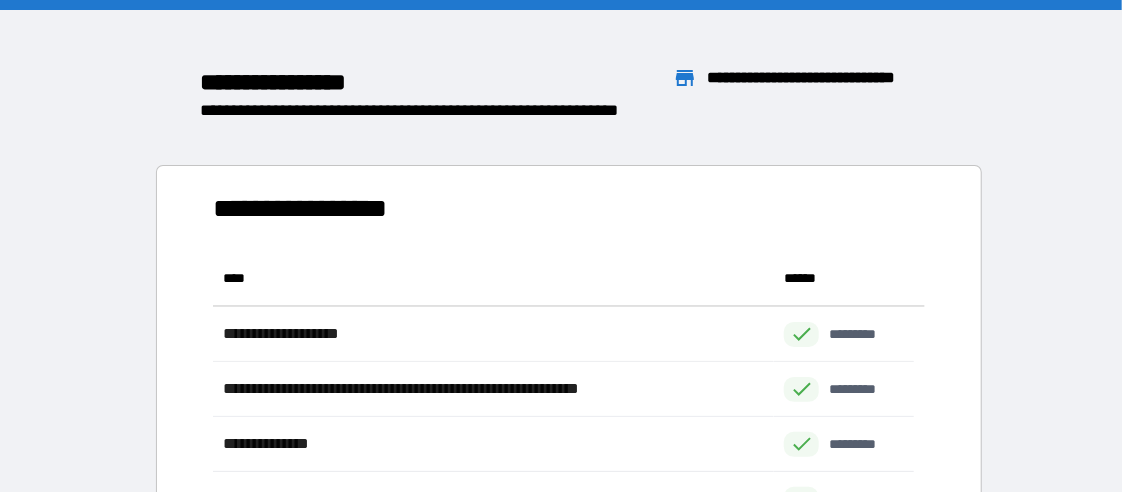 scroll, scrollTop: 15, scrollLeft: 15, axis: both 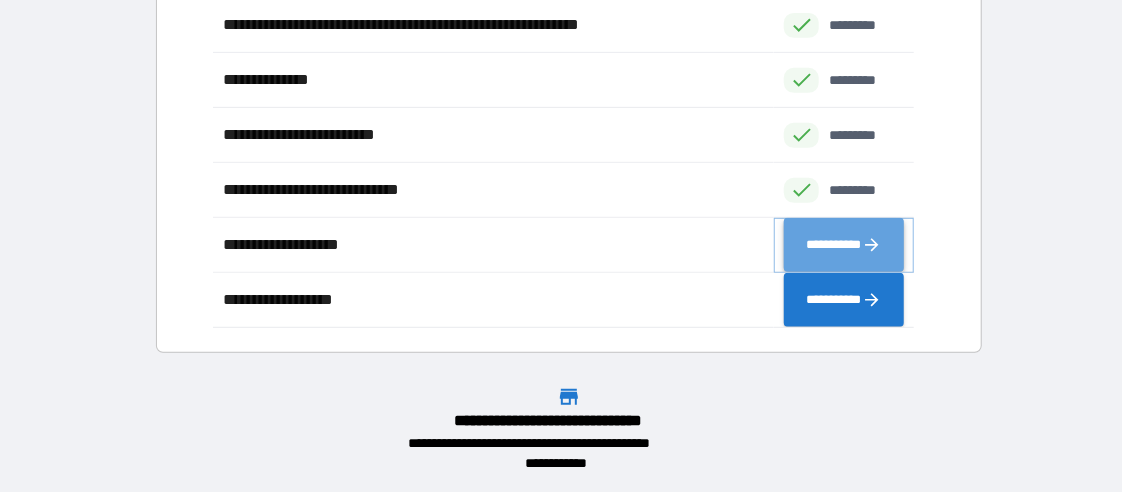 click on "**********" at bounding box center (844, 244) 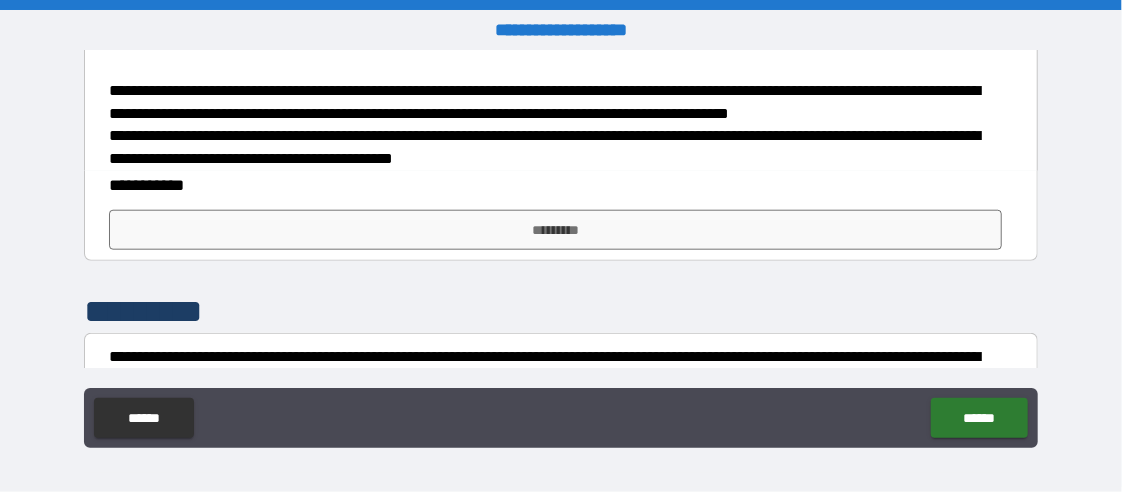 scroll, scrollTop: 833, scrollLeft: 0, axis: vertical 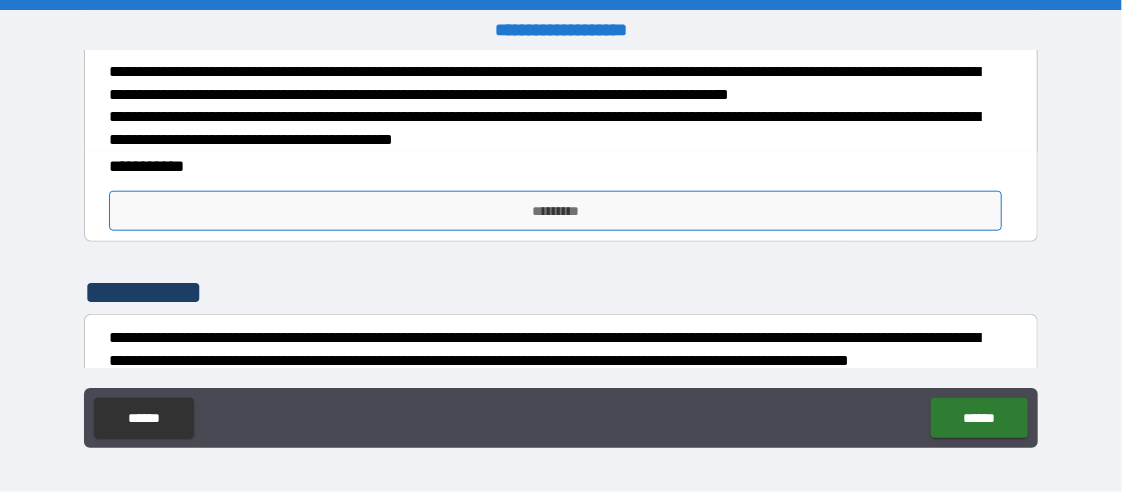 click on "*********" at bounding box center [555, 211] 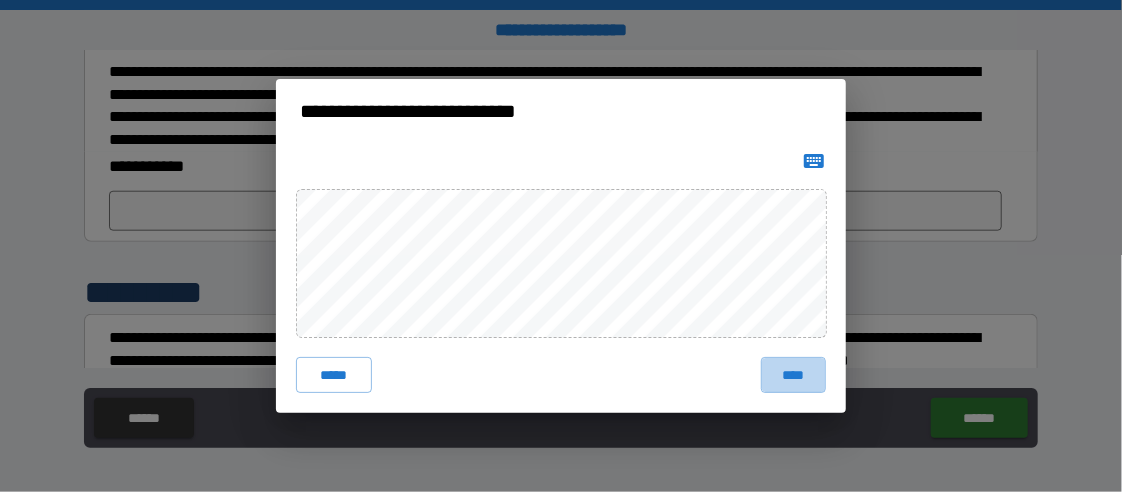 click on "****" at bounding box center (793, 375) 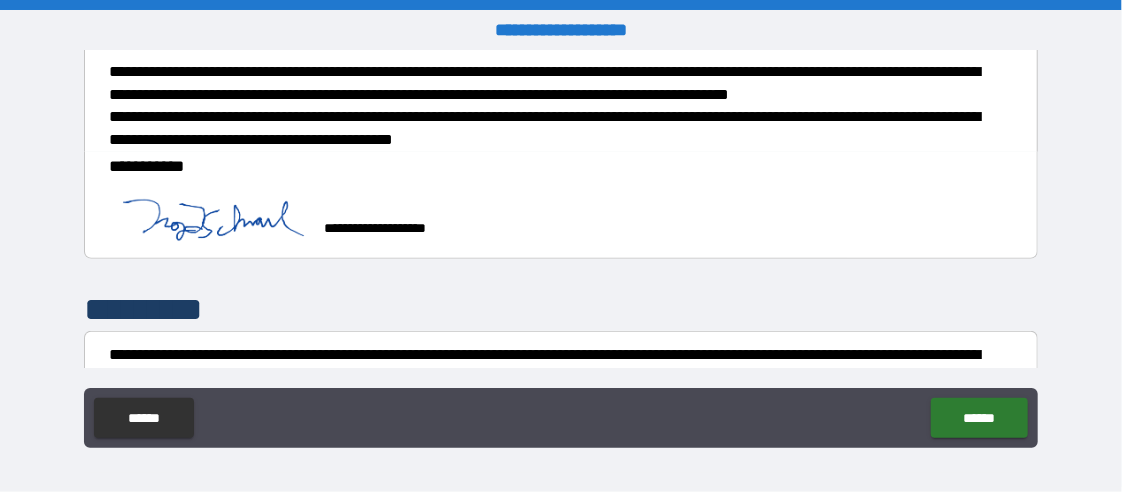scroll, scrollTop: 1035, scrollLeft: 0, axis: vertical 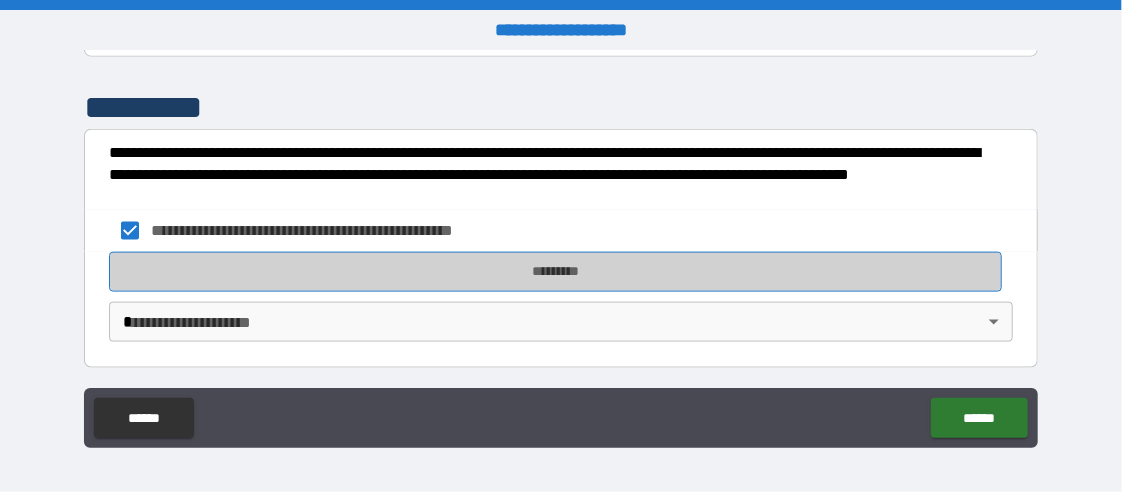 click on "*********" at bounding box center [555, 272] 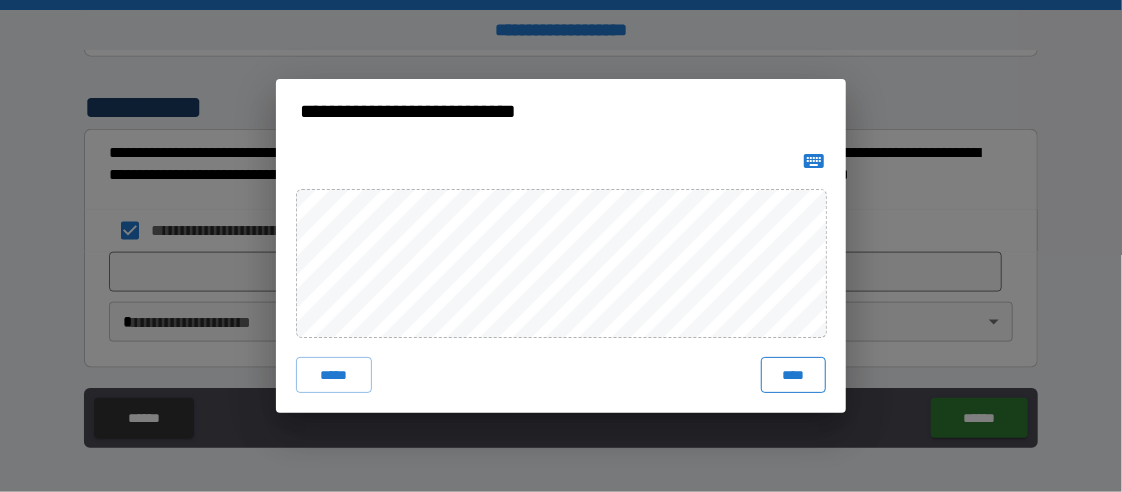 click on "****" at bounding box center [793, 375] 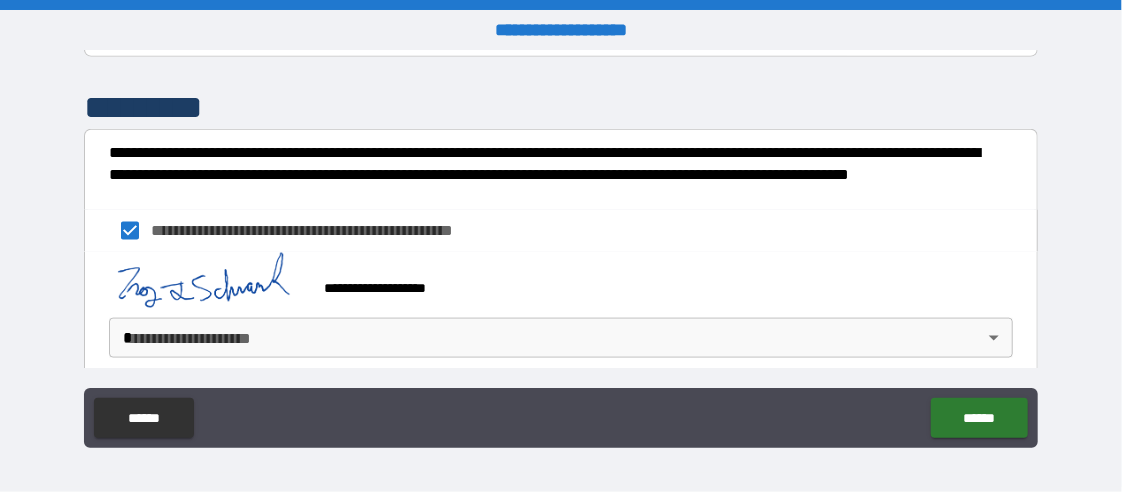 click on "**********" at bounding box center (561, 246) 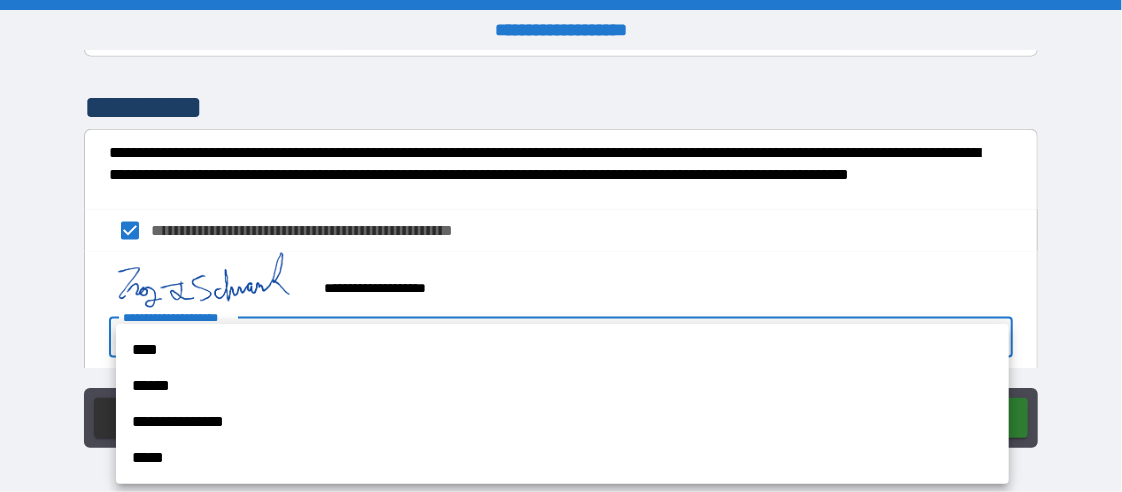 click on "****" at bounding box center [562, 350] 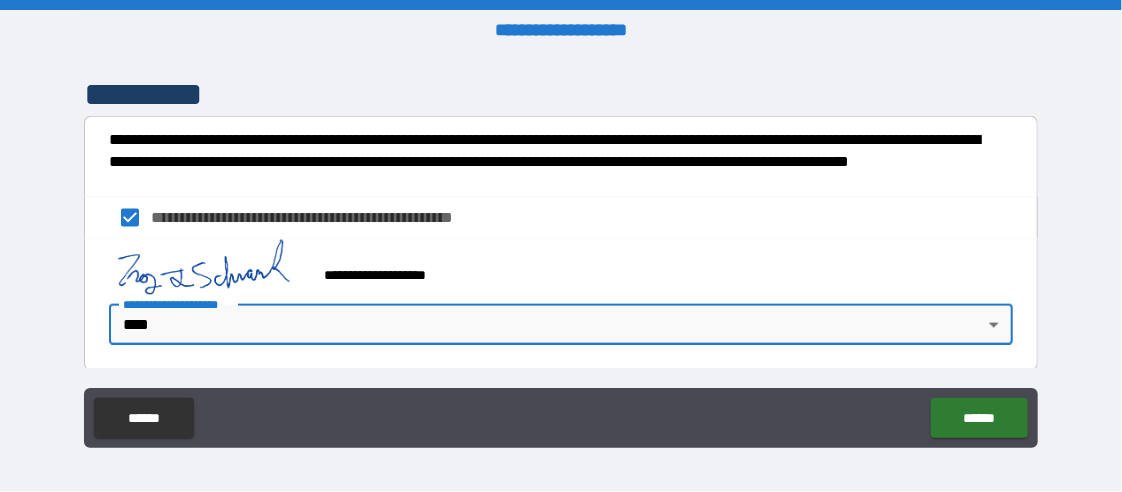 scroll, scrollTop: 1052, scrollLeft: 0, axis: vertical 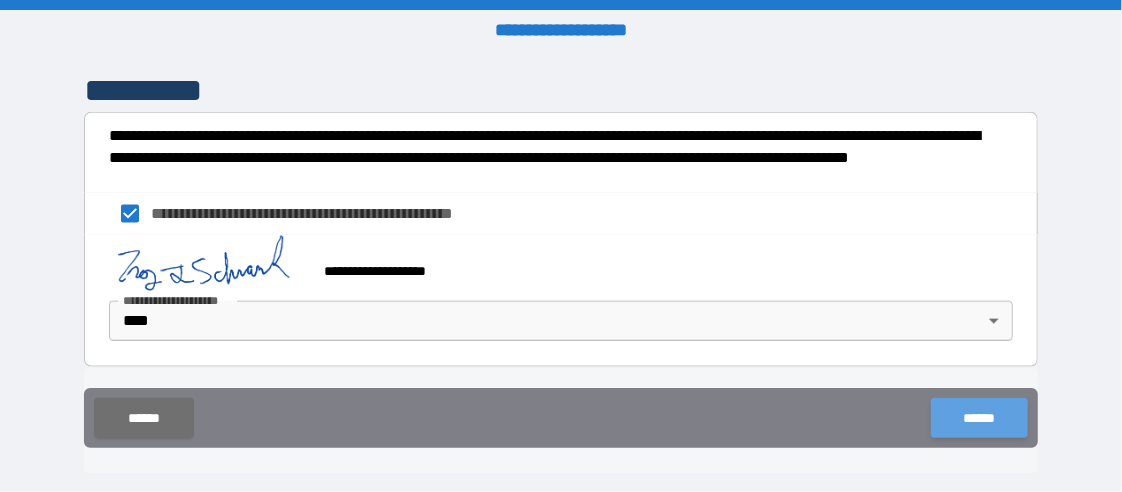 click on "******" at bounding box center (979, 418) 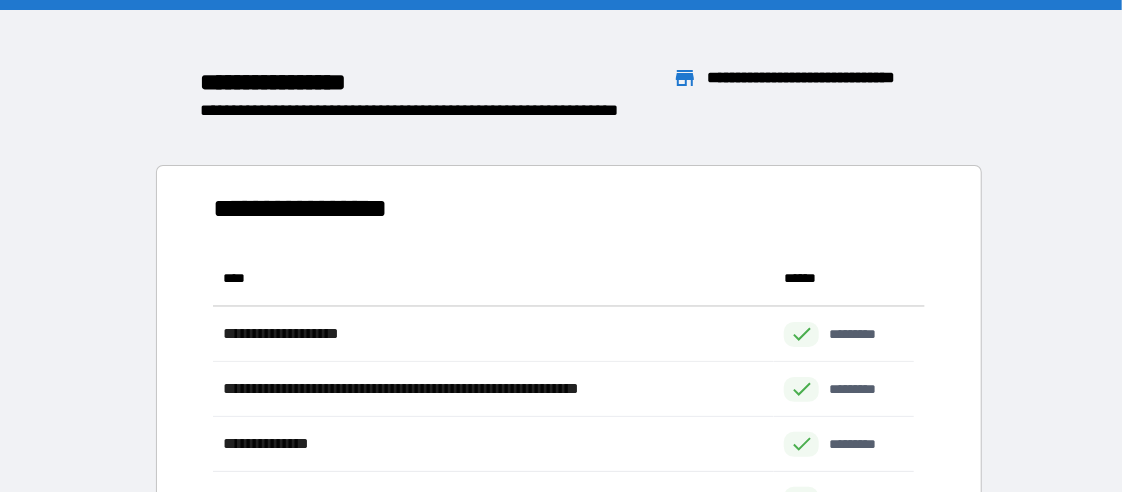 scroll, scrollTop: 15, scrollLeft: 15, axis: both 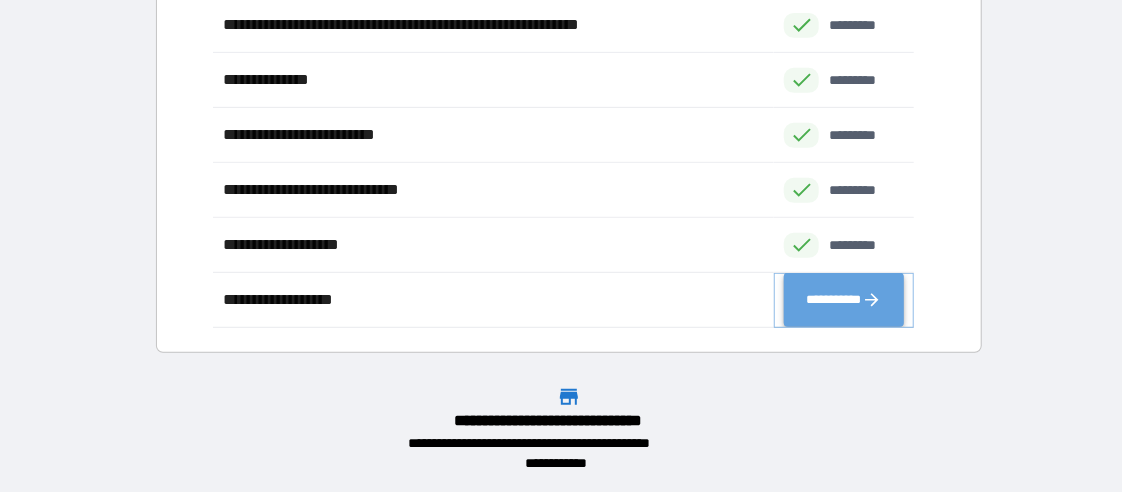 click on "**********" at bounding box center (844, 299) 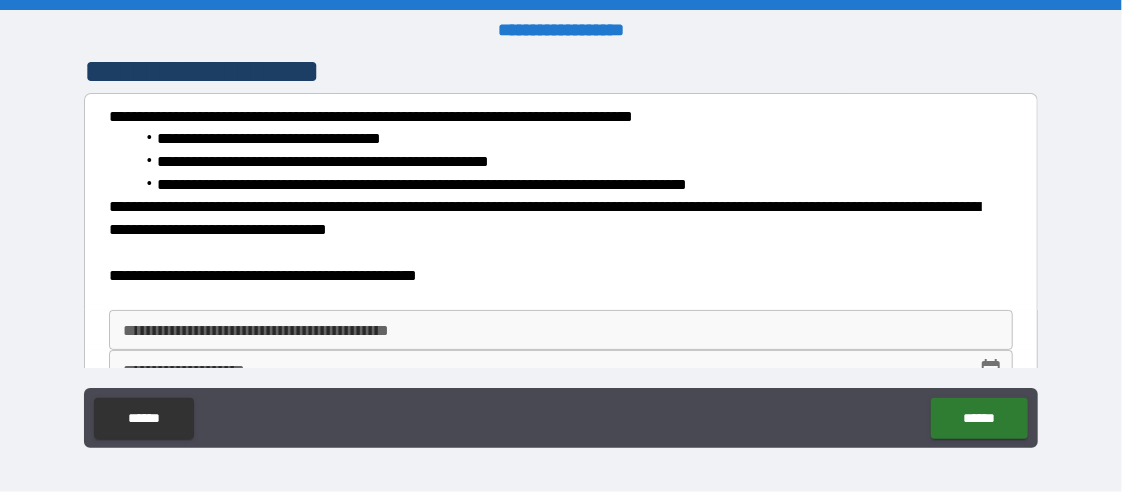 scroll, scrollTop: 81, scrollLeft: 0, axis: vertical 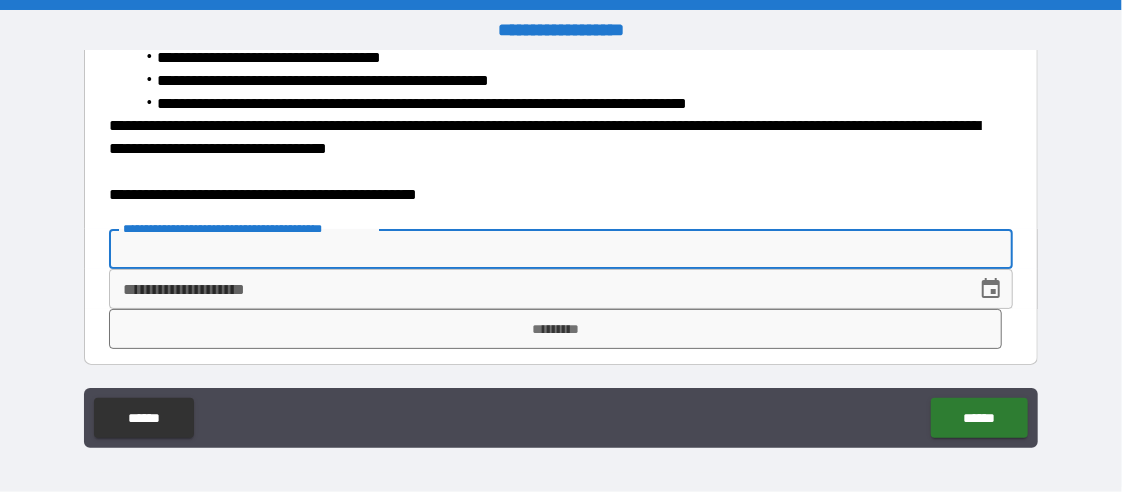 click on "**********" at bounding box center (561, 249) 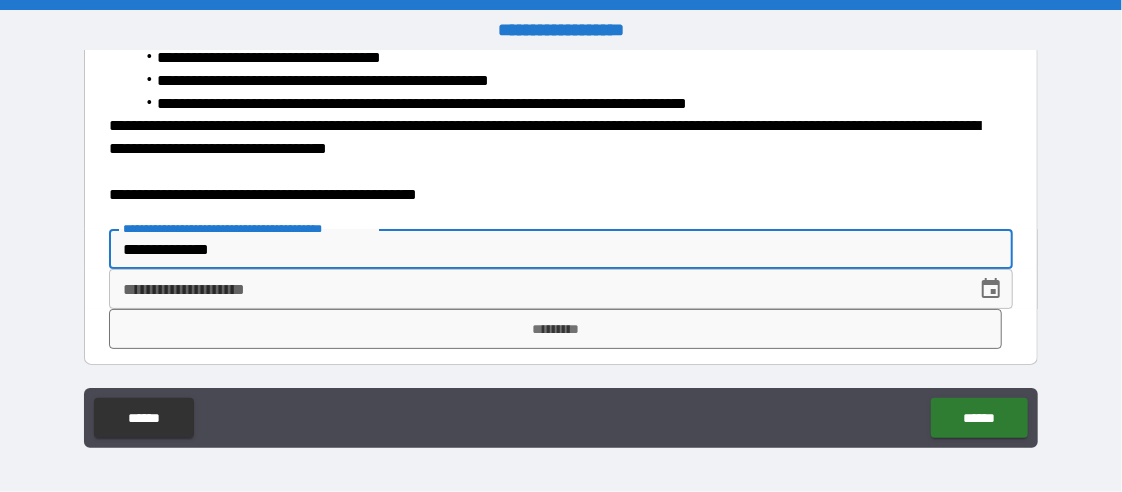 click on "**********" at bounding box center (536, 289) 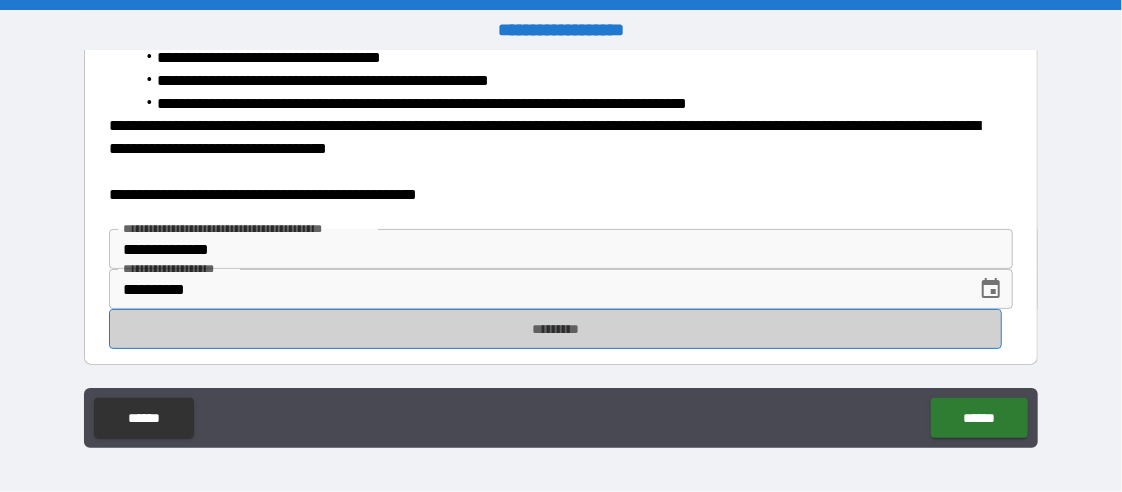 click on "*********" at bounding box center [555, 329] 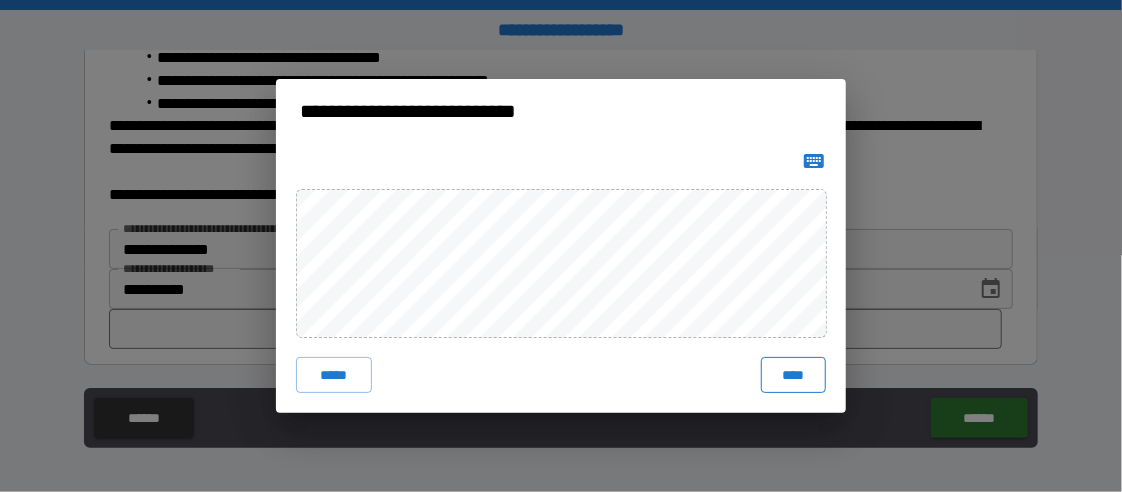 click on "****" at bounding box center (793, 375) 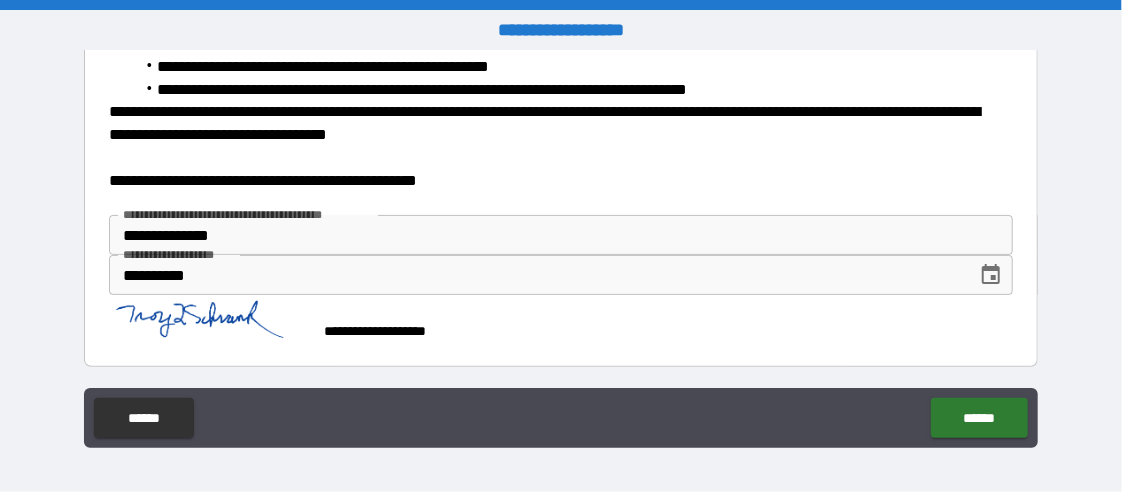 scroll, scrollTop: 98, scrollLeft: 0, axis: vertical 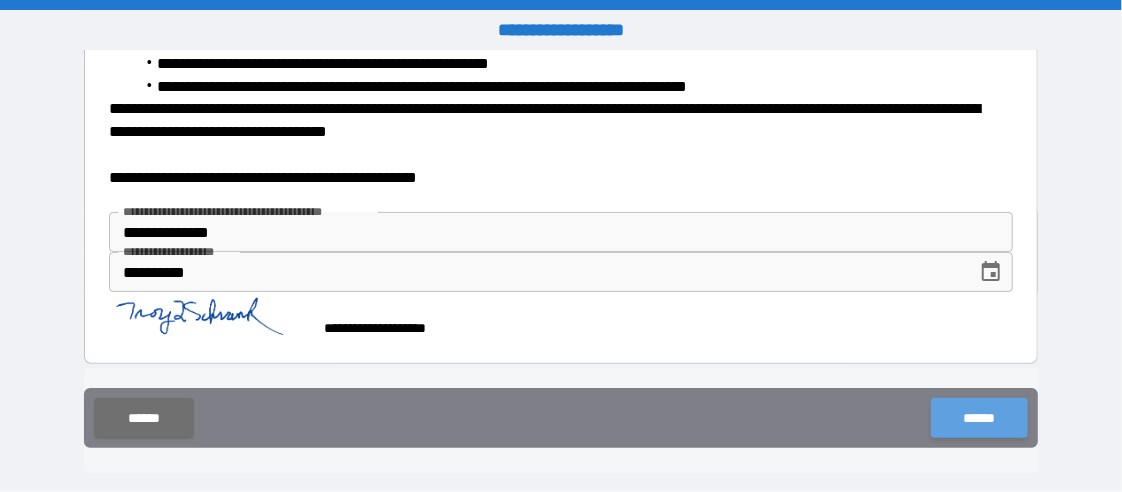 click on "******" at bounding box center (979, 418) 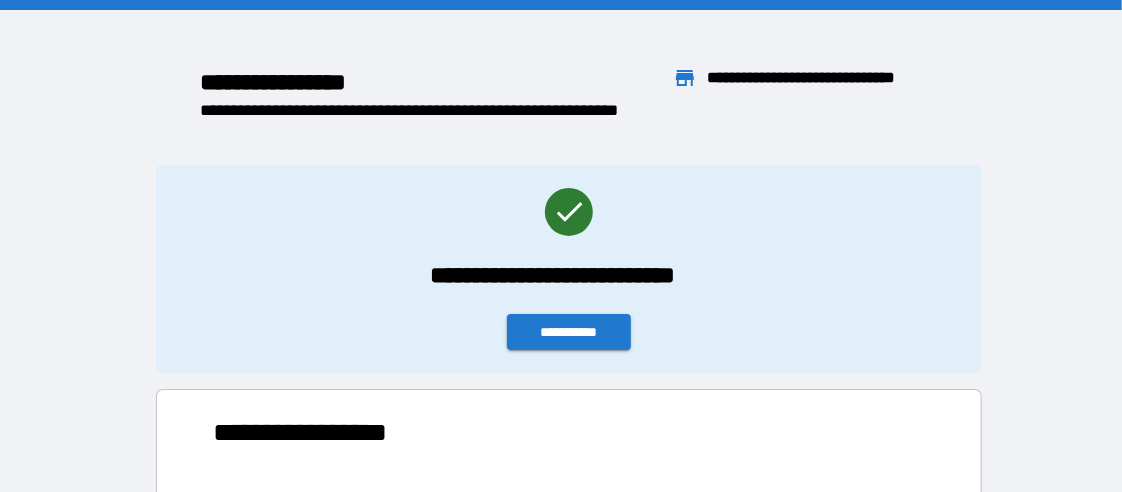 scroll, scrollTop: 15, scrollLeft: 15, axis: both 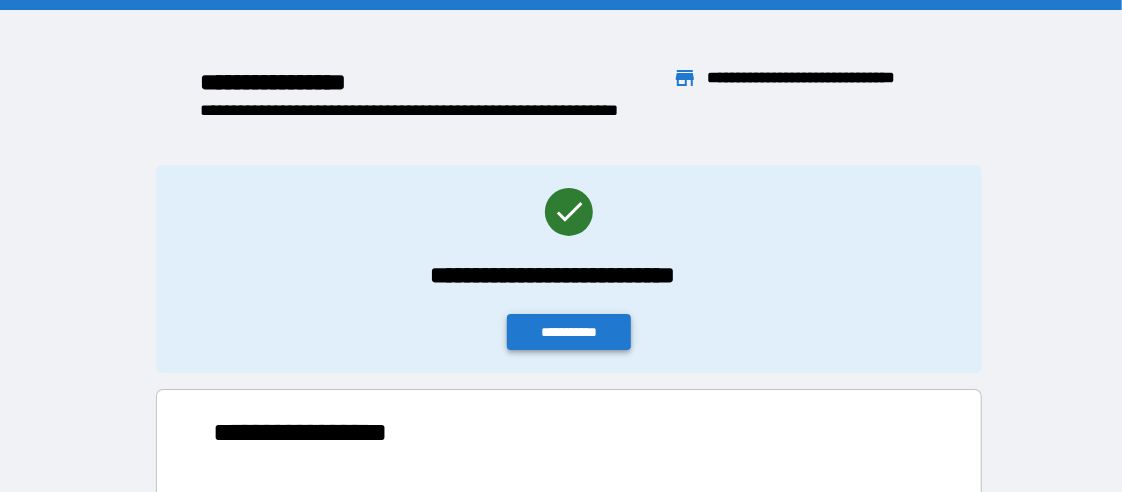 click on "**********" at bounding box center [569, 332] 